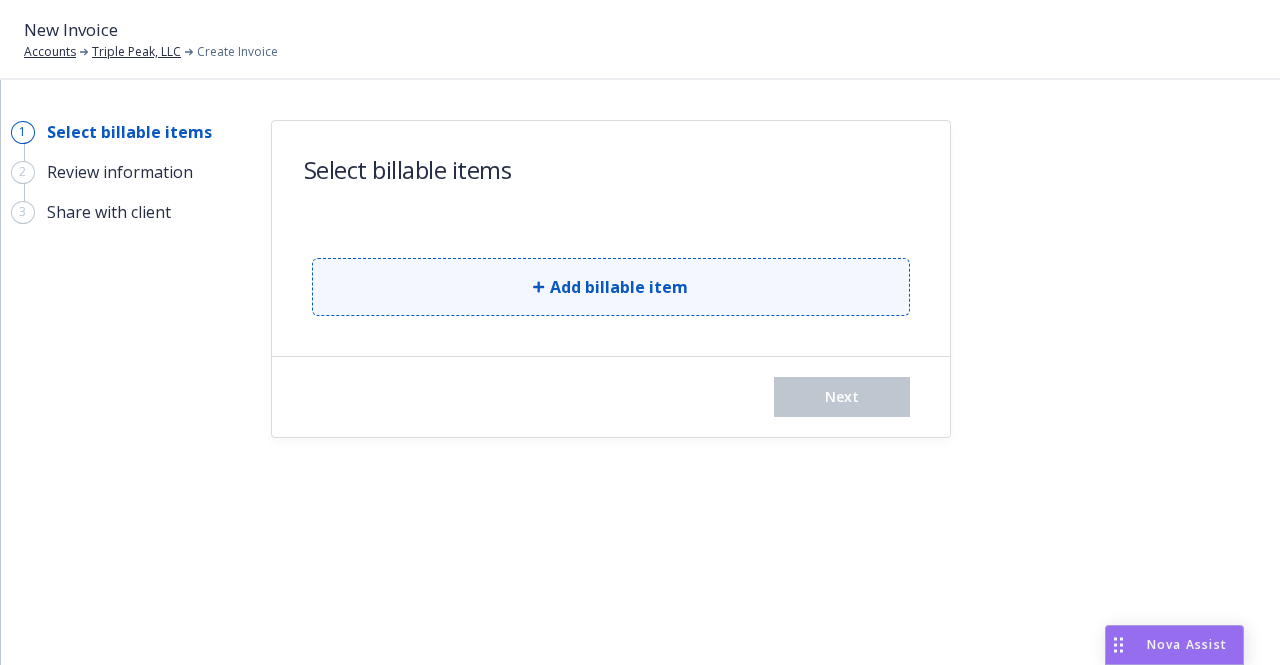 scroll, scrollTop: 0, scrollLeft: 0, axis: both 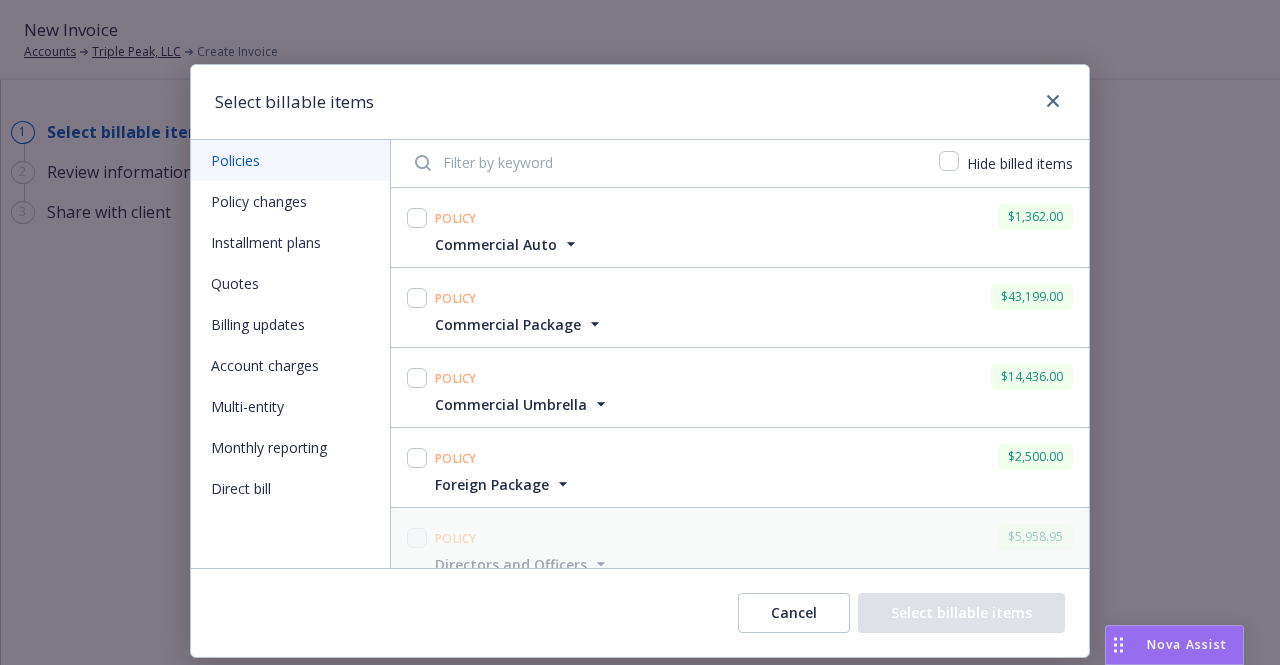 click on "Policy changes" at bounding box center [290, 201] 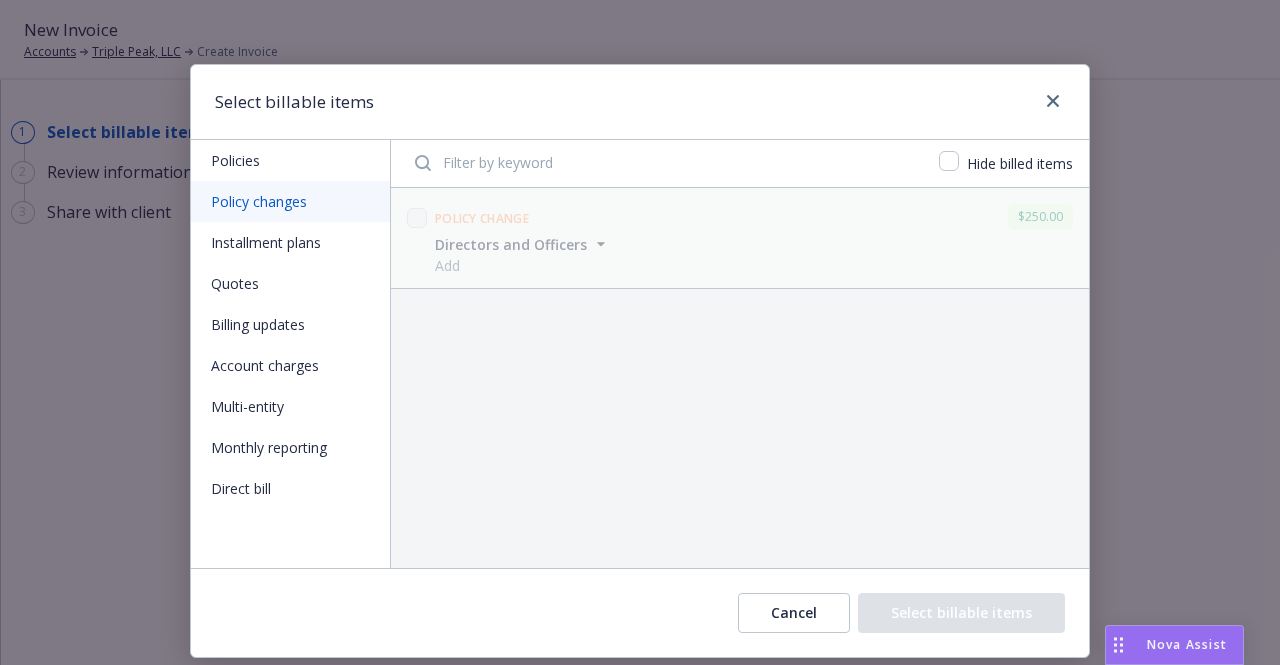 click on "Policies" at bounding box center [290, 160] 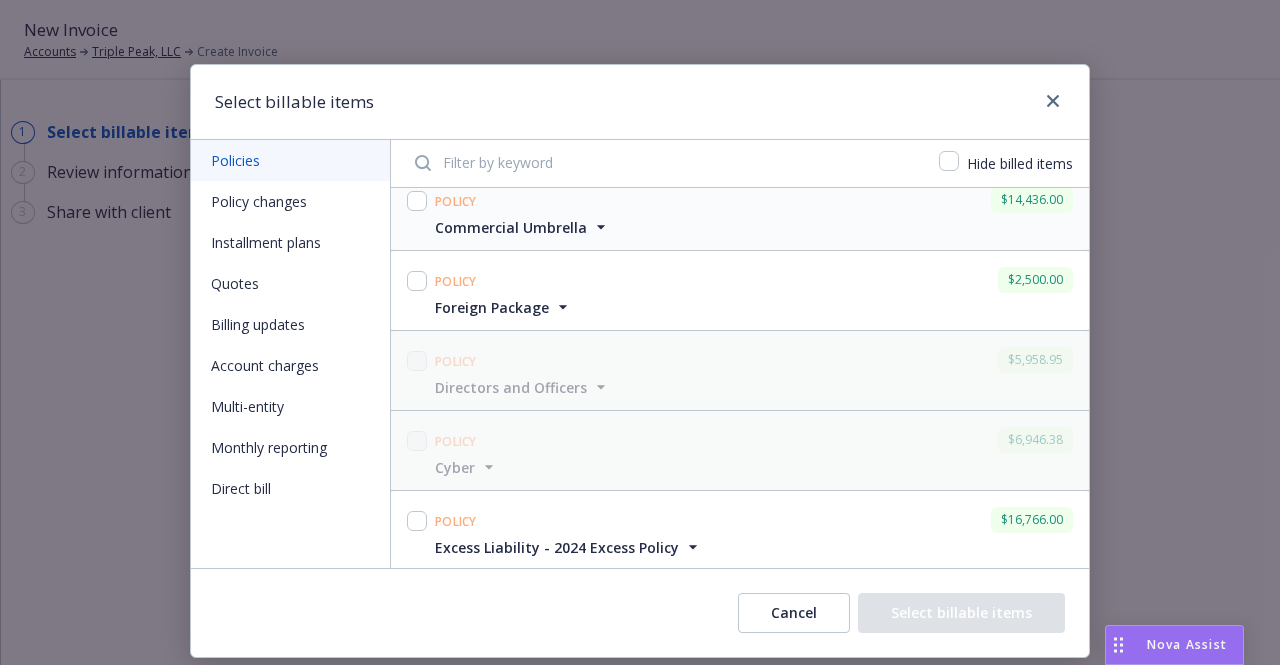 scroll, scrollTop: 0, scrollLeft: 0, axis: both 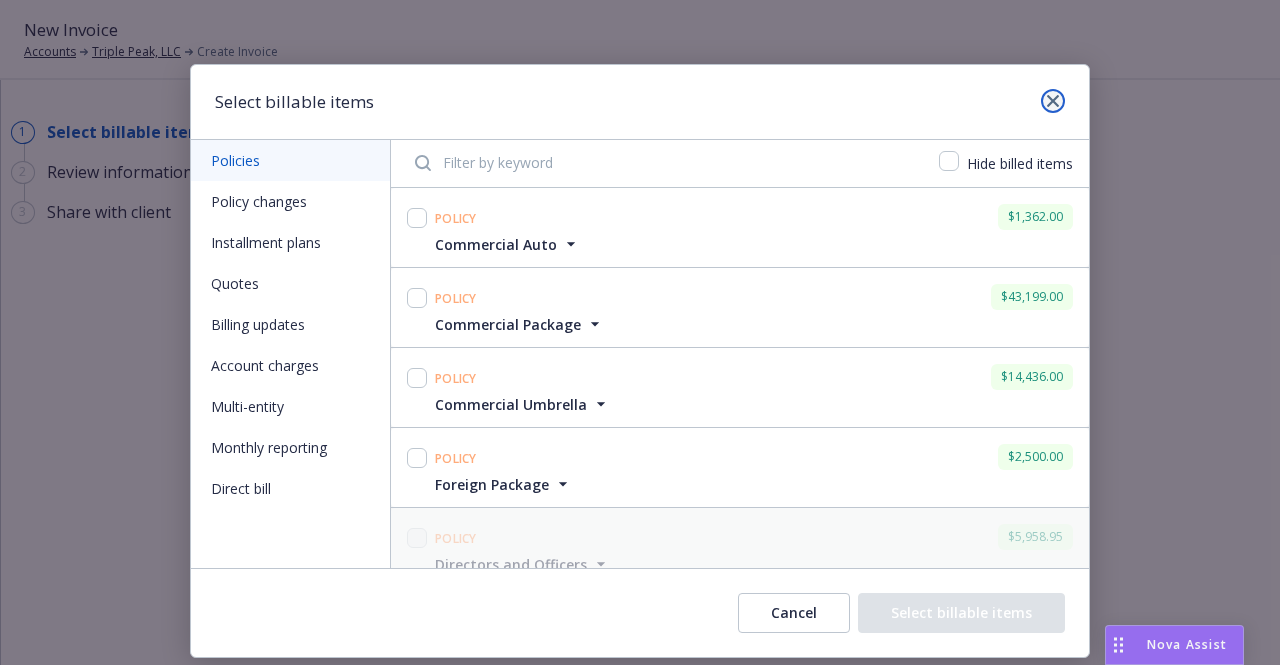 click 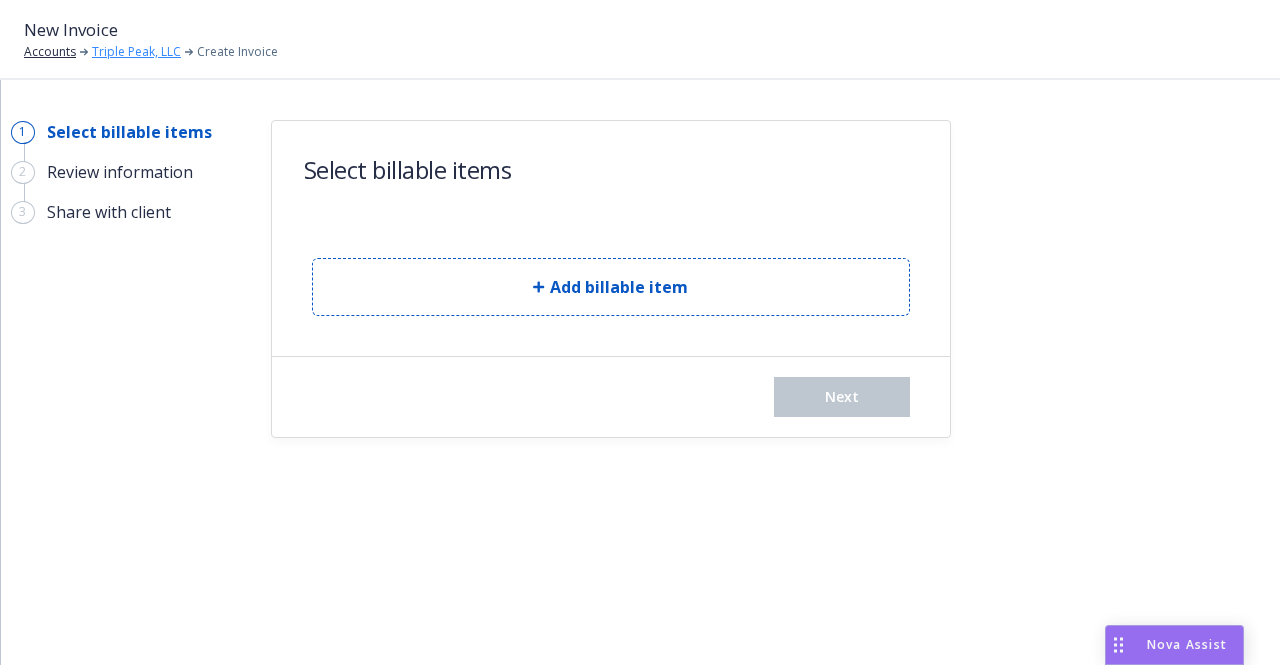click on "Triple Peak, LLC" at bounding box center (136, 52) 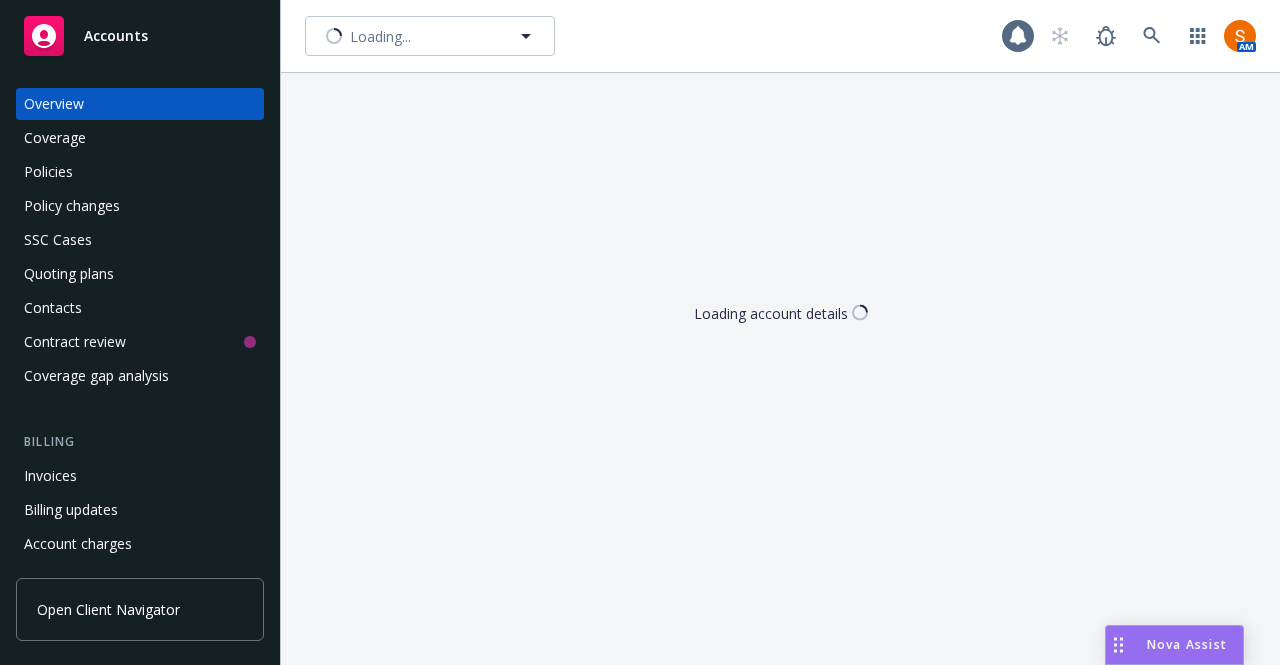scroll, scrollTop: 0, scrollLeft: 0, axis: both 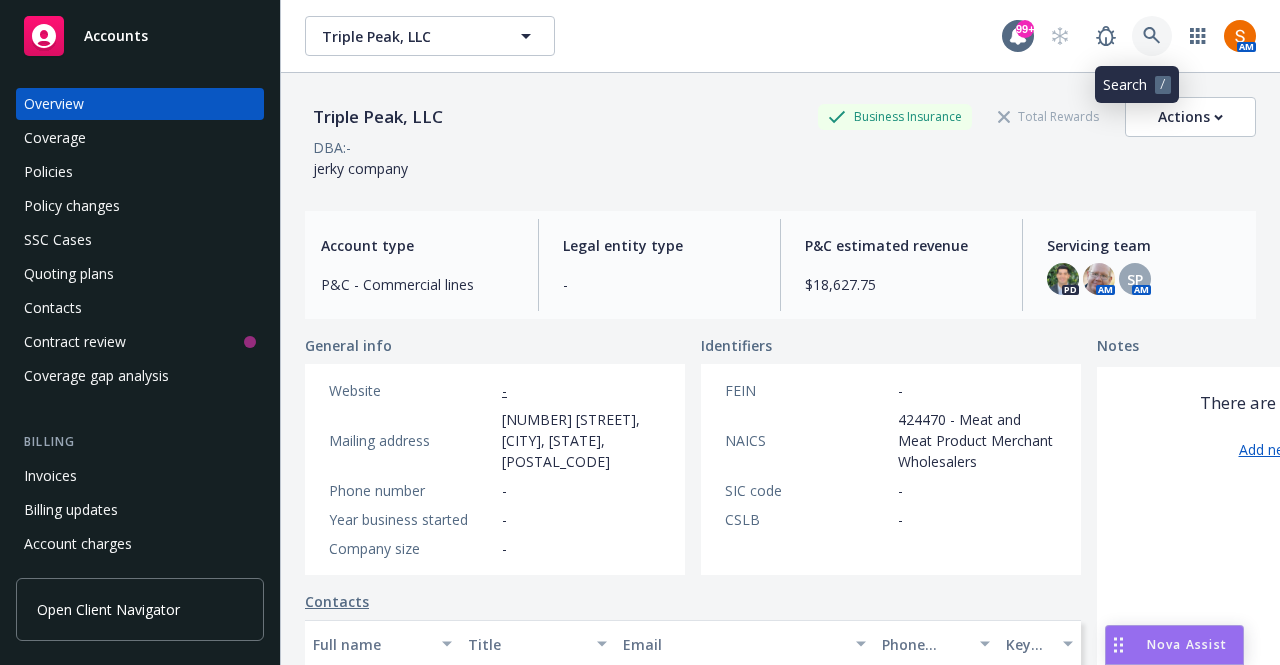 click at bounding box center [1152, 36] 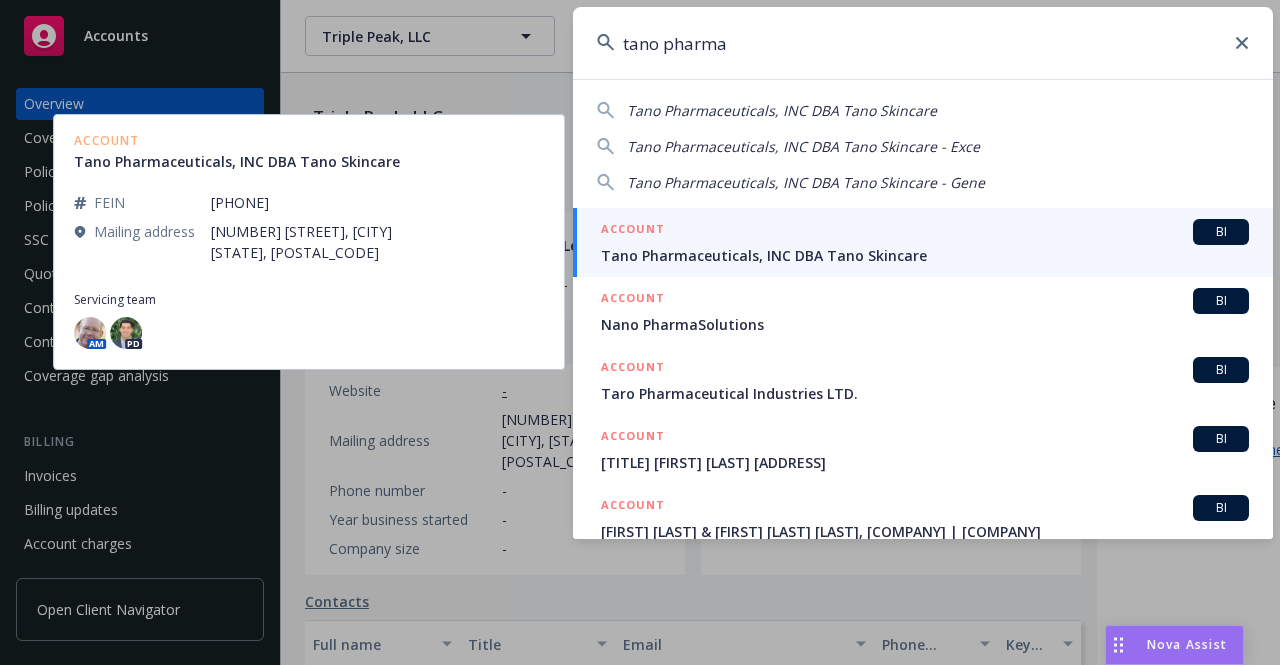 type on "tano pharma" 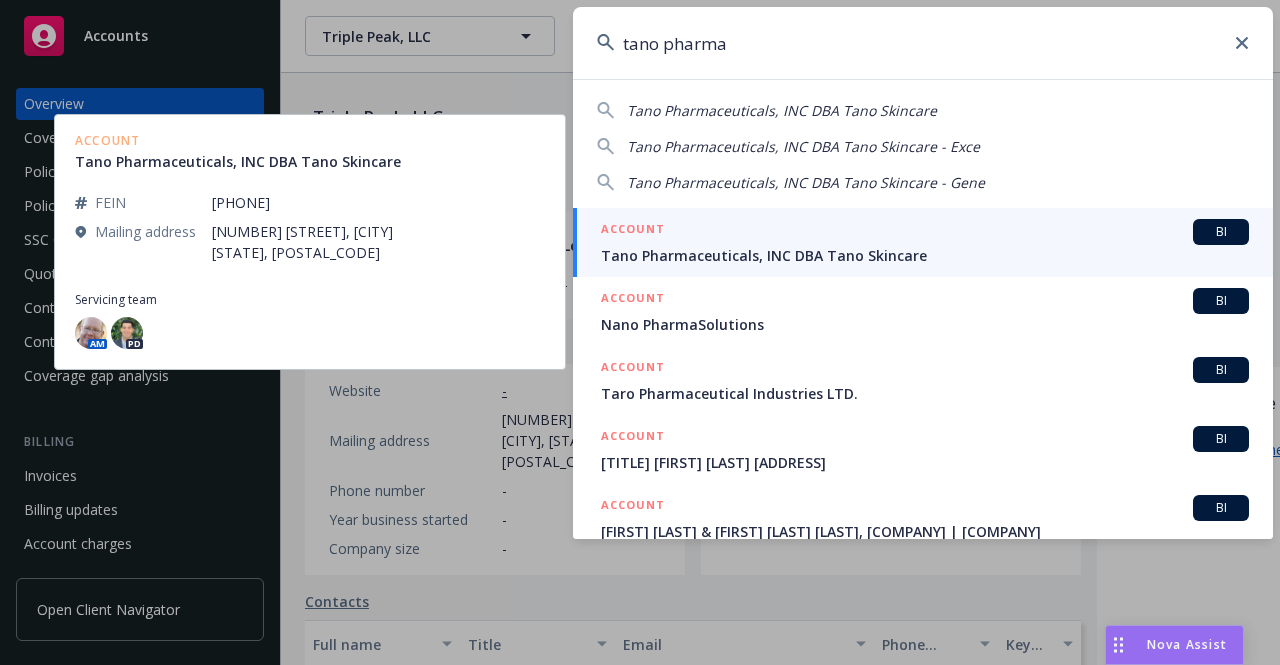 click on "ACCOUNT BI" at bounding box center (925, 232) 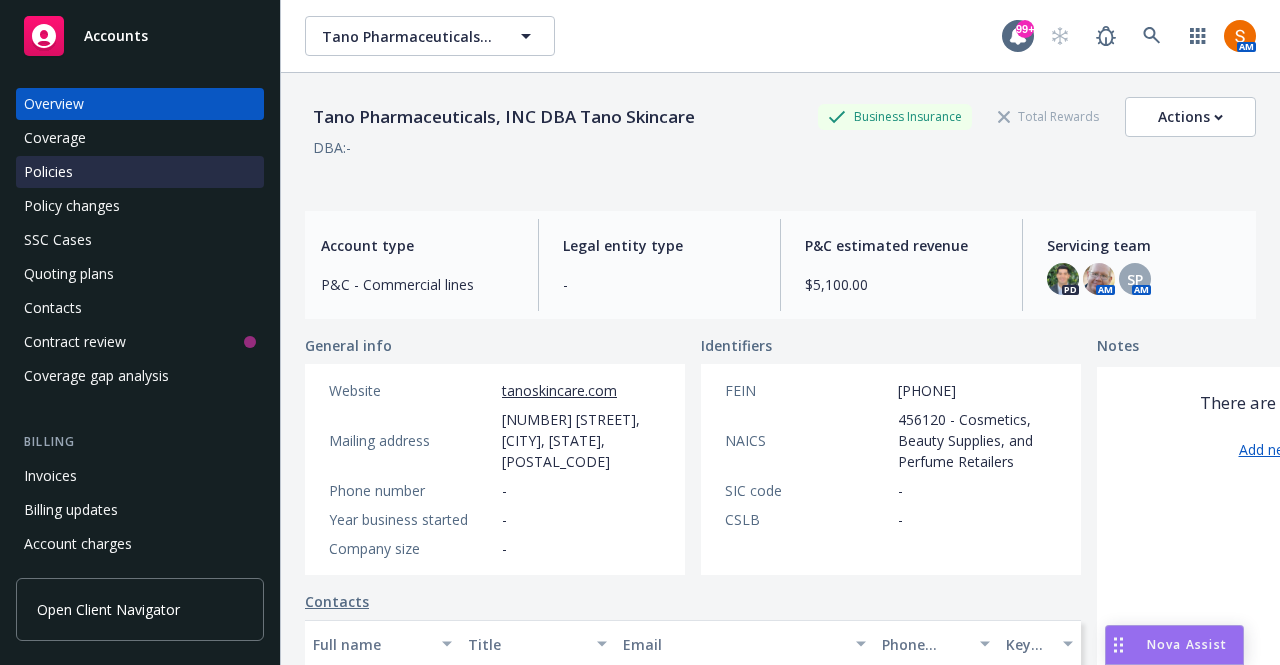 click on "Policies" at bounding box center [140, 172] 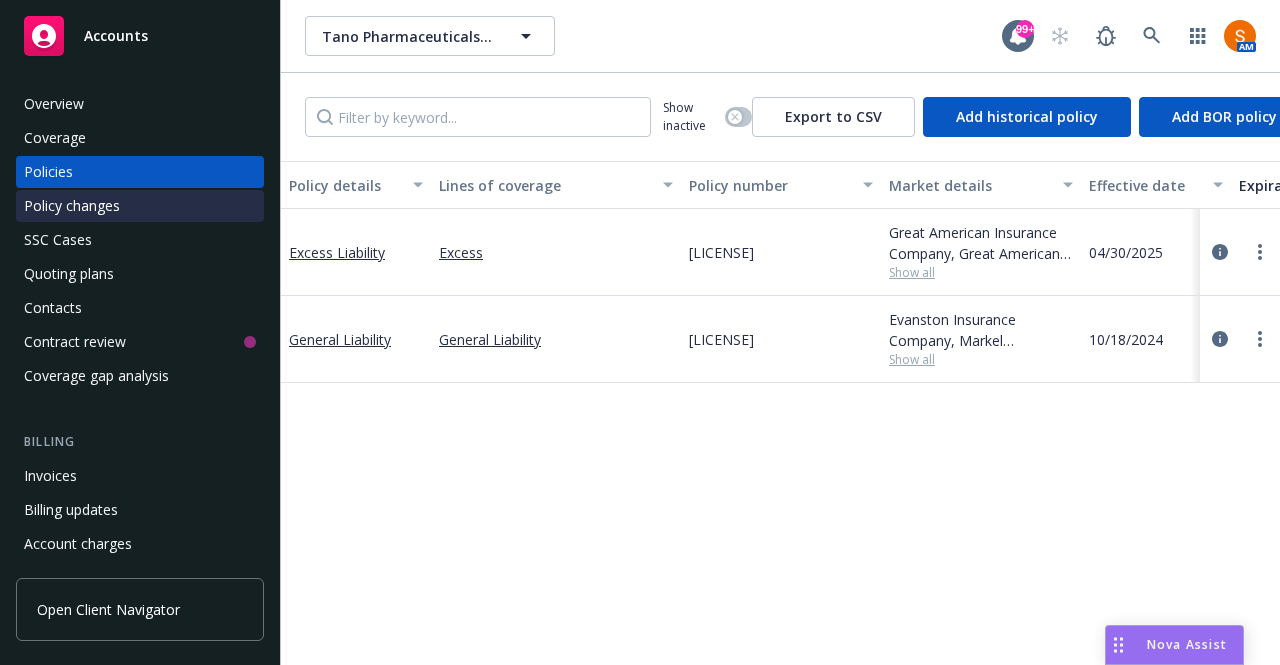 click on "Policy changes" at bounding box center [72, 206] 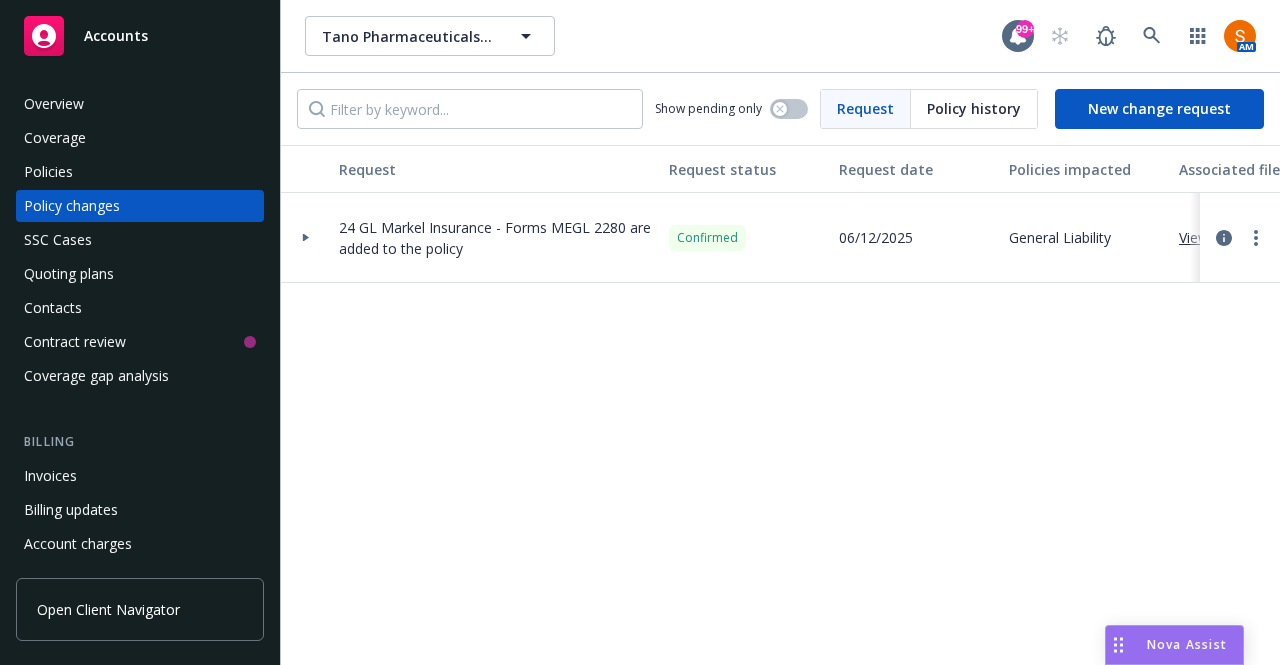 click at bounding box center [306, 237] 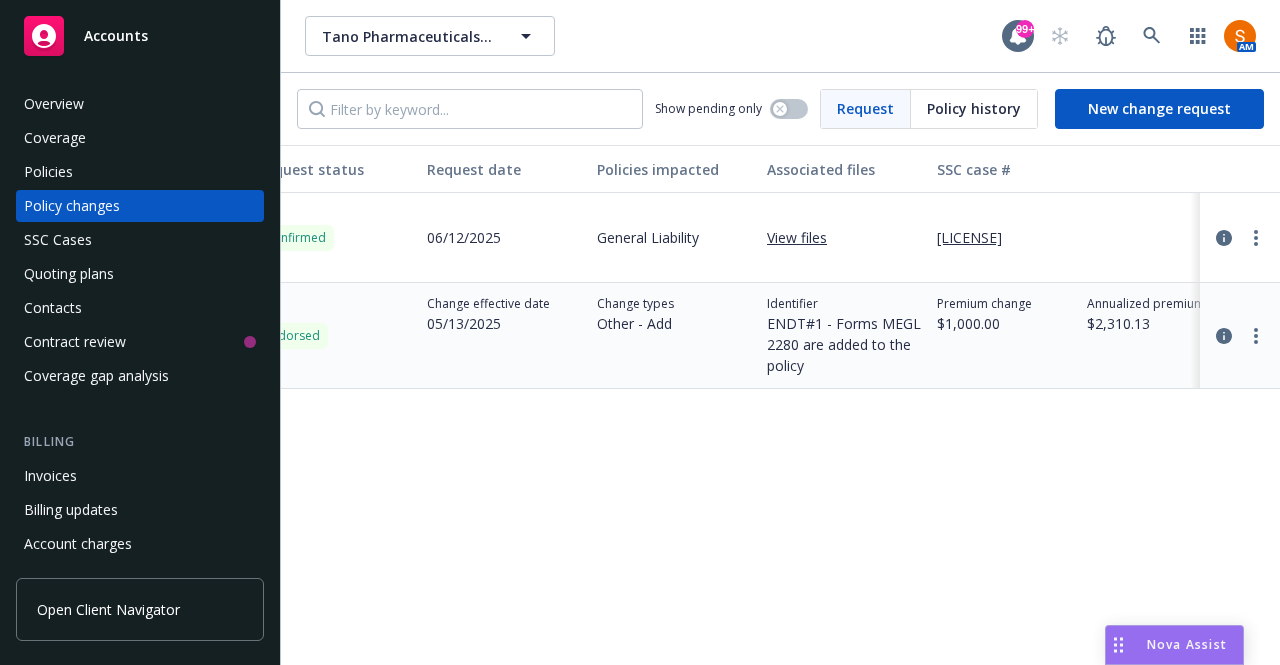 scroll, scrollTop: 0, scrollLeft: 373, axis: horizontal 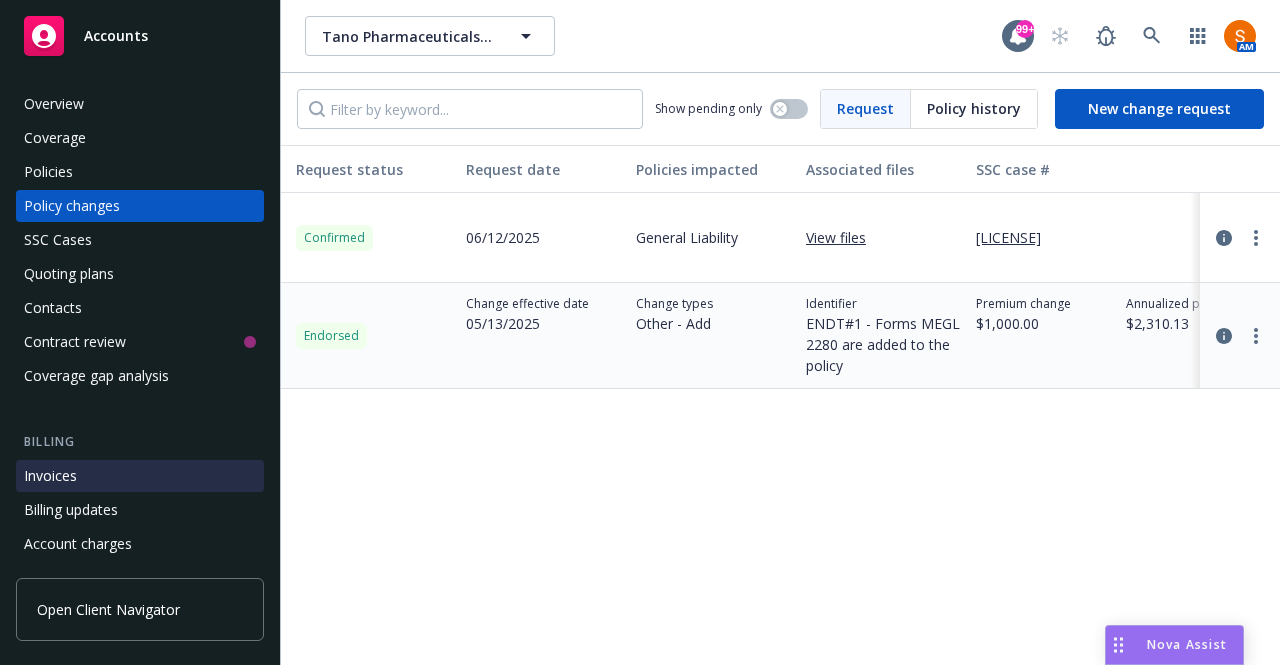 click on "Invoices" at bounding box center [50, 476] 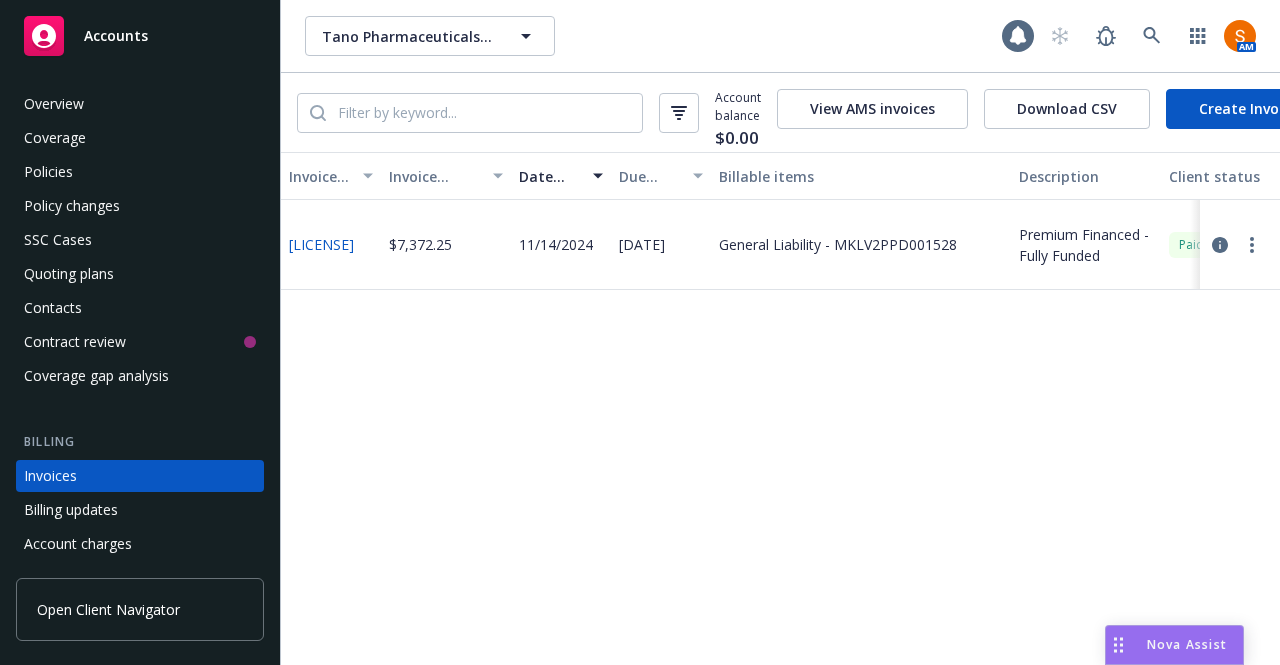 scroll, scrollTop: 111, scrollLeft: 0, axis: vertical 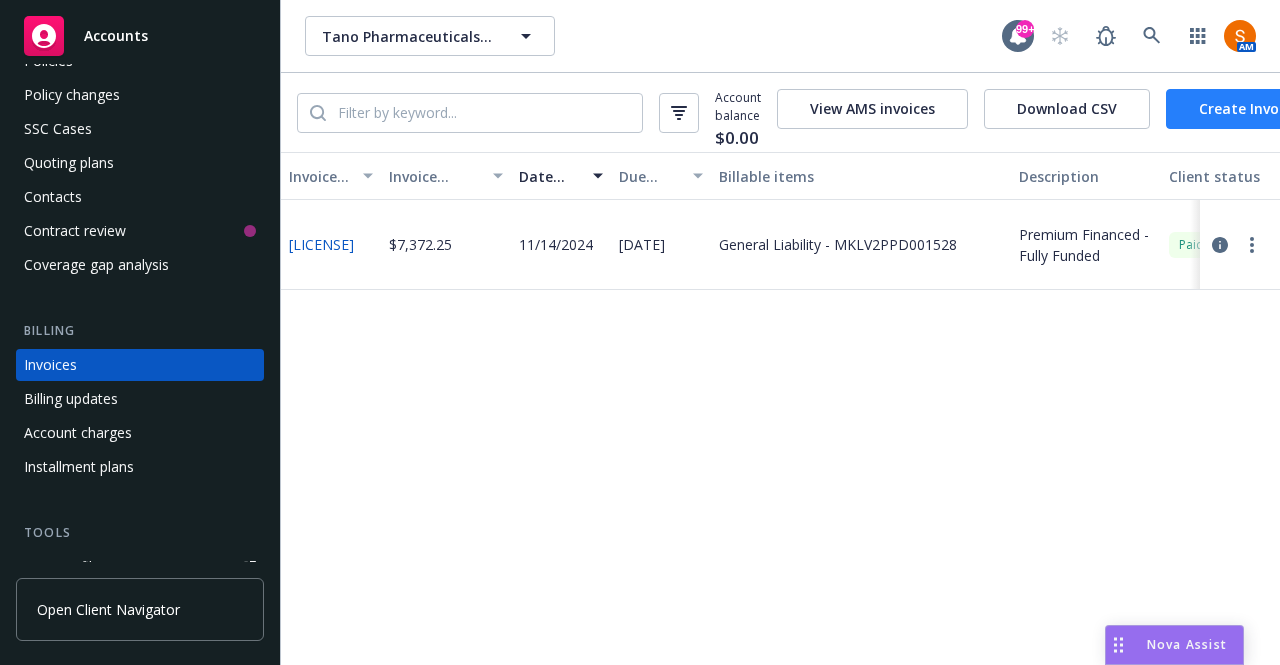 click on "Create Invoice" at bounding box center [1248, 109] 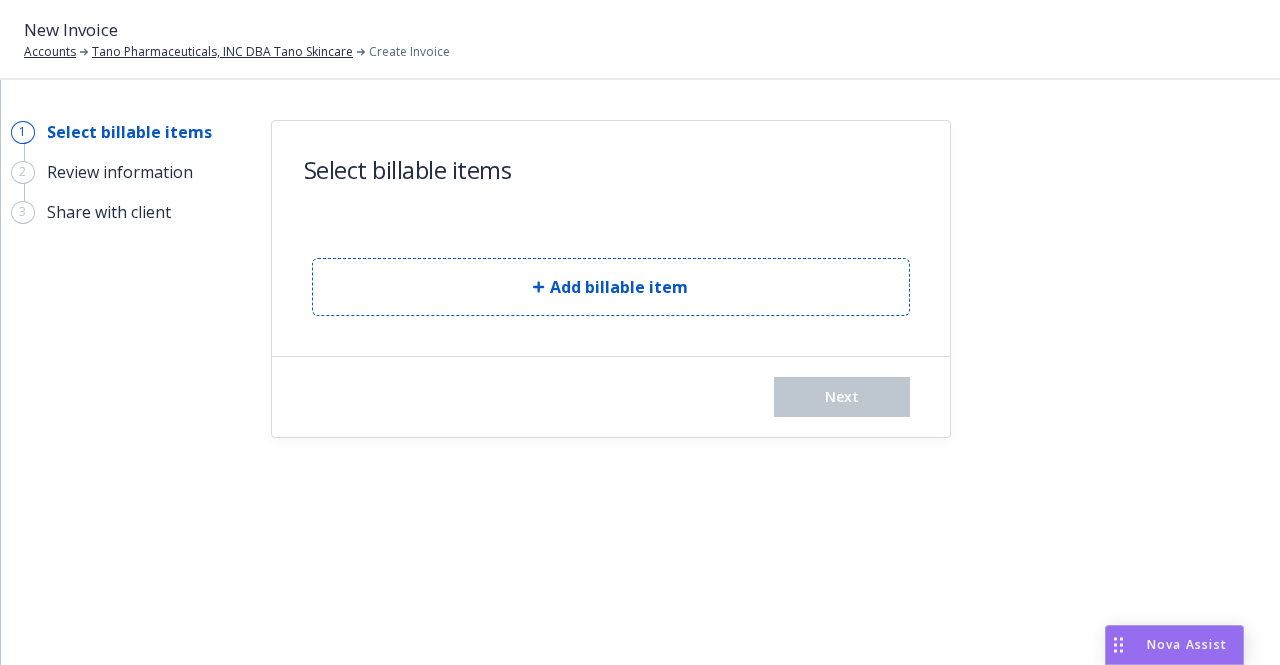 scroll, scrollTop: 0, scrollLeft: 0, axis: both 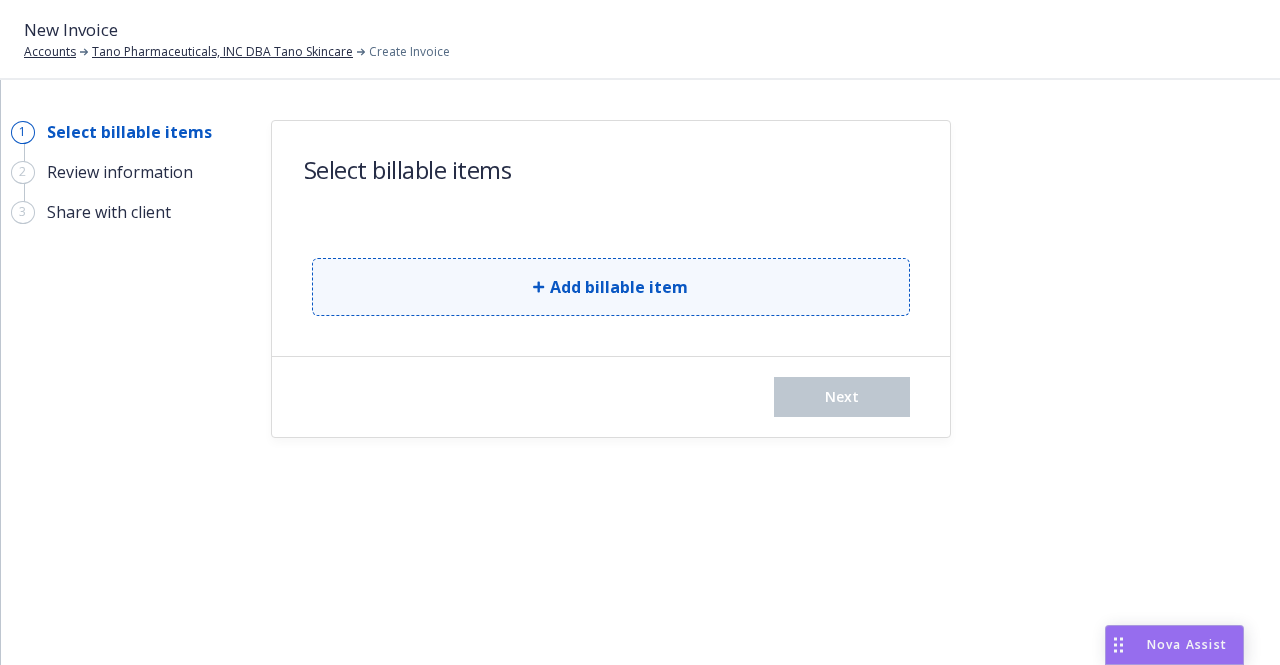 click on "Add billable item" at bounding box center (611, 287) 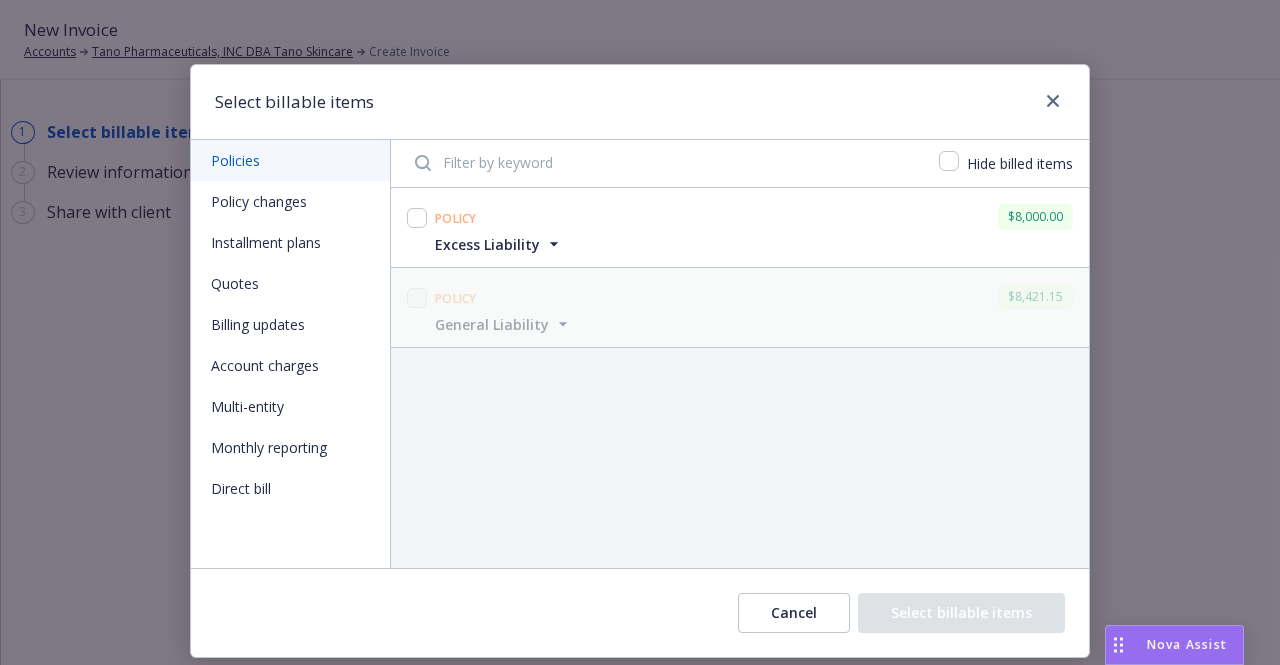 click on "Policy changes" at bounding box center (290, 201) 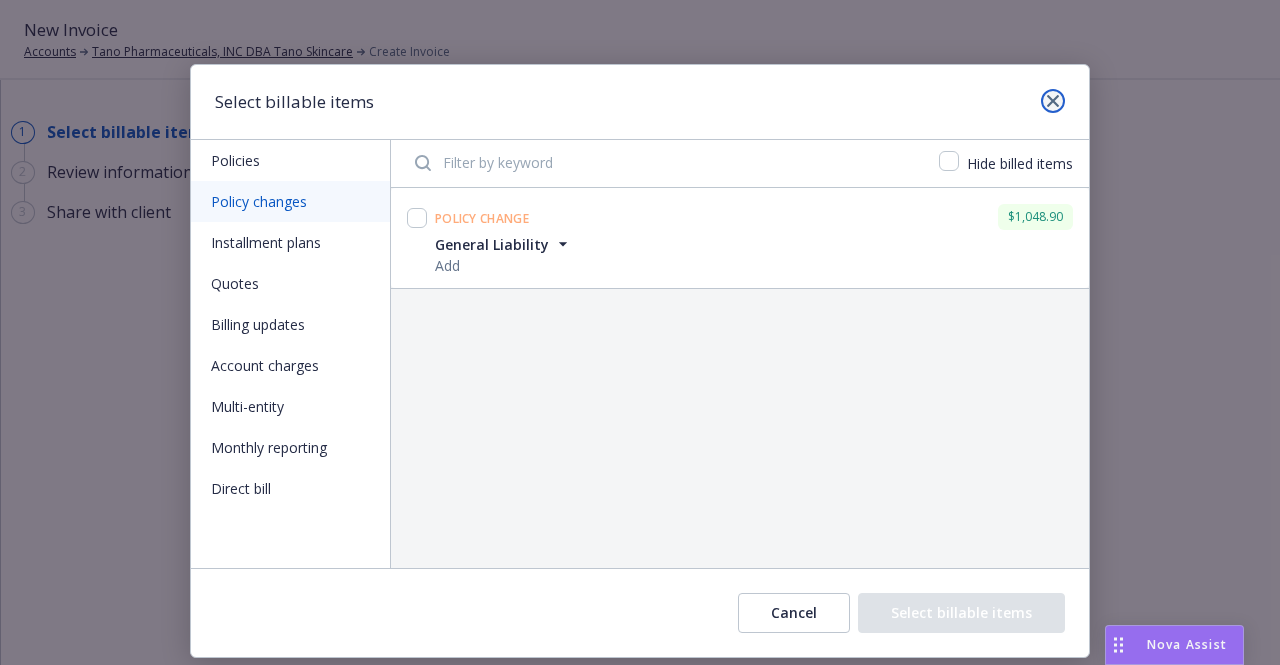 click 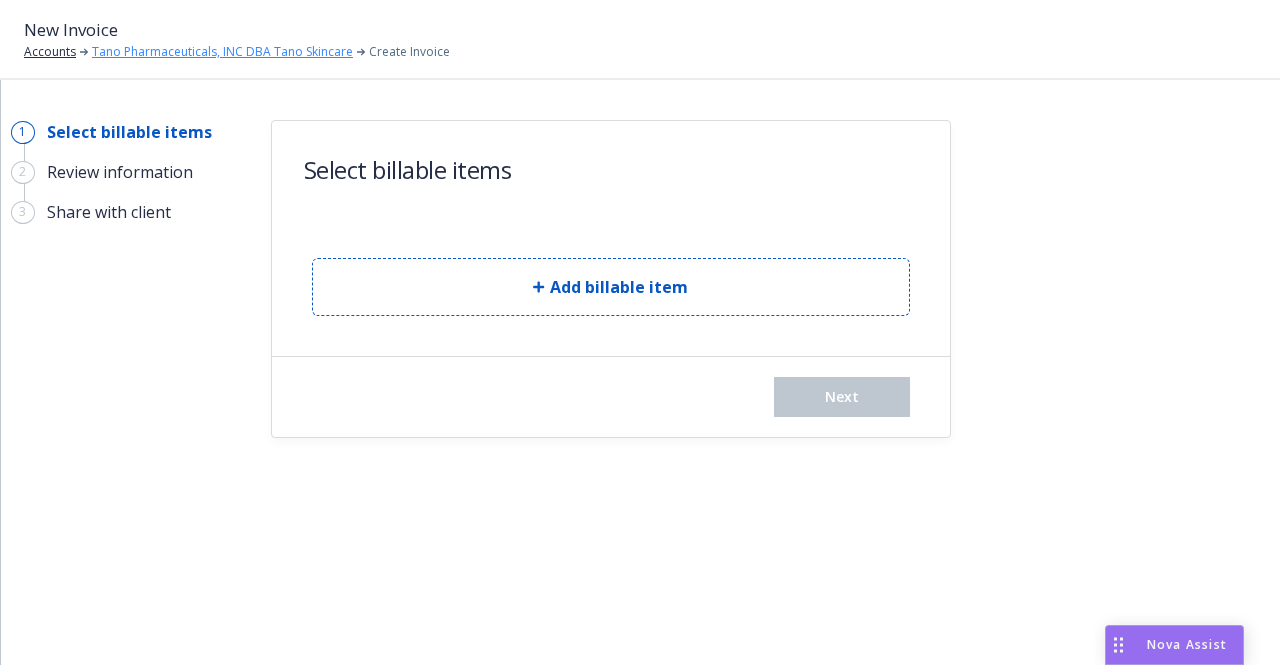 click on "Tano Pharmaceuticals, INC DBA Tano Skincare" at bounding box center (222, 52) 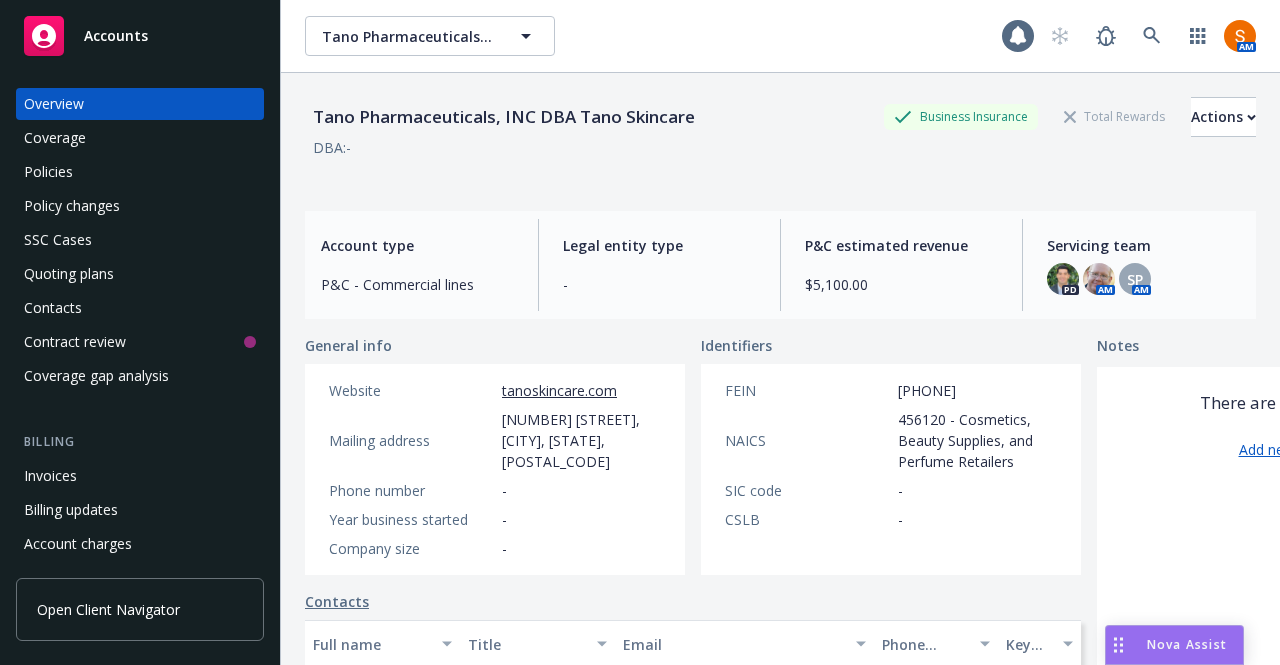 scroll, scrollTop: 0, scrollLeft: 0, axis: both 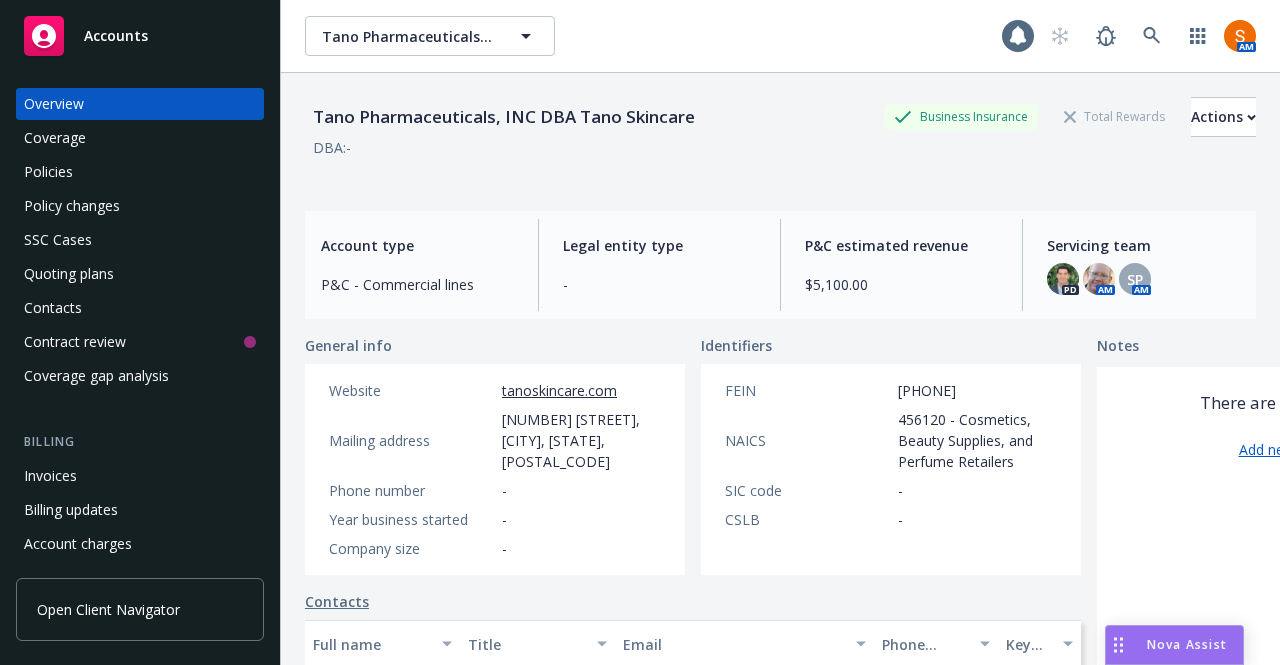 click on "Policies" at bounding box center [140, 172] 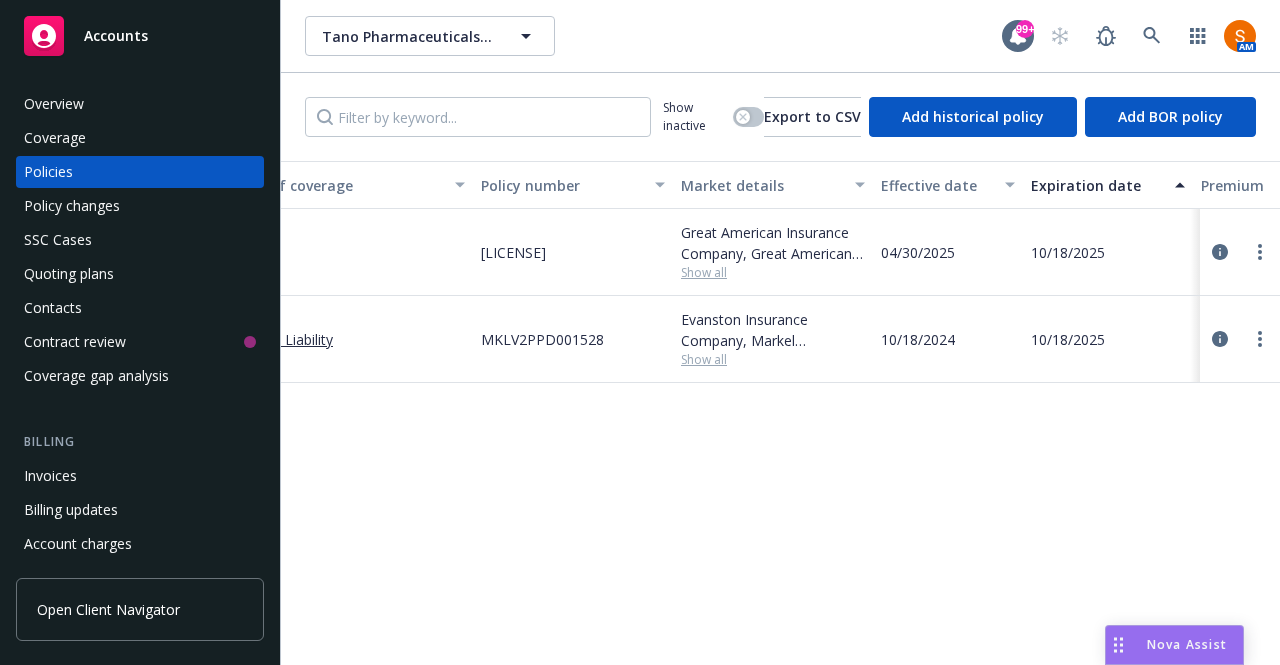 scroll, scrollTop: 0, scrollLeft: 0, axis: both 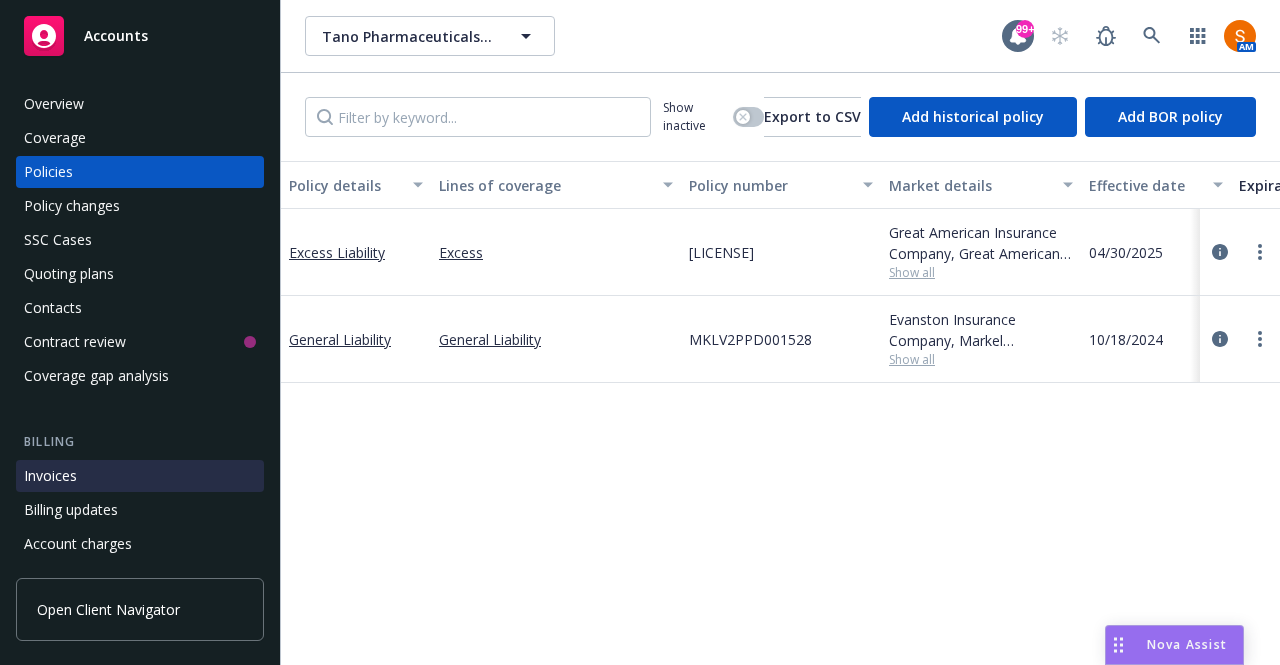 click on "Invoices" at bounding box center (140, 476) 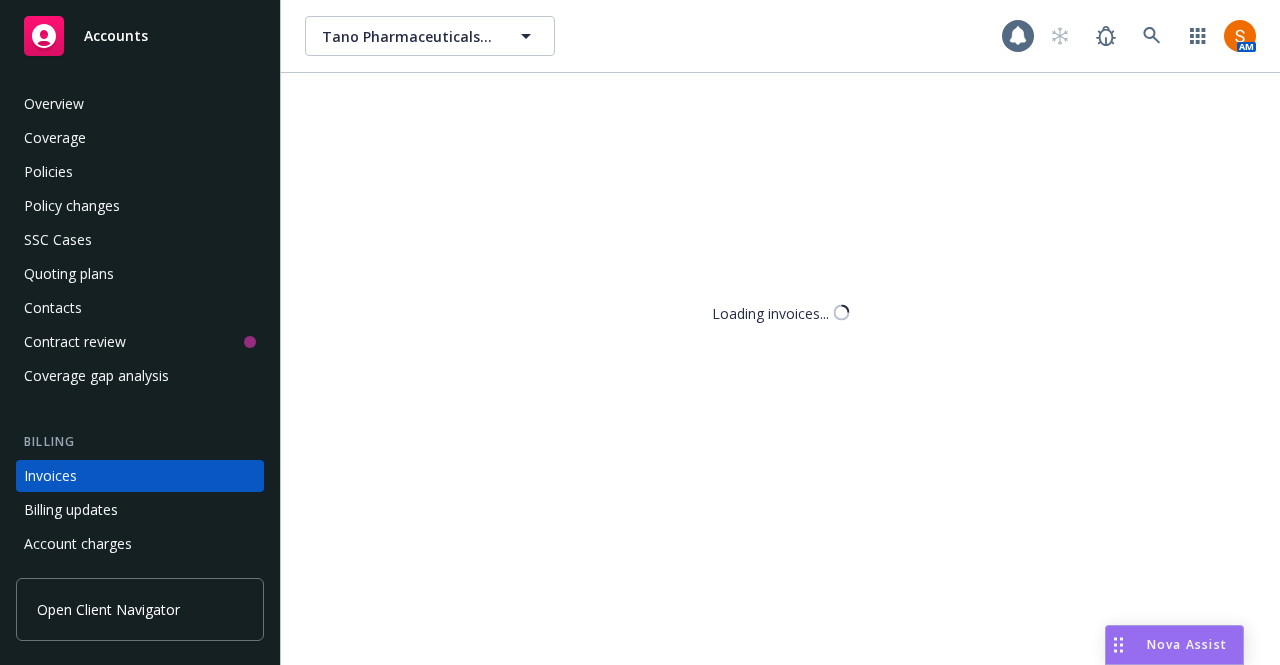 scroll, scrollTop: 111, scrollLeft: 0, axis: vertical 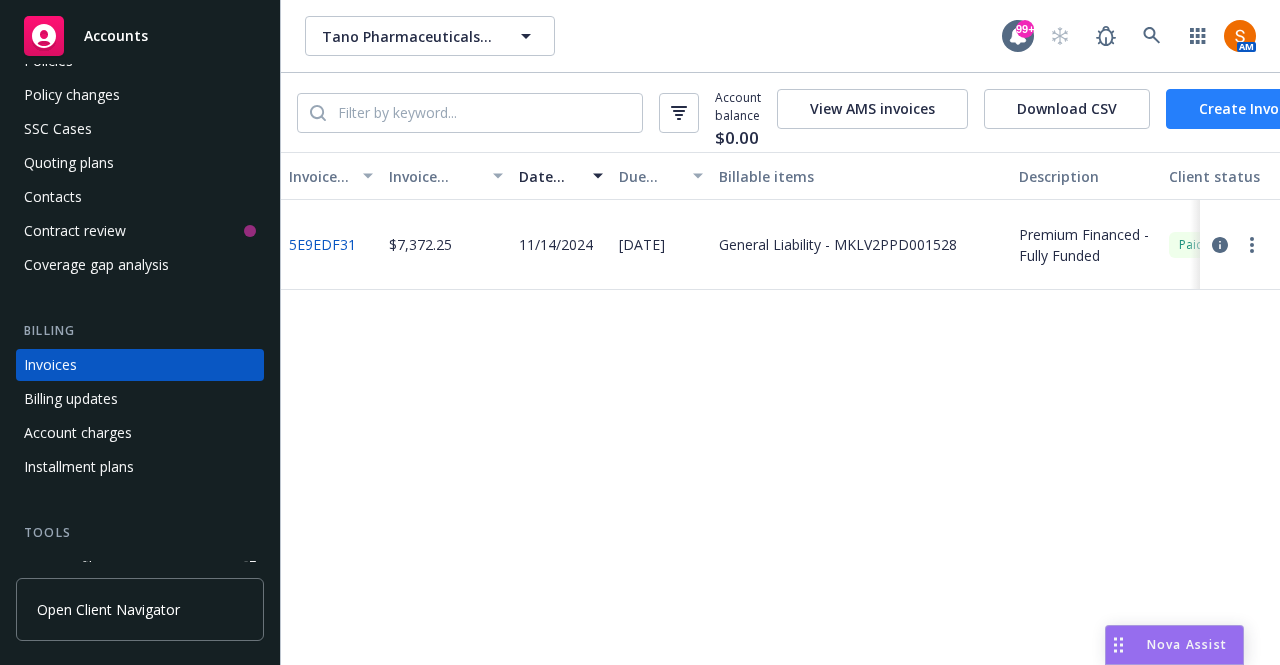click on "Create Invoice" at bounding box center [1248, 109] 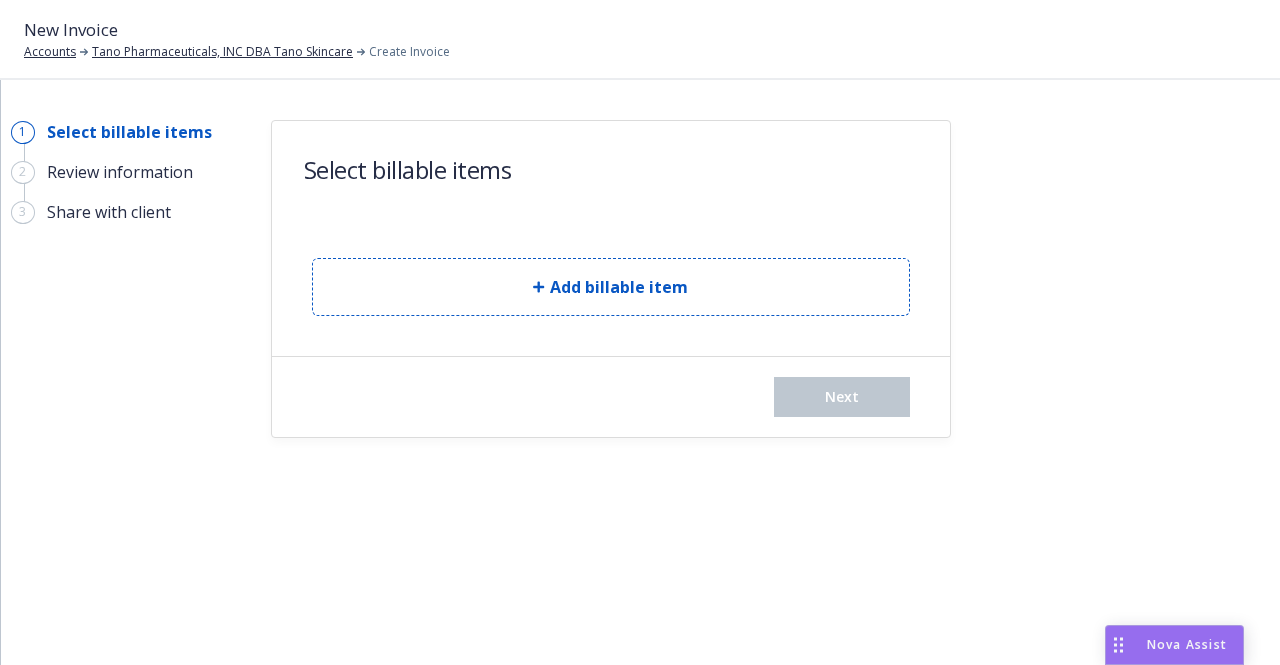 scroll, scrollTop: 0, scrollLeft: 0, axis: both 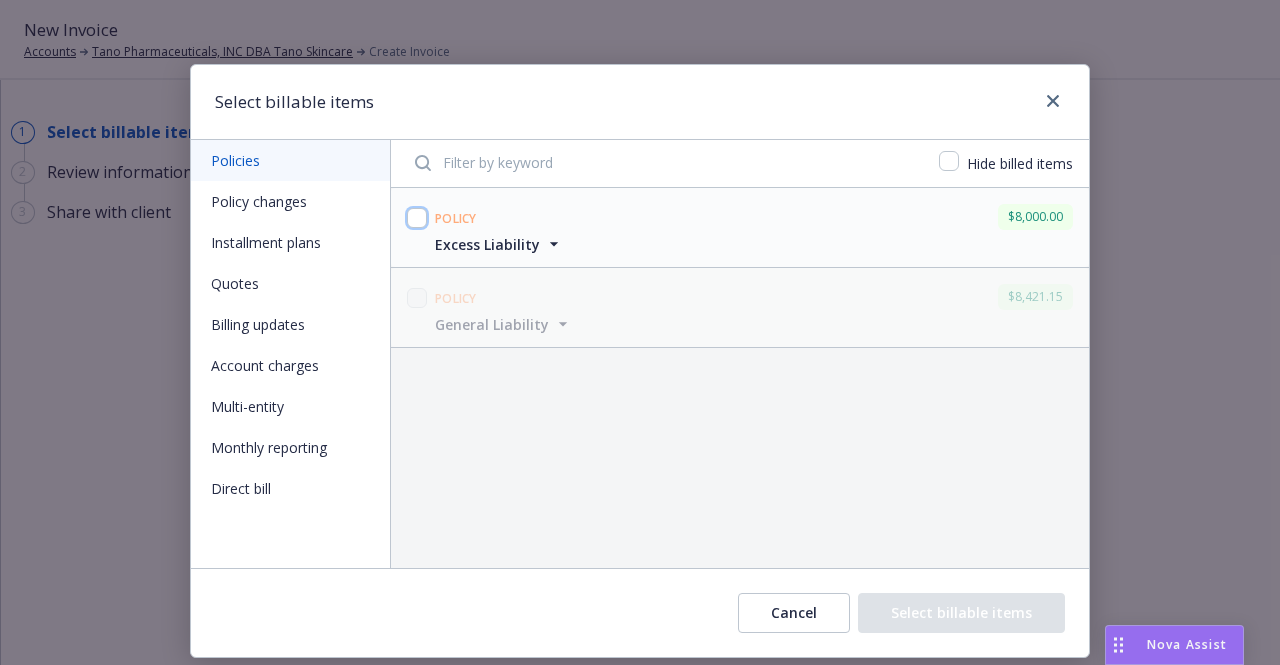 click at bounding box center (417, 218) 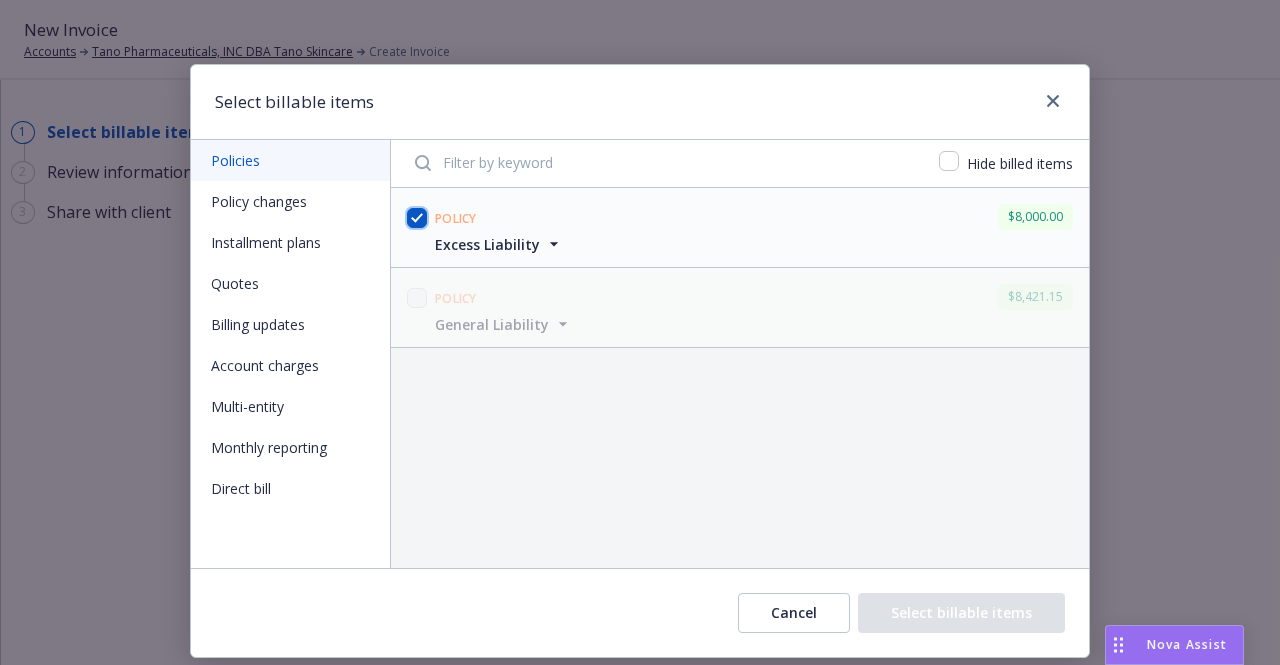 checkbox on "true" 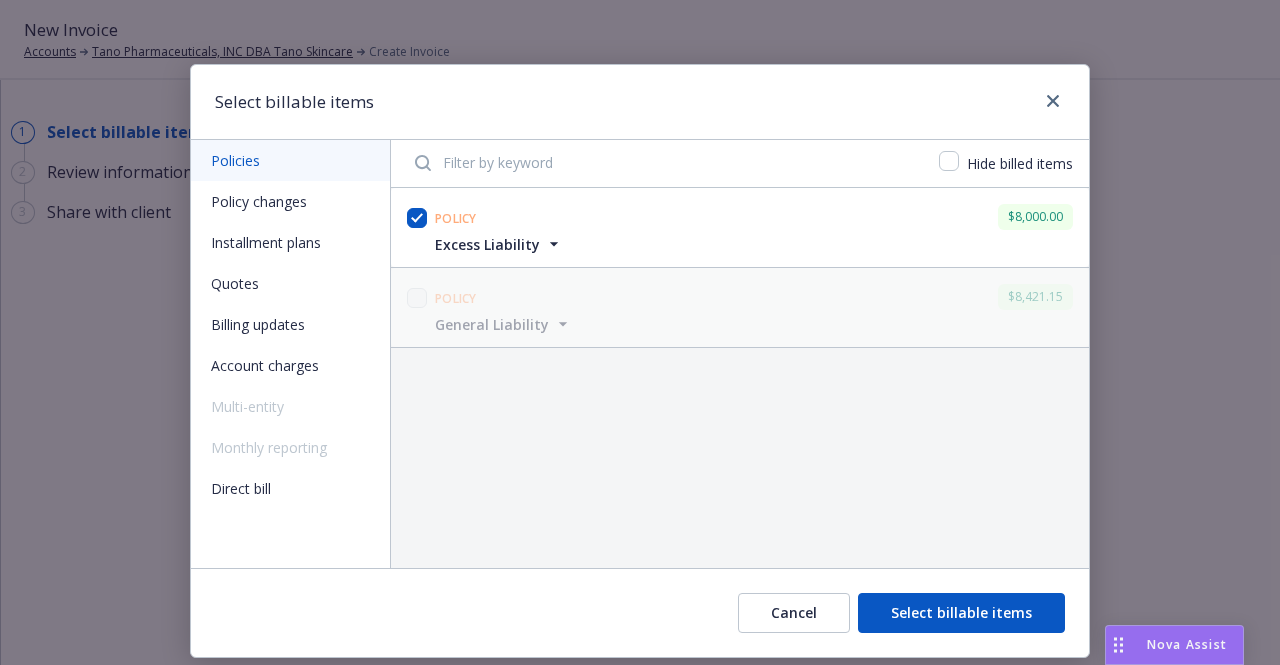 click on "Installment plans" at bounding box center [290, 242] 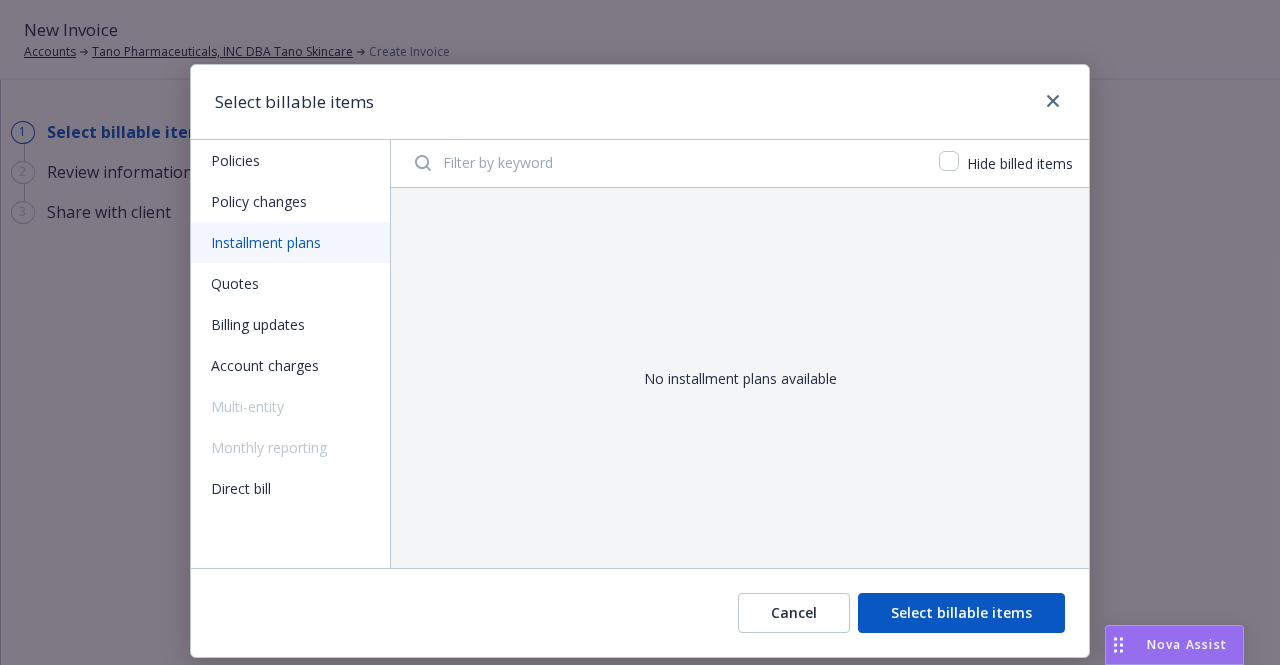 click on "Policy changes" at bounding box center [290, 201] 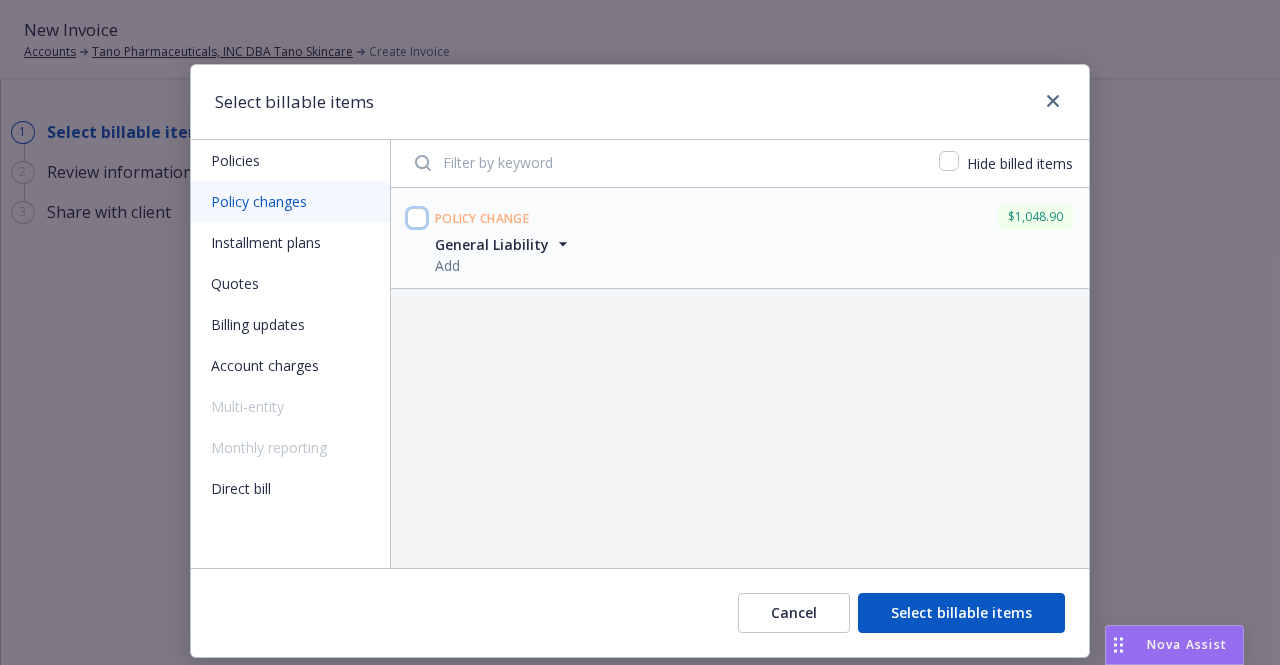 click at bounding box center (417, 218) 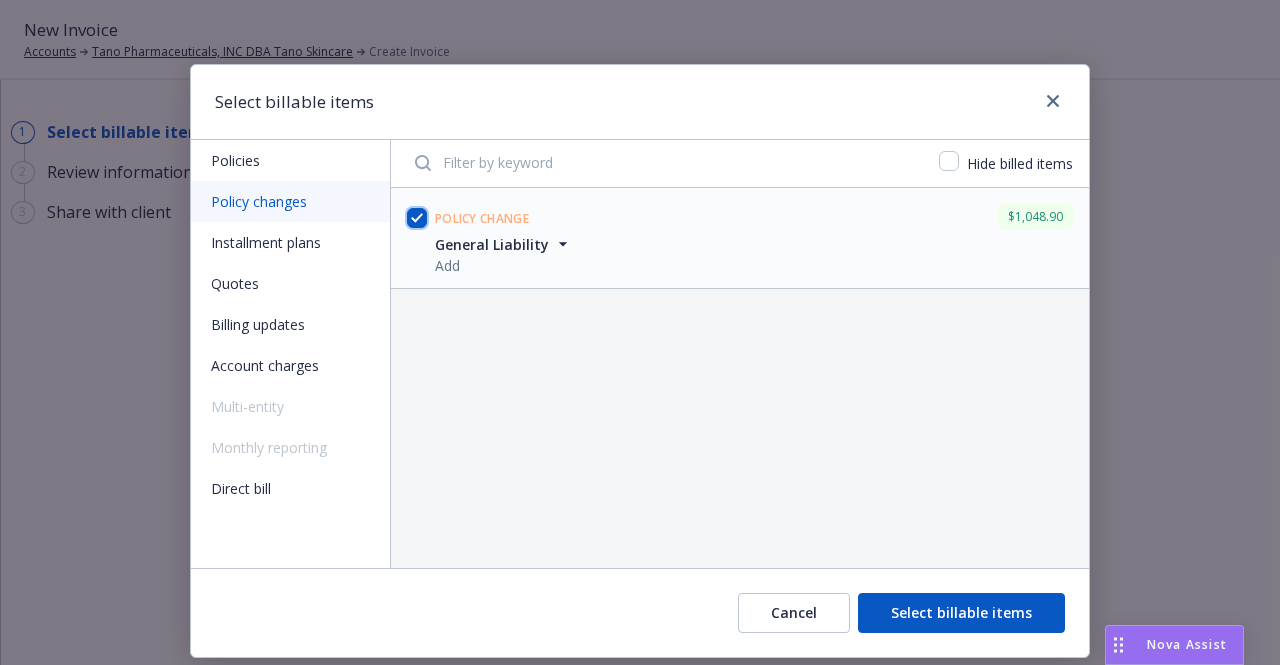 checkbox on "true" 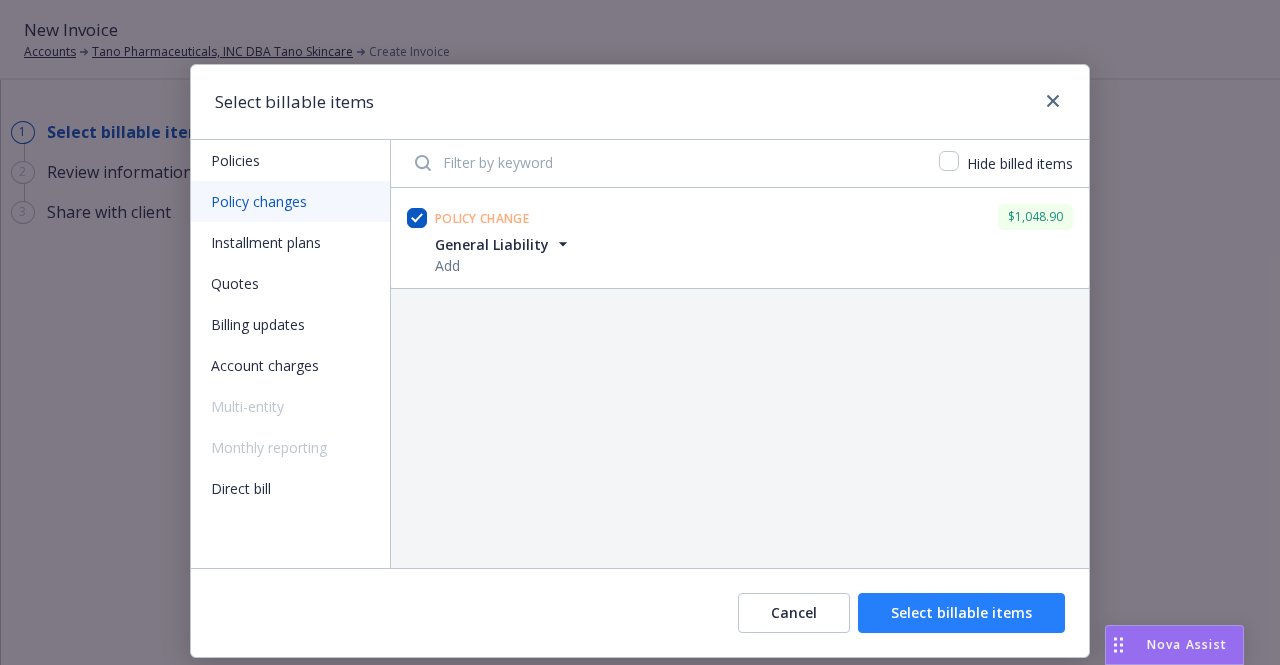 click on "Select billable items" at bounding box center [961, 613] 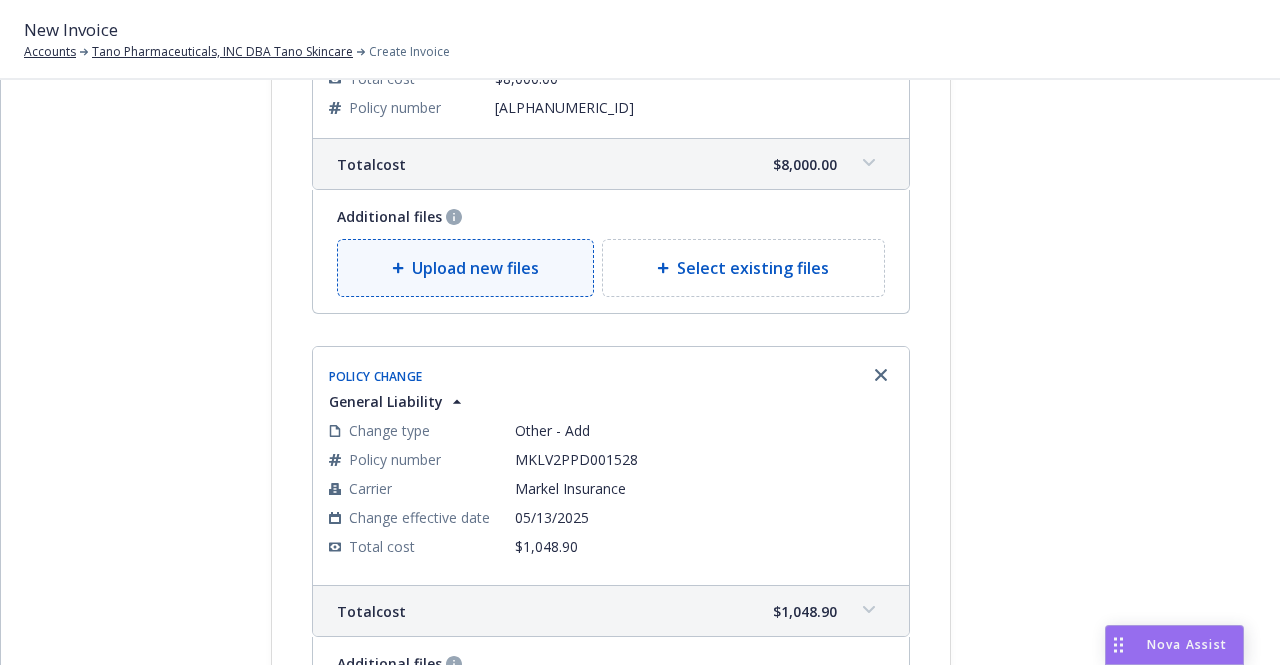 scroll, scrollTop: 320, scrollLeft: 0, axis: vertical 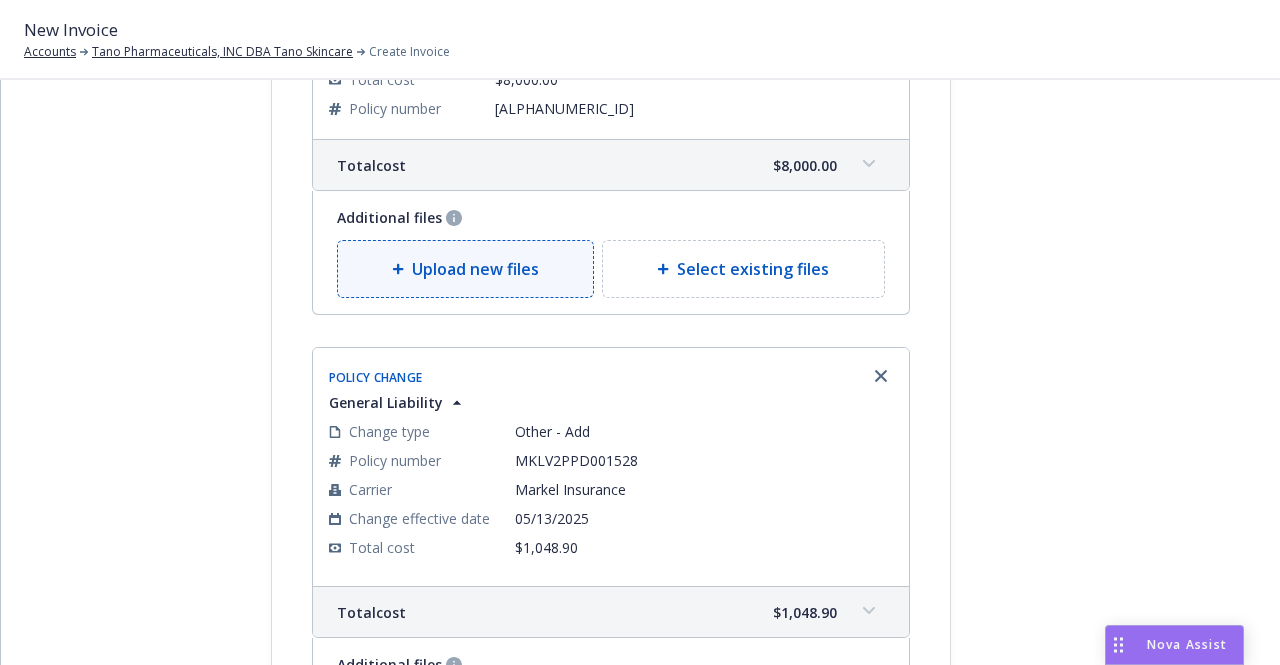 click on "Upload new files" at bounding box center [475, 269] 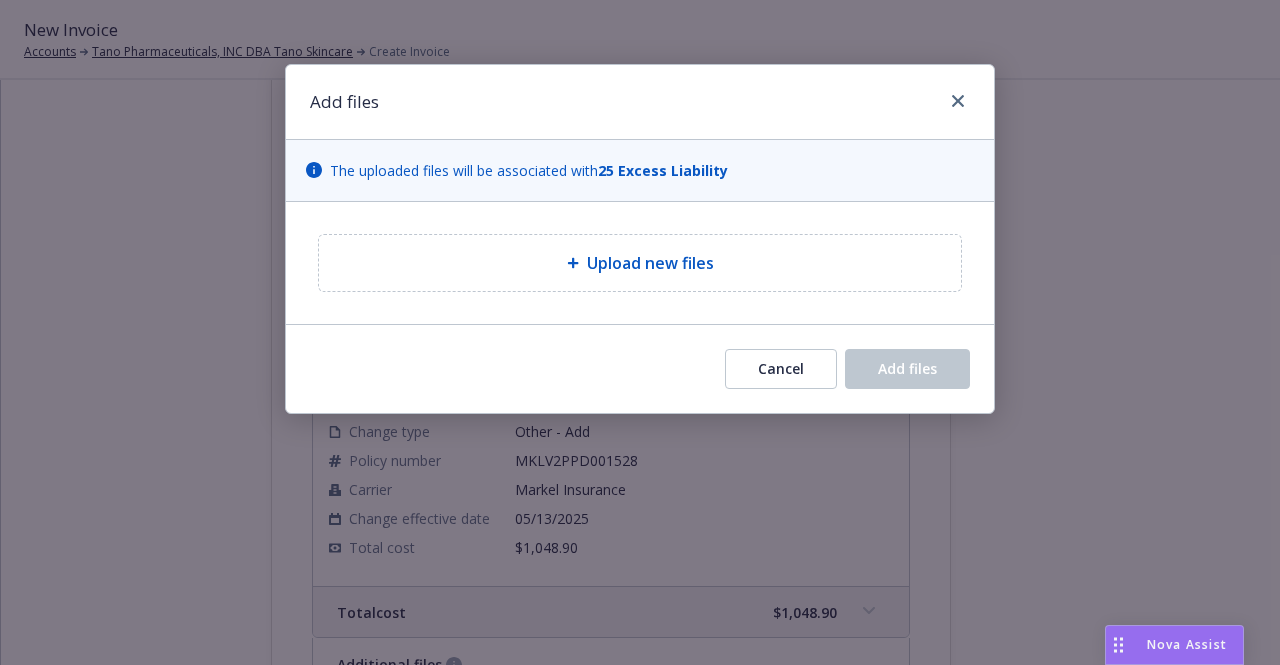 click on "Upload new files" at bounding box center (640, 263) 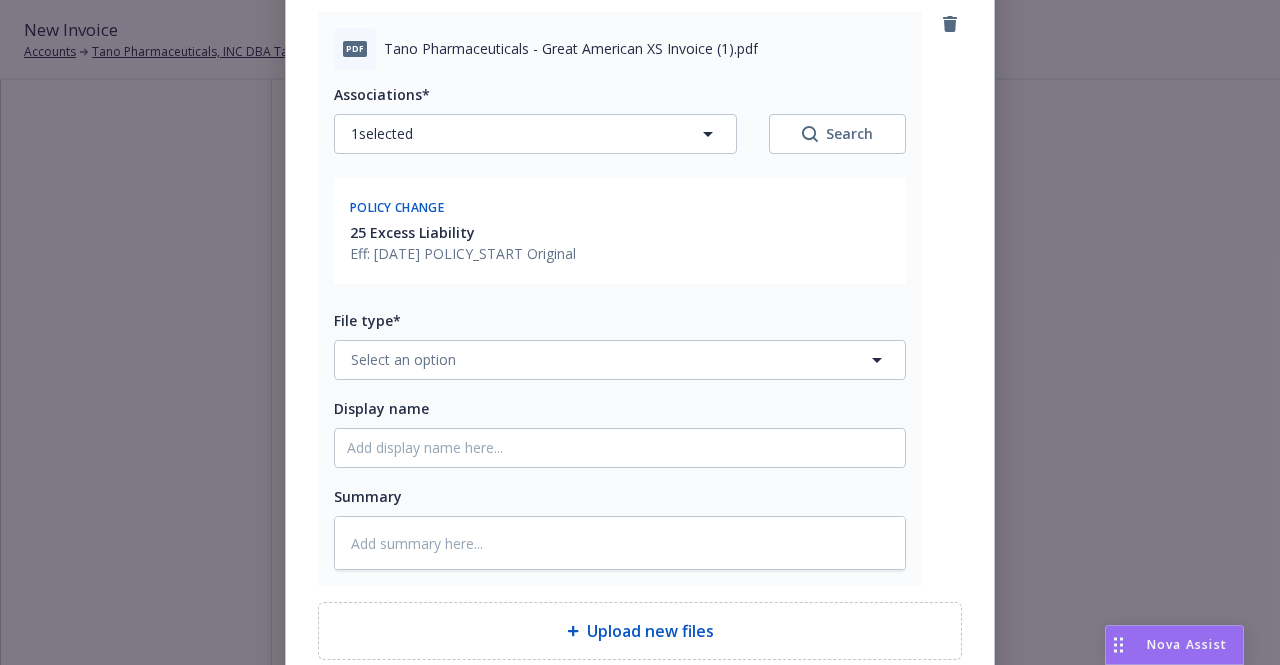 scroll, scrollTop: 224, scrollLeft: 0, axis: vertical 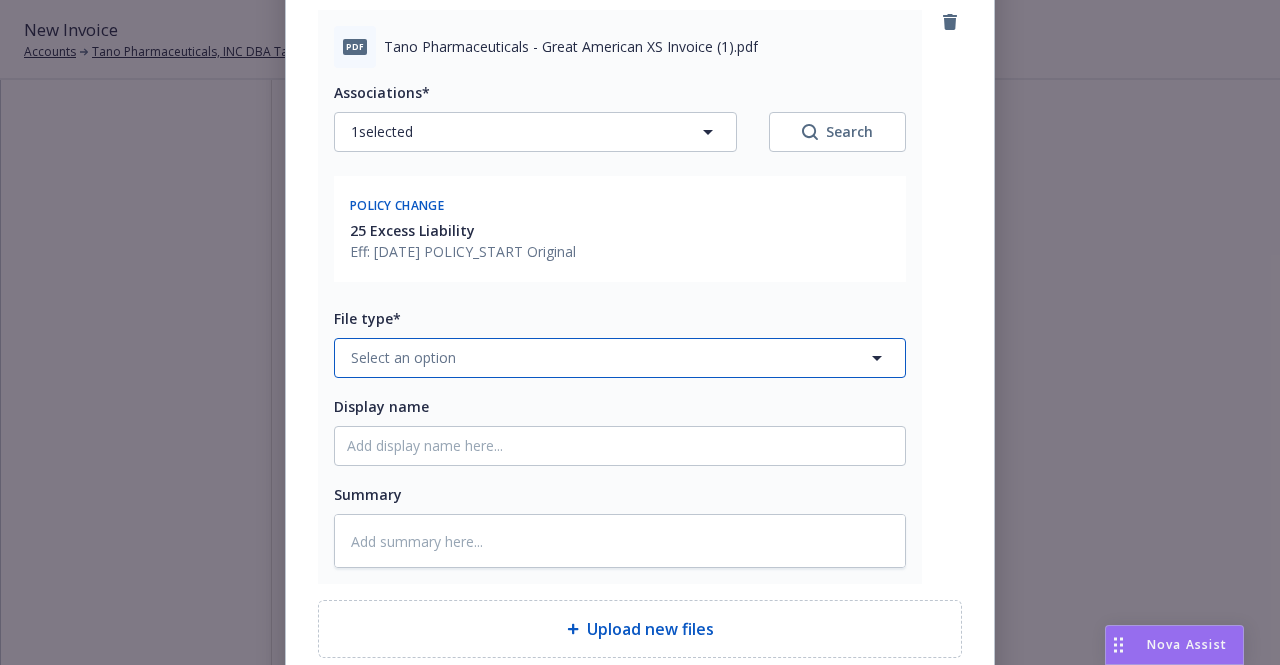 click on "Select an option" at bounding box center (620, 358) 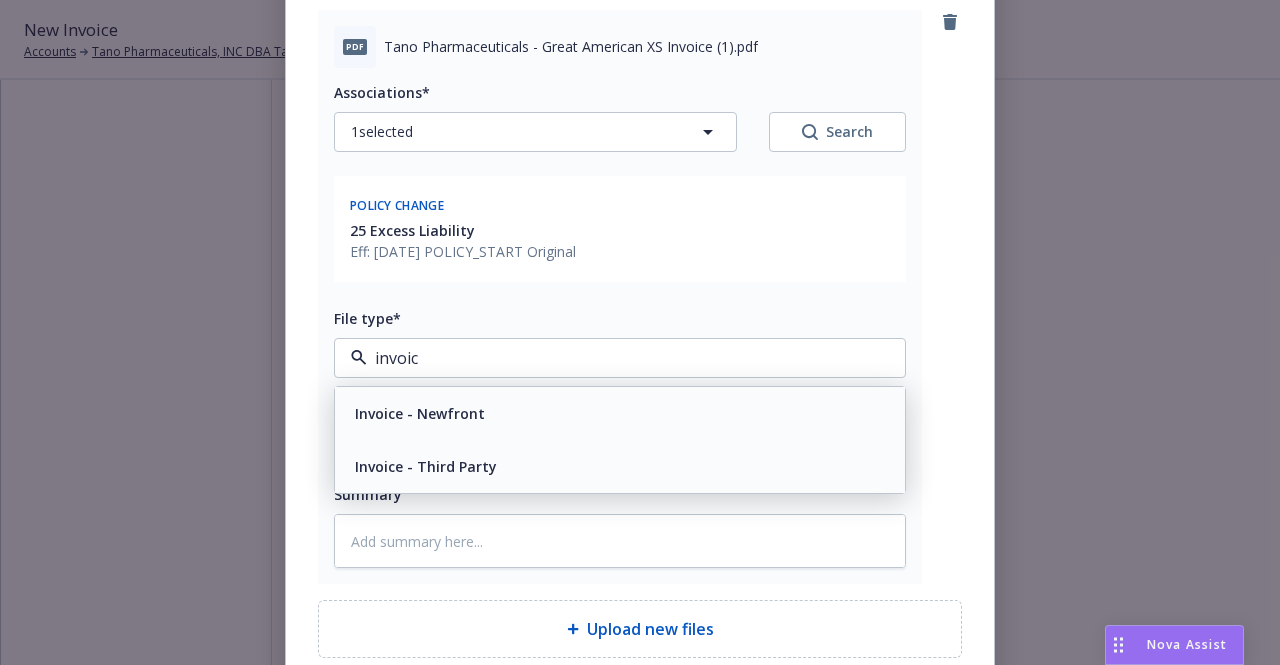 type on "invoice" 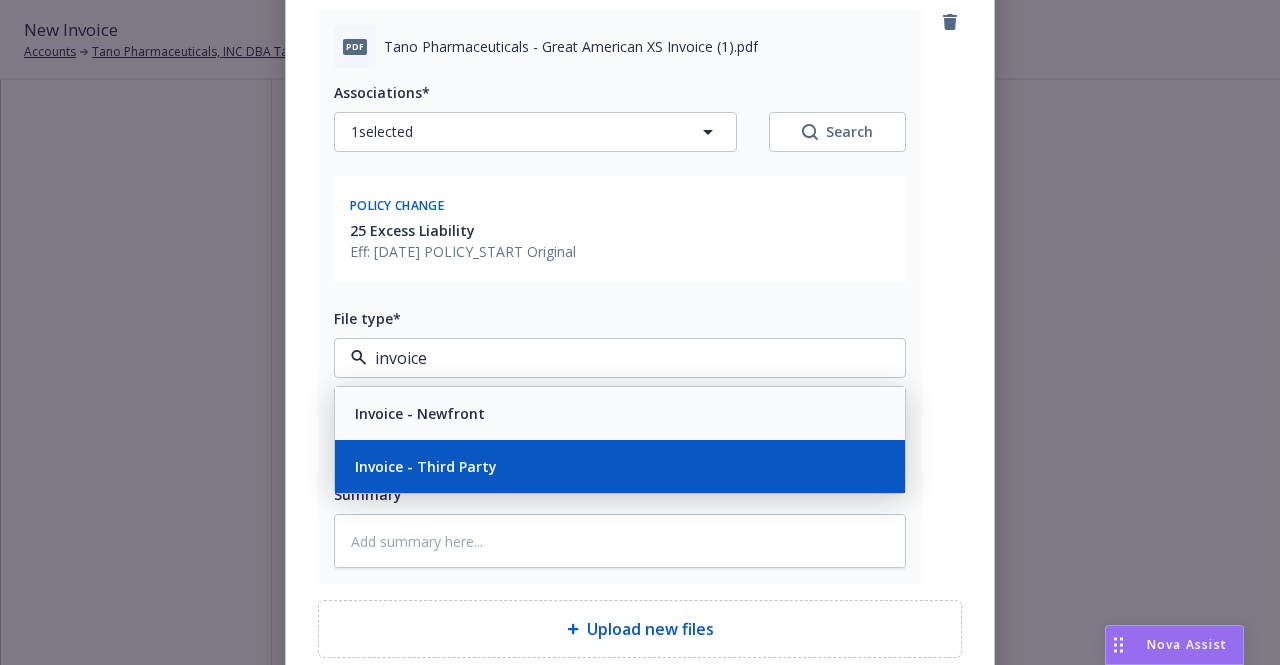 click on "Invoice - Third Party" at bounding box center [426, 466] 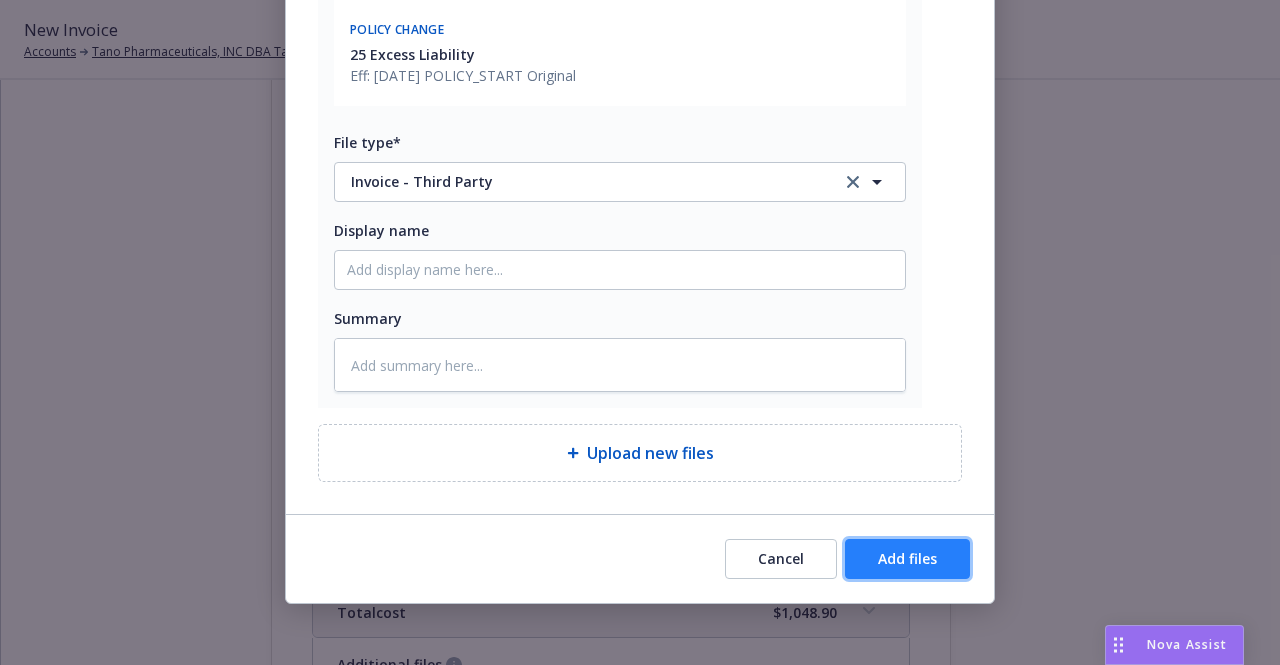 click on "Add files" at bounding box center [907, 559] 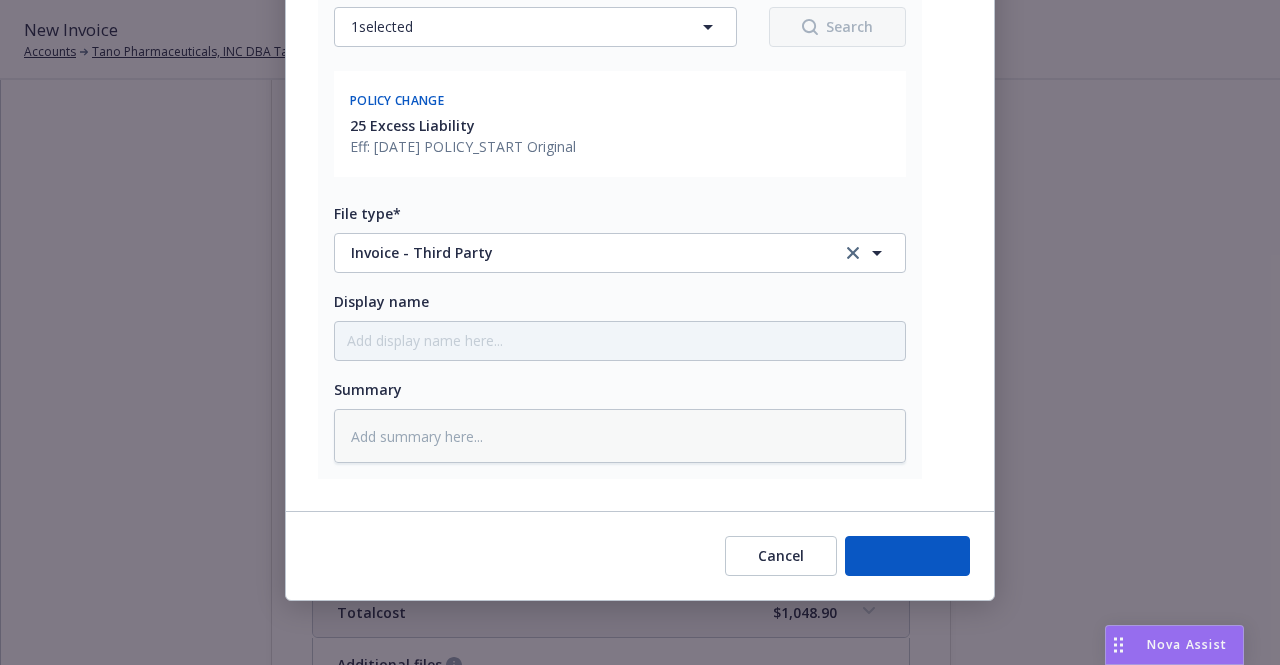 scroll, scrollTop: 326, scrollLeft: 0, axis: vertical 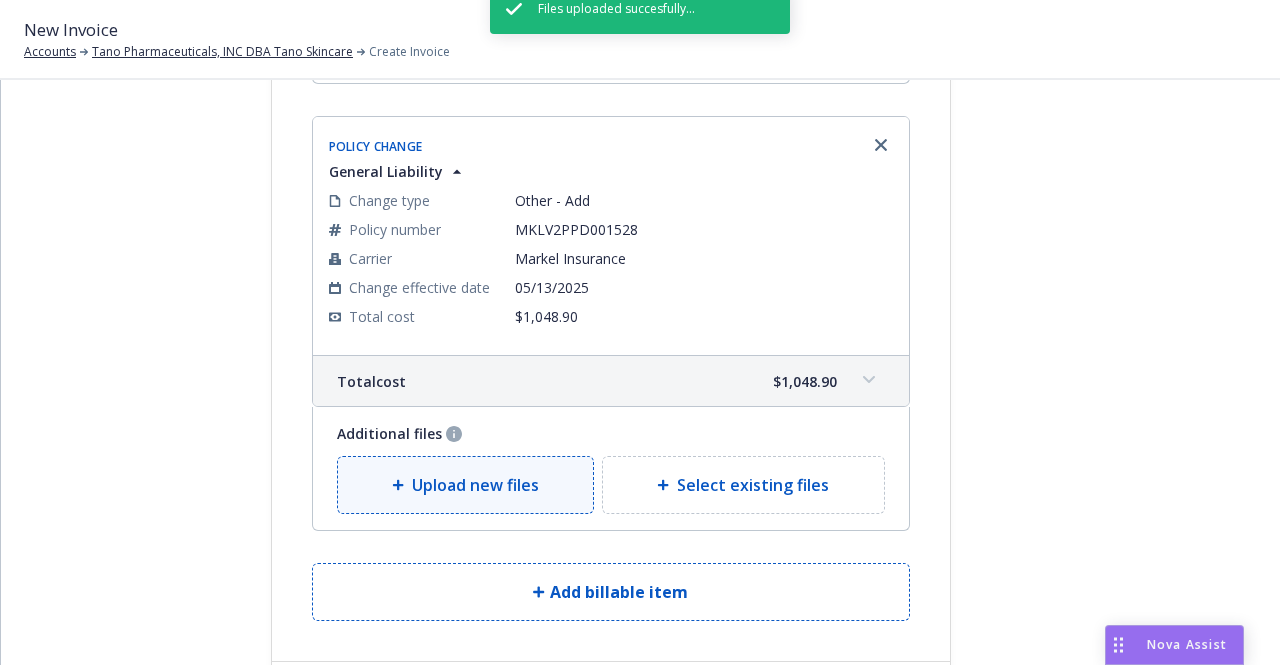 click on "Upload new files" at bounding box center [466, 485] 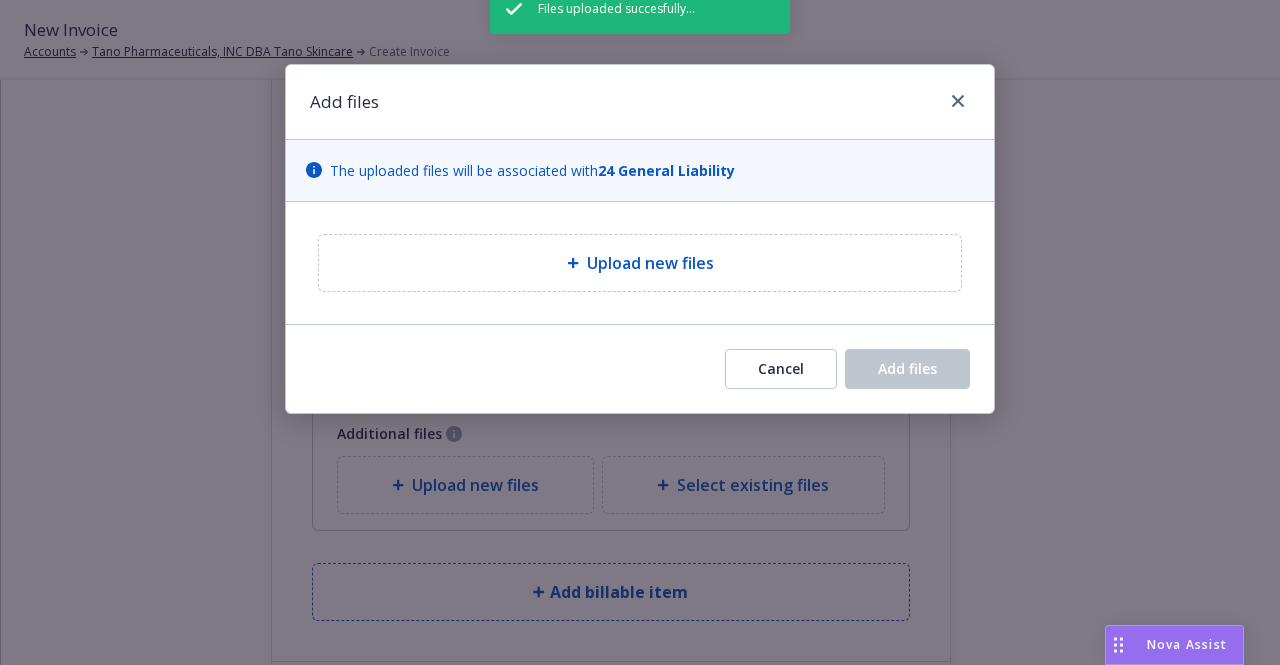 click on "Files uploaded succesfully..." at bounding box center (640, 316) 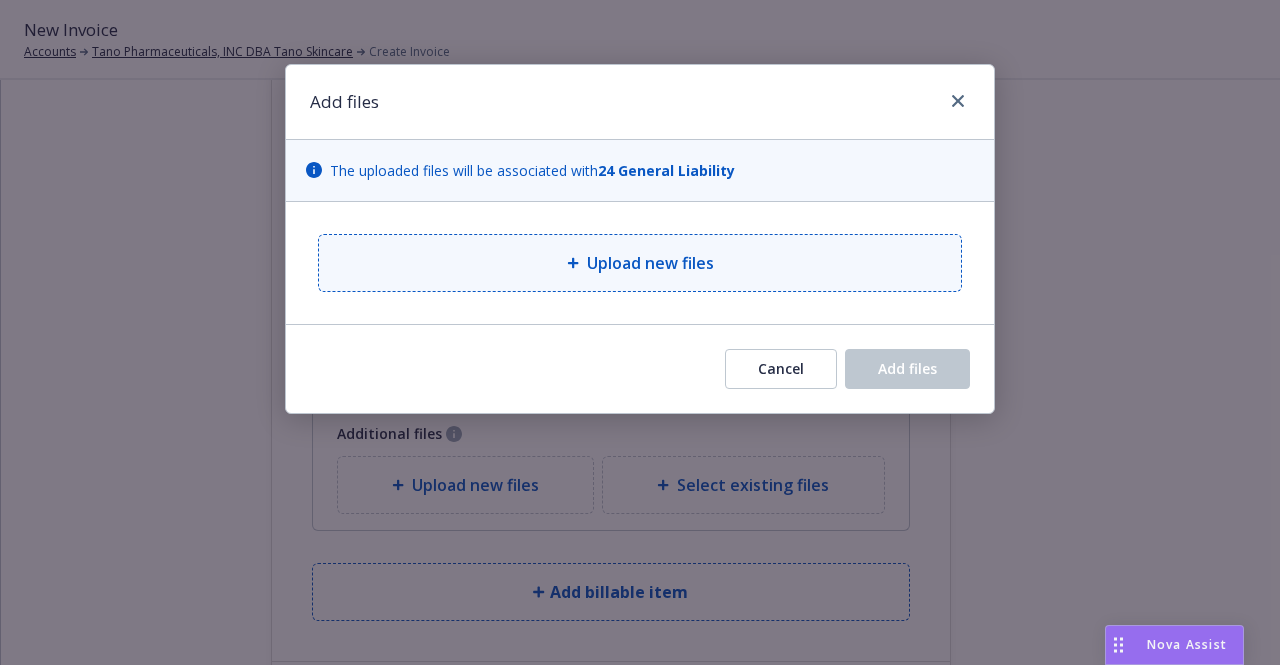click on "Upload new files" at bounding box center [650, 263] 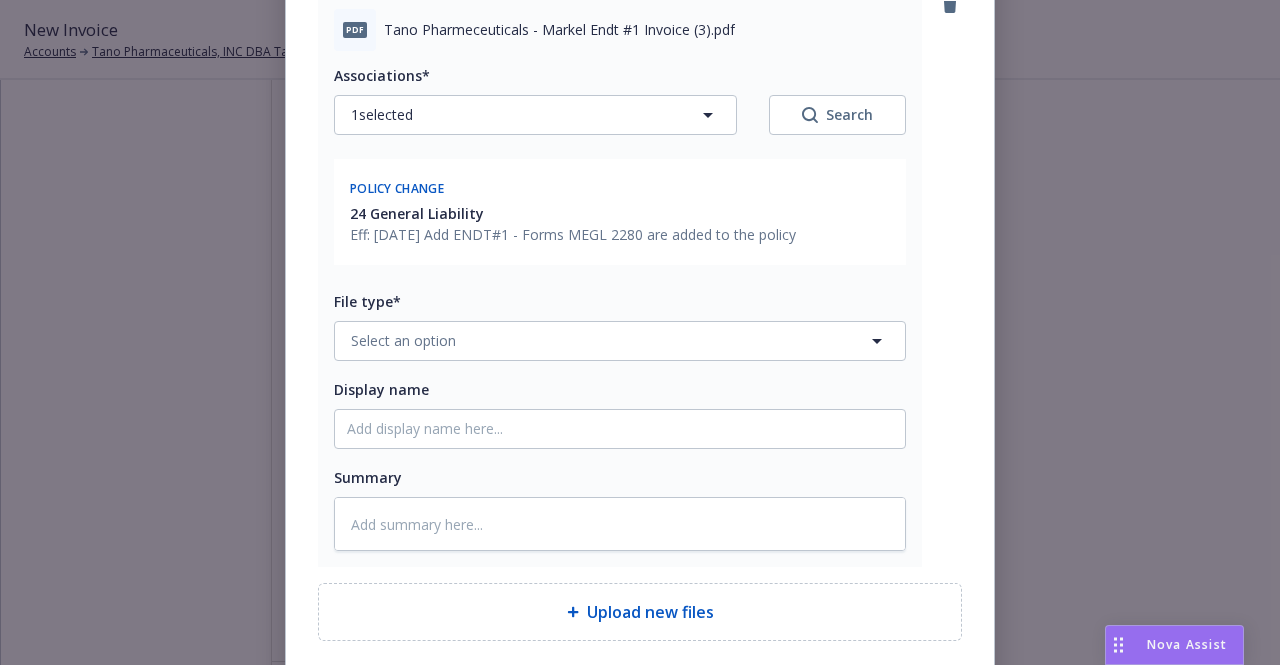 scroll, scrollTop: 242, scrollLeft: 0, axis: vertical 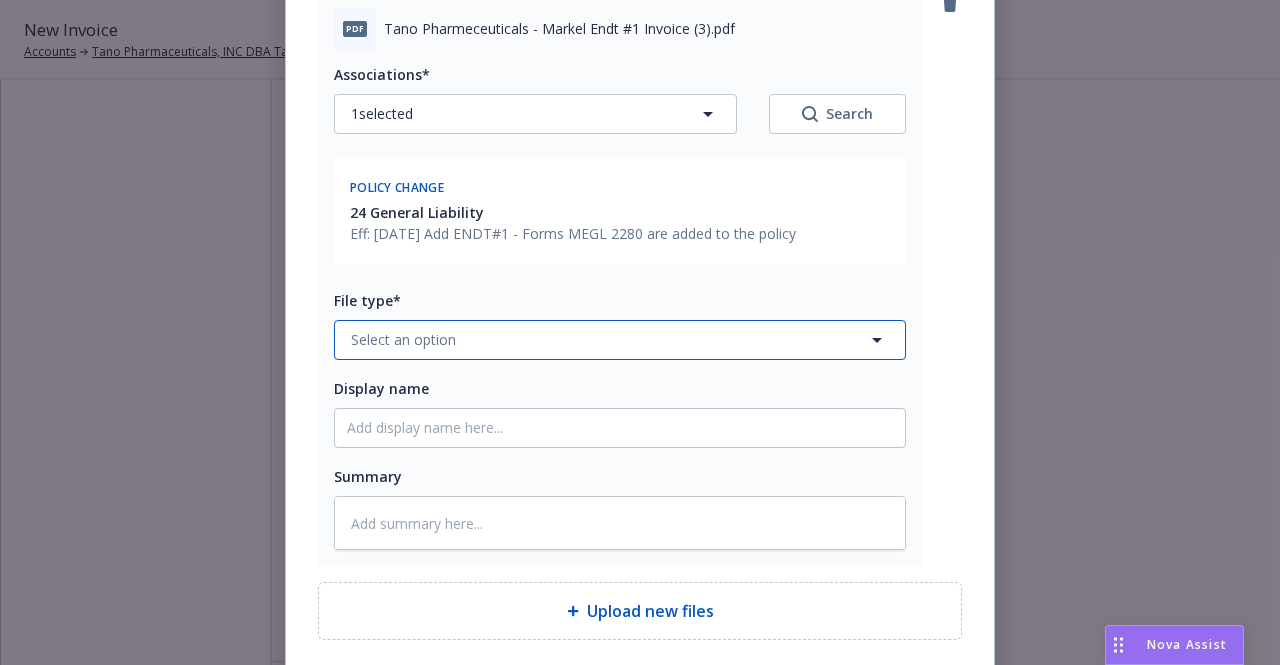 click on "Select an option" at bounding box center (620, 340) 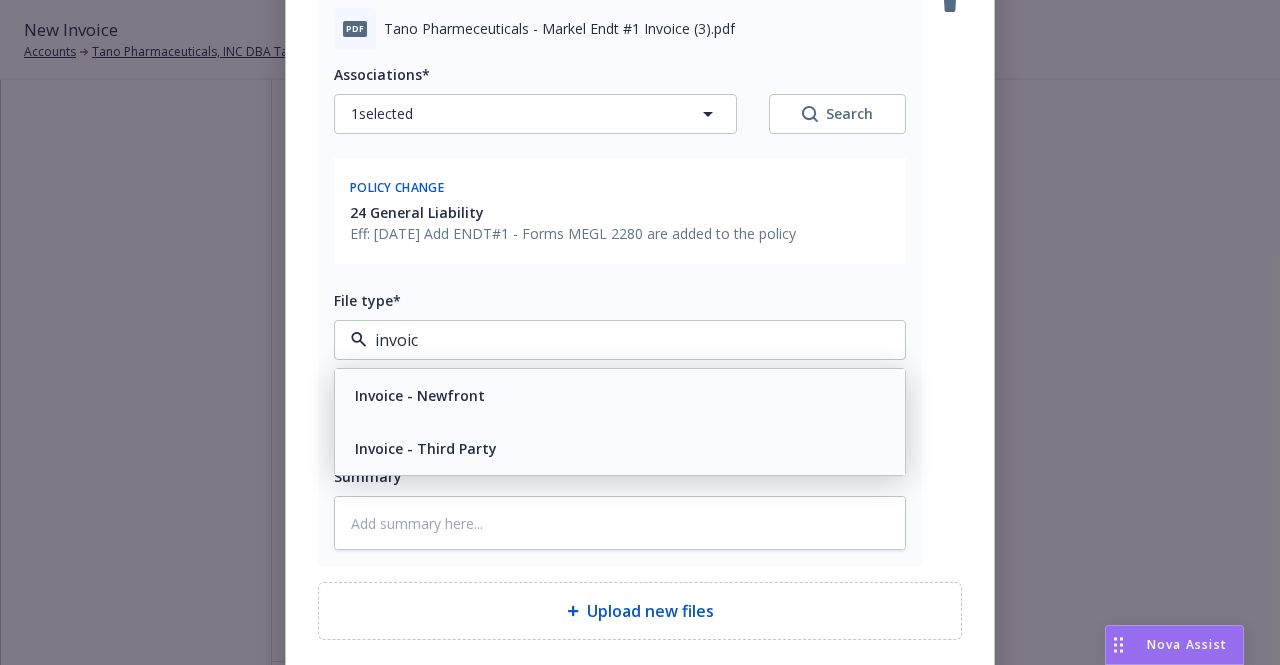 type on "invoice" 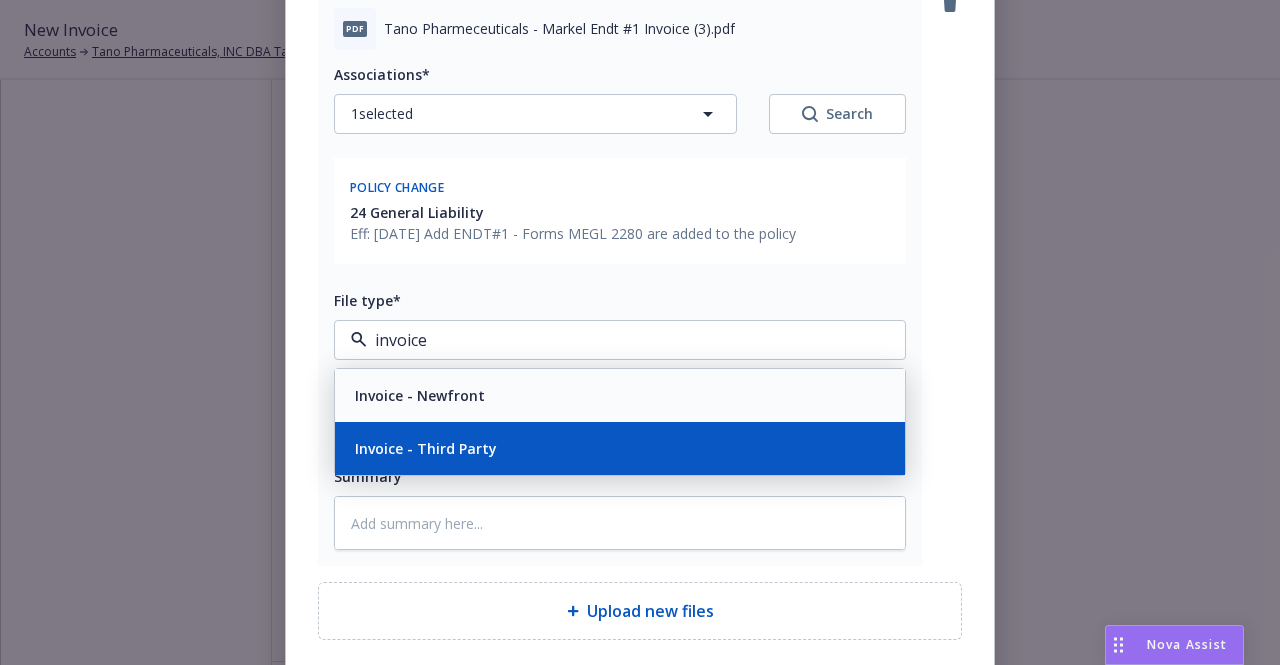 click on "Invoice - Third Party" at bounding box center [620, 448] 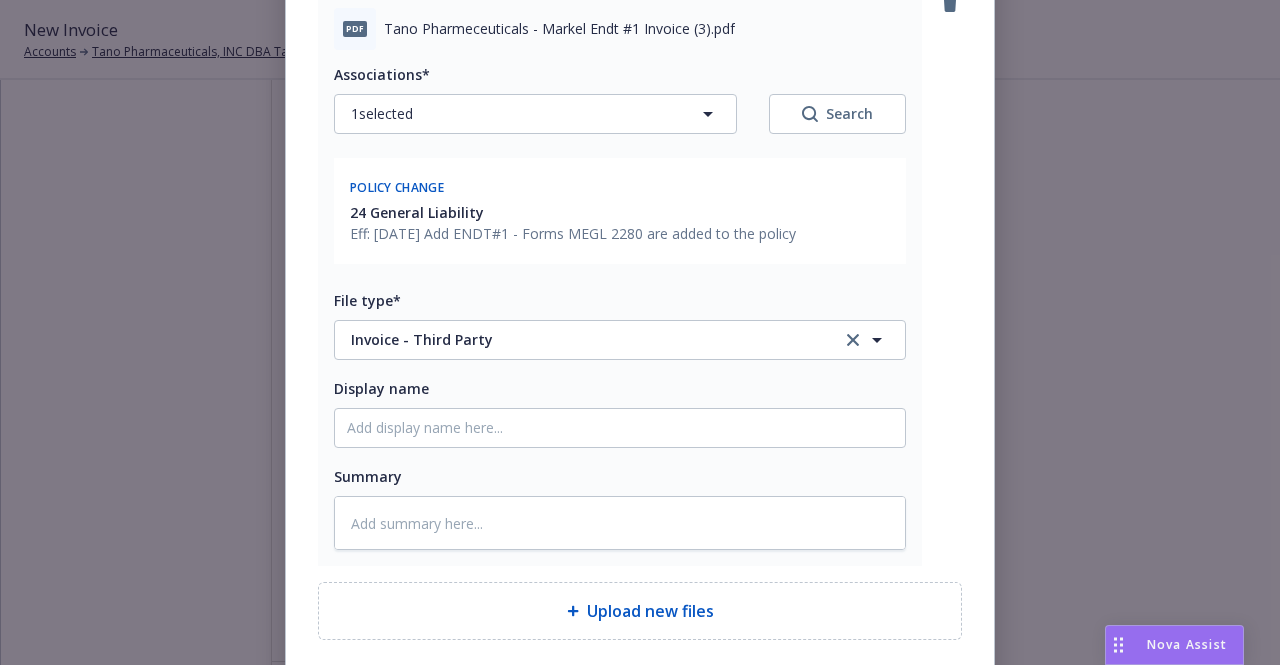 scroll, scrollTop: 400, scrollLeft: 0, axis: vertical 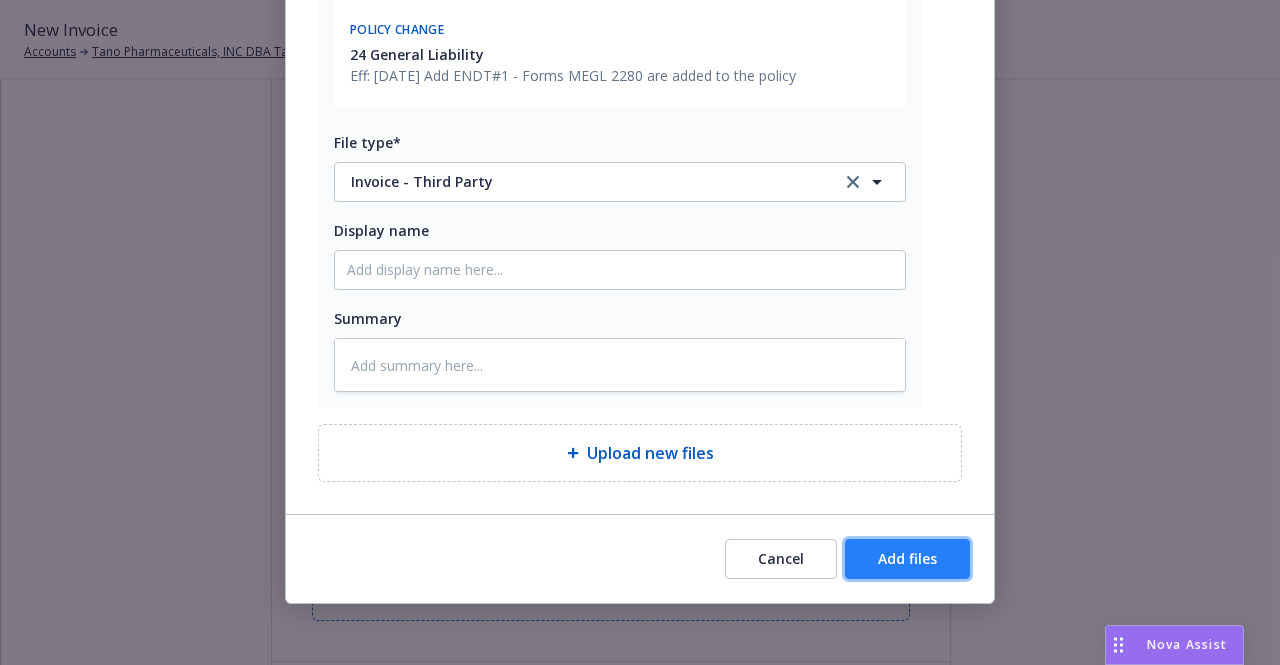 click on "Add files" at bounding box center [907, 558] 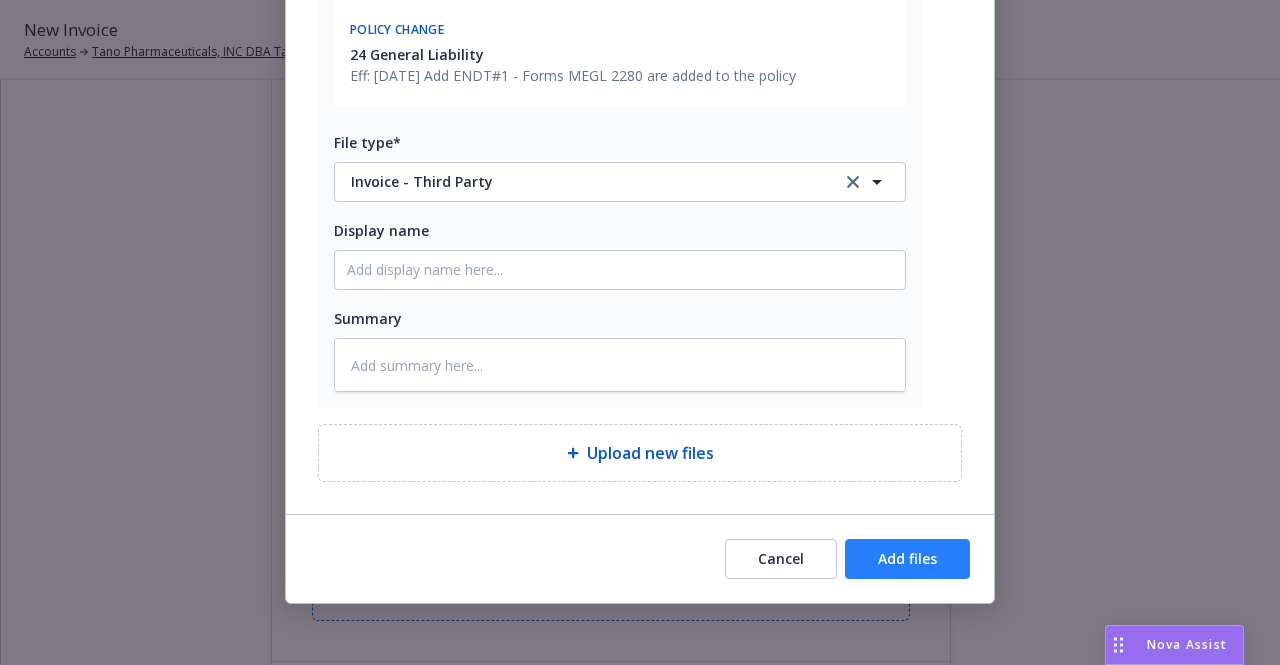 scroll, scrollTop: 326, scrollLeft: 0, axis: vertical 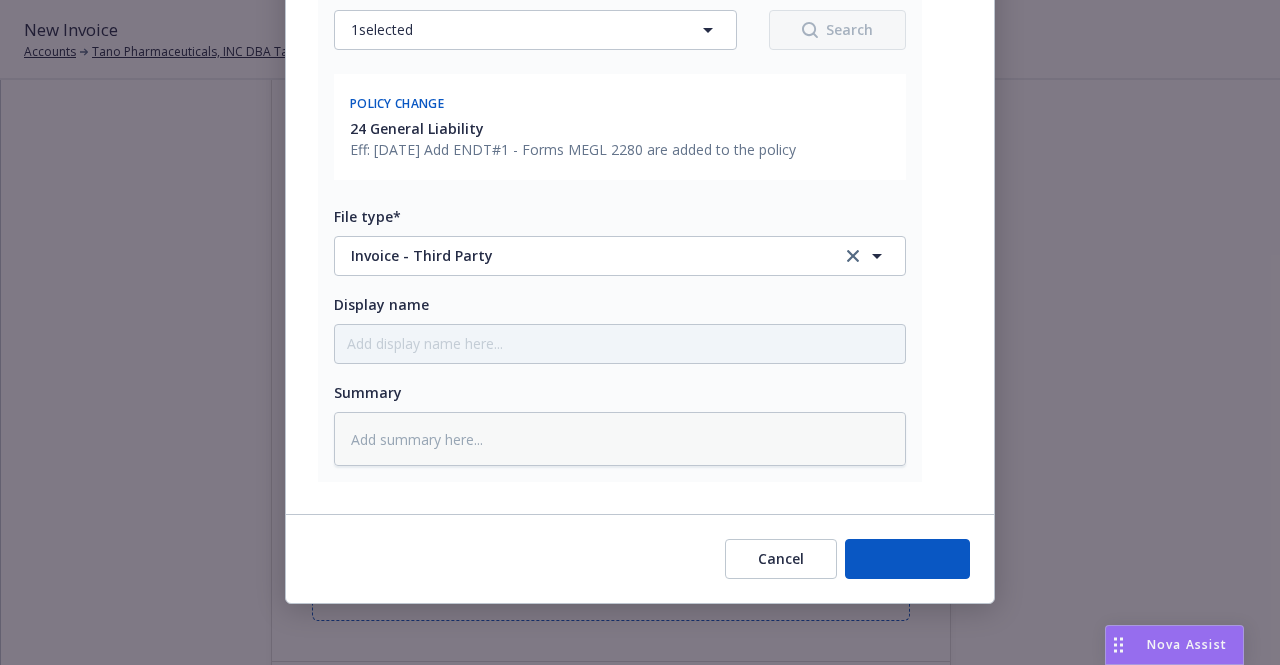 type on "x" 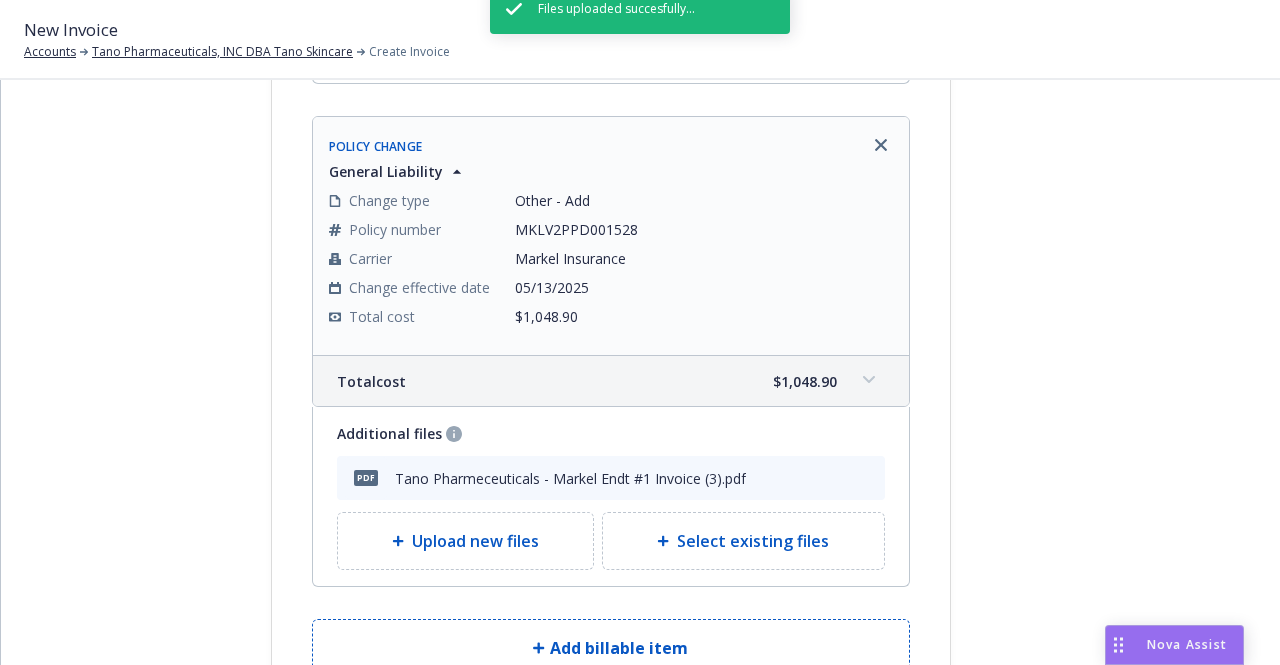 scroll, scrollTop: 775, scrollLeft: 0, axis: vertical 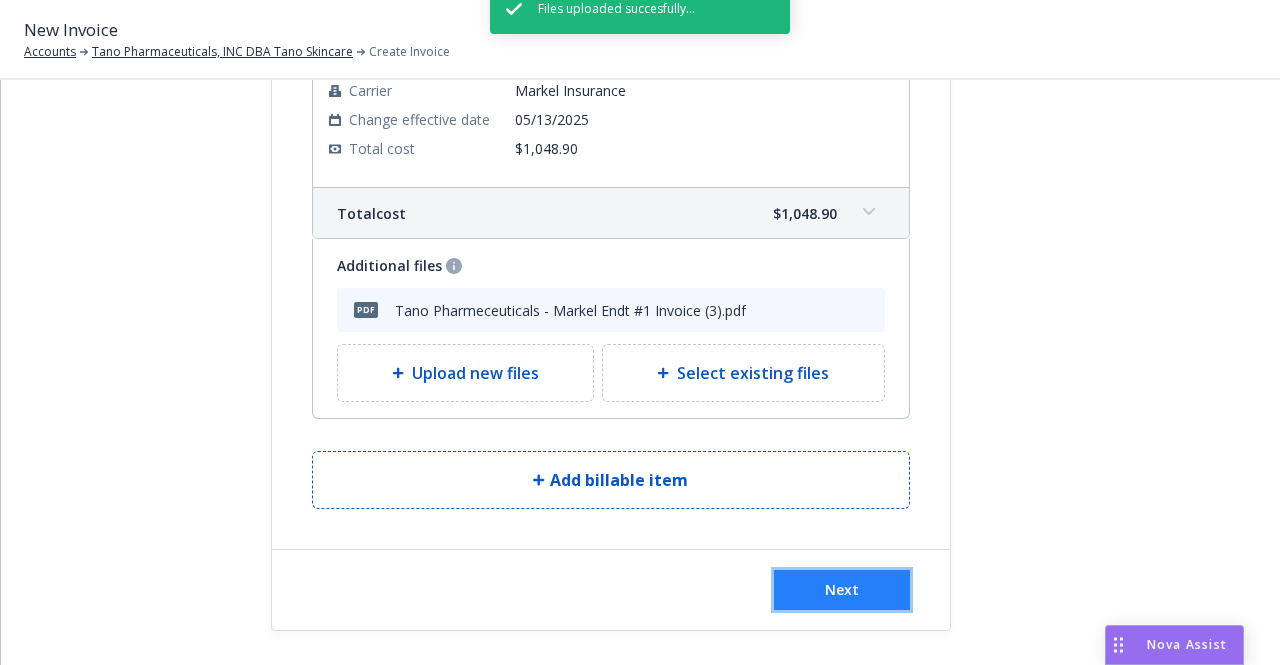 click on "Next" at bounding box center (842, 589) 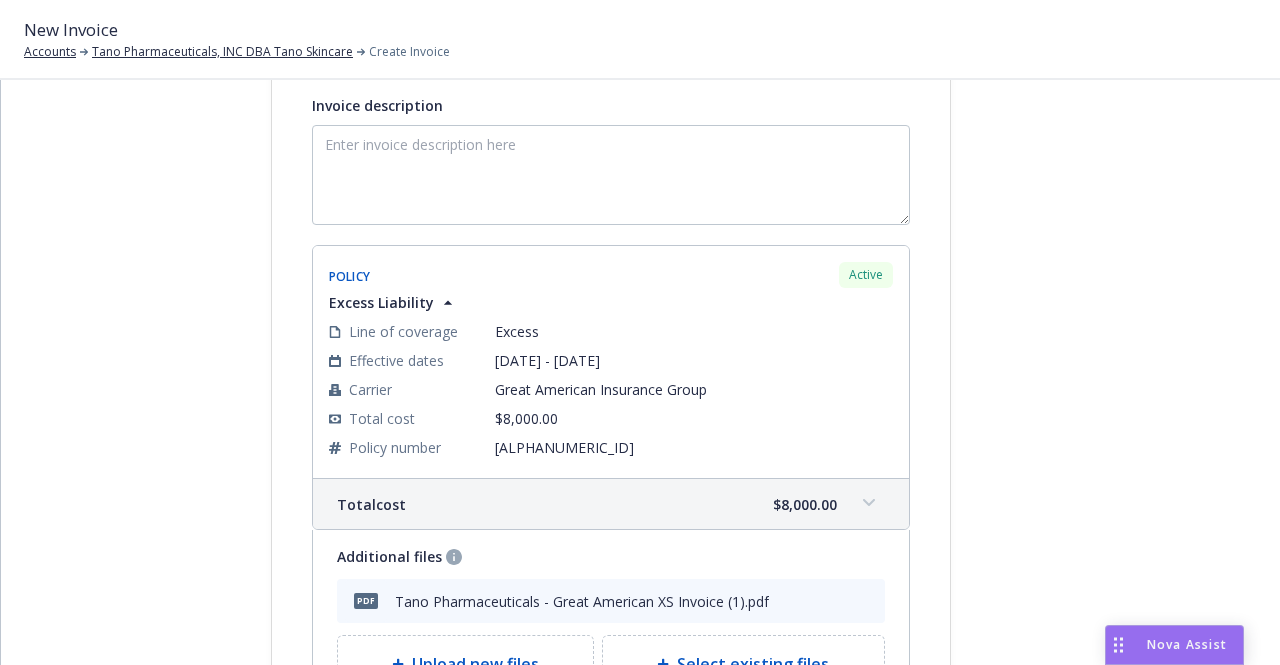 scroll, scrollTop: 0, scrollLeft: 0, axis: both 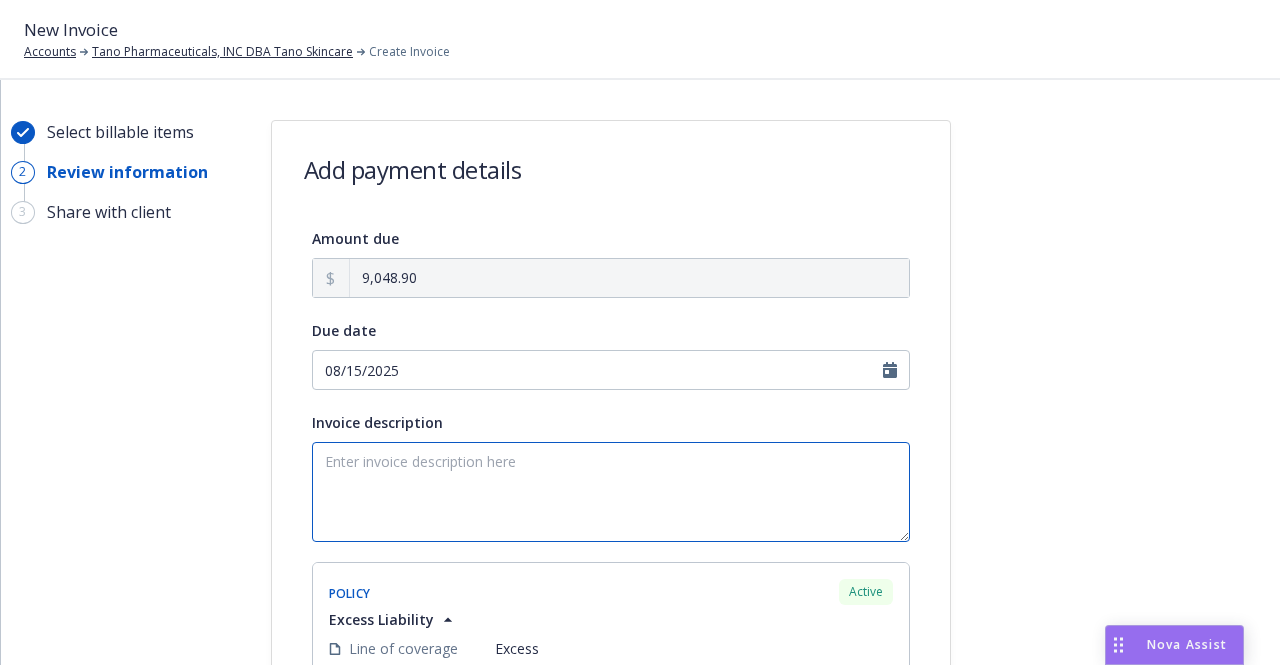 click on "Invoice description" at bounding box center [611, 492] 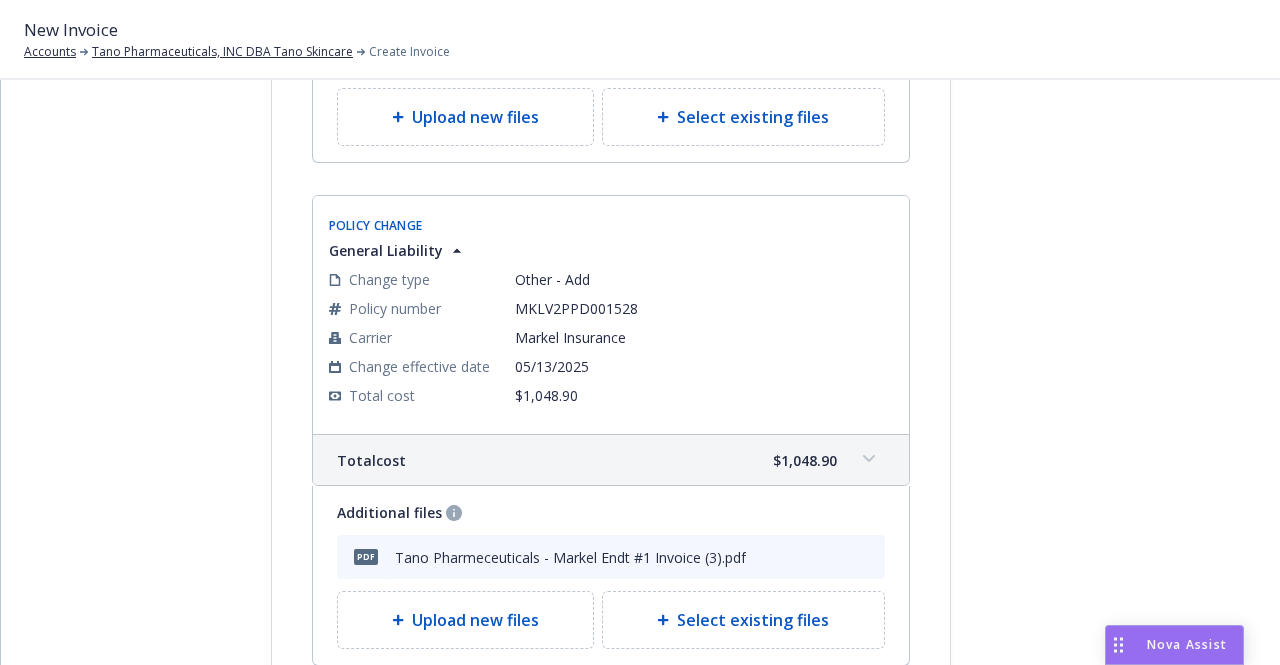 scroll, scrollTop: 1021, scrollLeft: 0, axis: vertical 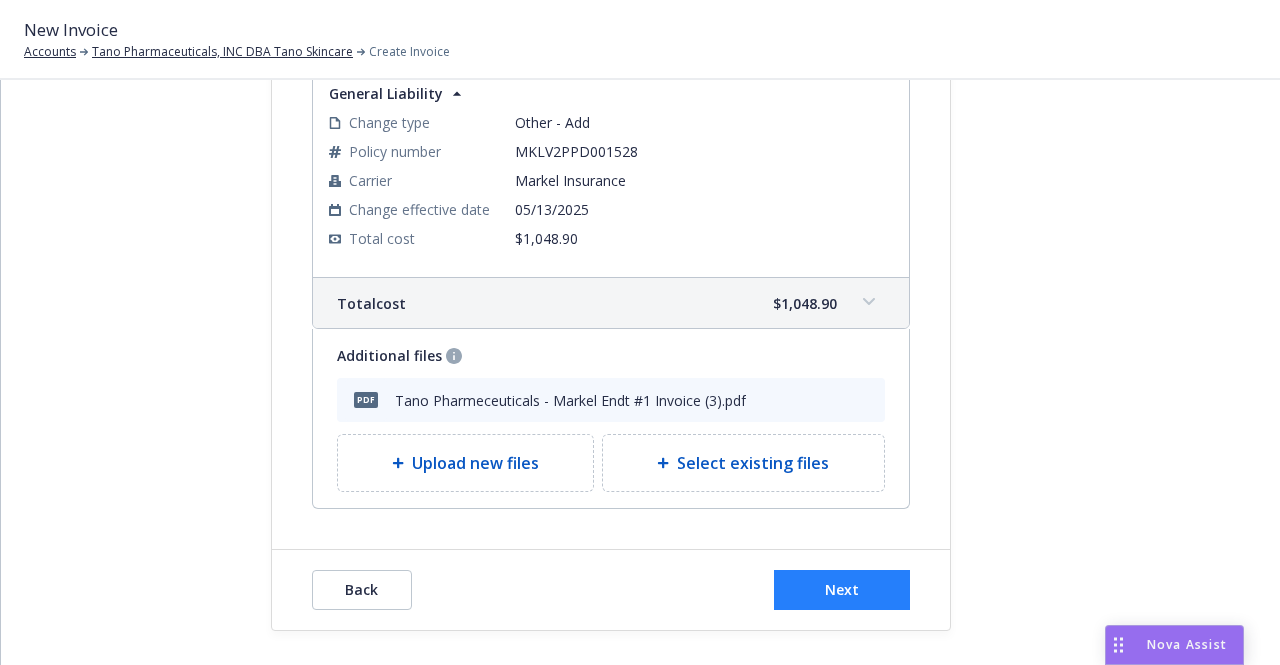 type on "Premium Financed - Fully Funded" 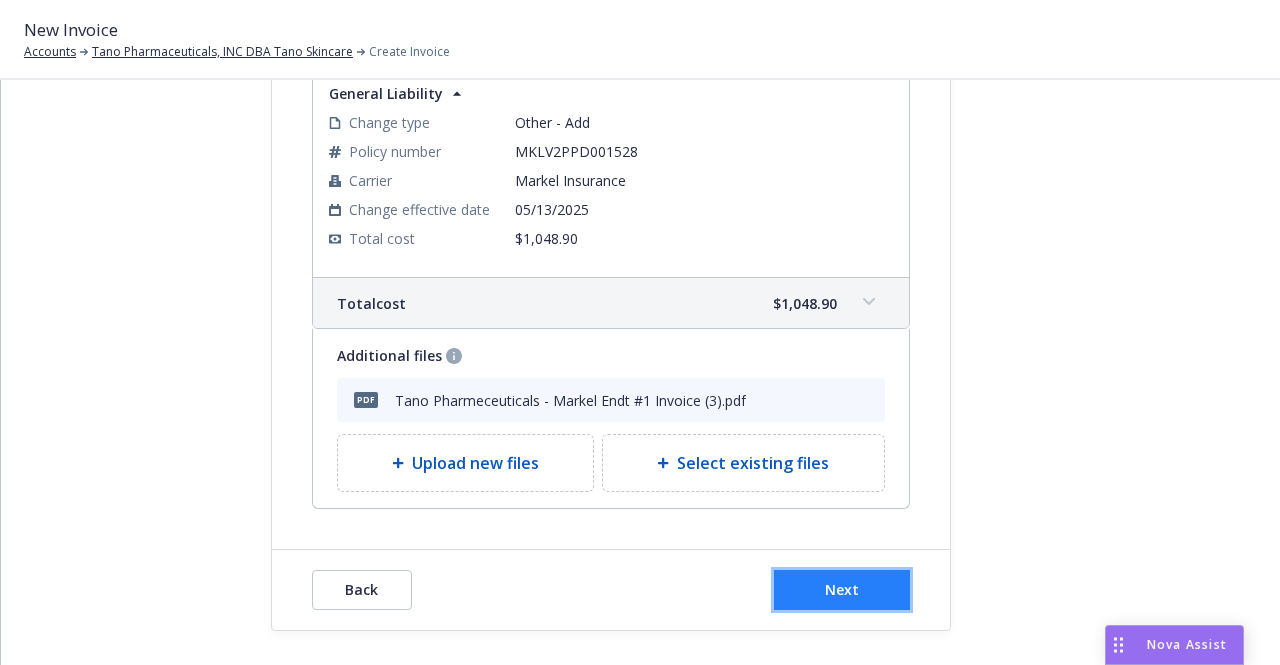 click on "Next" at bounding box center (842, 589) 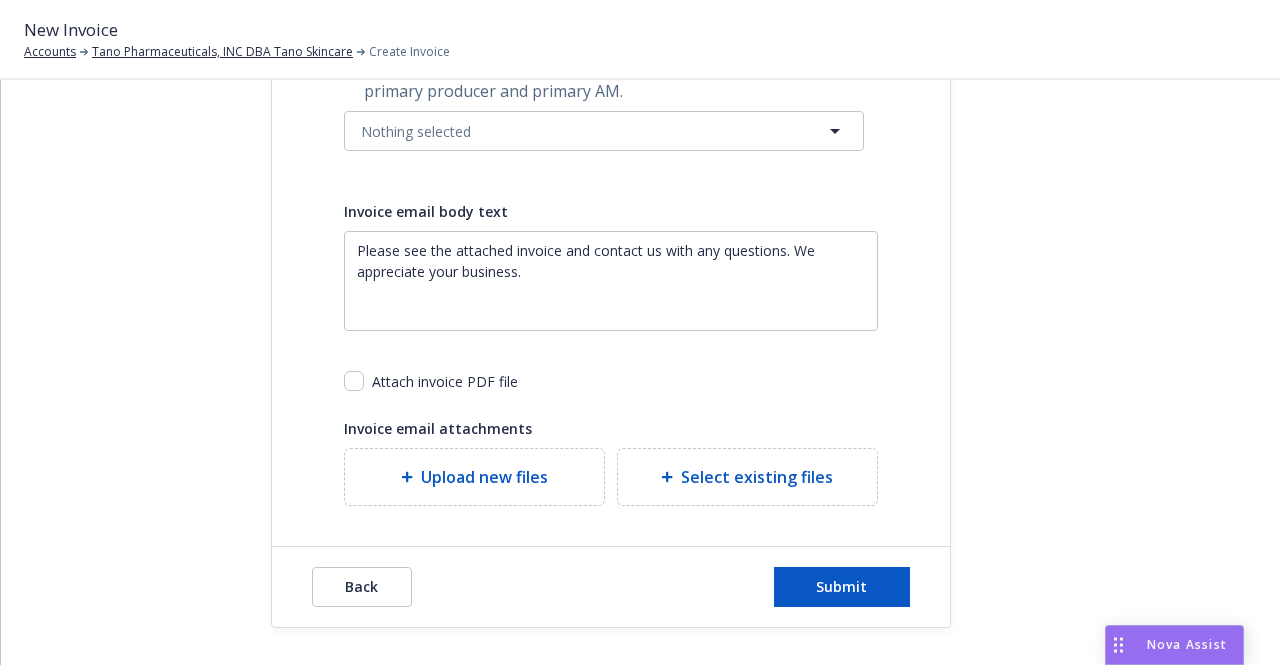 scroll, scrollTop: 0, scrollLeft: 0, axis: both 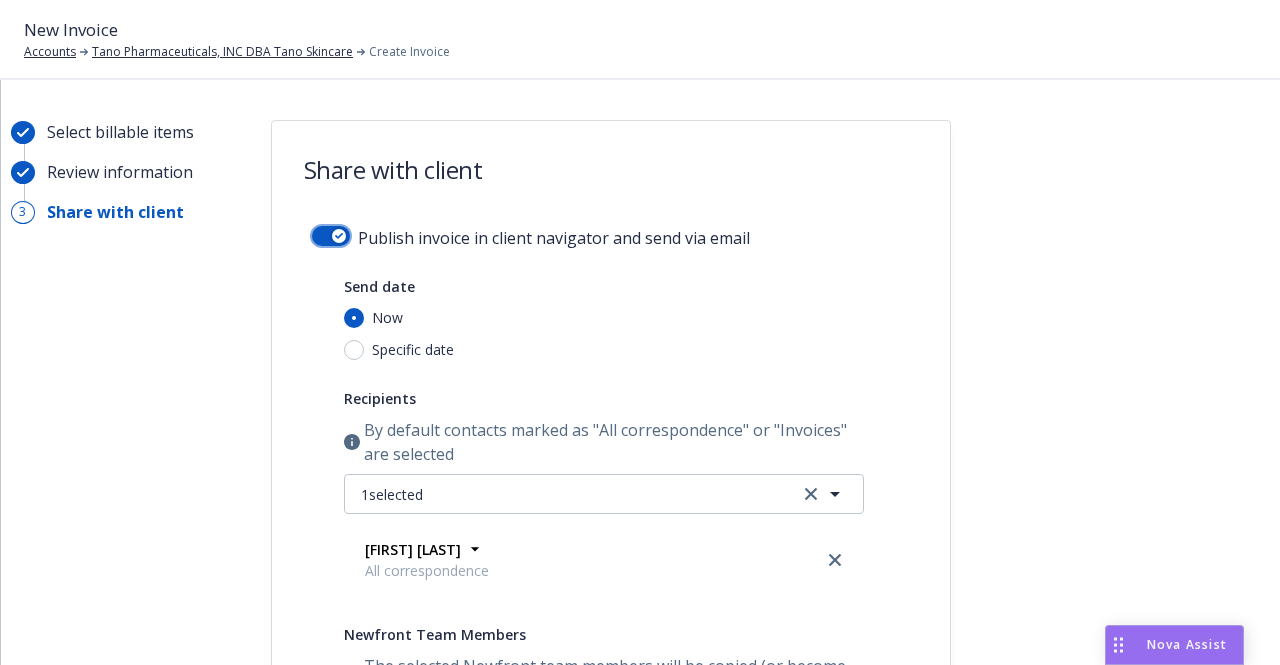 click 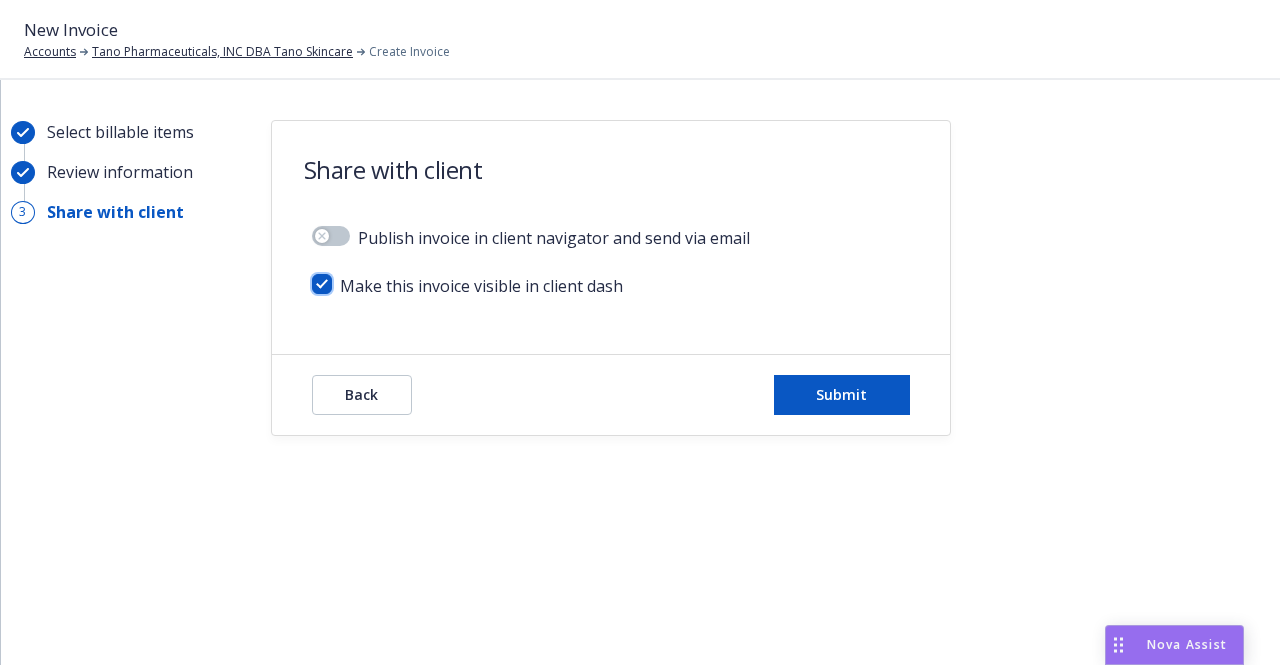 click at bounding box center (322, 284) 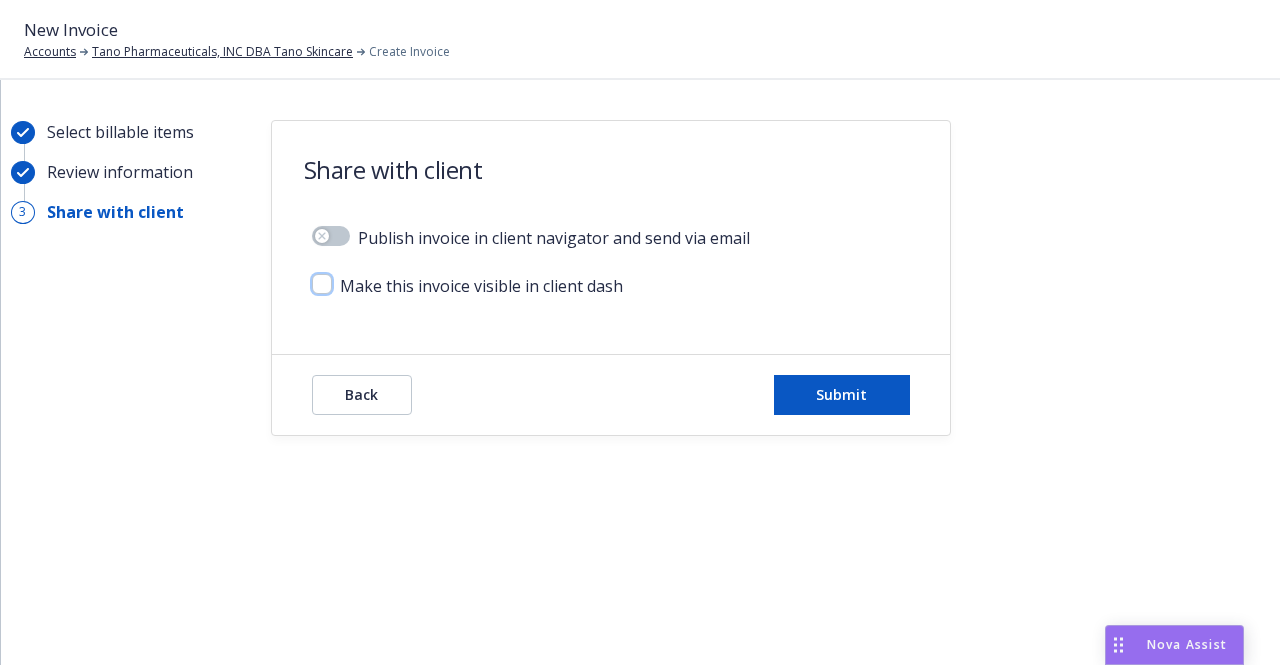 checkbox on "false" 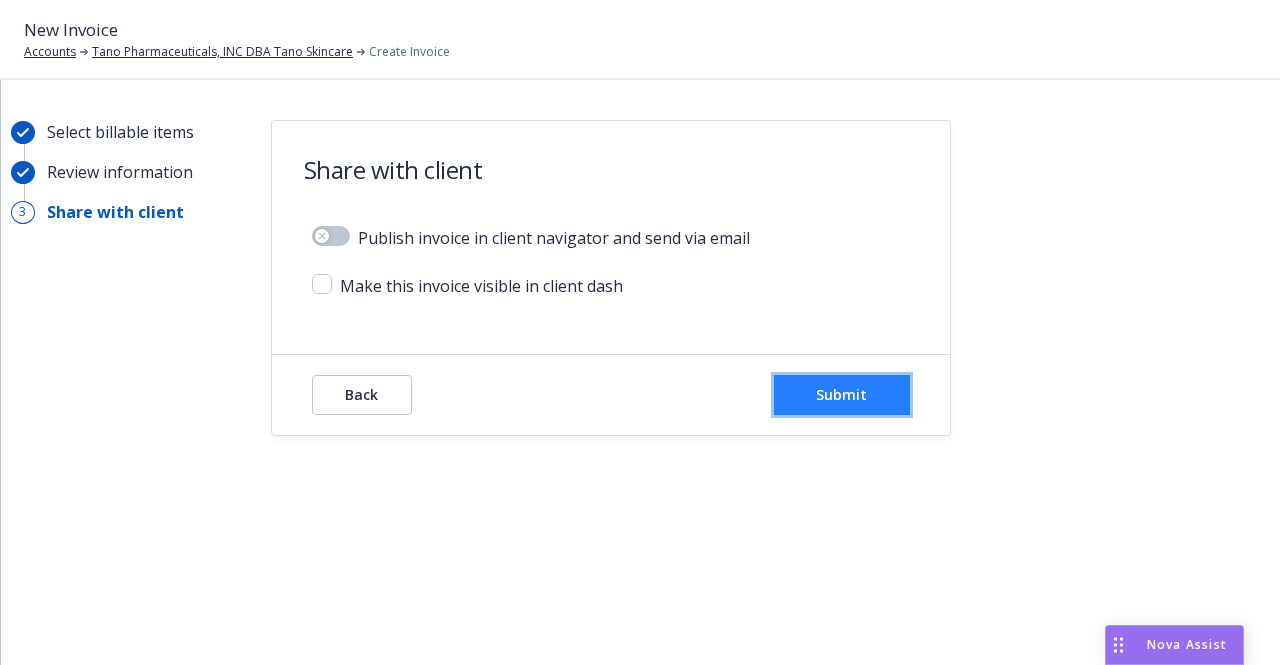 click on "Submit" at bounding box center (841, 394) 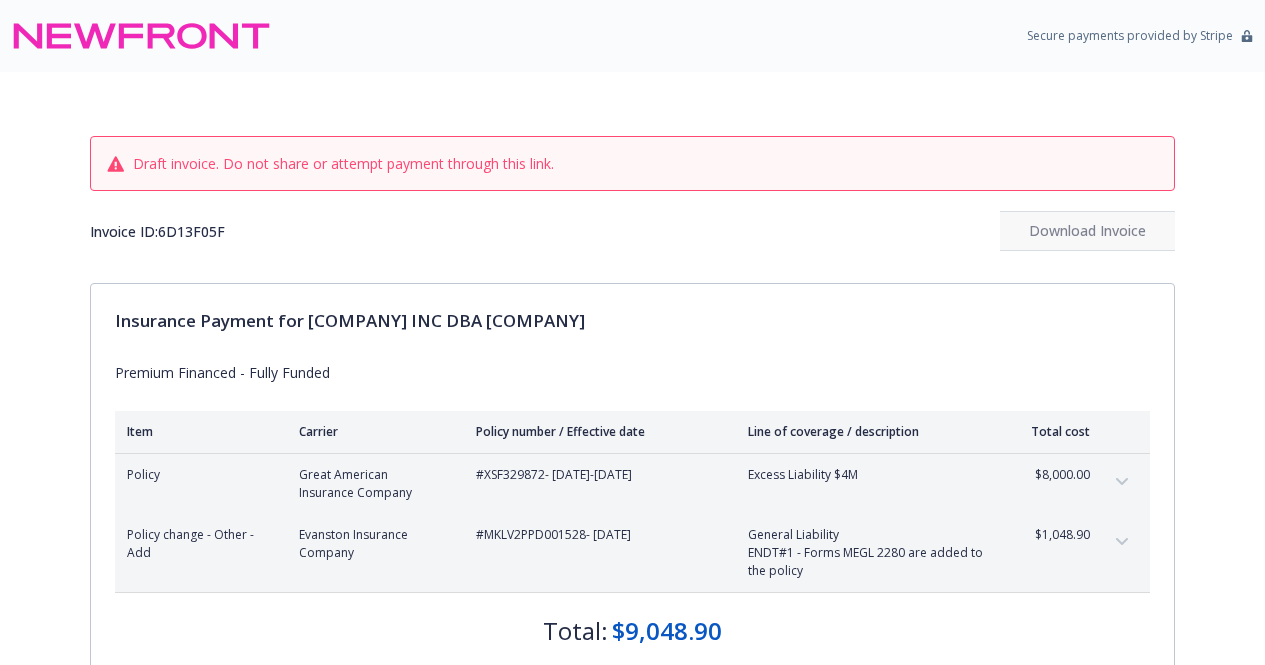 scroll, scrollTop: 0, scrollLeft: 0, axis: both 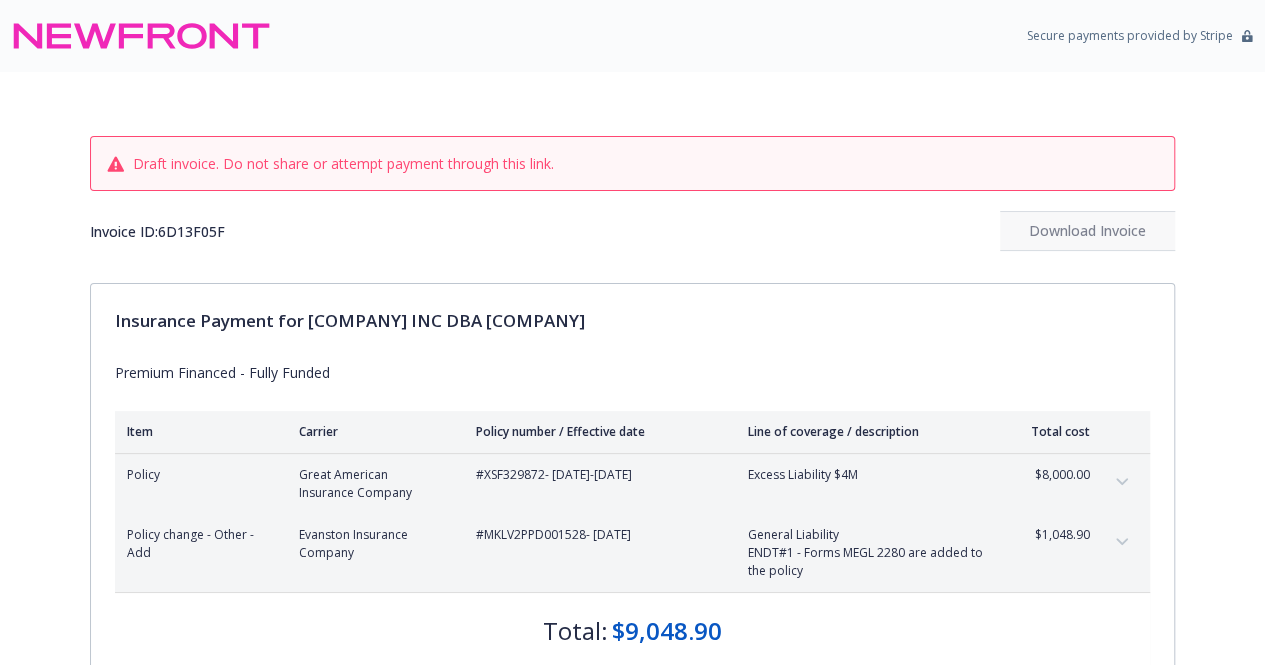 click on "Invoice ID:  6D13F05F" at bounding box center (157, 231) 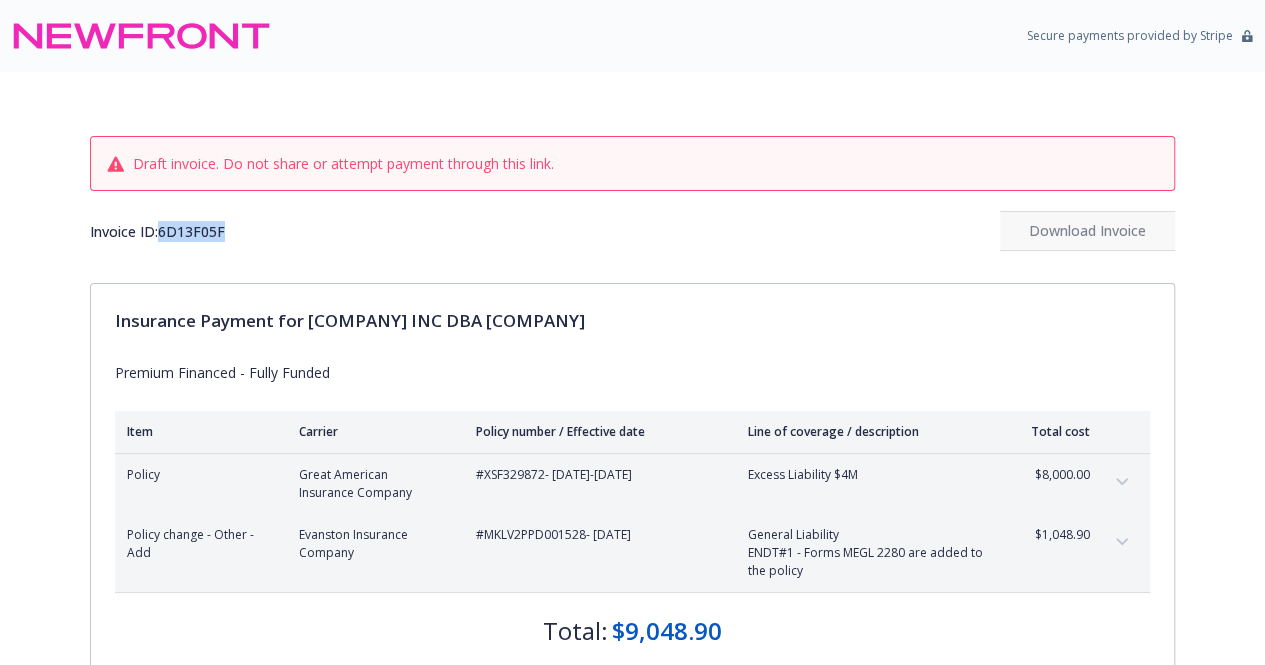 click on "Invoice ID:  6D13F05F" at bounding box center [157, 231] 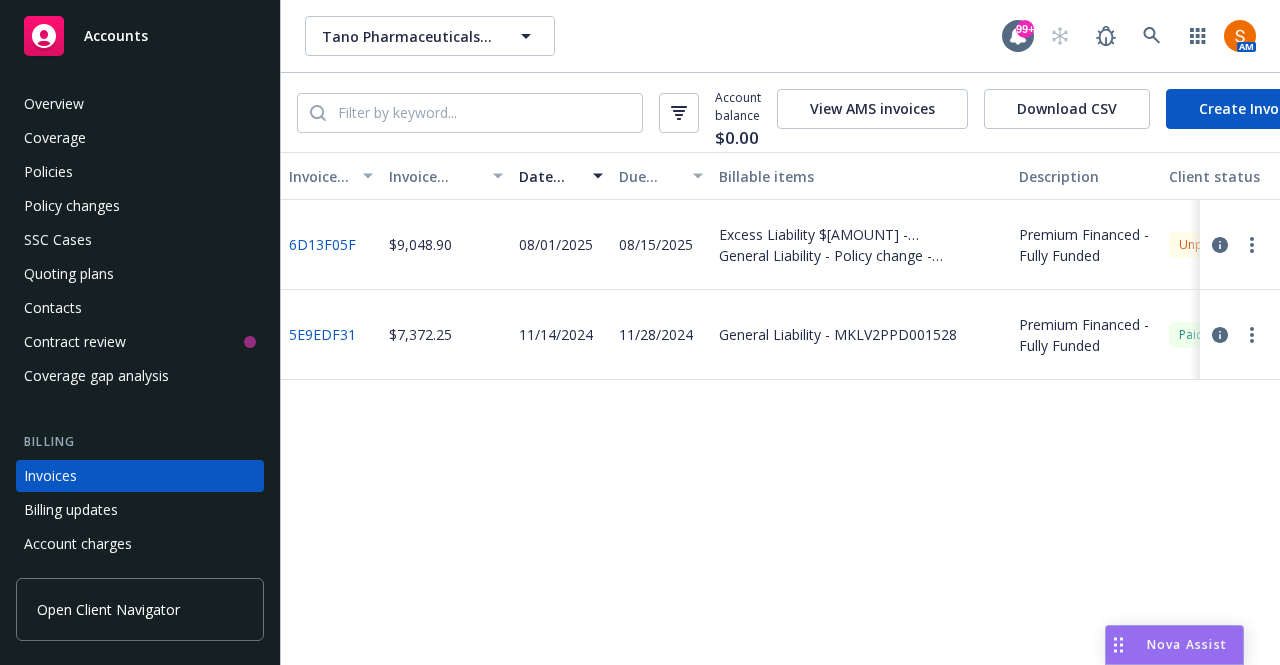 scroll, scrollTop: 0, scrollLeft: 0, axis: both 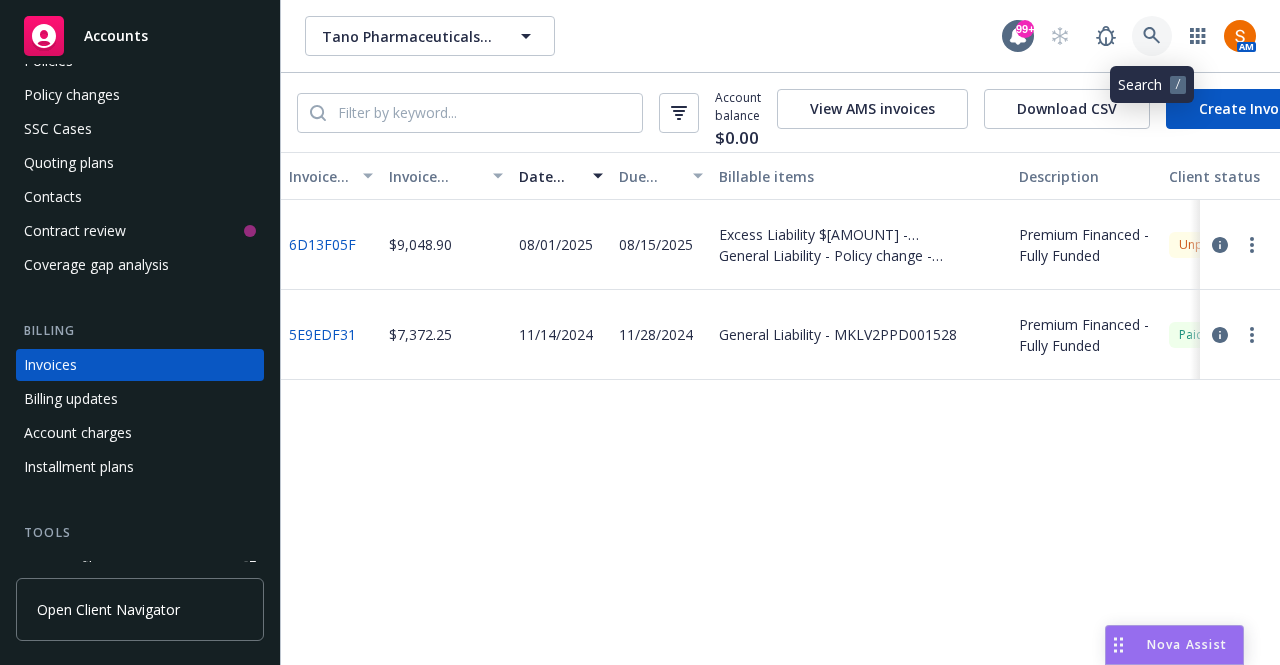 click 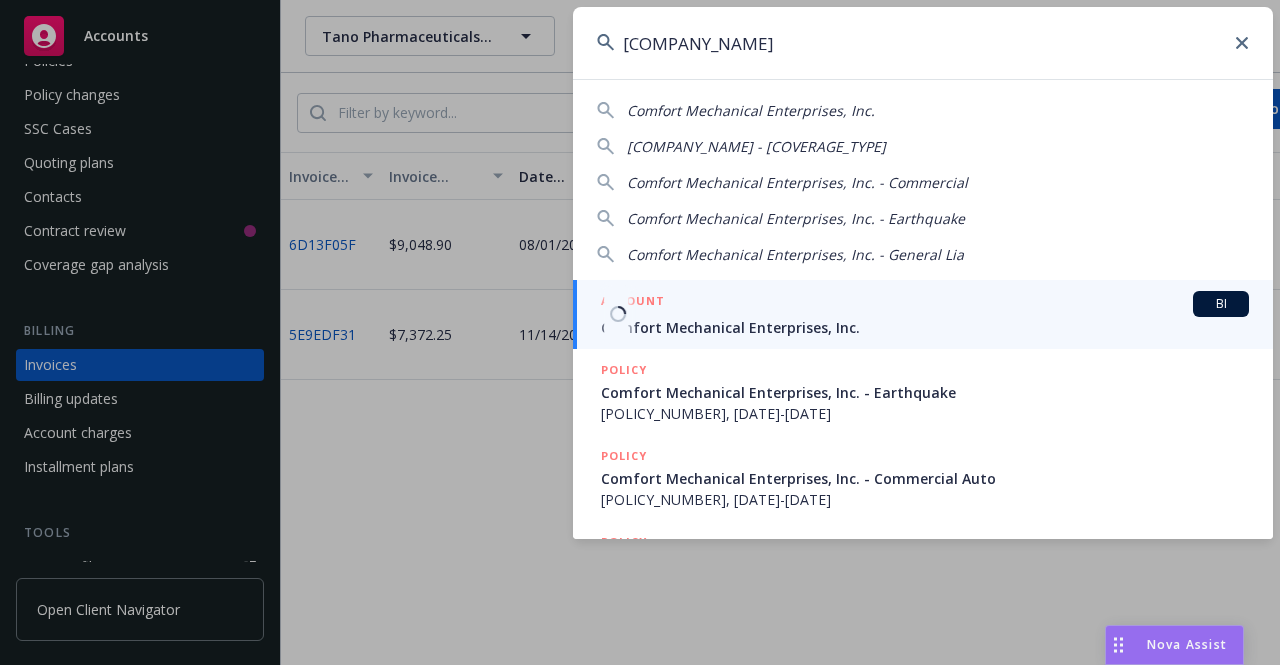 type on "comfort mechanical" 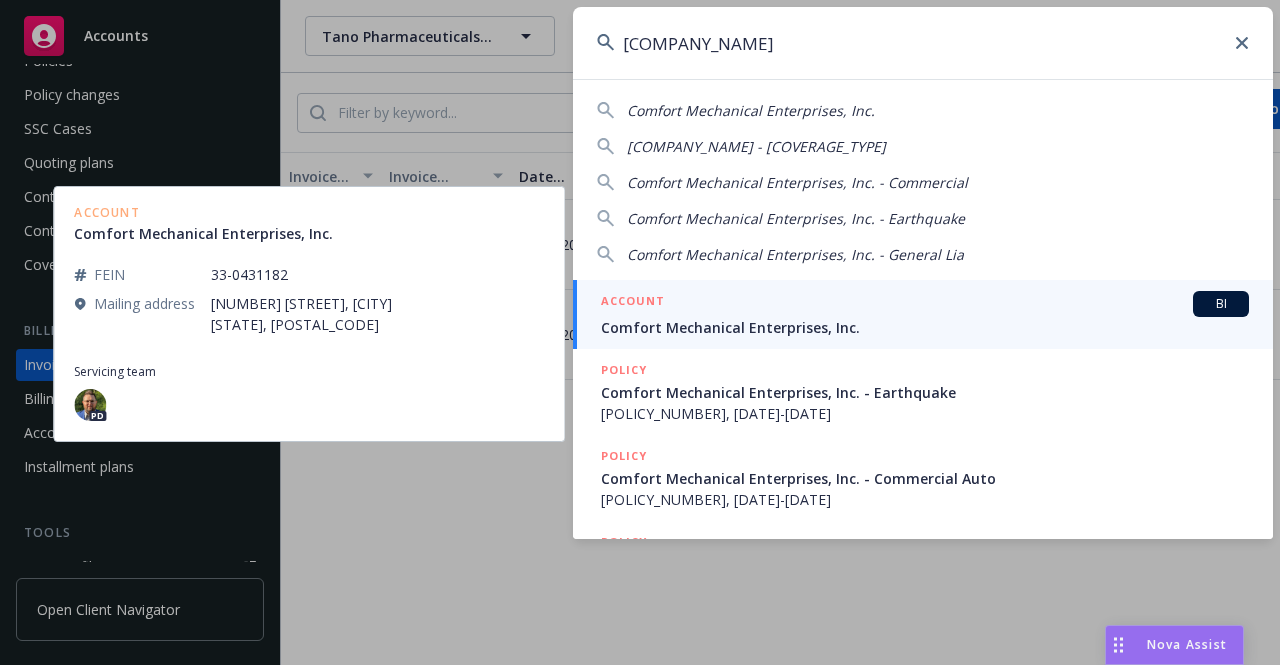 click on "Comfort Mechanical Enterprises, Inc." at bounding box center (925, 327) 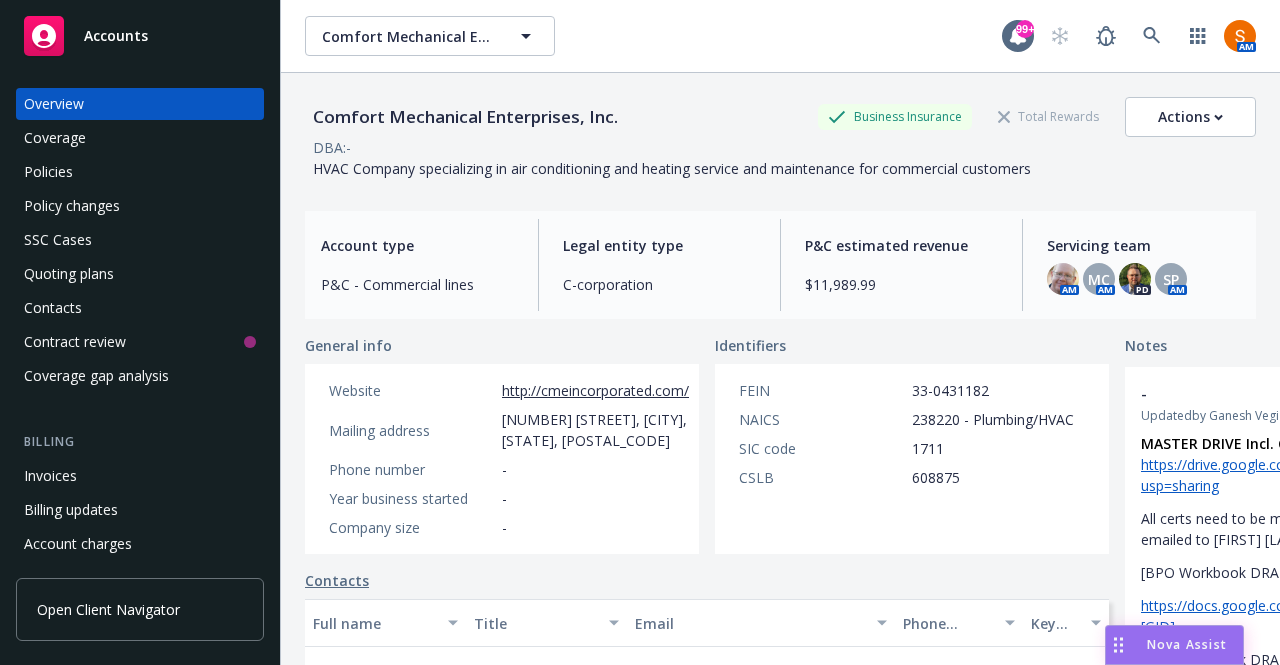 click on "Nova Assist" at bounding box center [1187, 645] 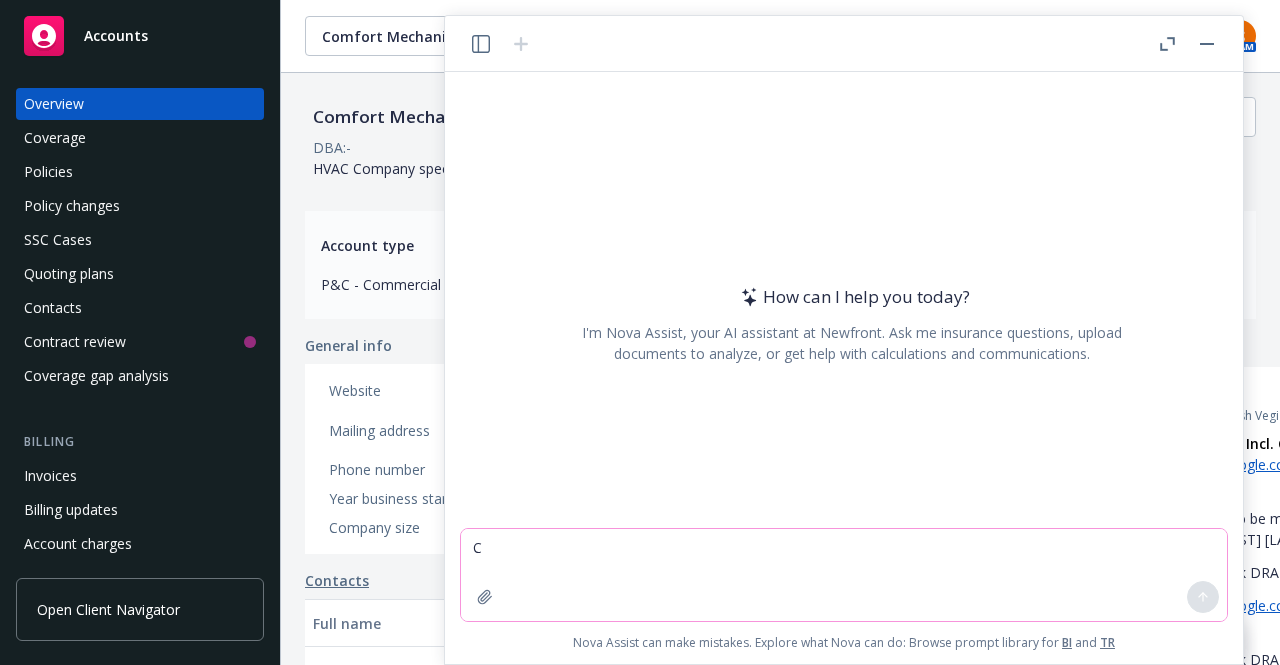 click on "C" at bounding box center (844, 575) 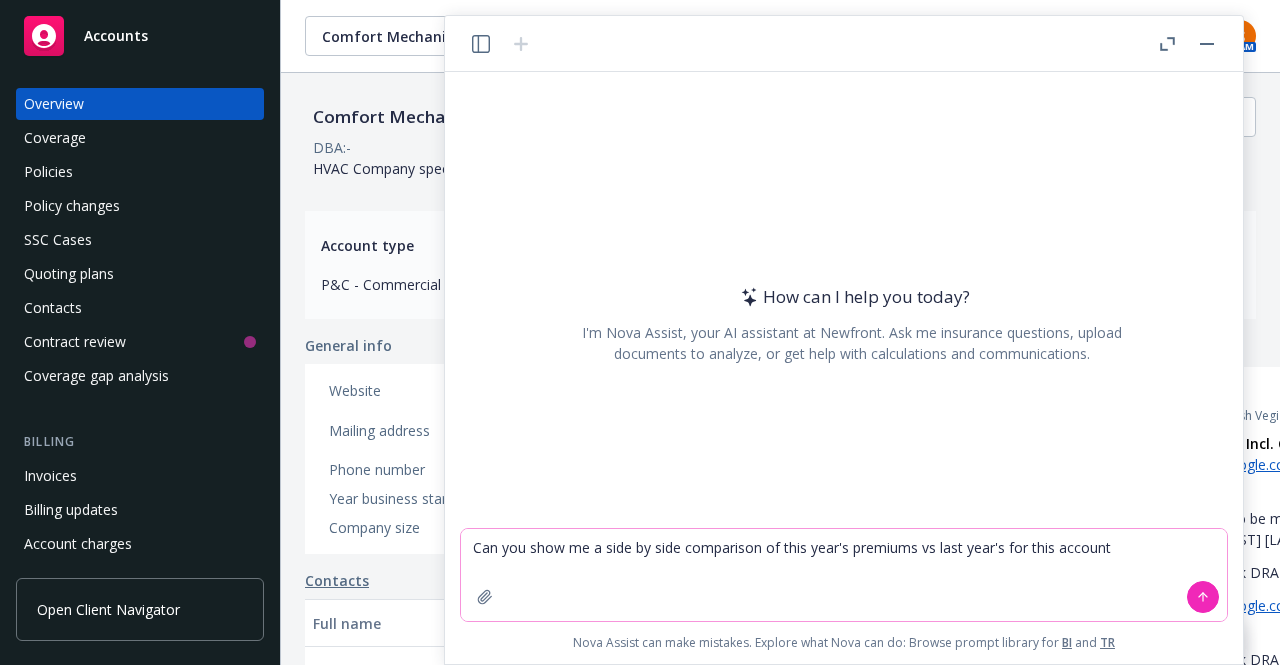 type on "Can you show me a side by side comparison of this year's premiums vs last year's for this account?" 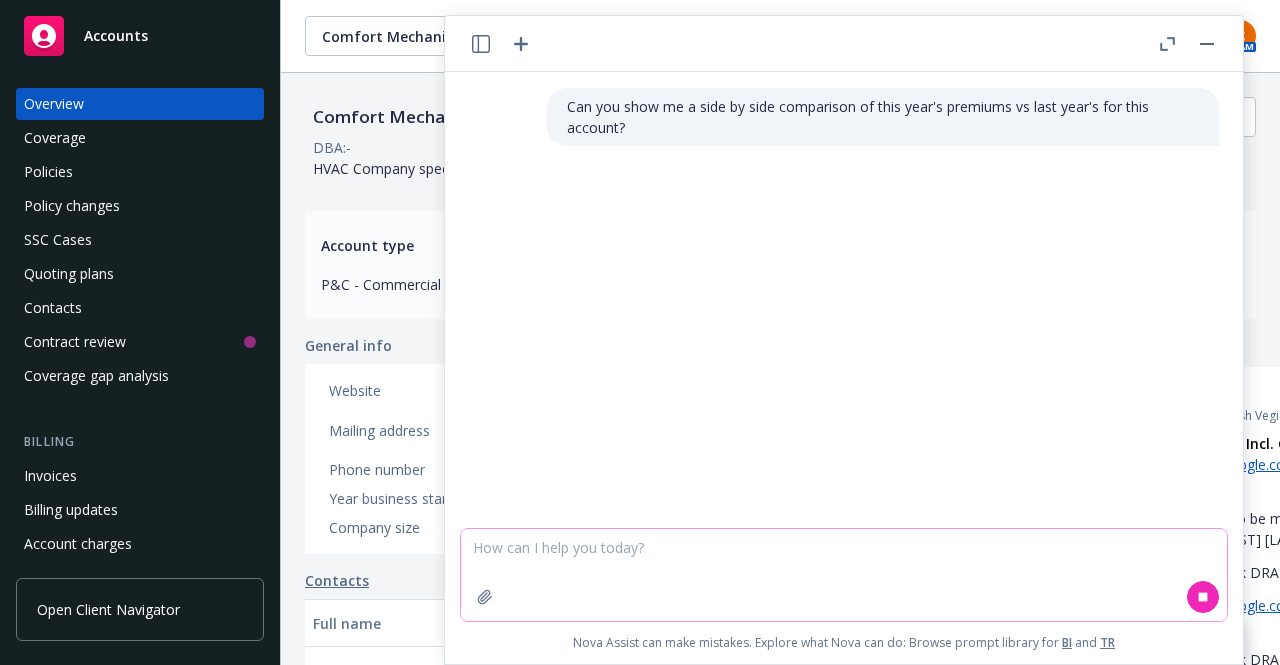 type on "s" 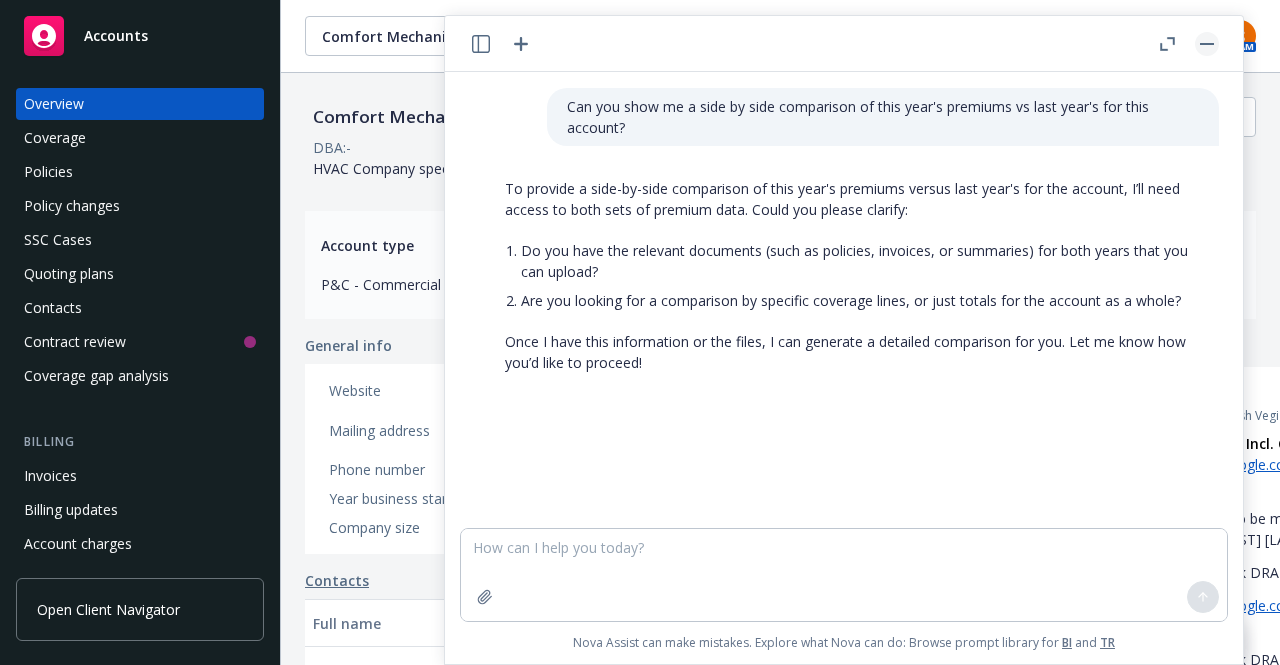 click at bounding box center (1207, 44) 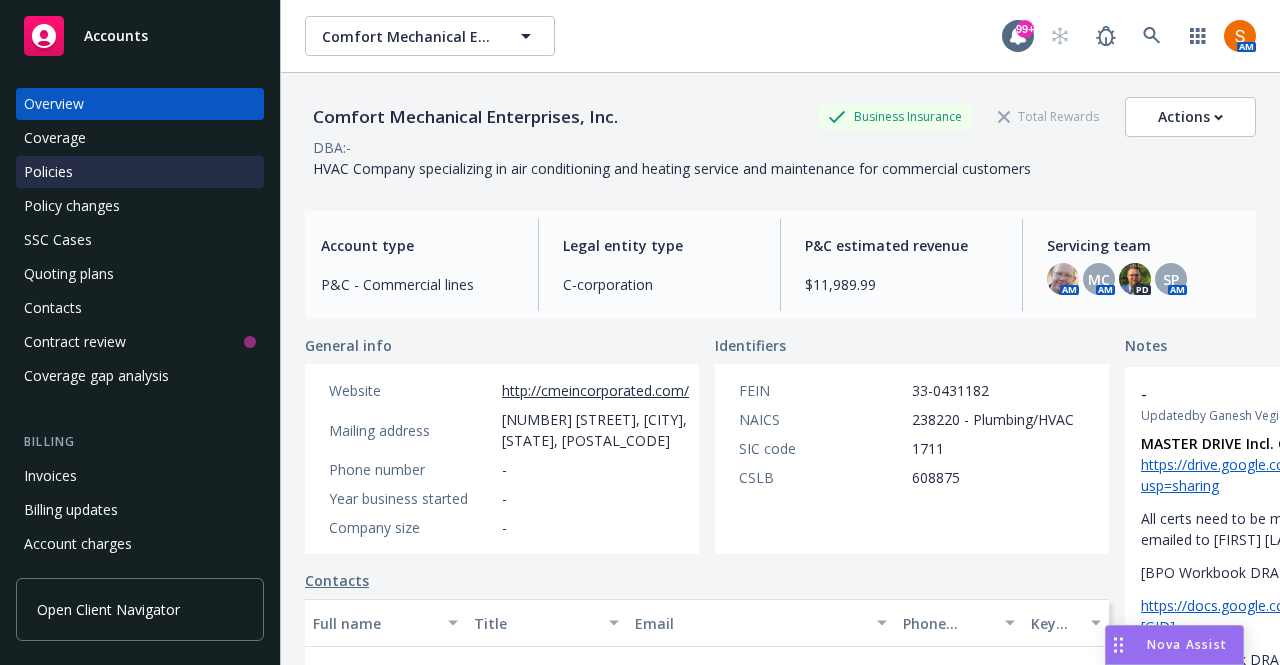 click on "Policies" at bounding box center [140, 172] 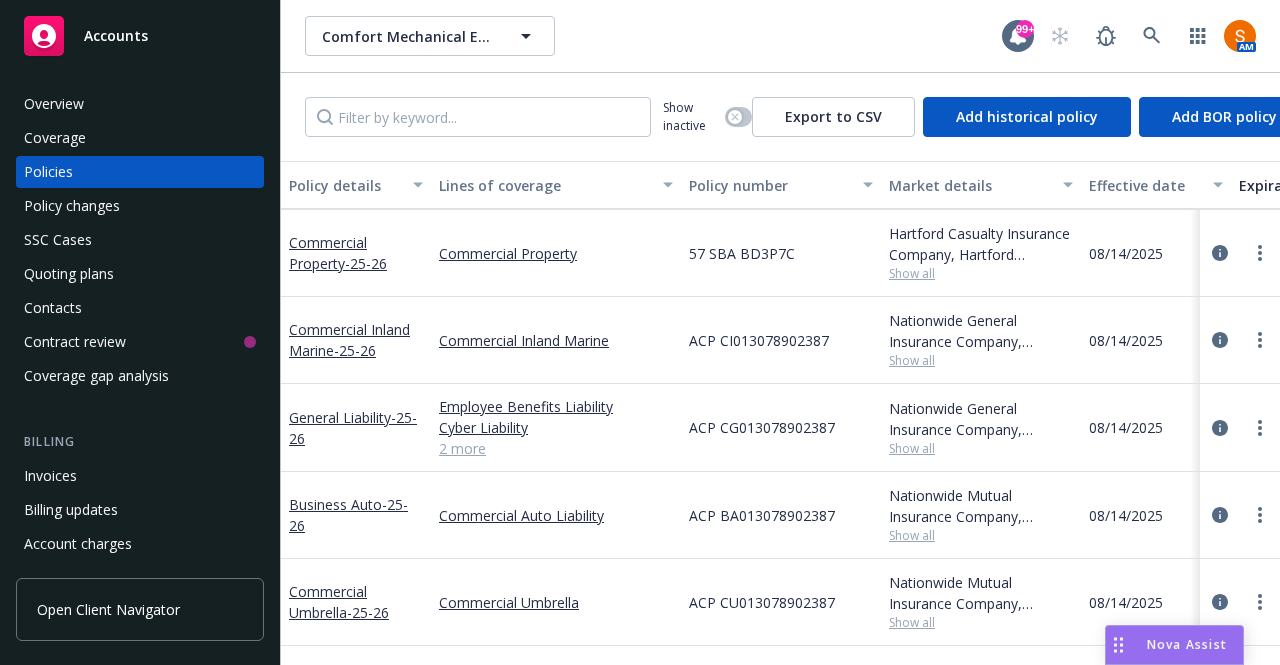 scroll, scrollTop: 682, scrollLeft: 0, axis: vertical 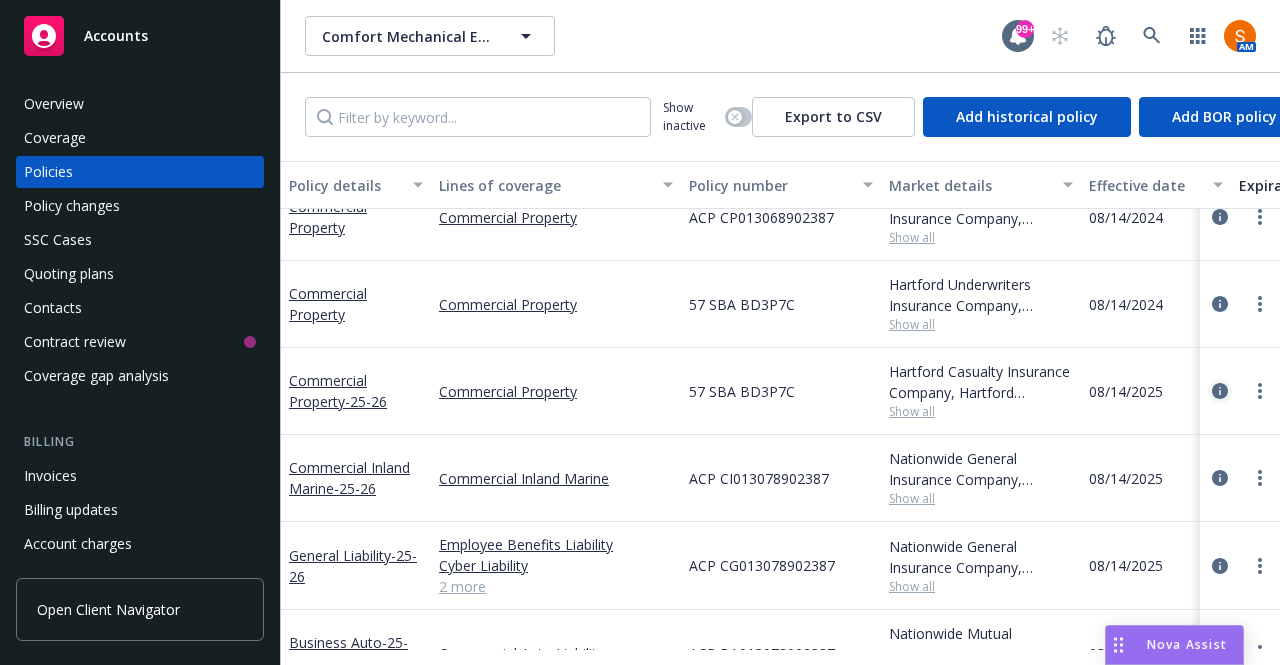 click 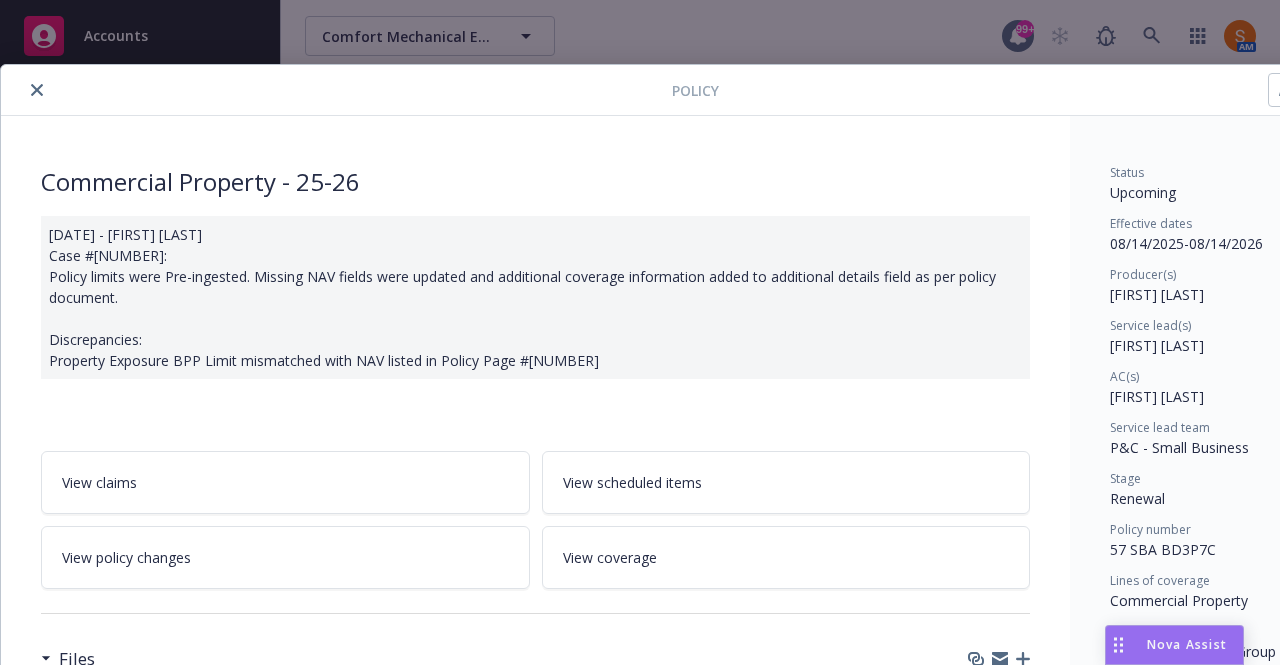 scroll, scrollTop: 226, scrollLeft: 0, axis: vertical 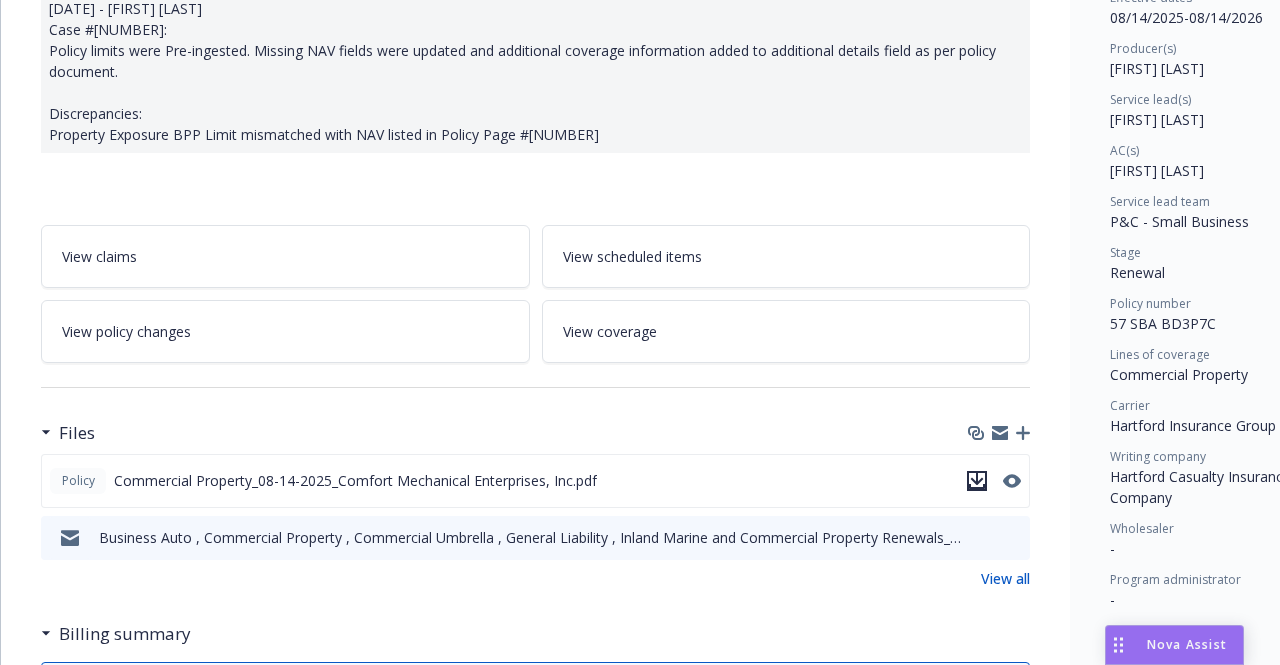 click 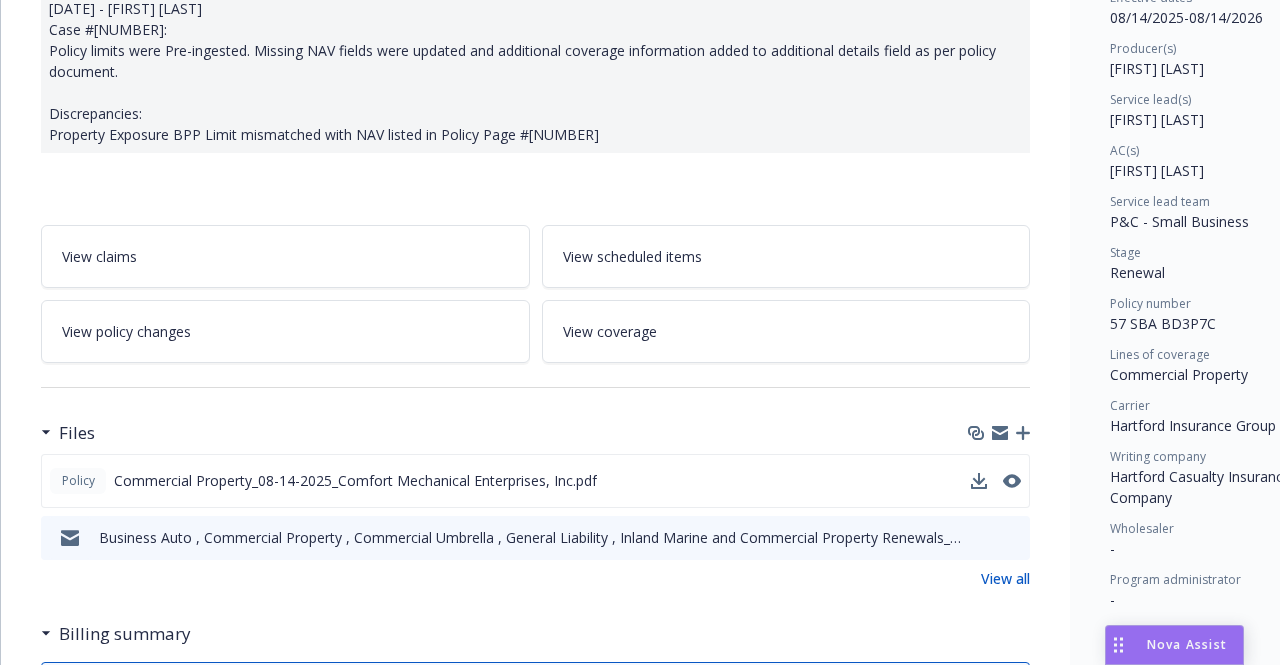 scroll, scrollTop: 0, scrollLeft: 0, axis: both 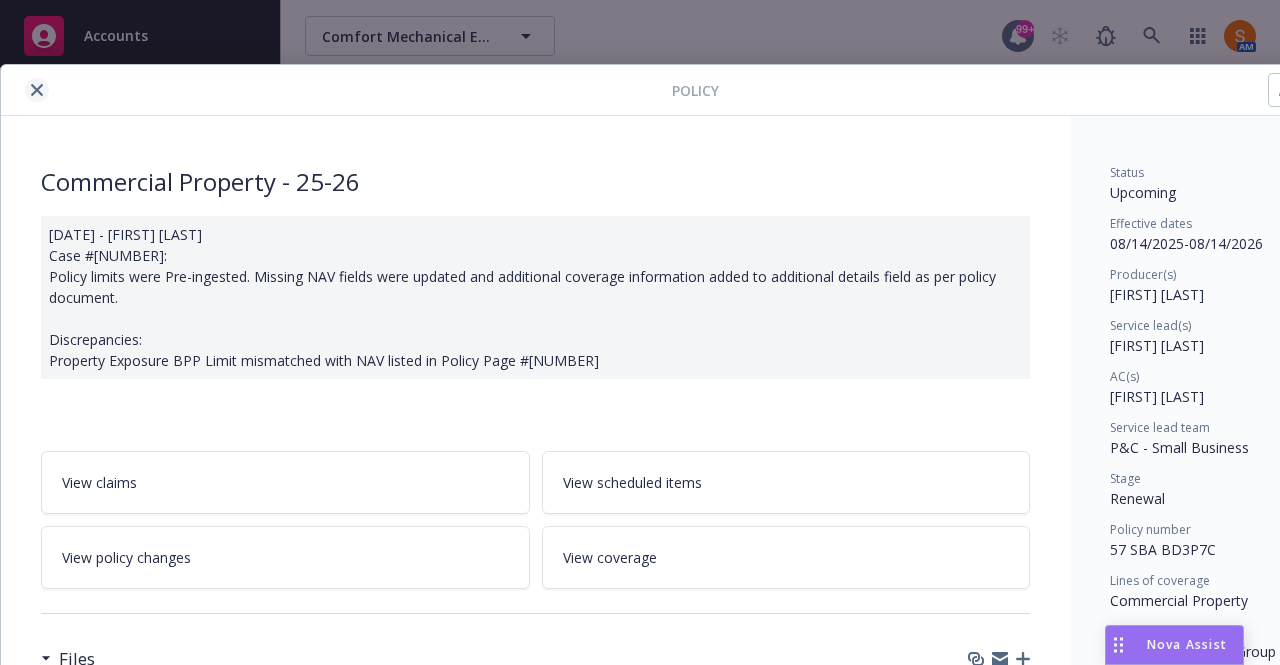 click at bounding box center [37, 90] 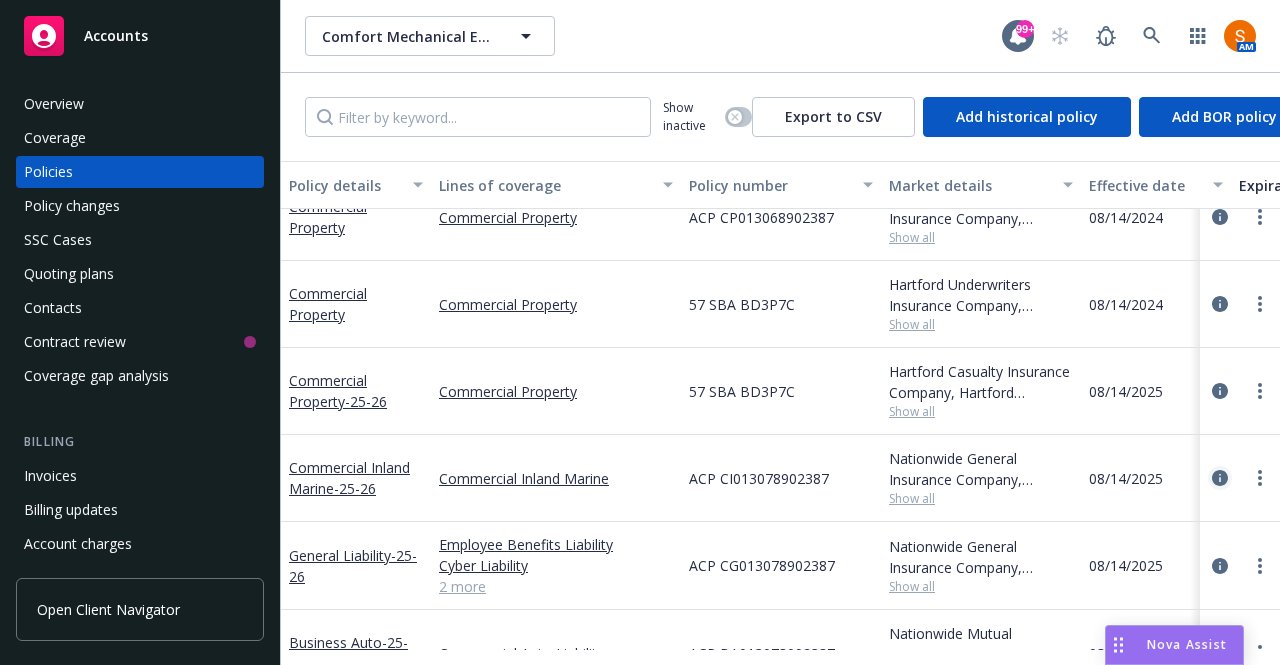 click 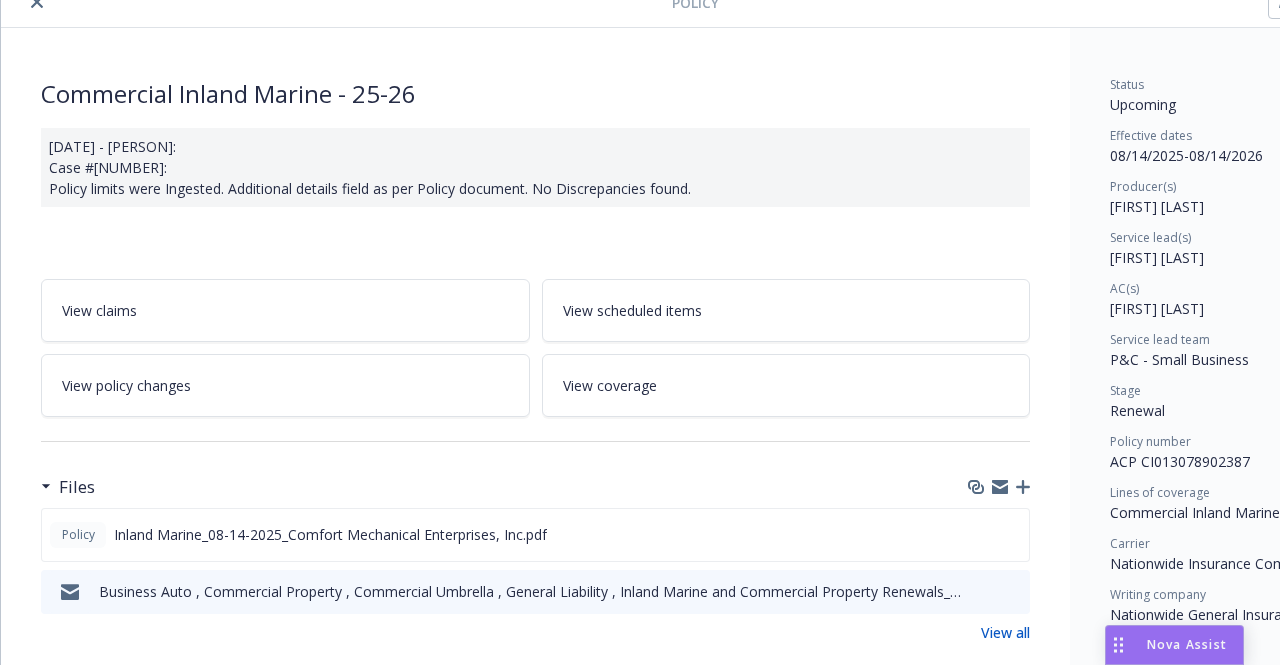 scroll, scrollTop: 89, scrollLeft: 0, axis: vertical 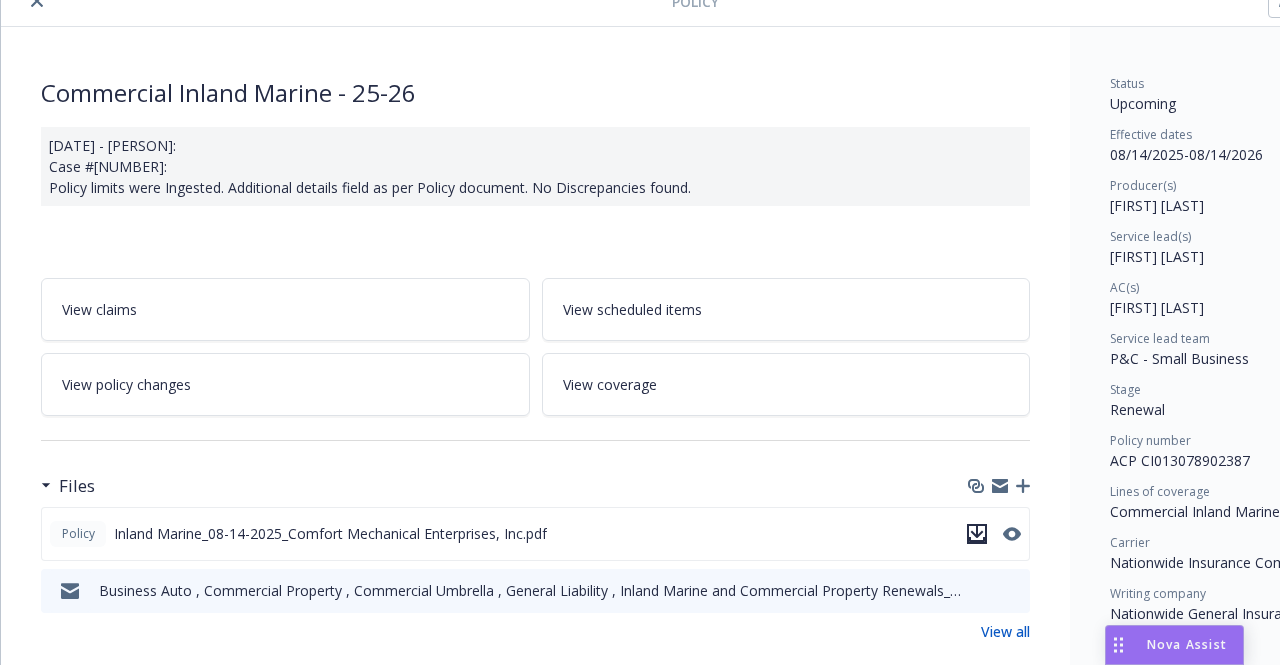 click 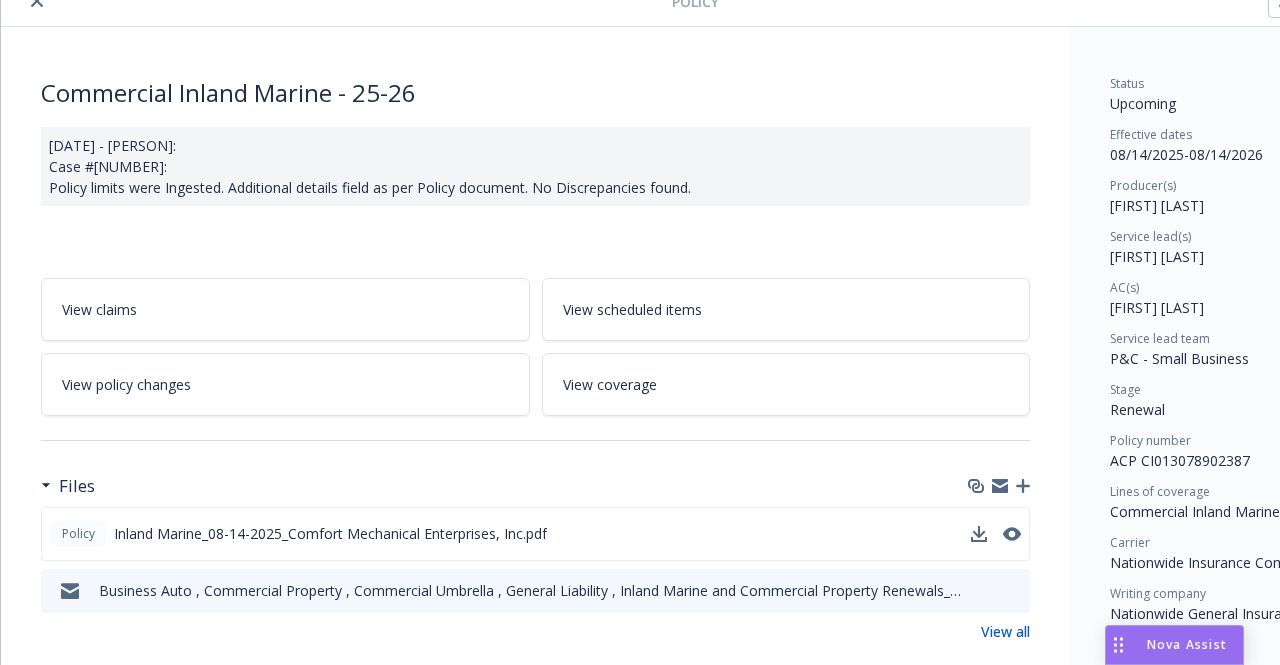 scroll, scrollTop: 0, scrollLeft: 0, axis: both 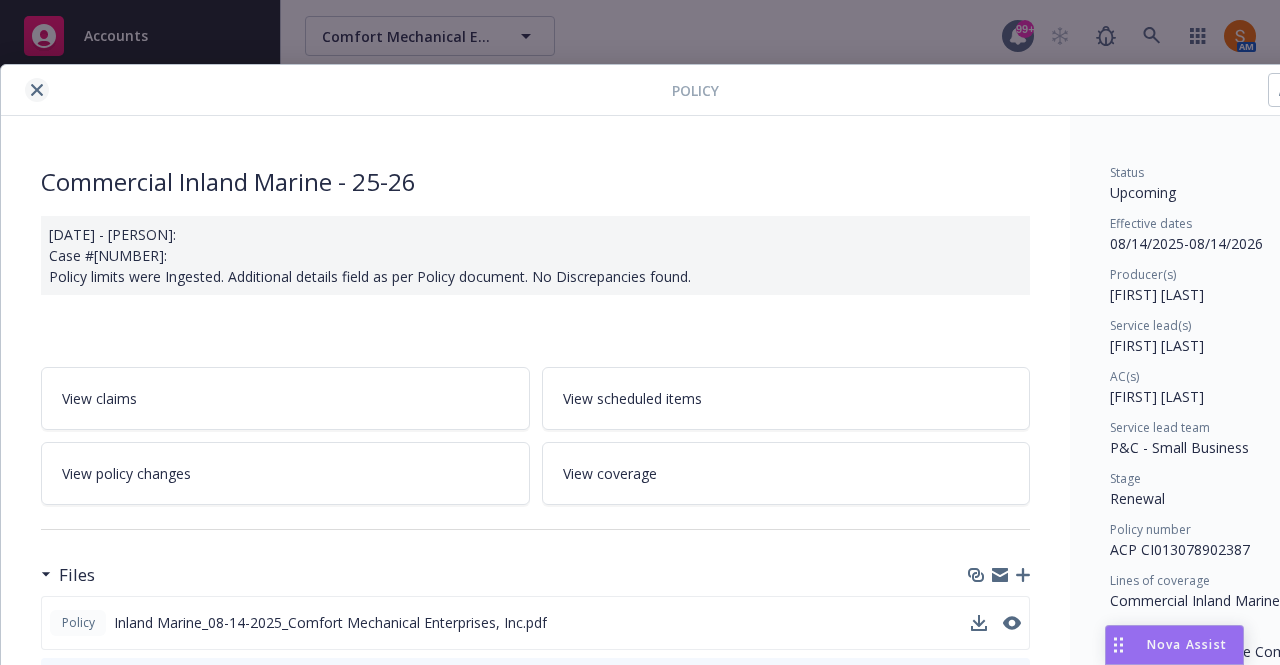 click 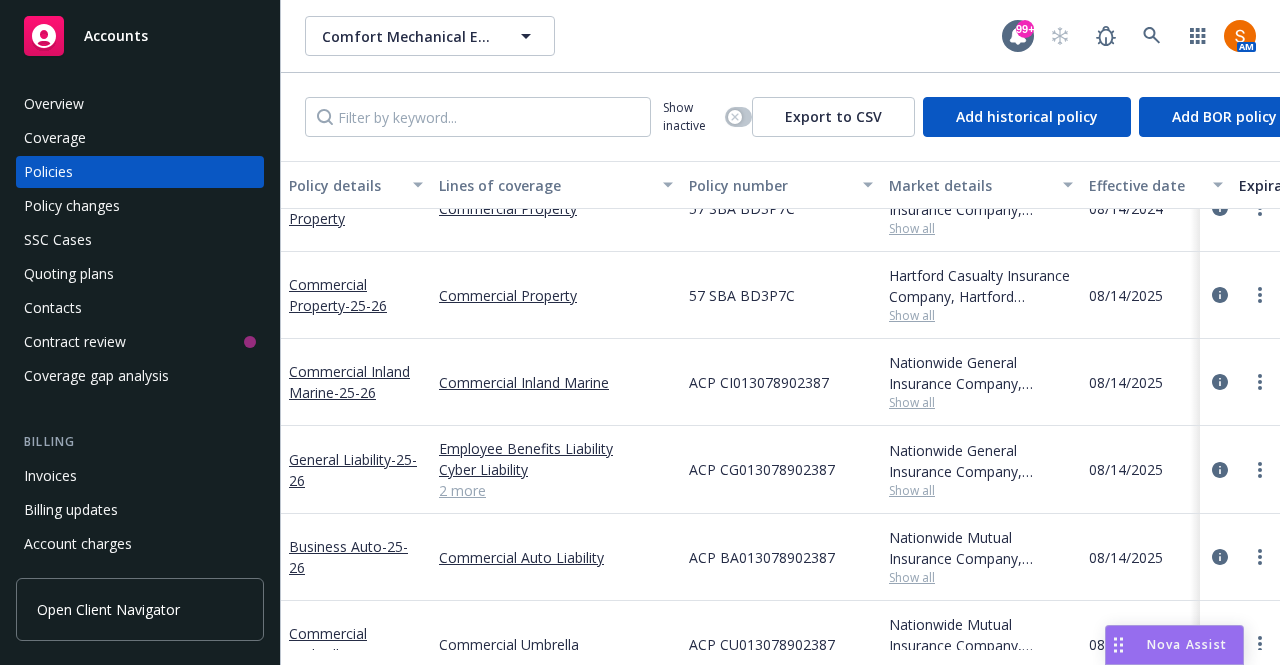 scroll, scrollTop: 772, scrollLeft: 0, axis: vertical 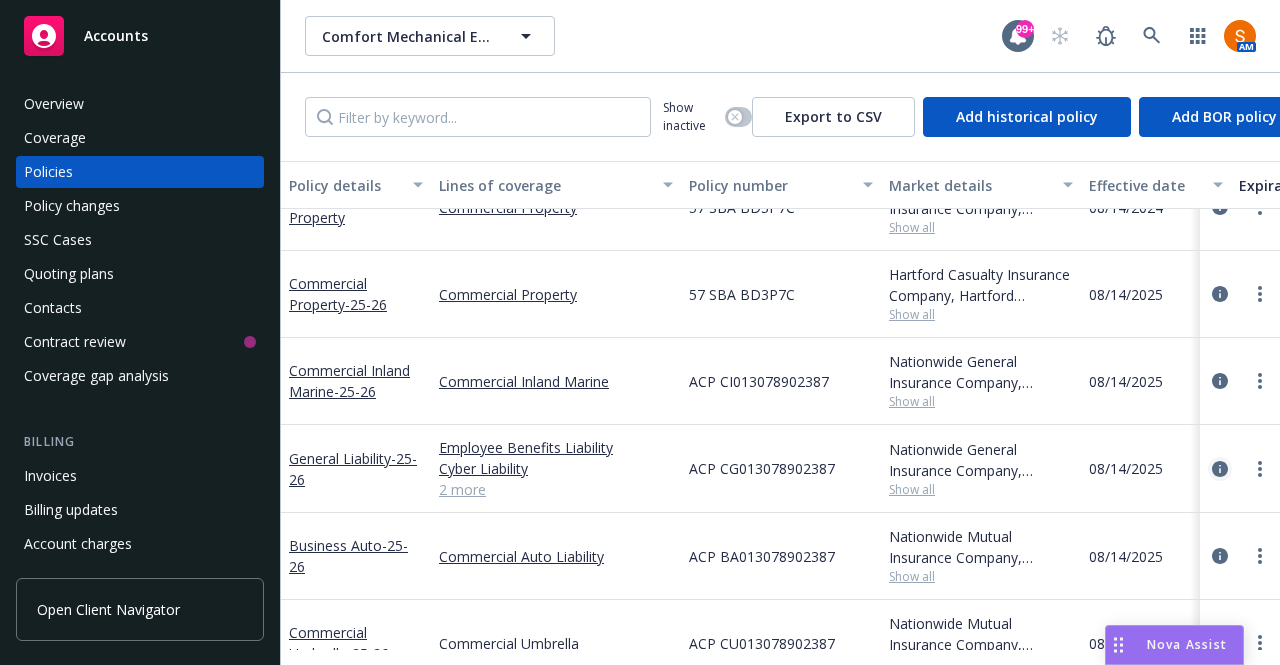 click 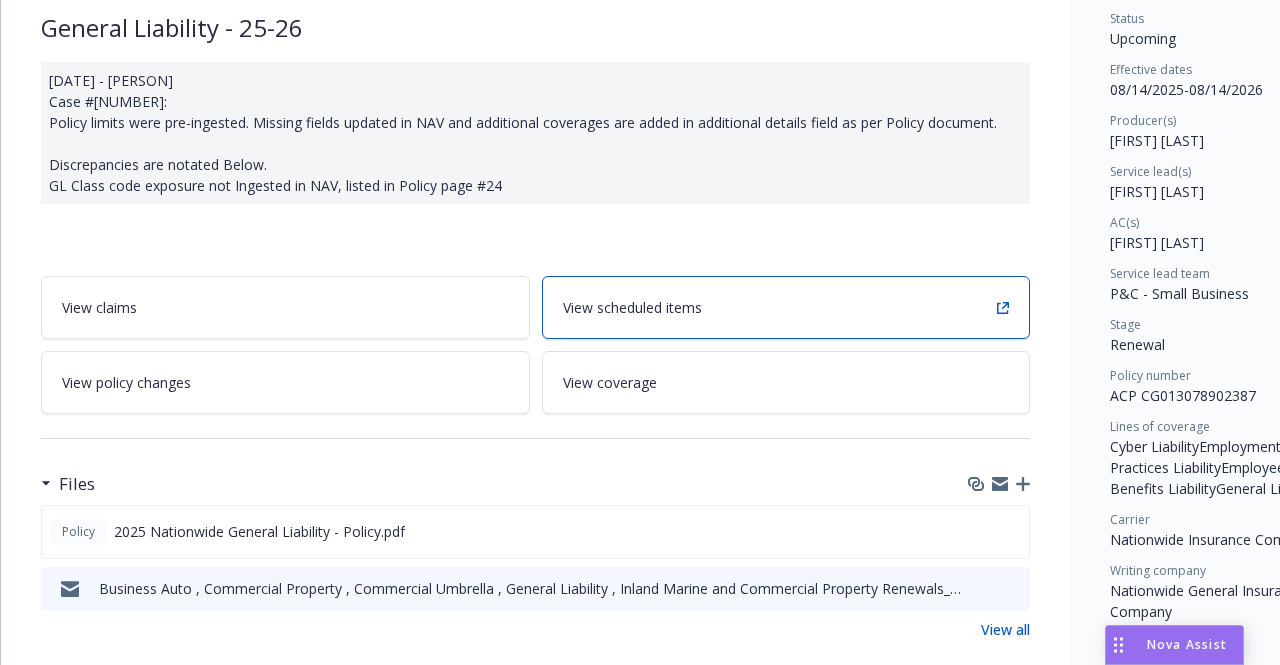 scroll, scrollTop: 247, scrollLeft: 0, axis: vertical 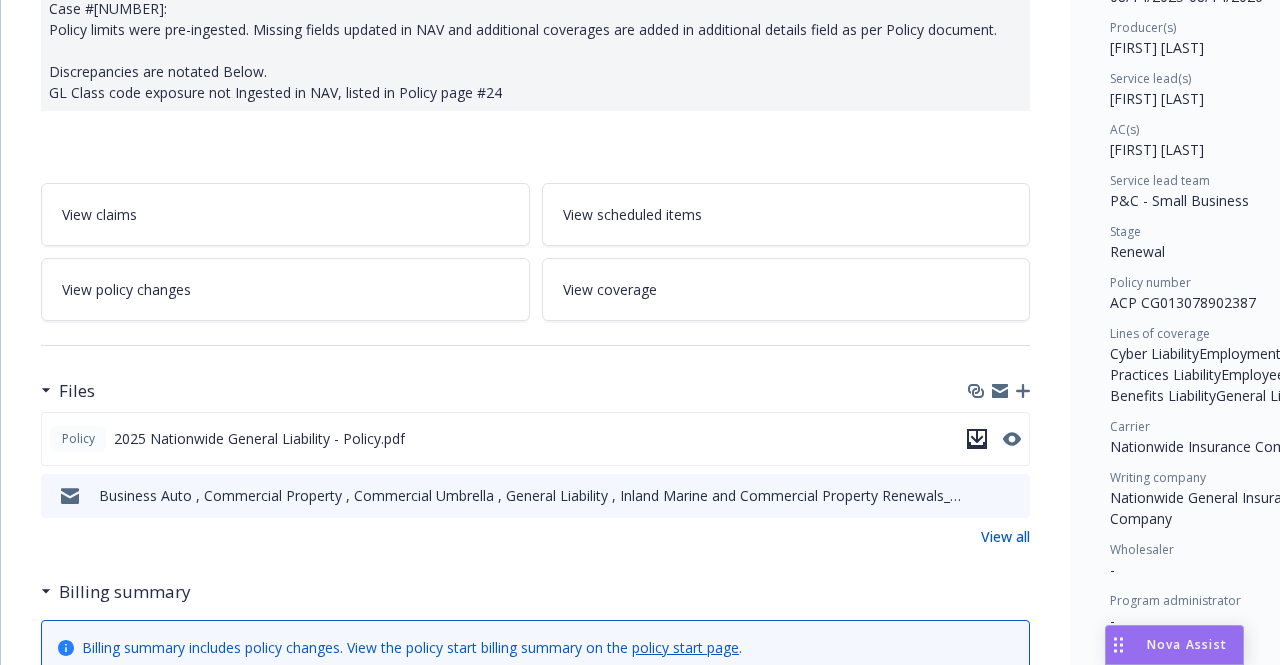 click 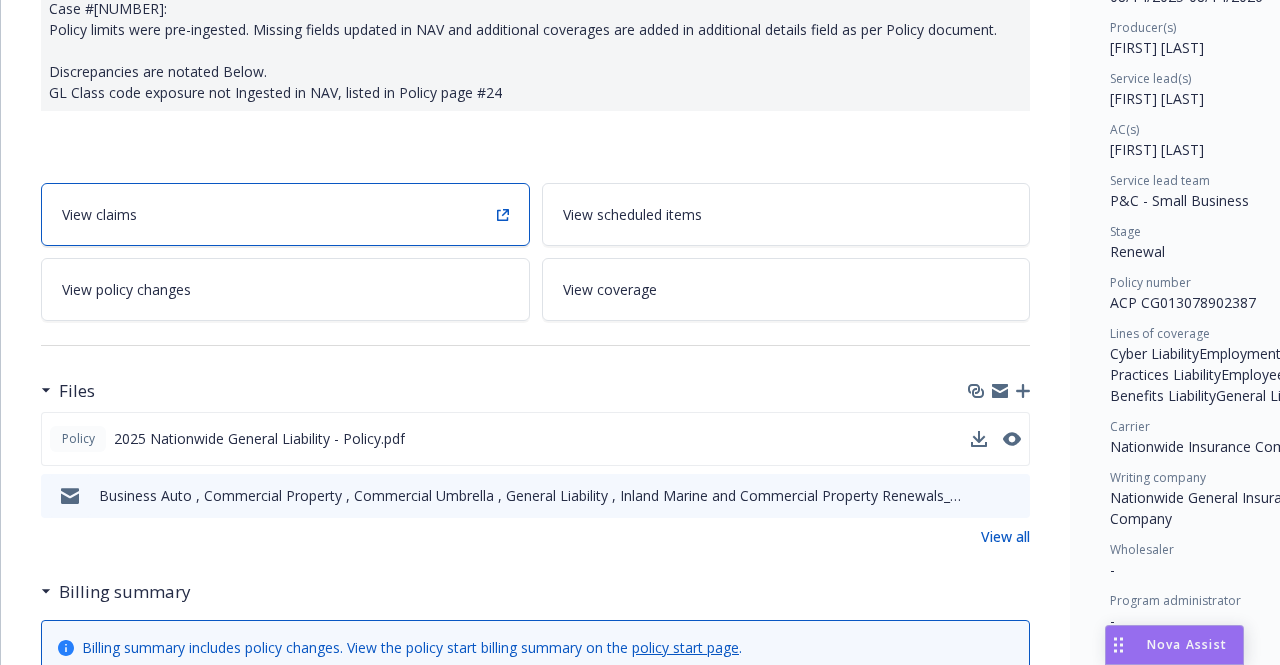scroll, scrollTop: 0, scrollLeft: 0, axis: both 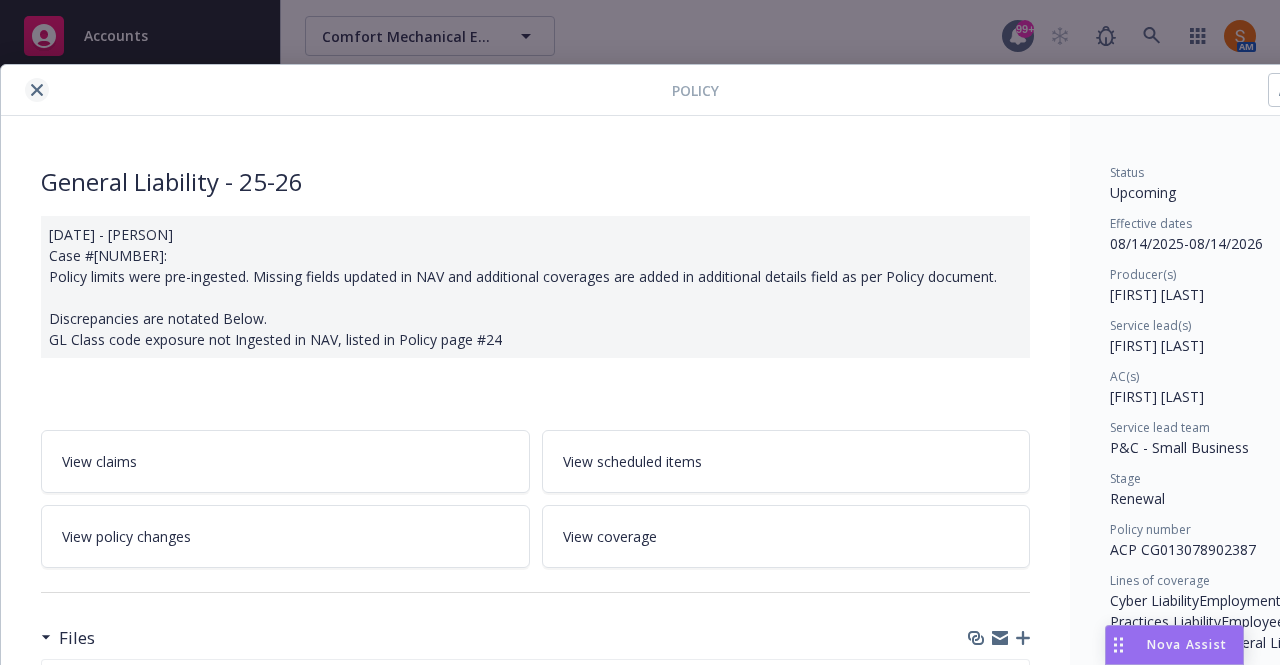 click at bounding box center (37, 90) 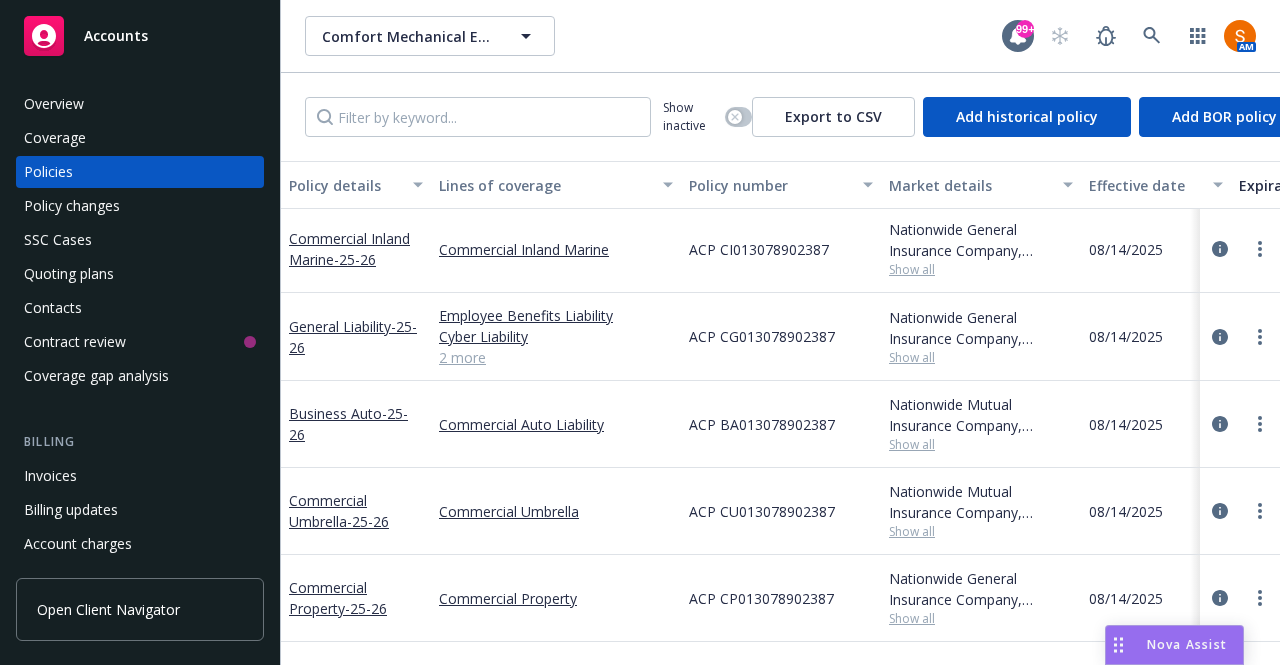 scroll, scrollTop: 890, scrollLeft: 0, axis: vertical 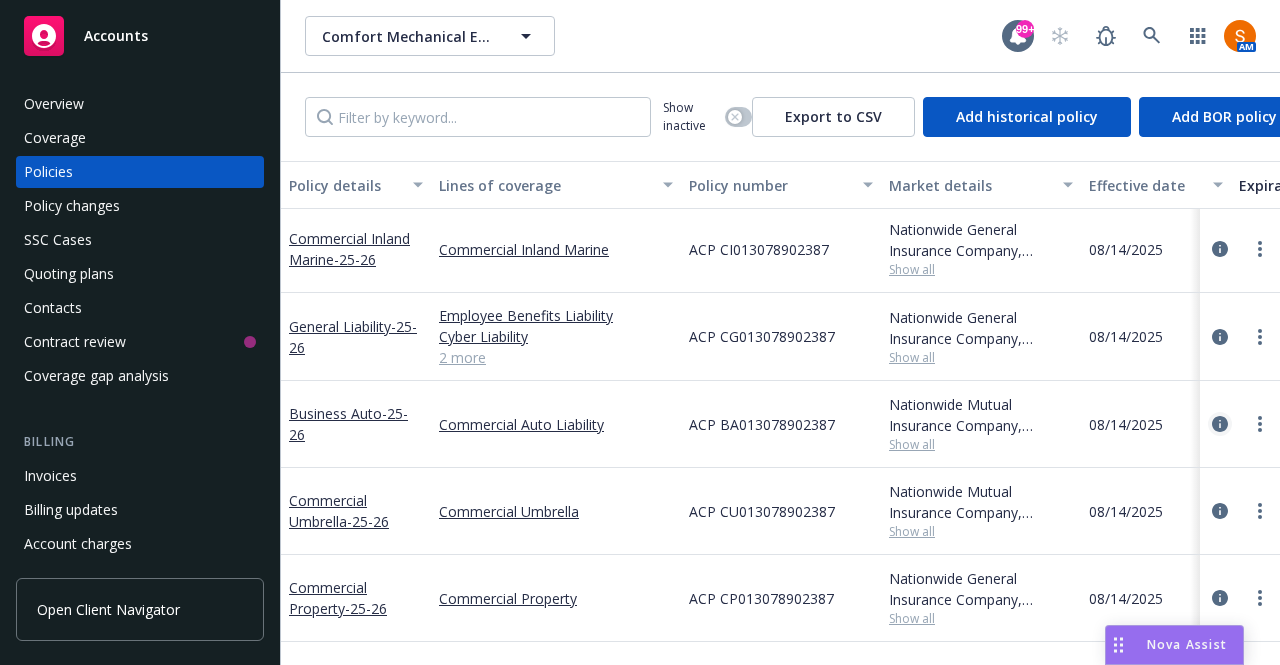click 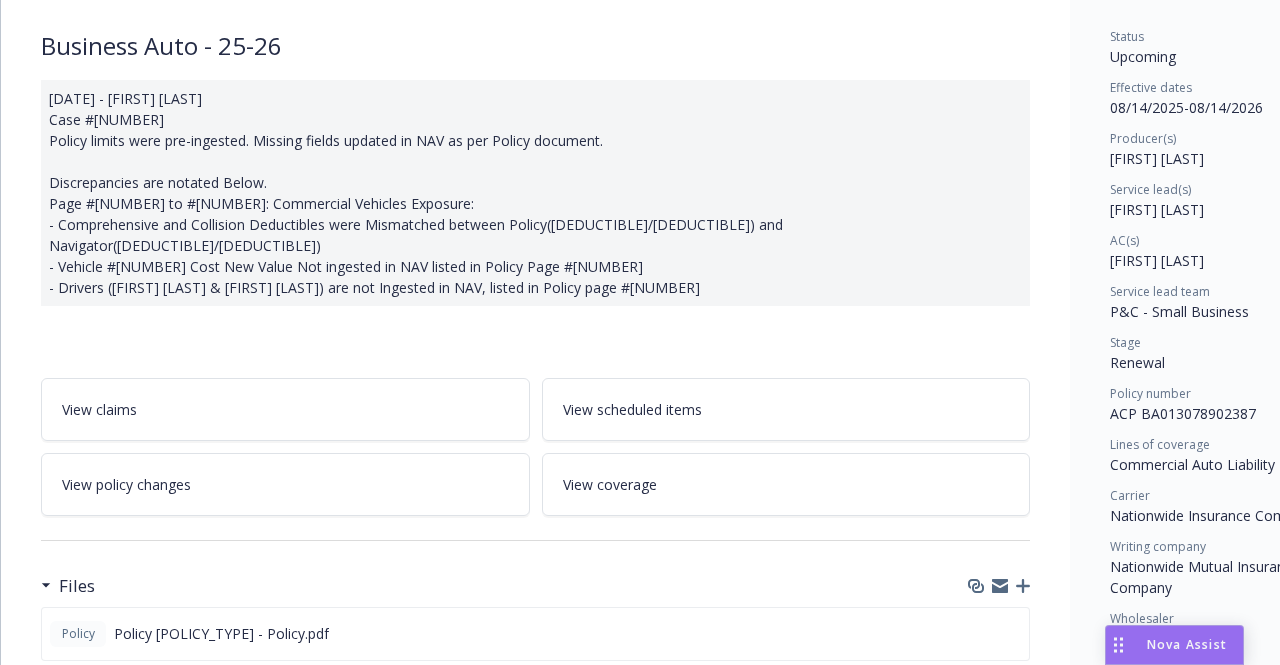 scroll, scrollTop: 138, scrollLeft: 0, axis: vertical 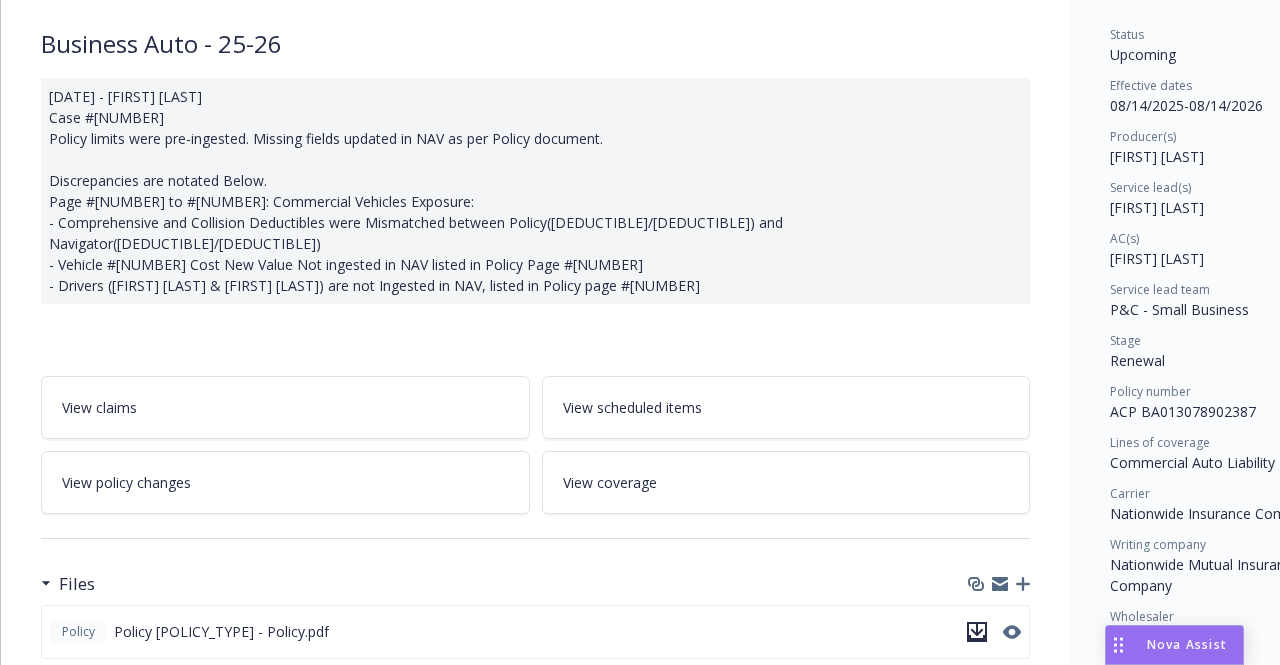 click 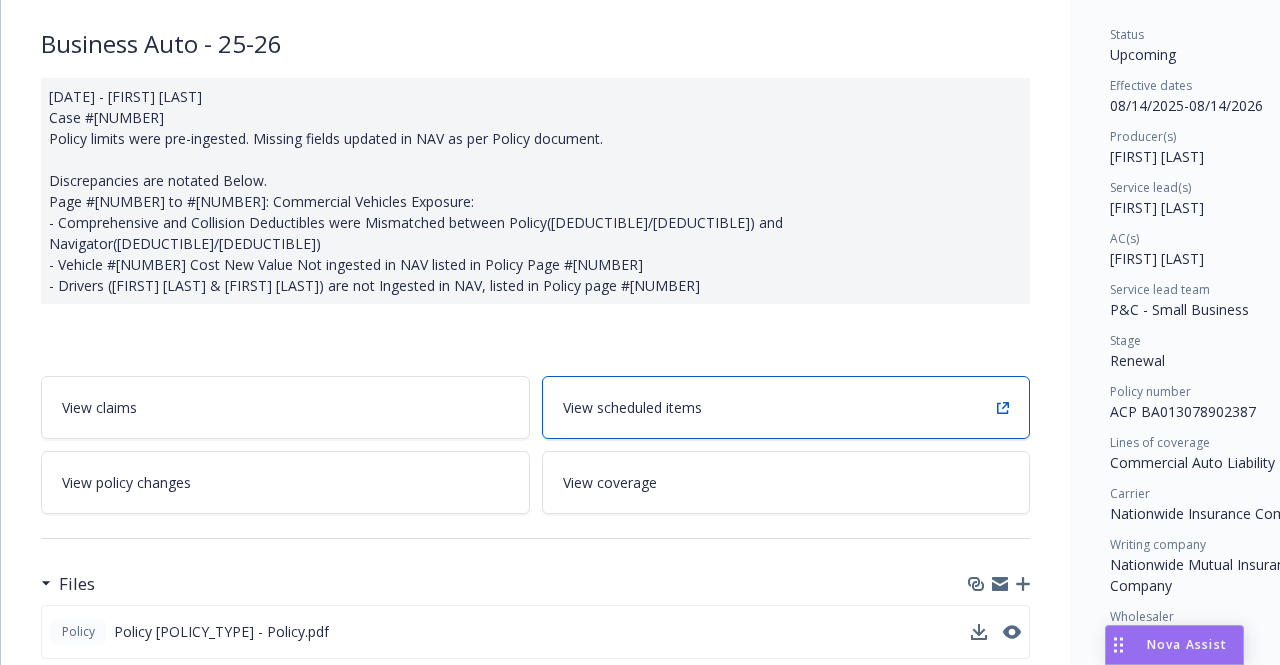scroll, scrollTop: 0, scrollLeft: 0, axis: both 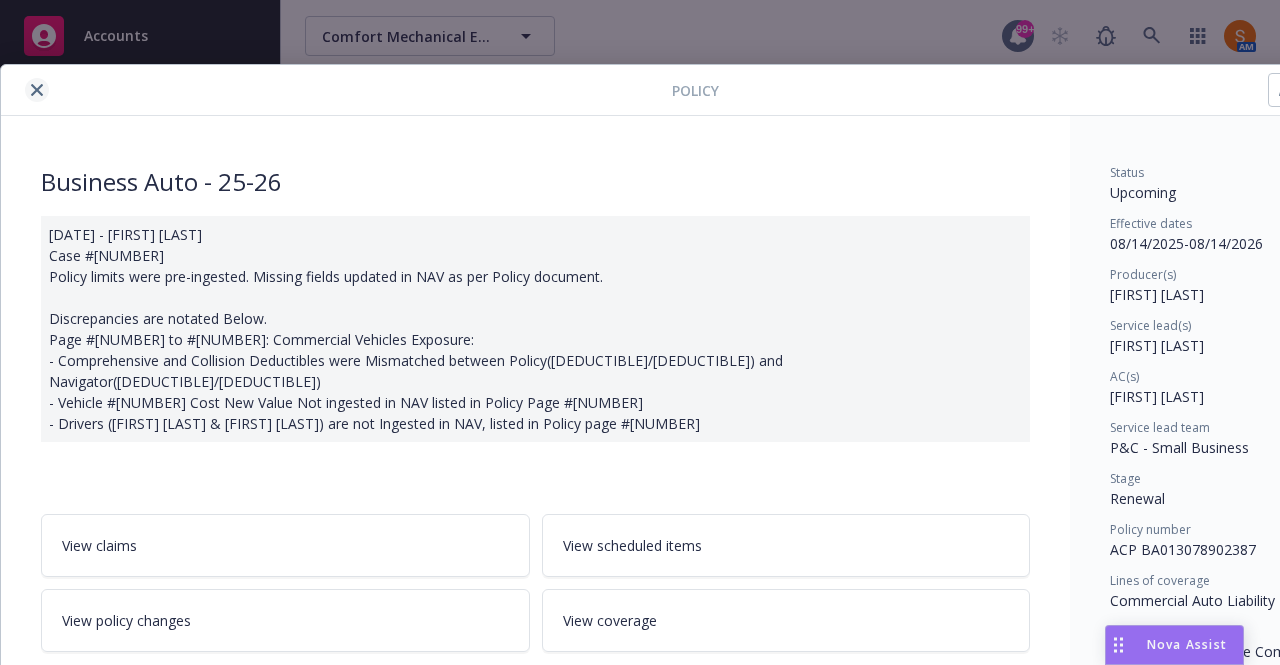 click 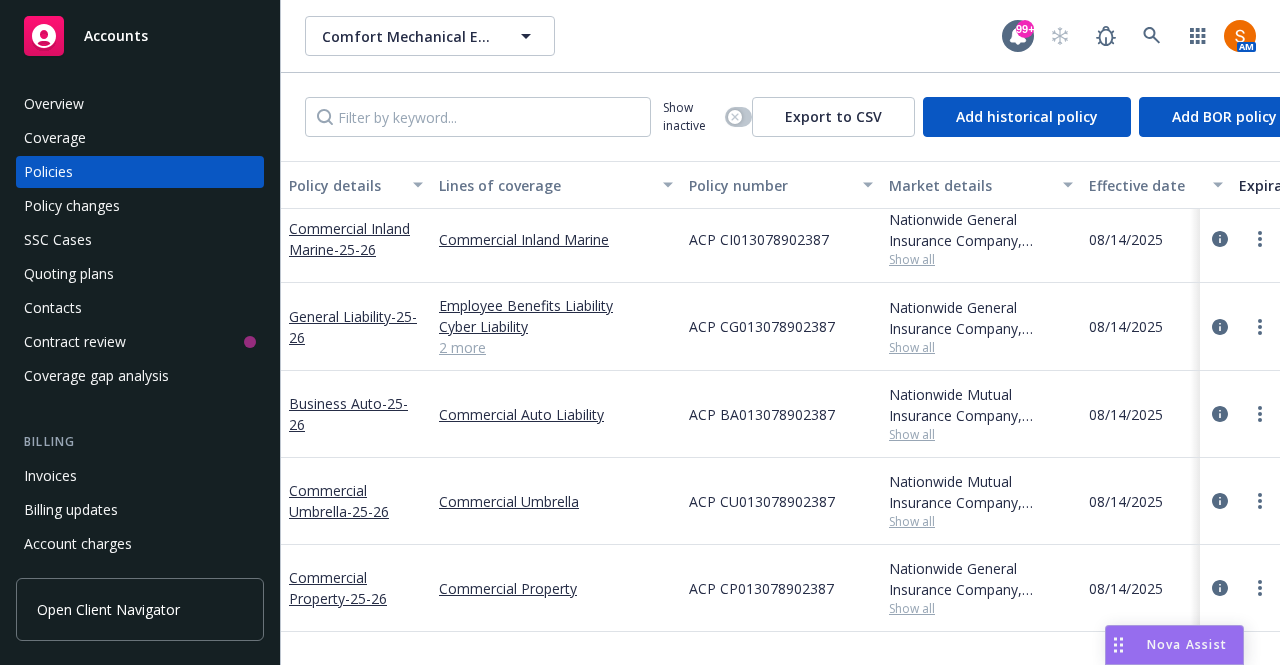scroll, scrollTop: 900, scrollLeft: 0, axis: vertical 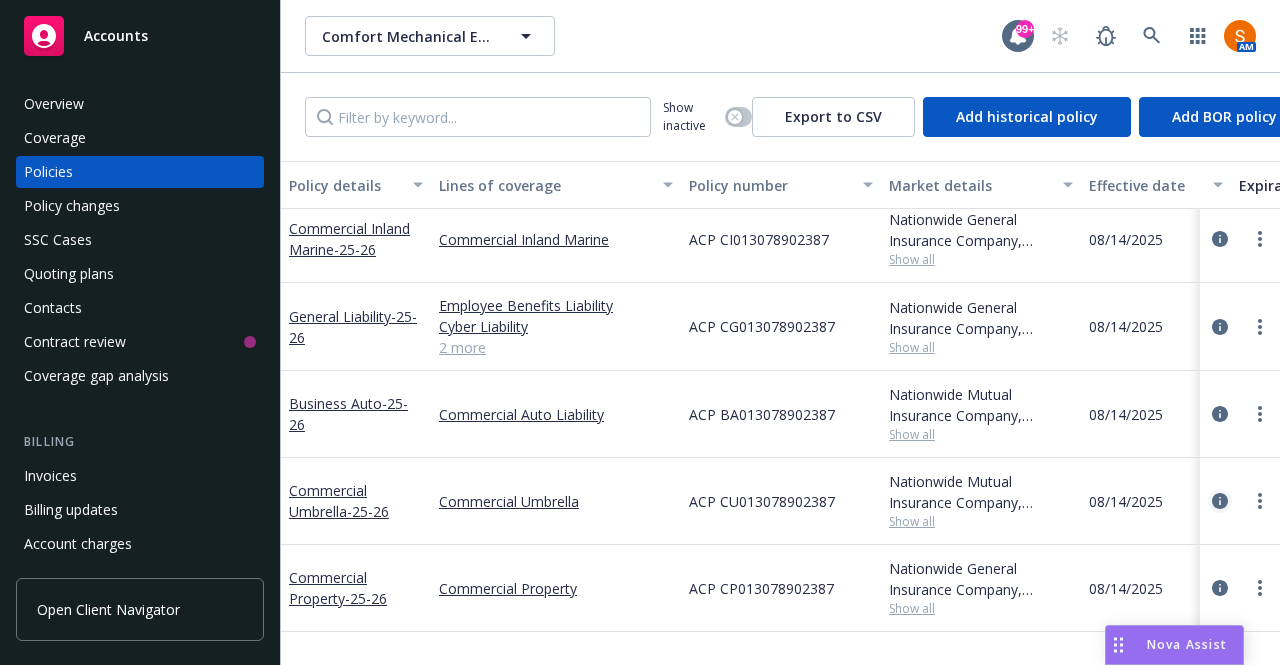 click 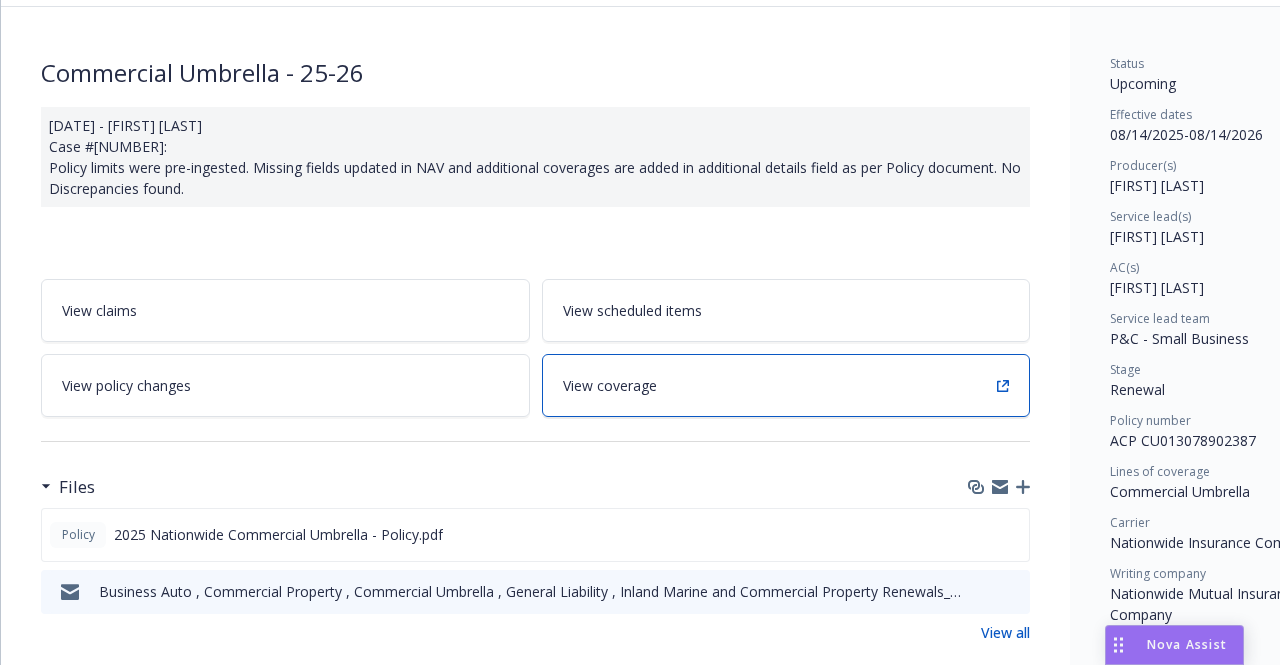 scroll, scrollTop: 111, scrollLeft: 0, axis: vertical 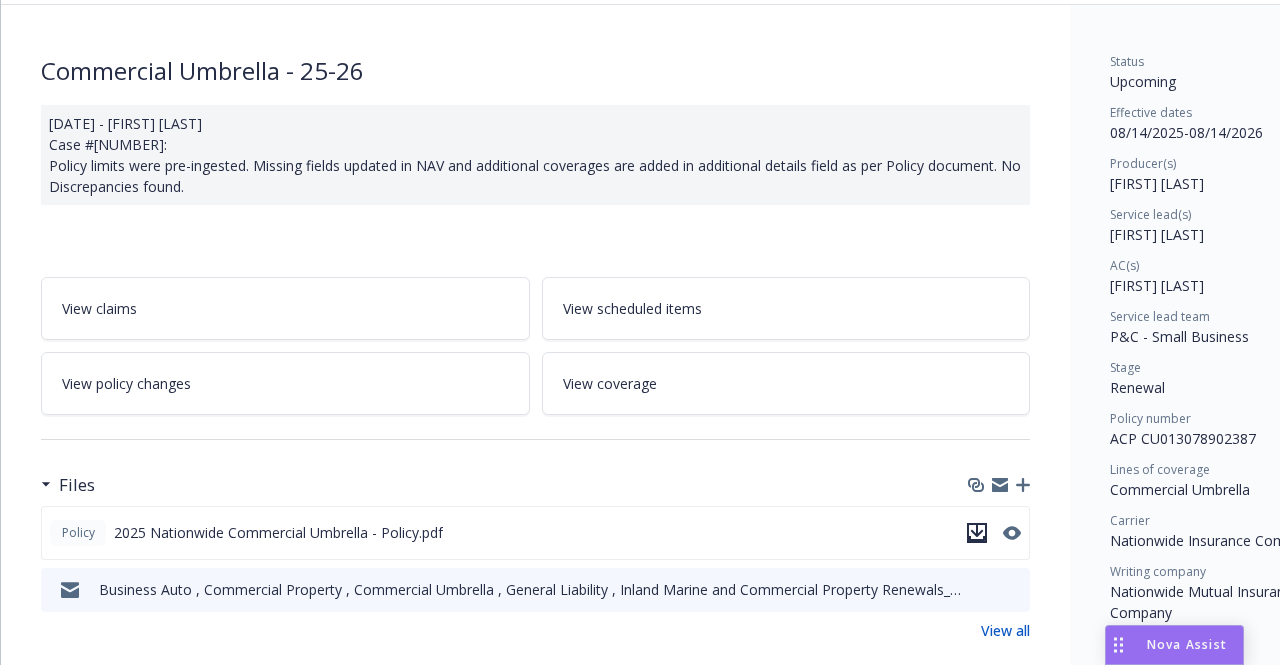 click 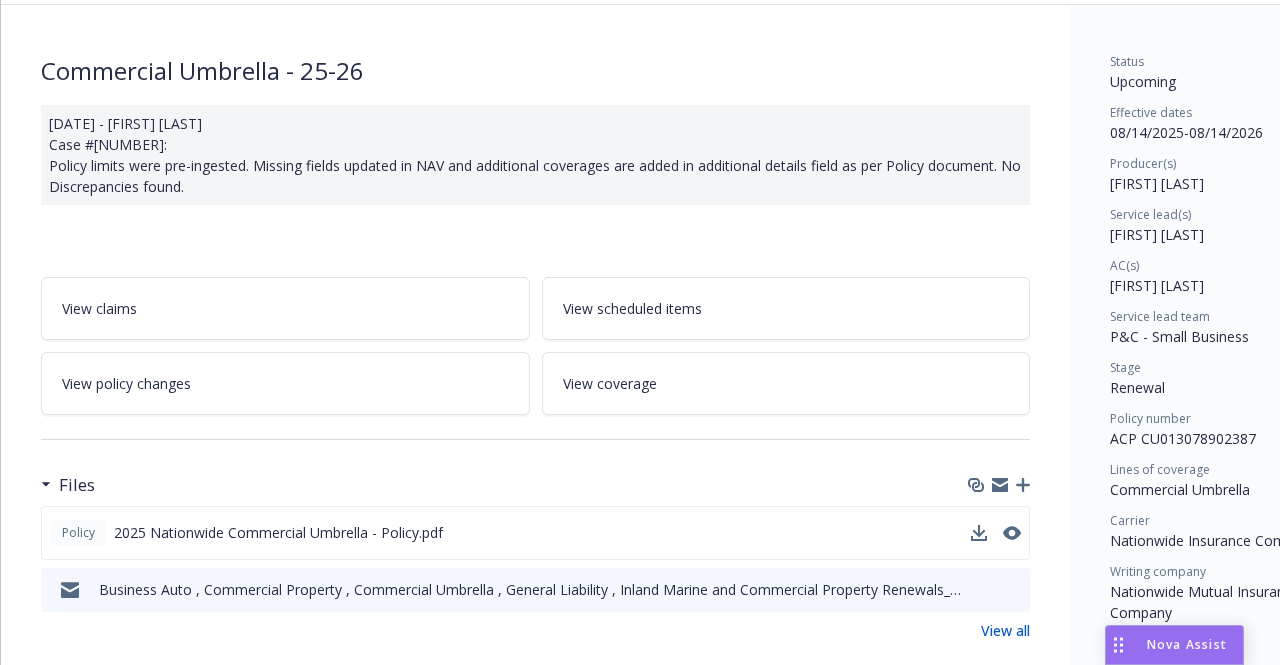 scroll, scrollTop: 0, scrollLeft: 0, axis: both 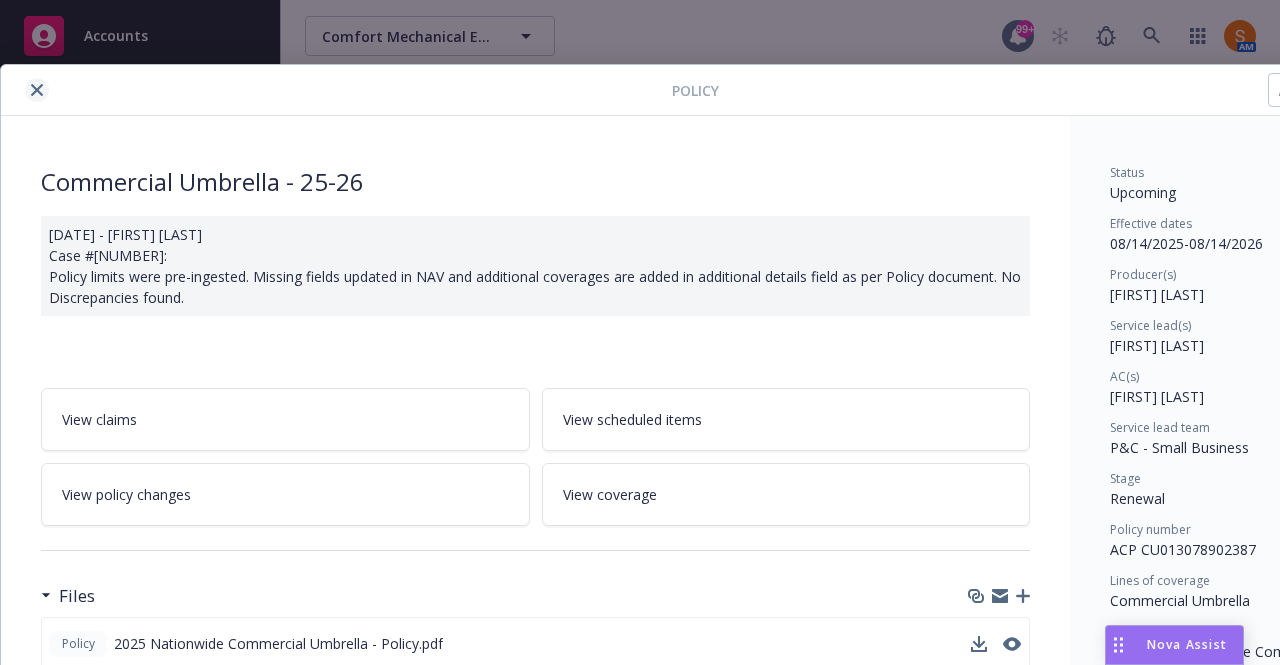 click 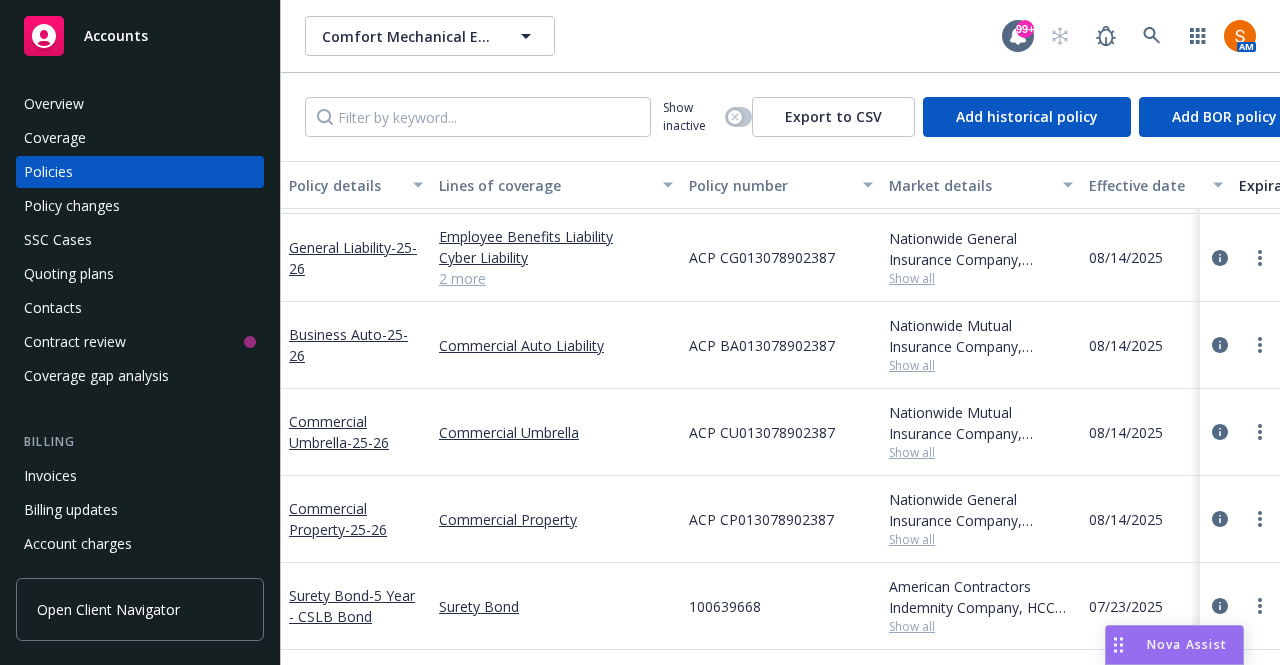 scroll, scrollTop: 970, scrollLeft: 0, axis: vertical 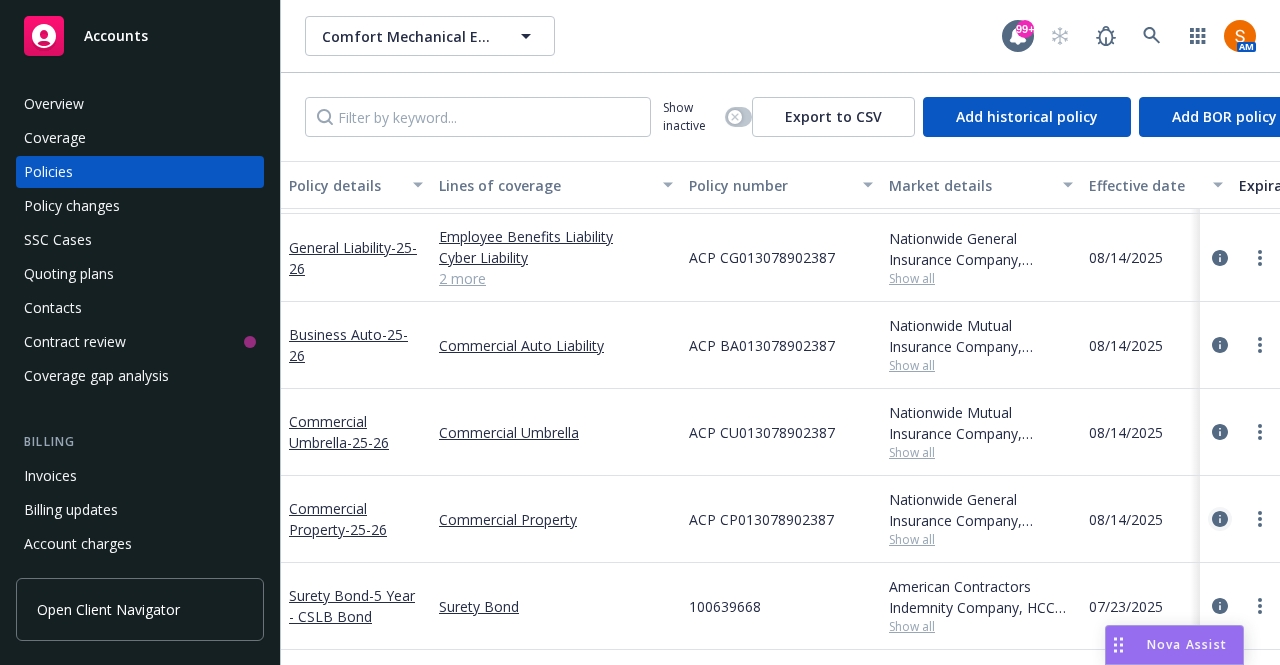 click 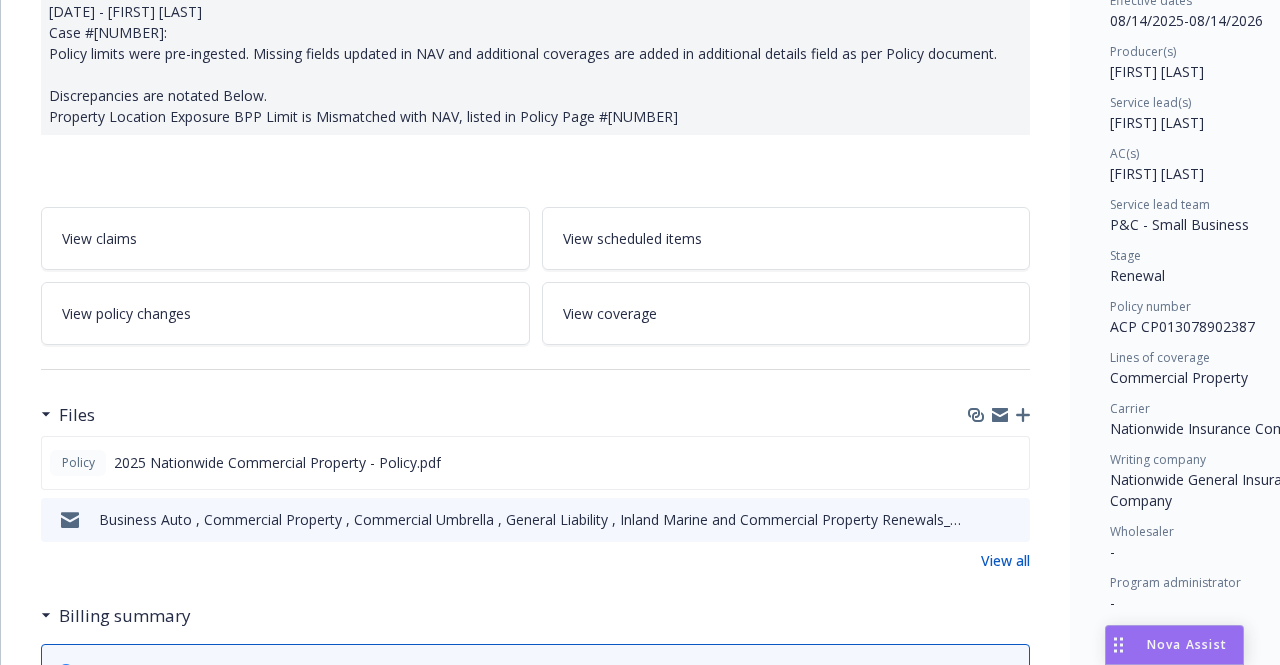 scroll, scrollTop: 228, scrollLeft: 0, axis: vertical 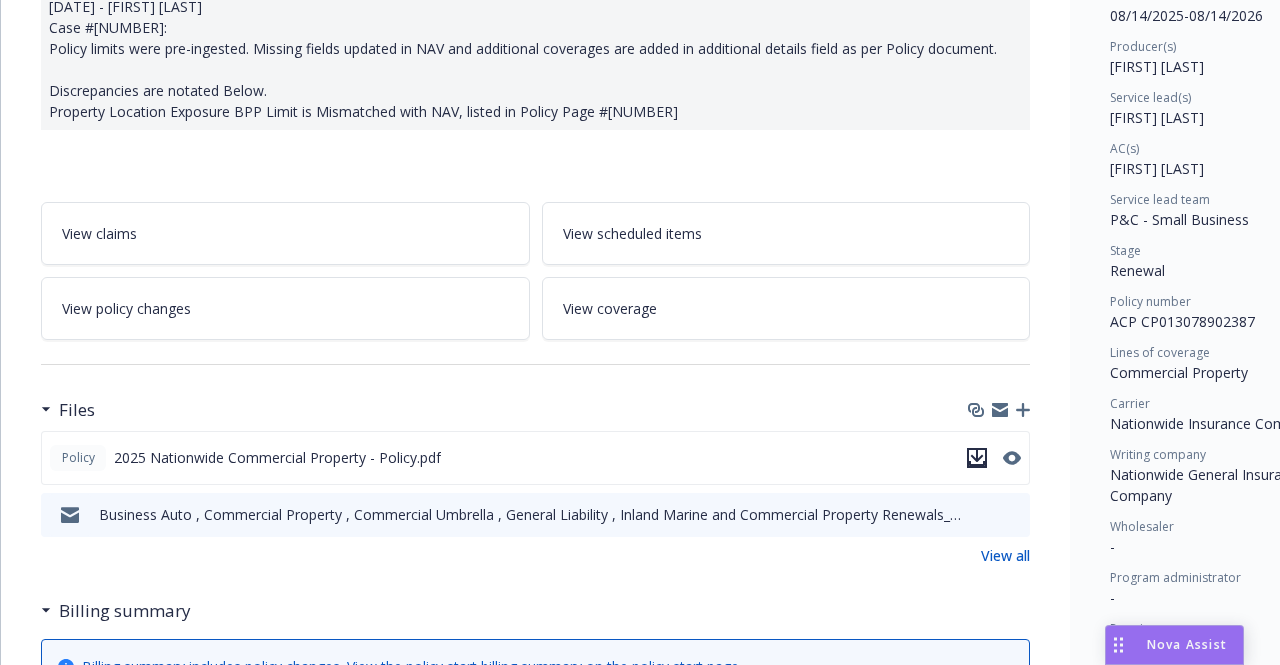 click 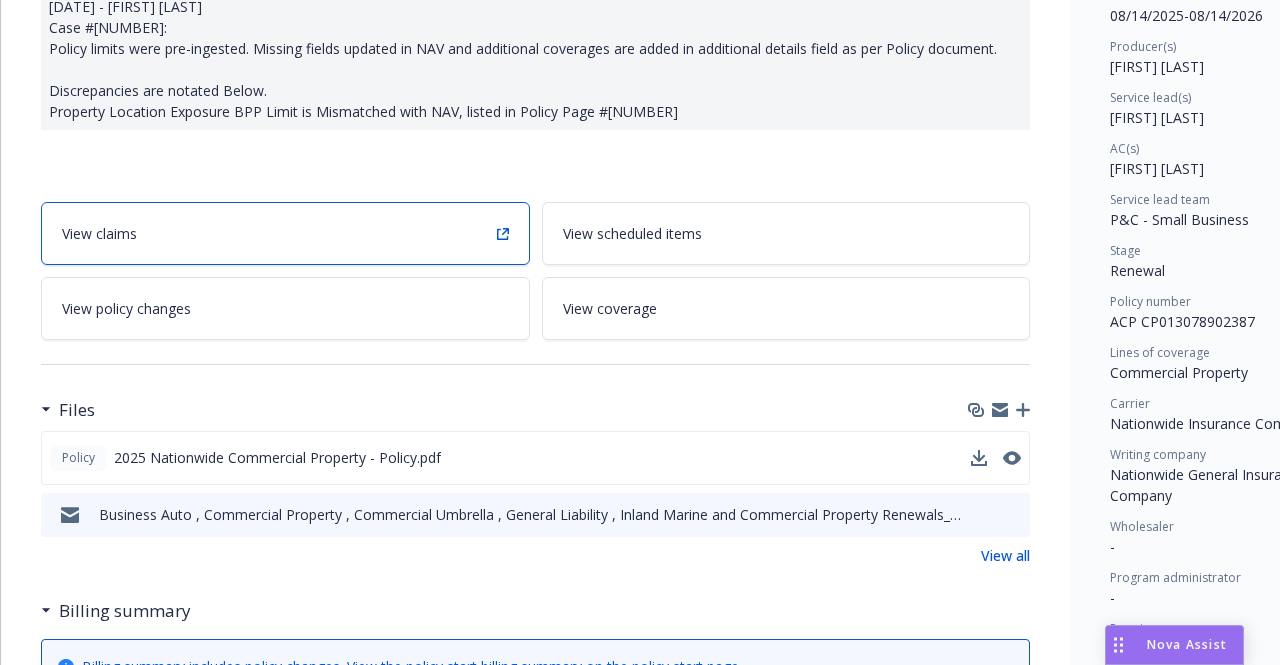 scroll, scrollTop: 0, scrollLeft: 0, axis: both 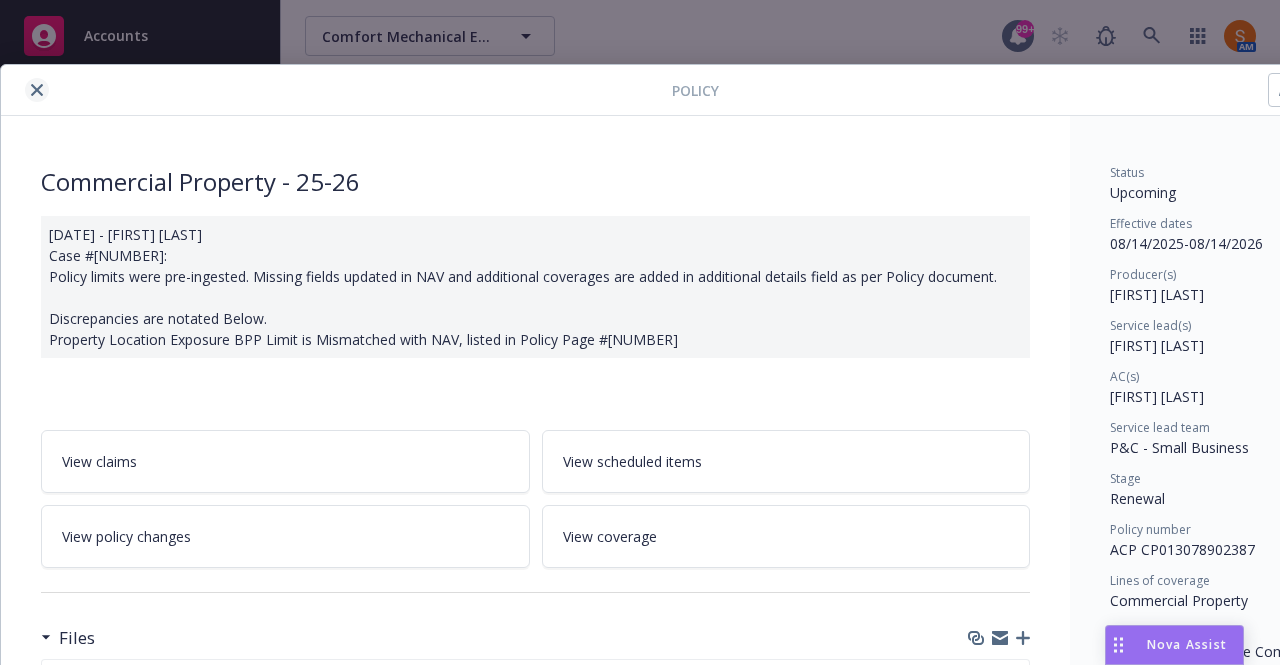 click at bounding box center [37, 90] 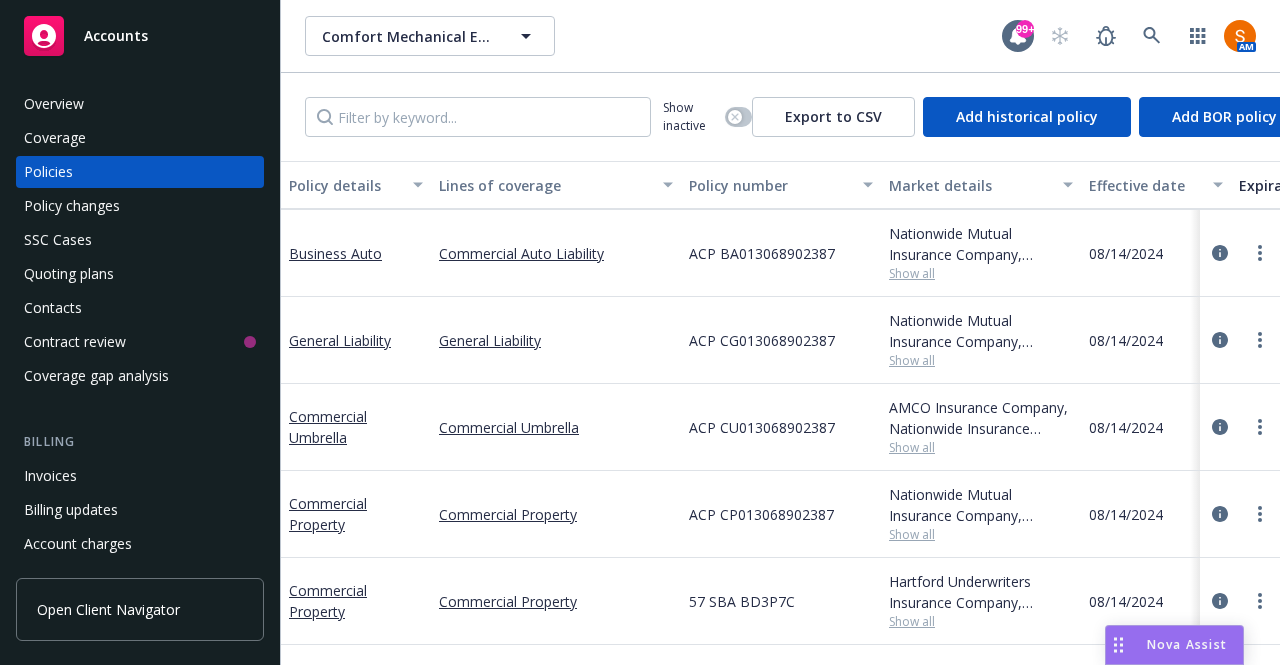 scroll, scrollTop: 408, scrollLeft: 0, axis: vertical 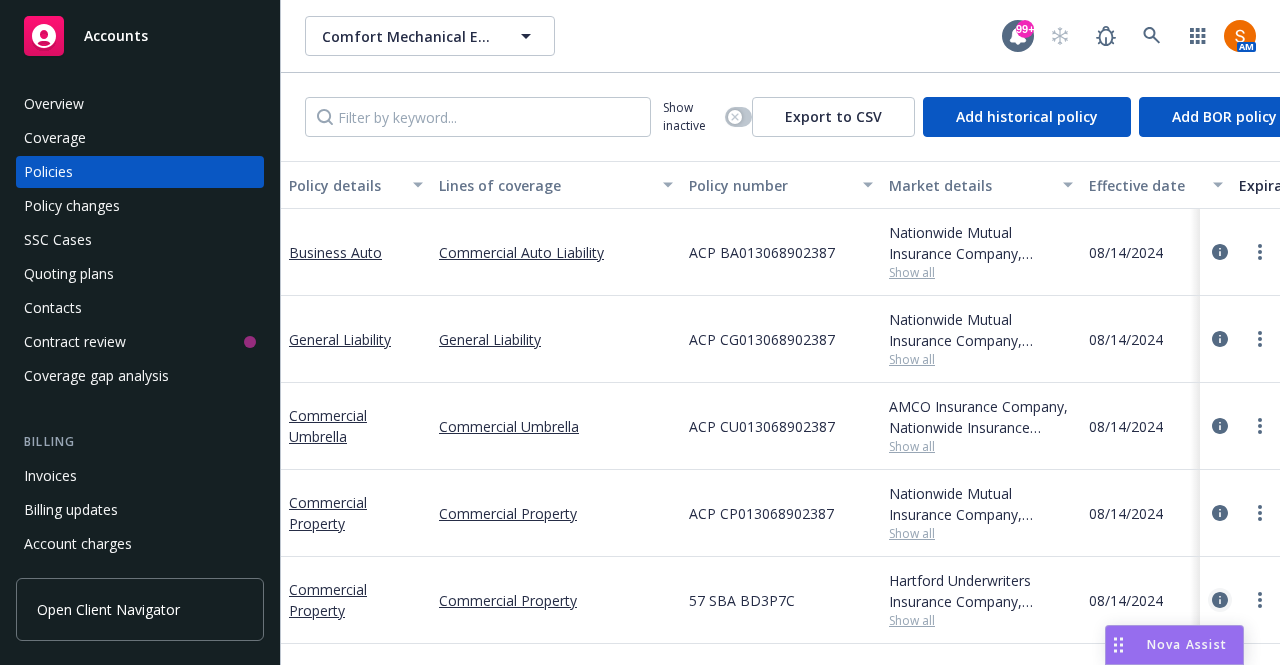 click 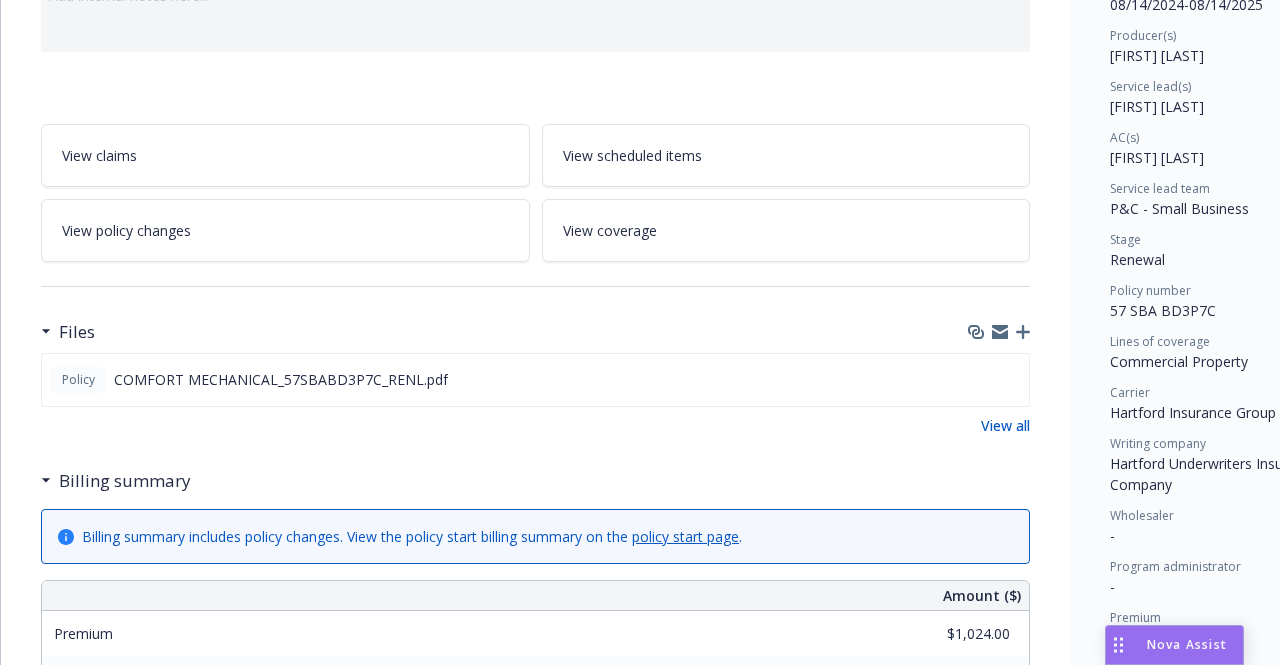 scroll, scrollTop: 240, scrollLeft: 0, axis: vertical 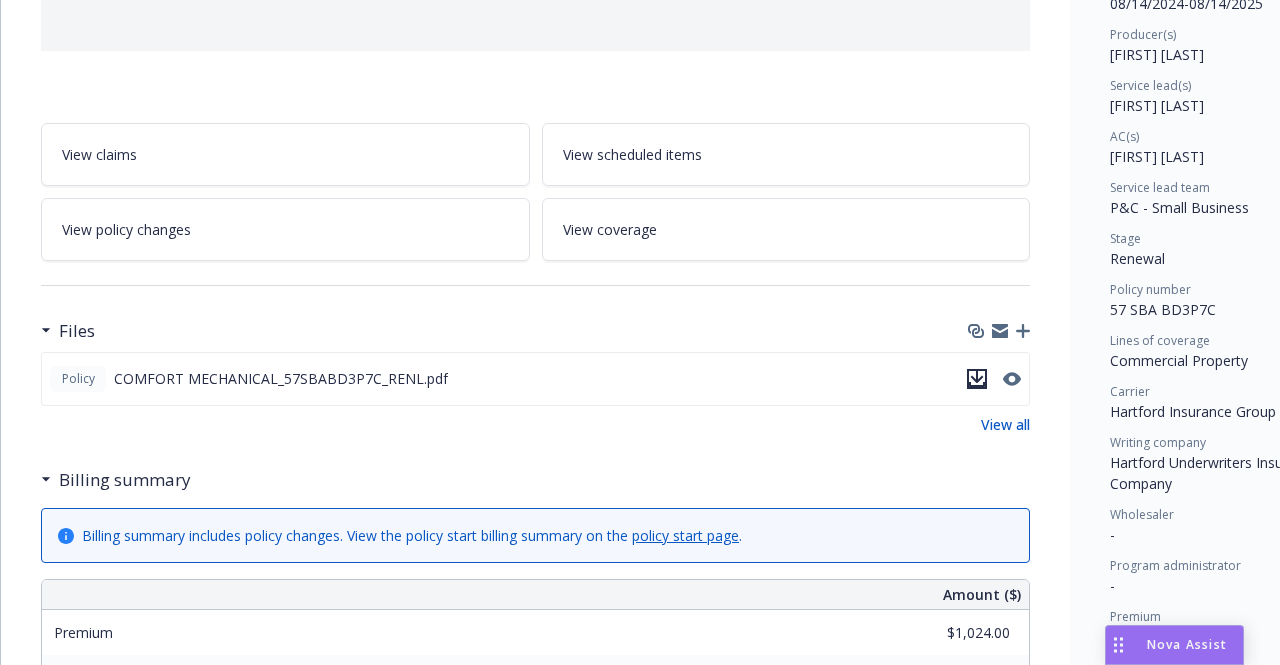 click 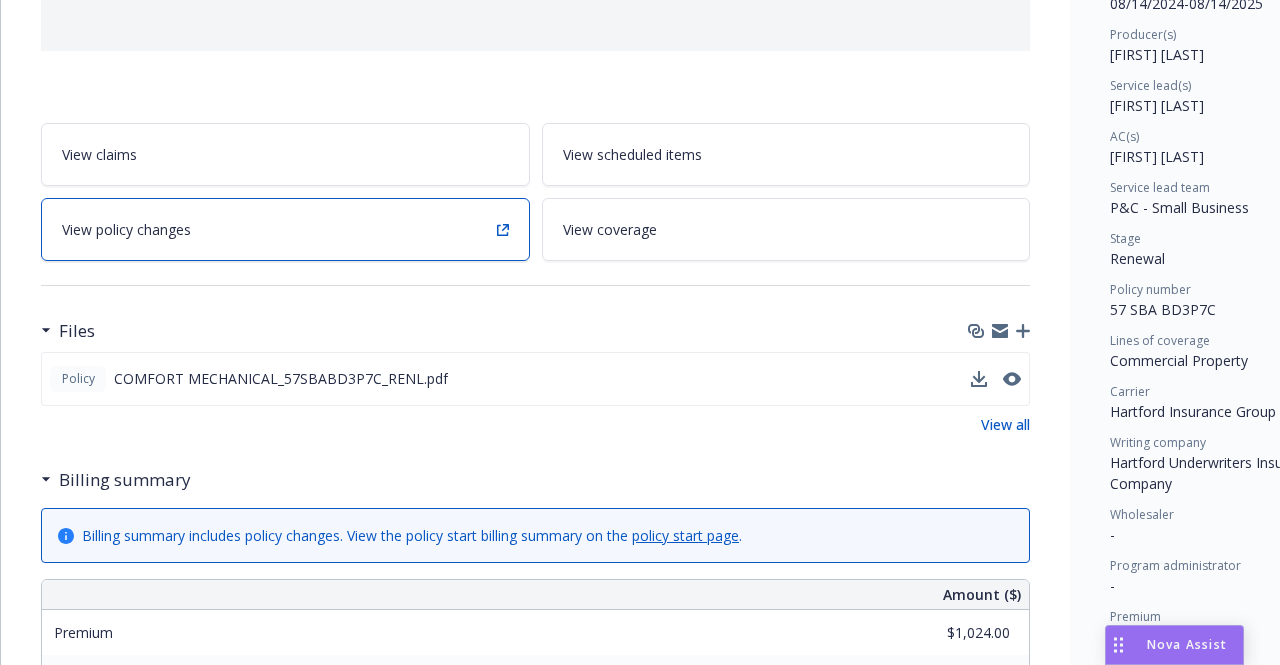 scroll, scrollTop: 0, scrollLeft: 0, axis: both 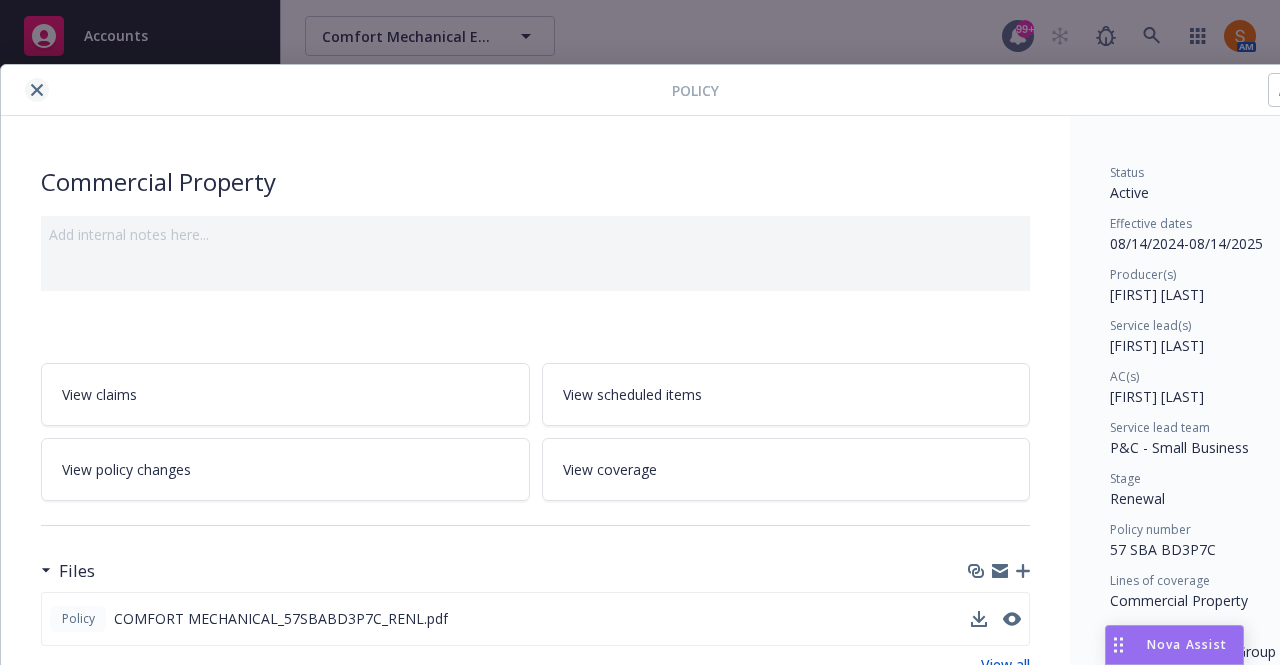 click 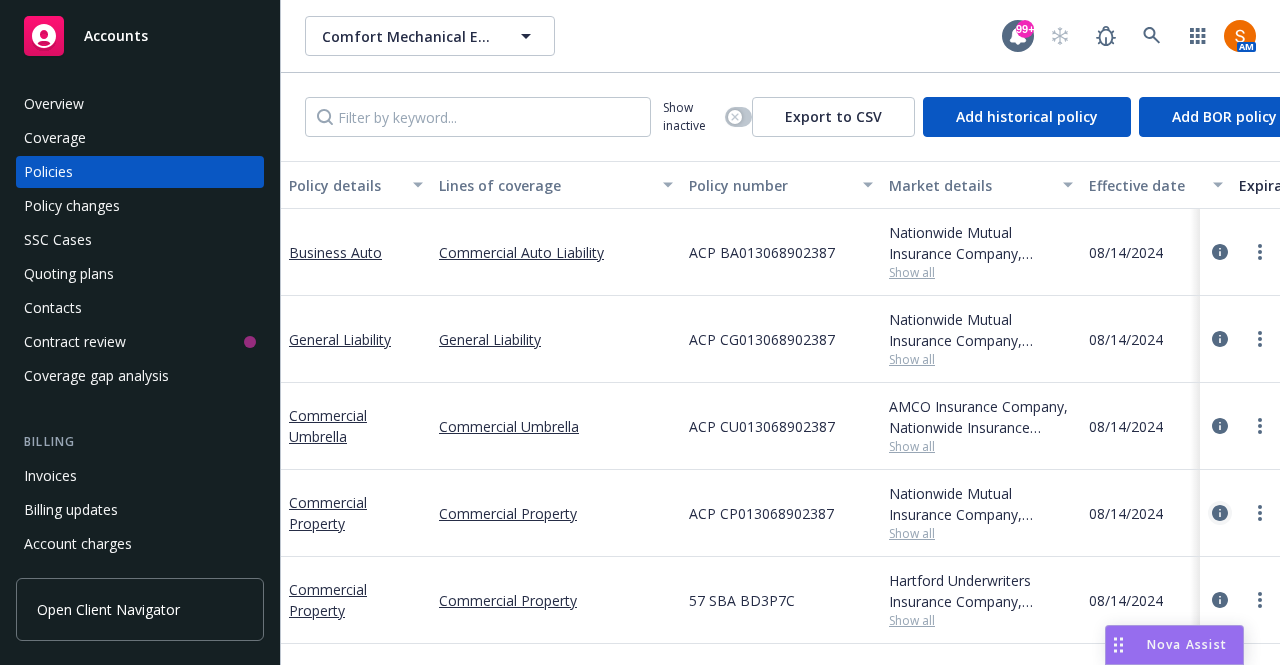 click 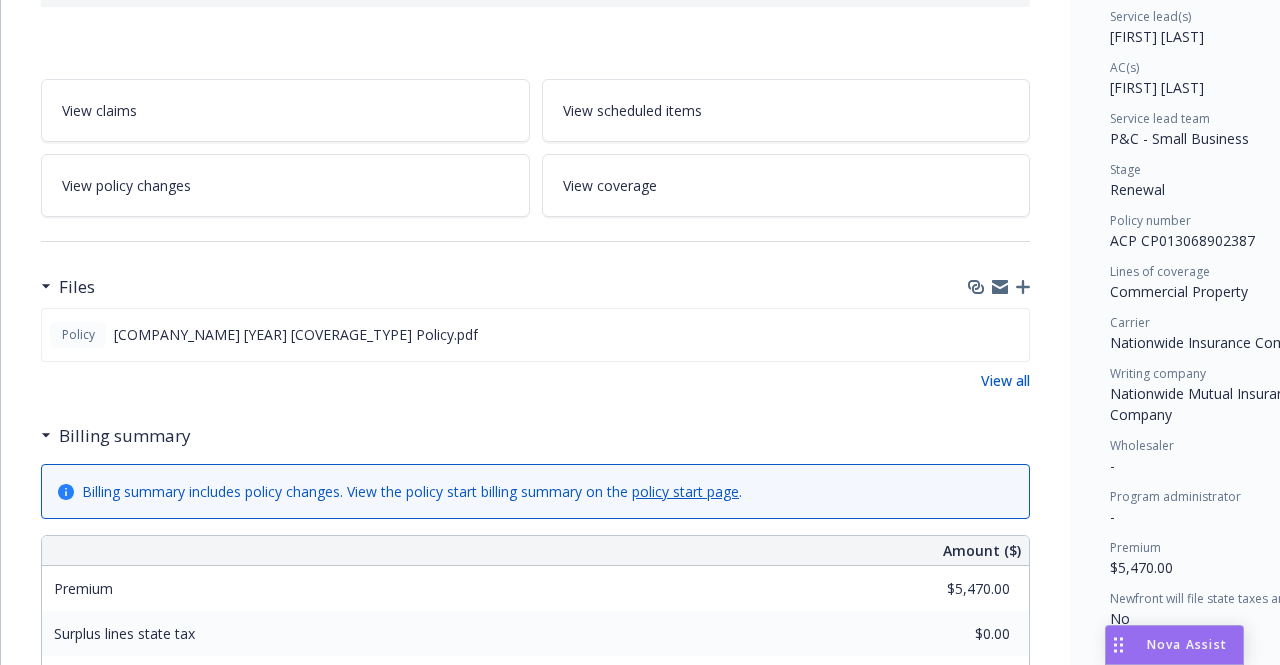scroll, scrollTop: 308, scrollLeft: 0, axis: vertical 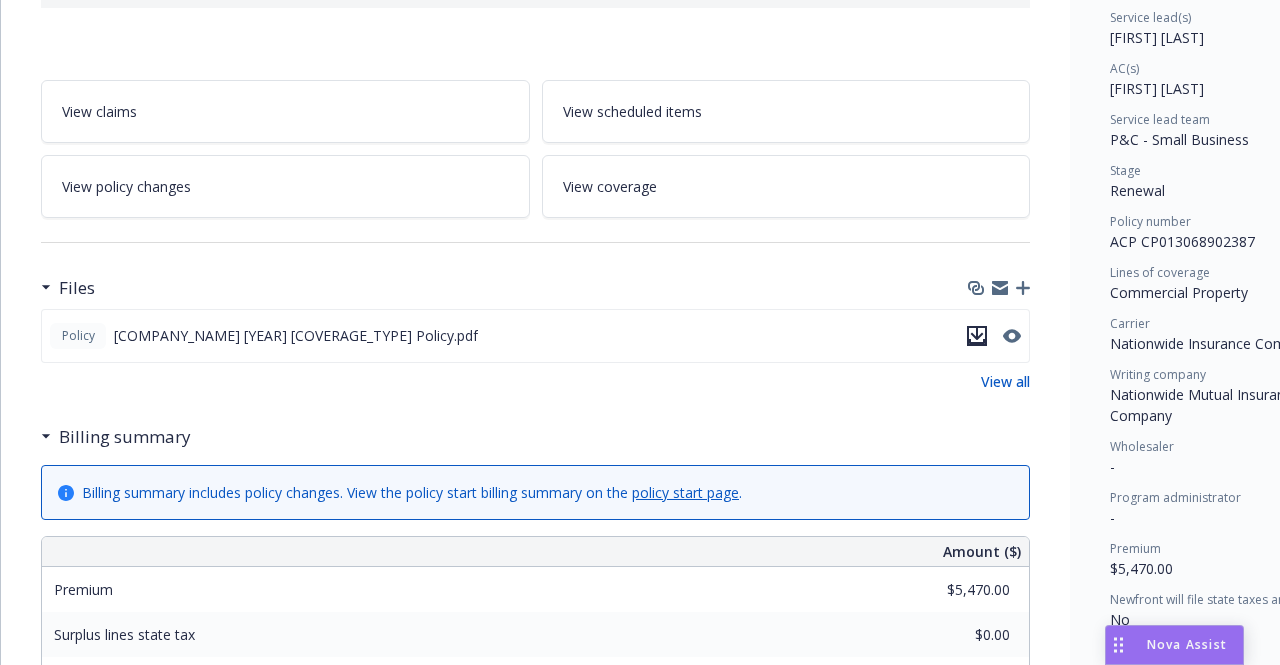 click 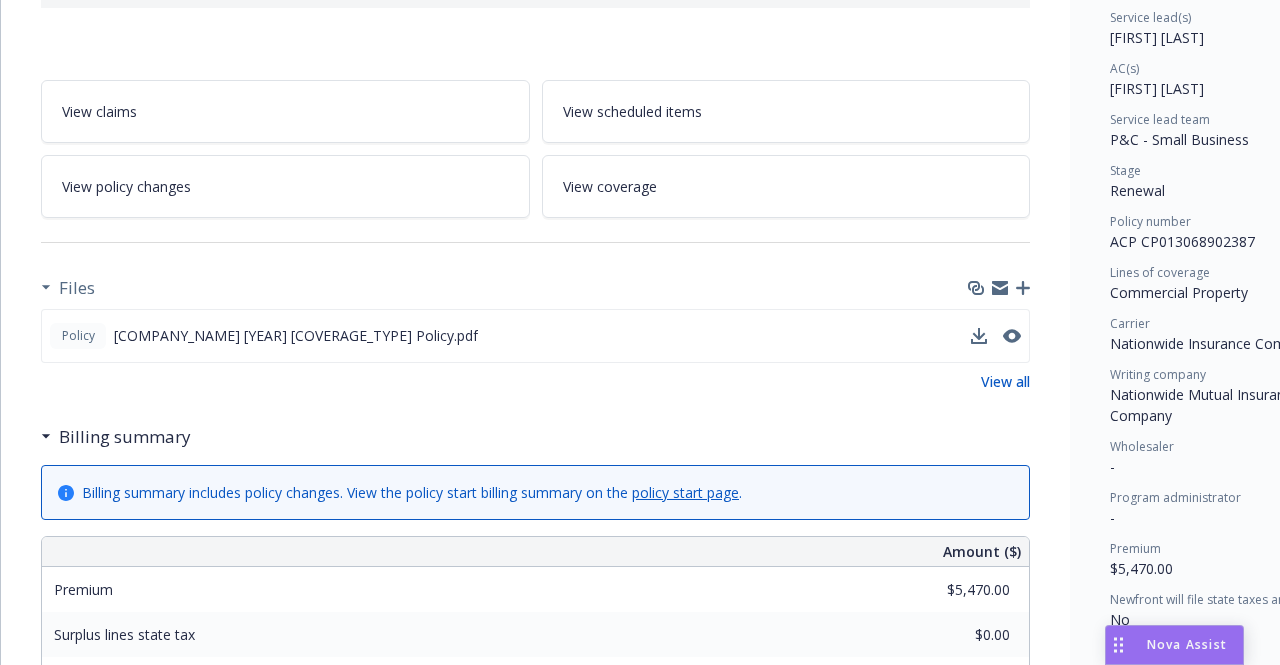 scroll, scrollTop: 0, scrollLeft: 0, axis: both 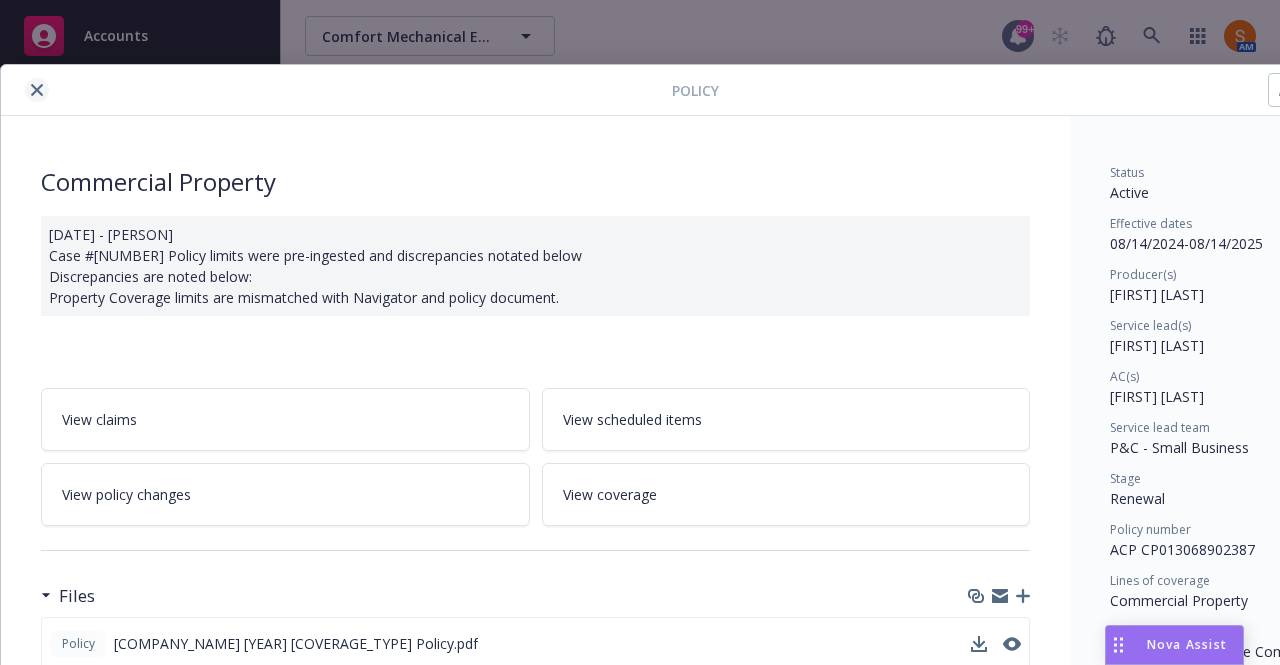 click 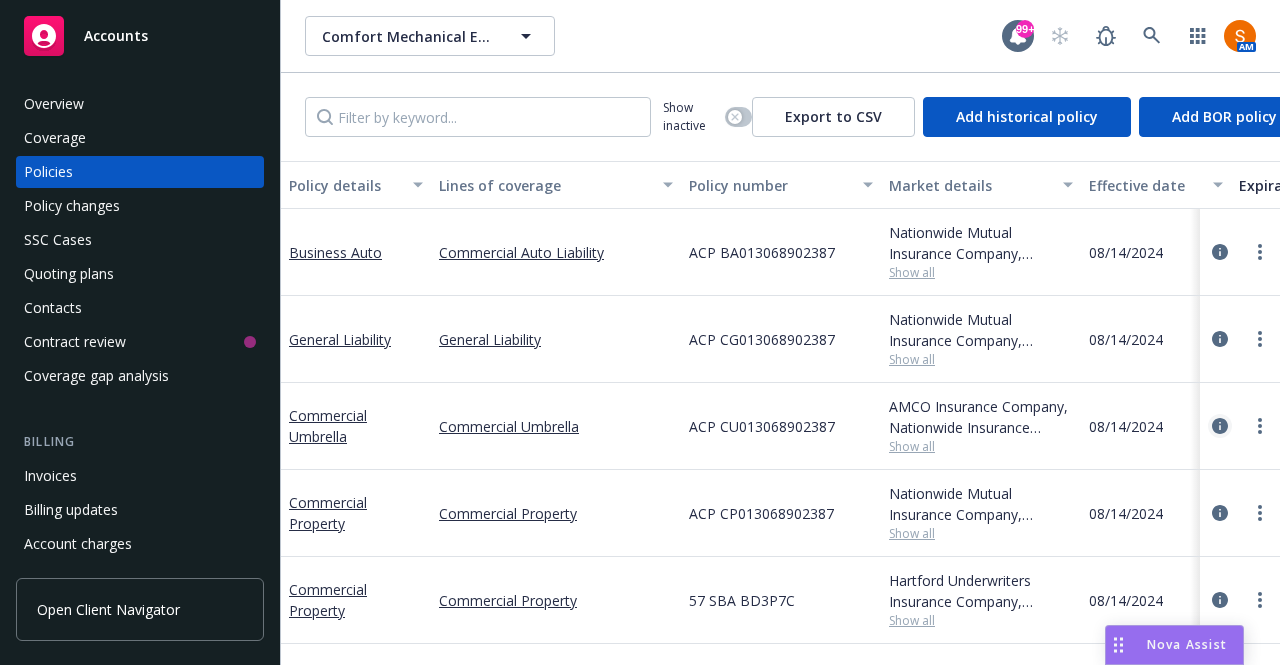 click 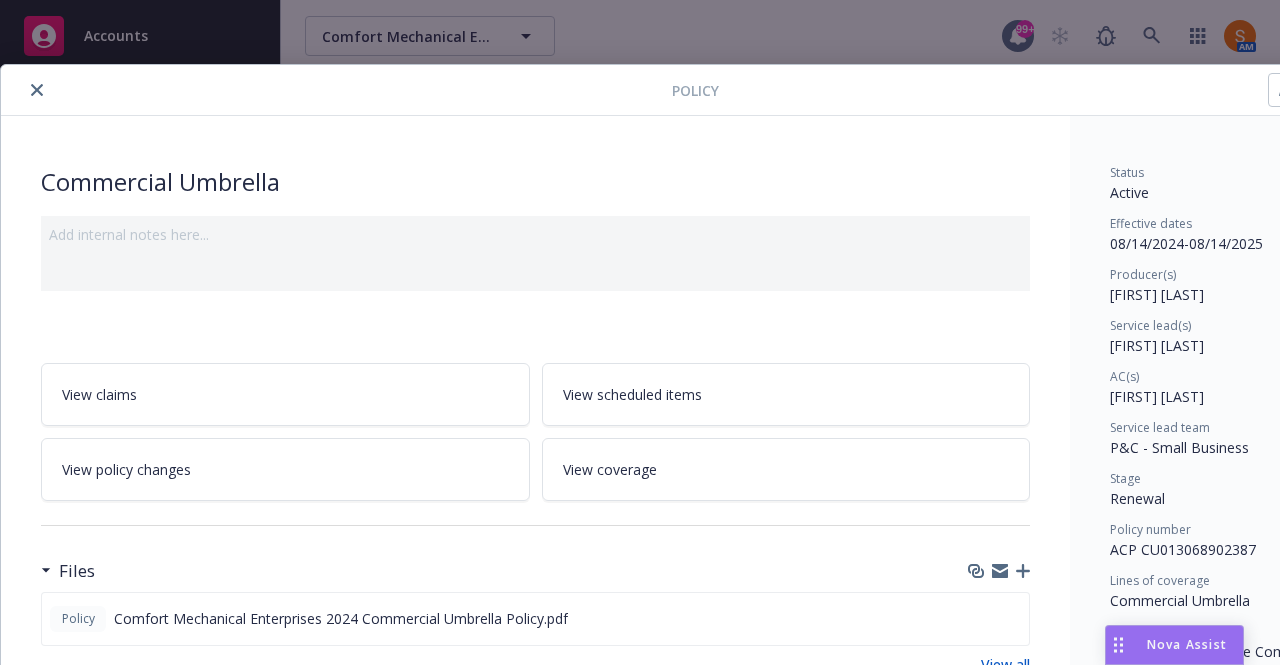 scroll, scrollTop: 113, scrollLeft: 0, axis: vertical 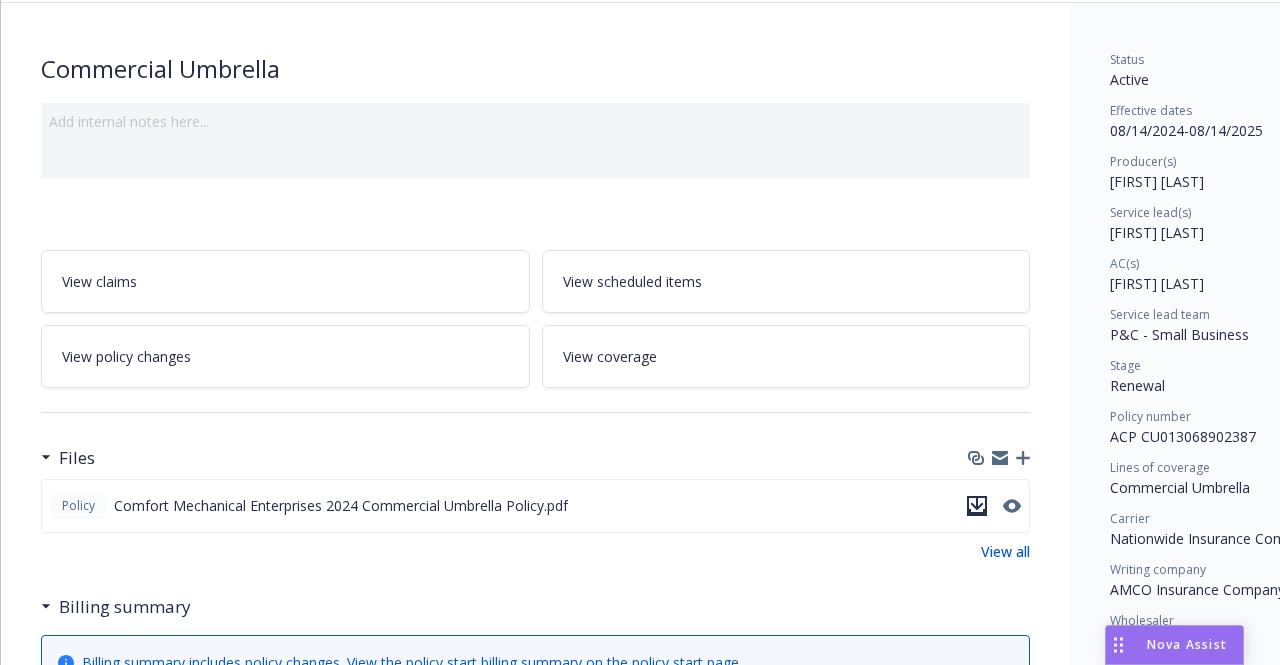 click 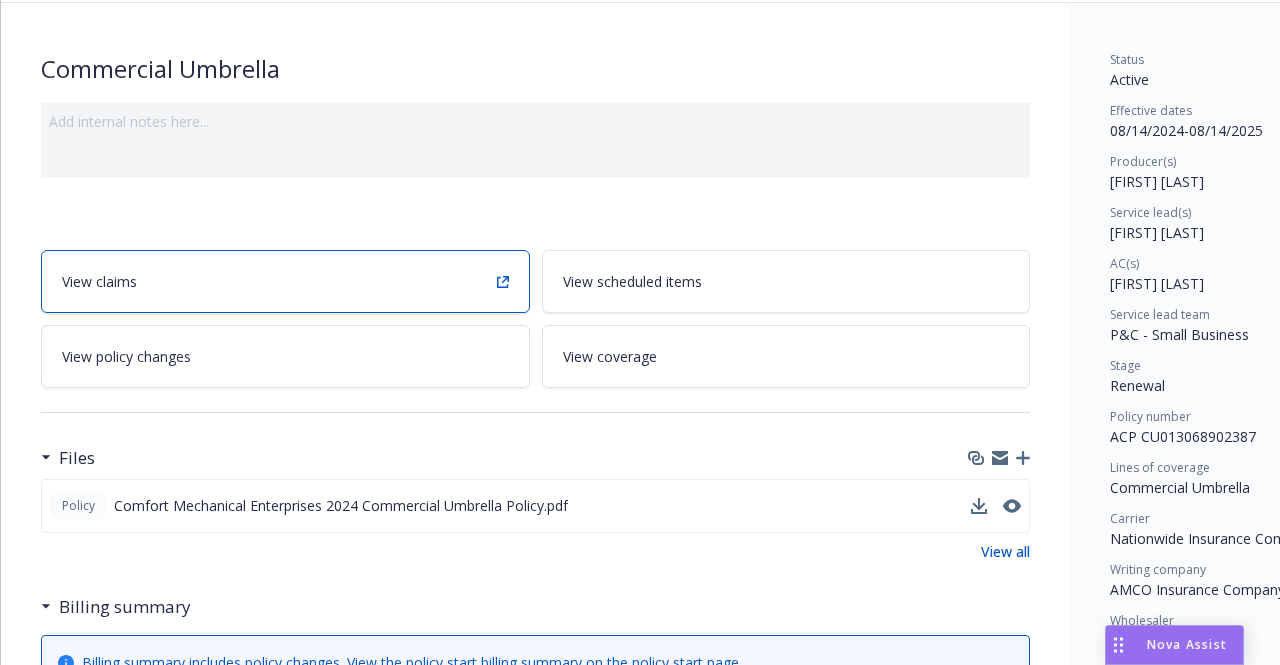 scroll, scrollTop: 0, scrollLeft: 0, axis: both 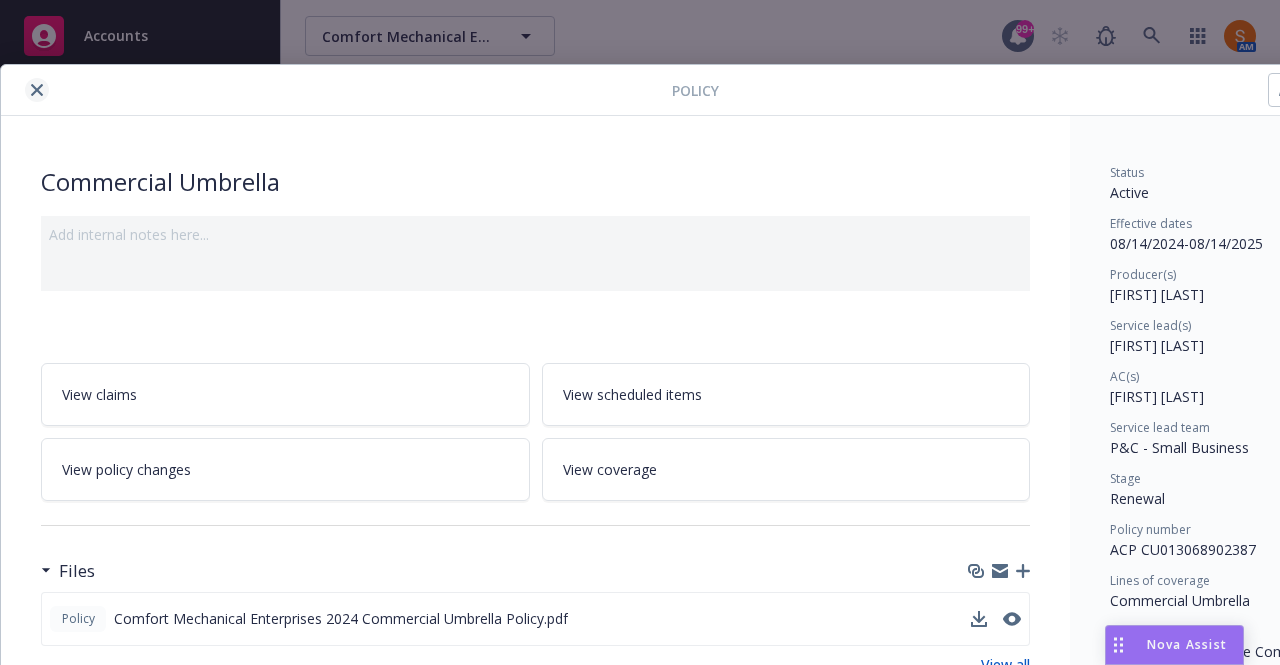 click at bounding box center [37, 90] 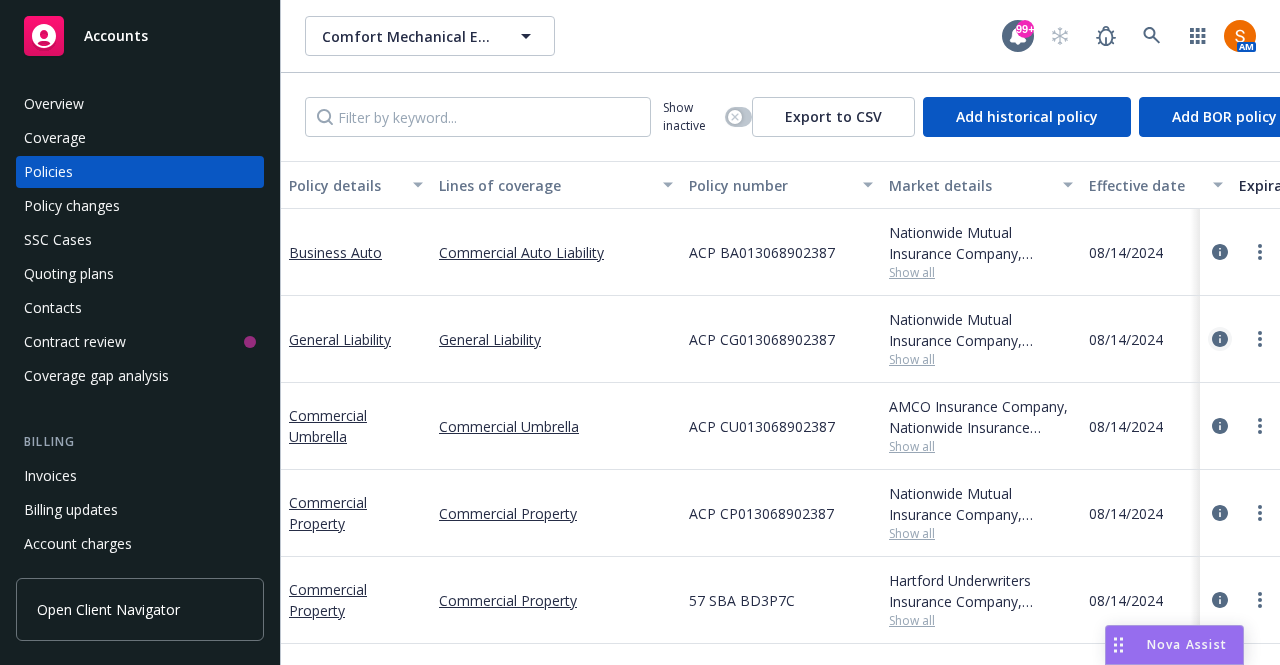 click 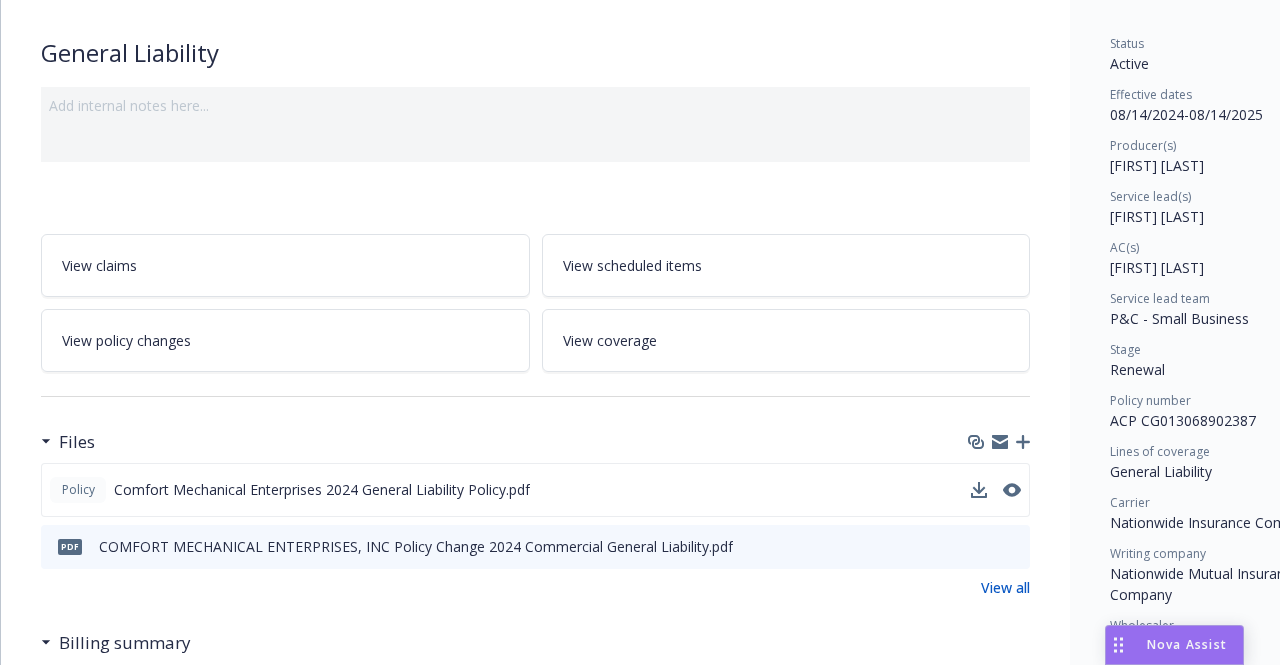 scroll, scrollTop: 134, scrollLeft: 0, axis: vertical 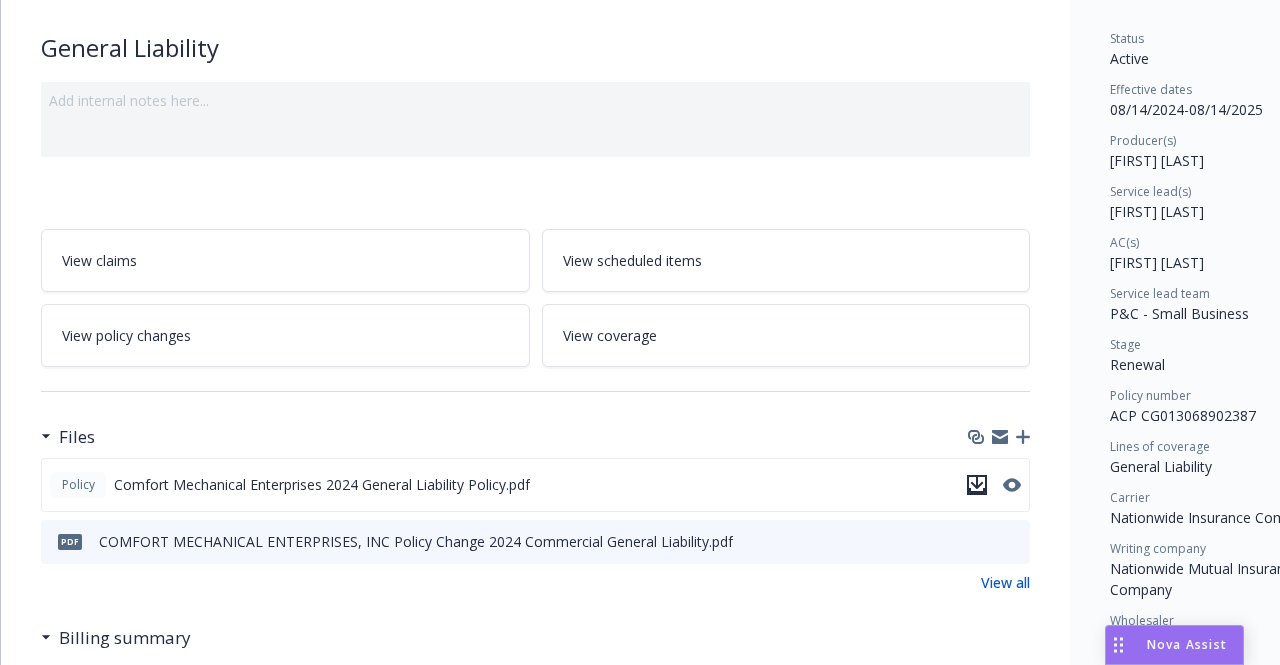 click 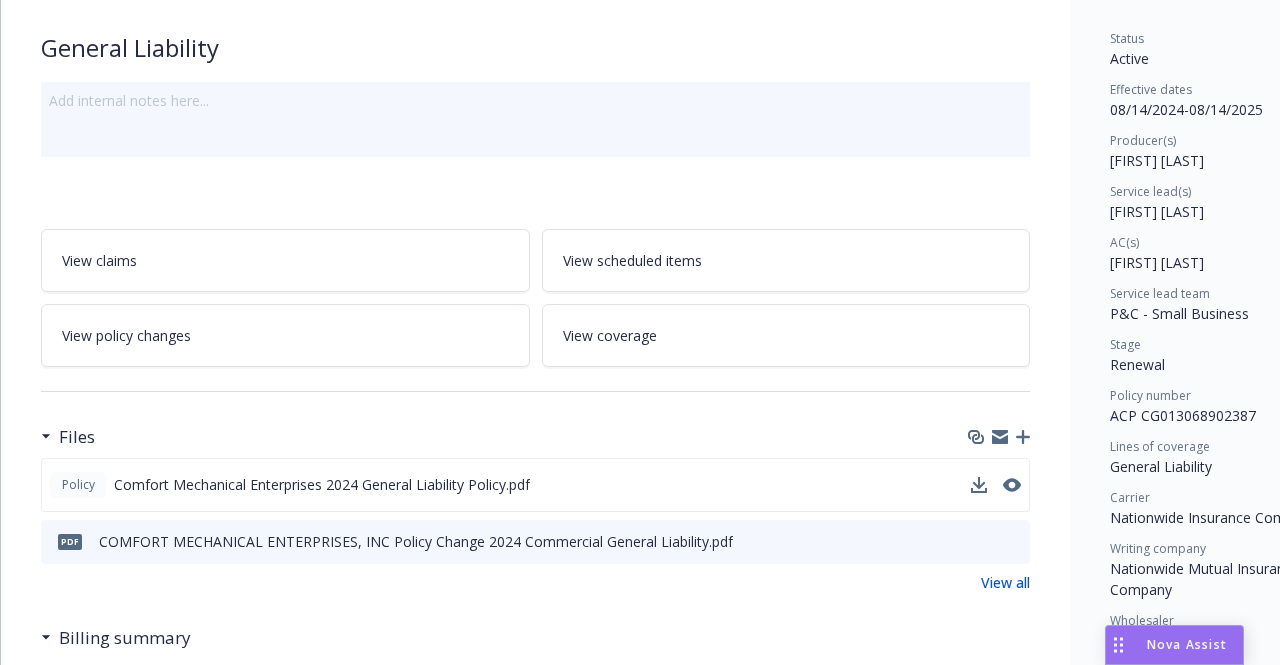 scroll, scrollTop: 0, scrollLeft: 0, axis: both 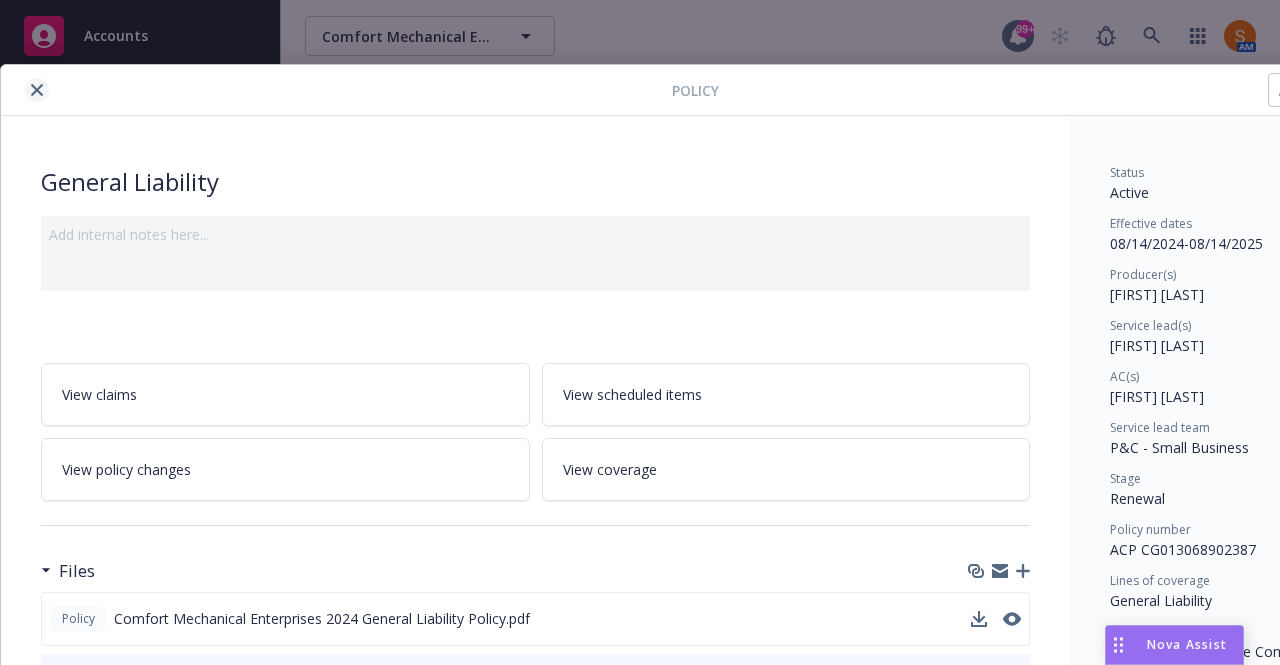click at bounding box center (37, 90) 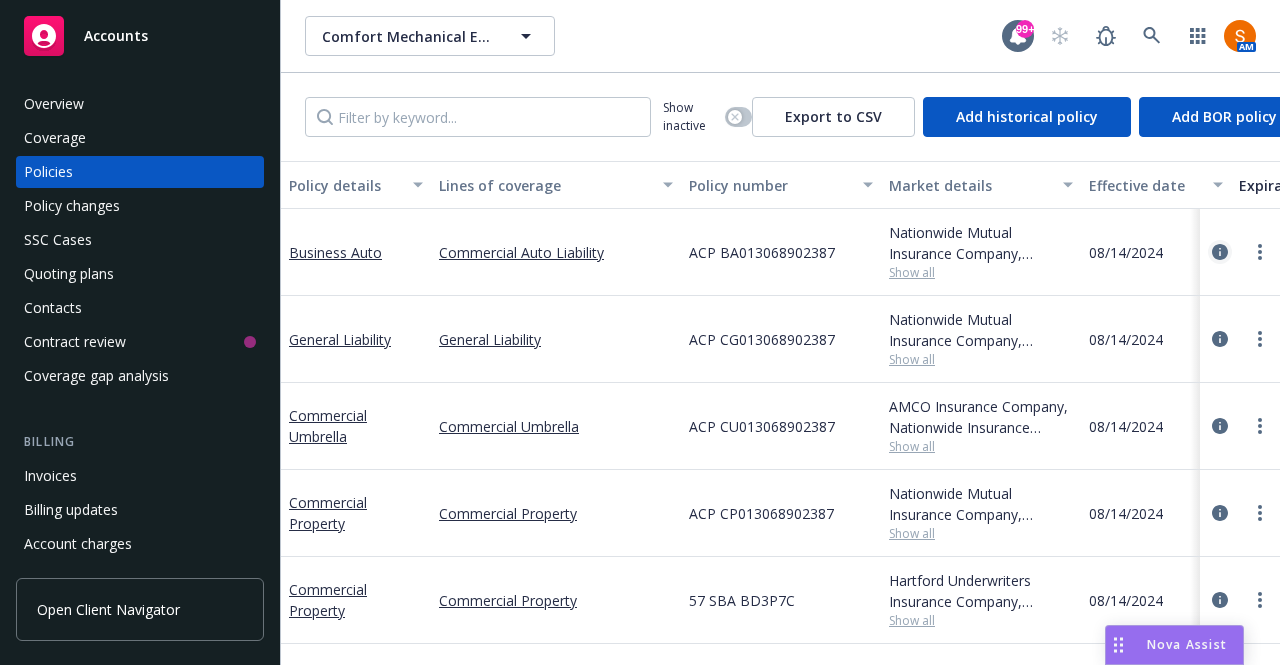 click 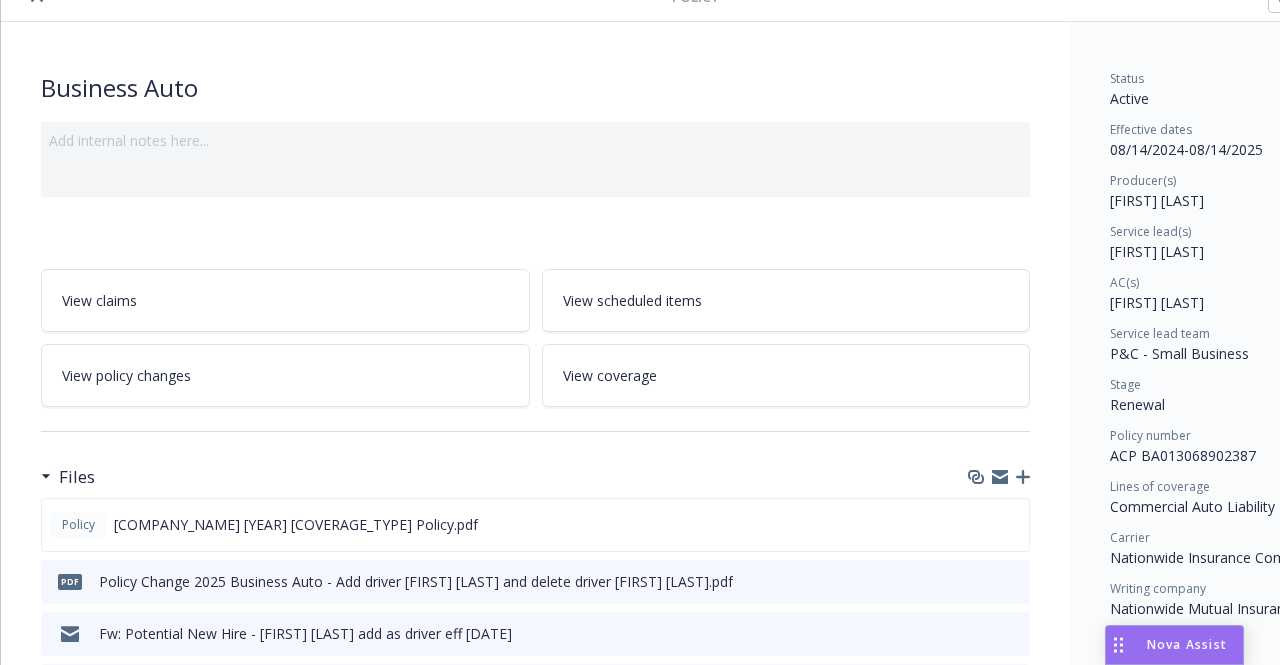 scroll, scrollTop: 95, scrollLeft: 0, axis: vertical 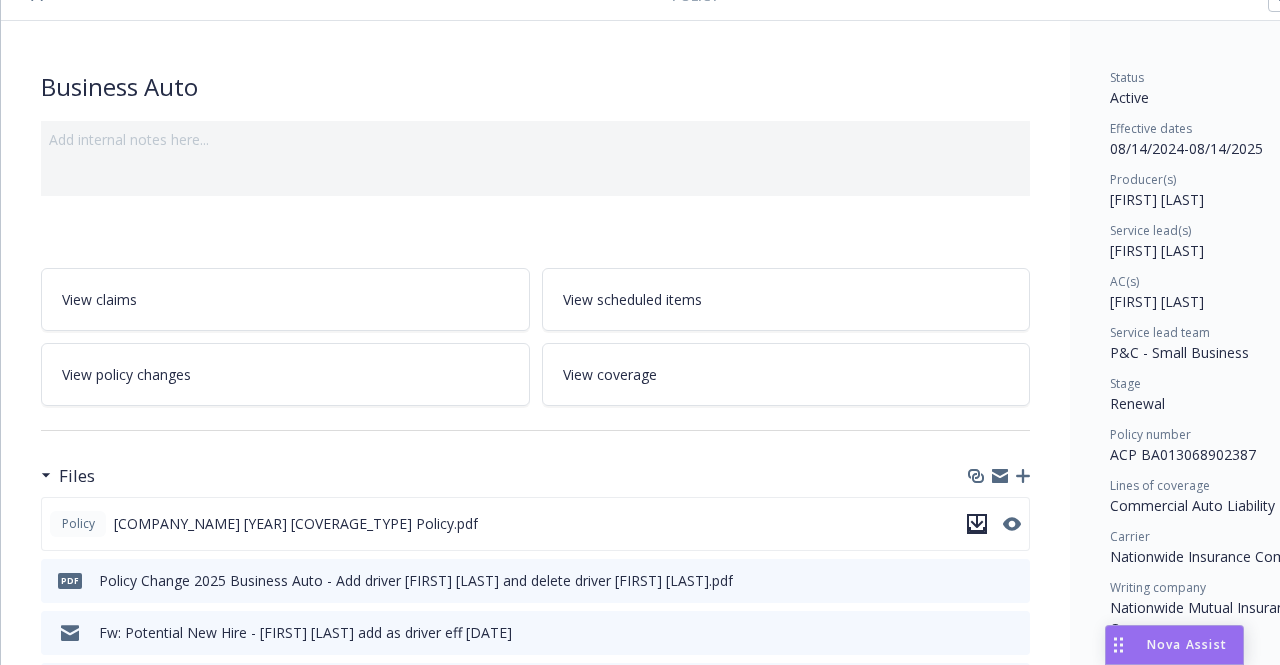 click 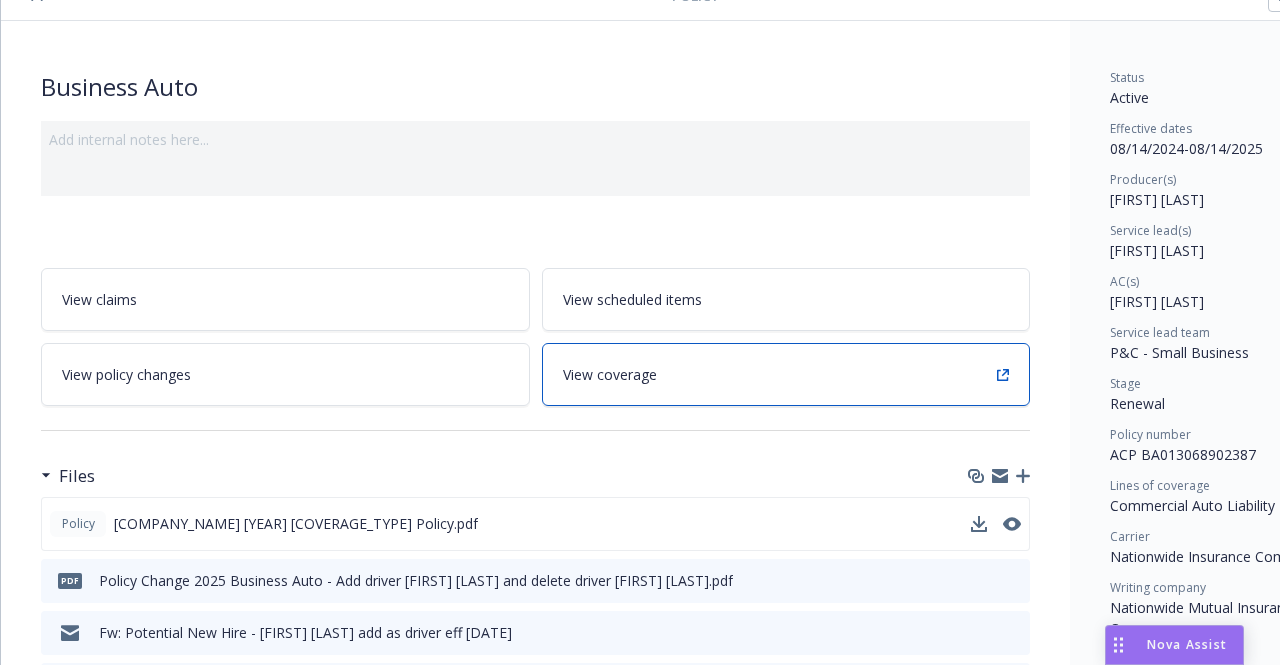 scroll, scrollTop: 0, scrollLeft: 0, axis: both 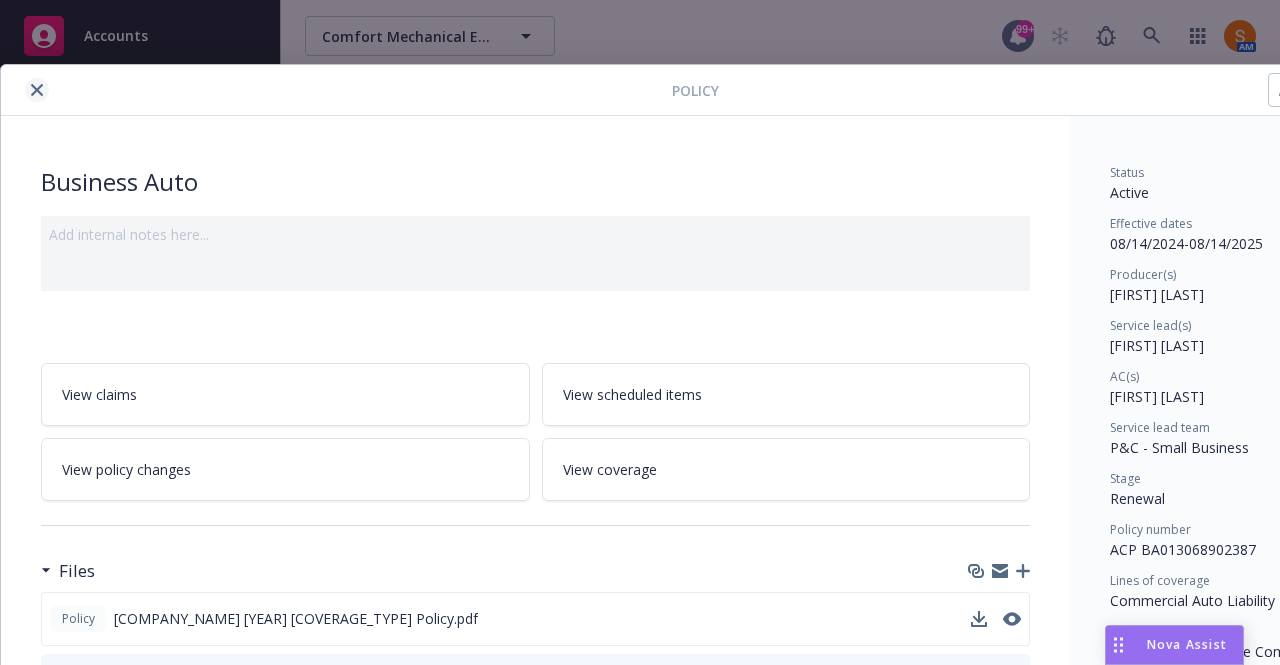 click 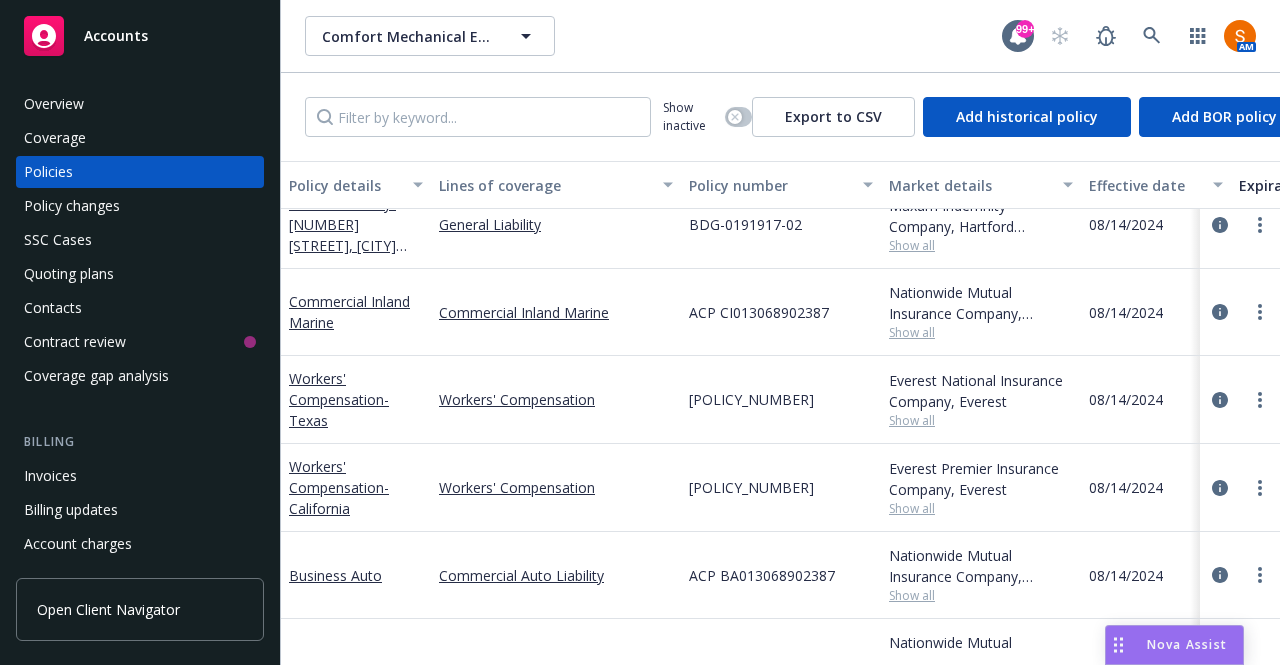 scroll, scrollTop: 77, scrollLeft: 0, axis: vertical 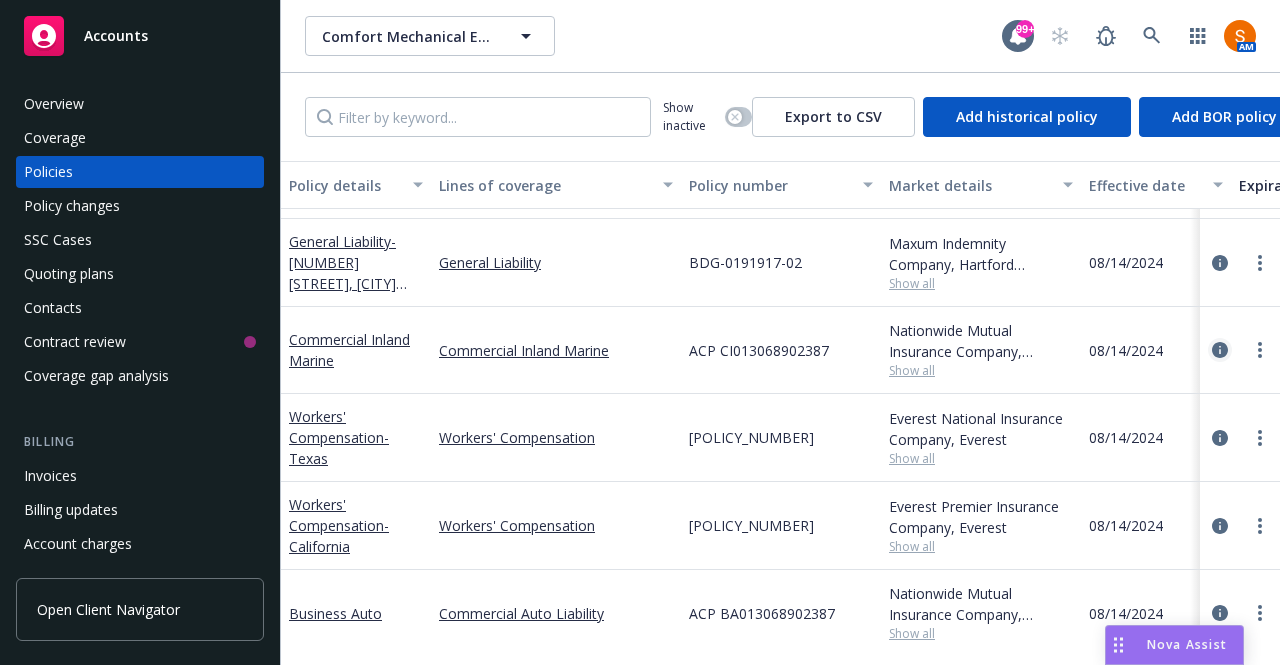 click 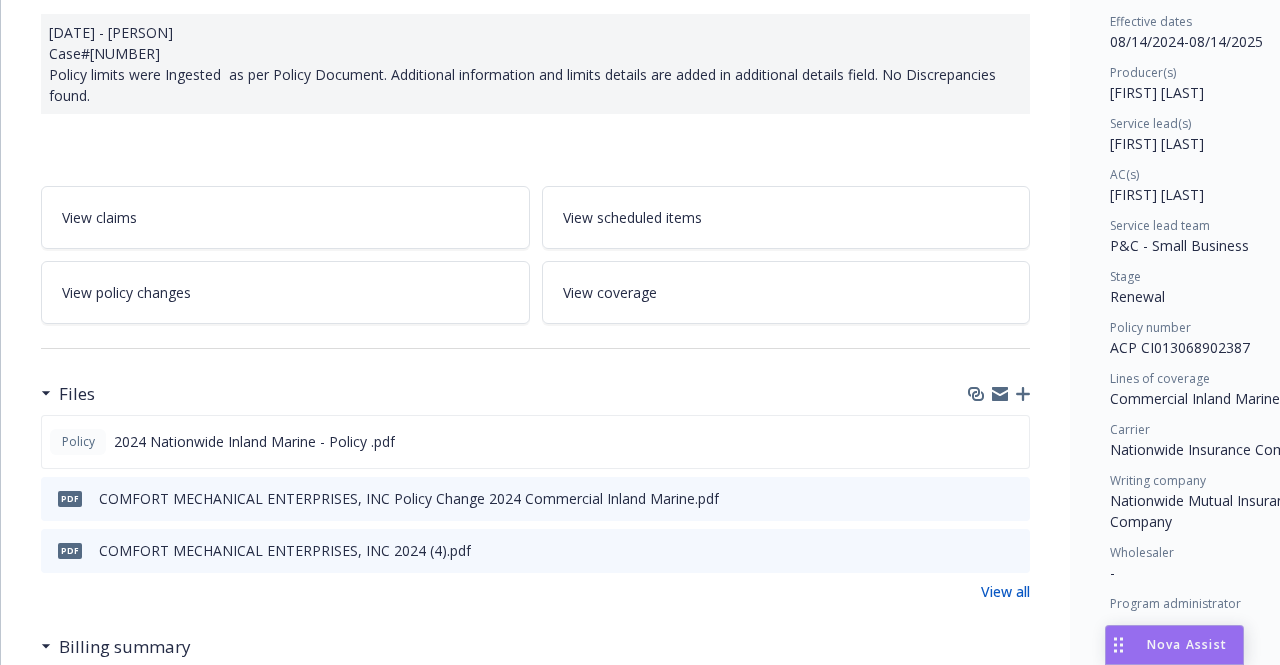 scroll, scrollTop: 254, scrollLeft: 0, axis: vertical 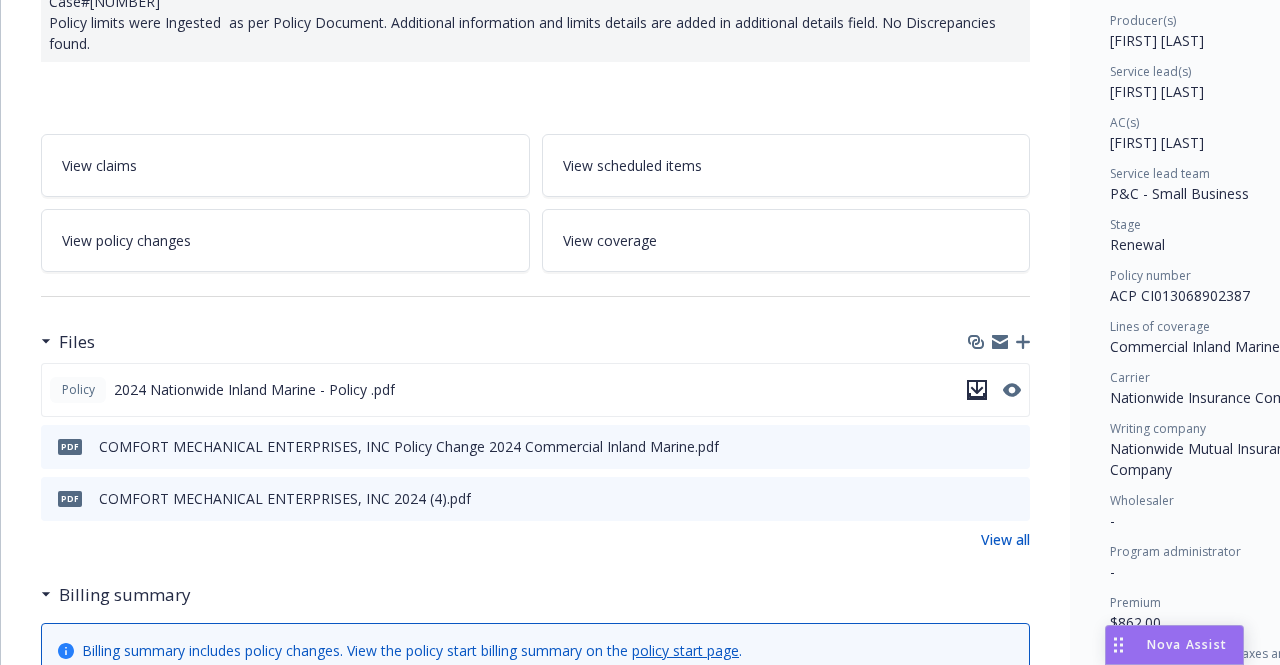 click 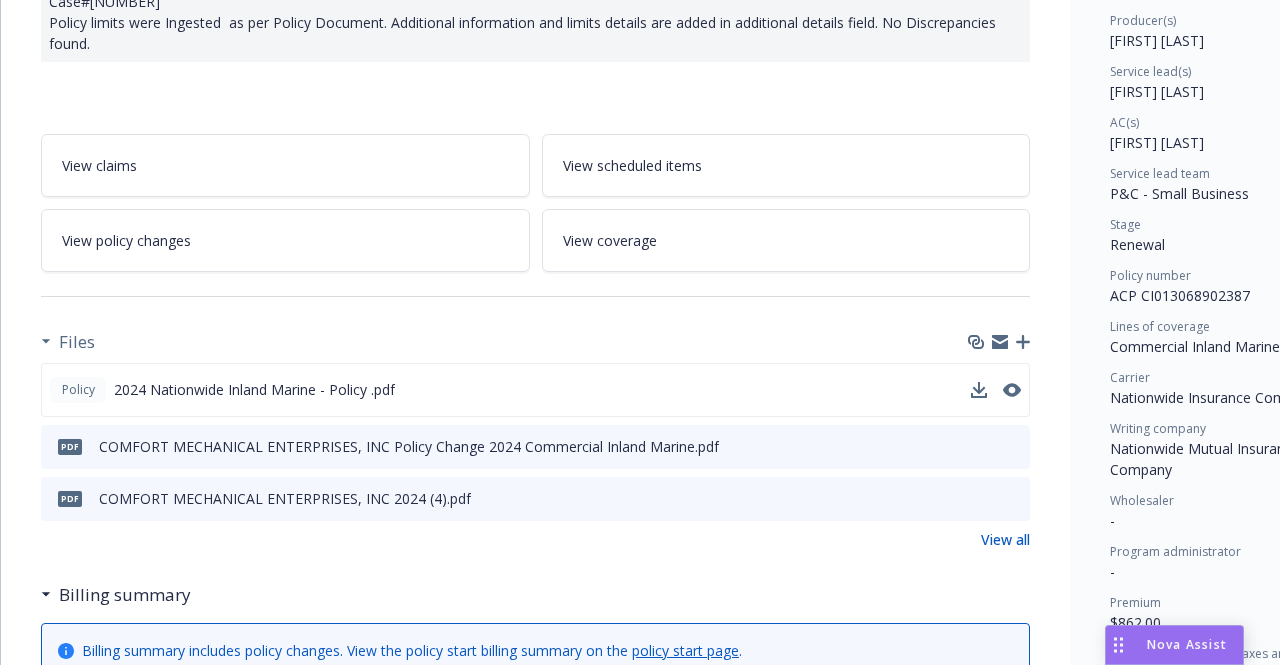 scroll, scrollTop: 0, scrollLeft: 0, axis: both 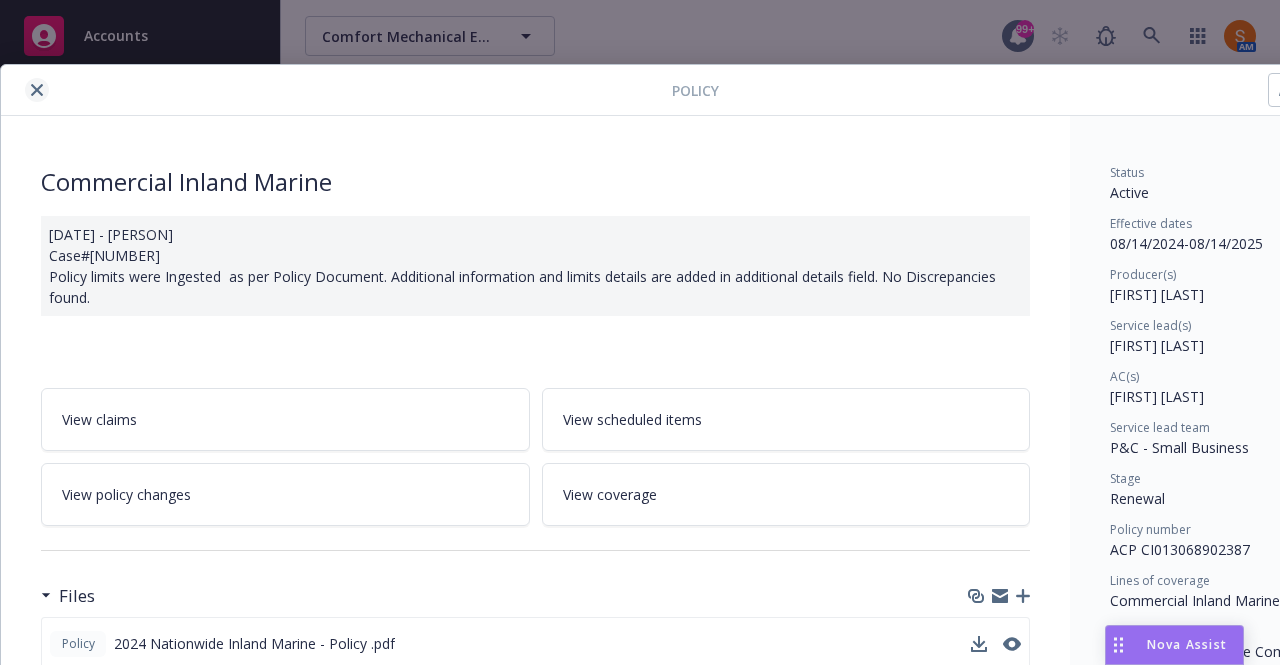 click at bounding box center [37, 90] 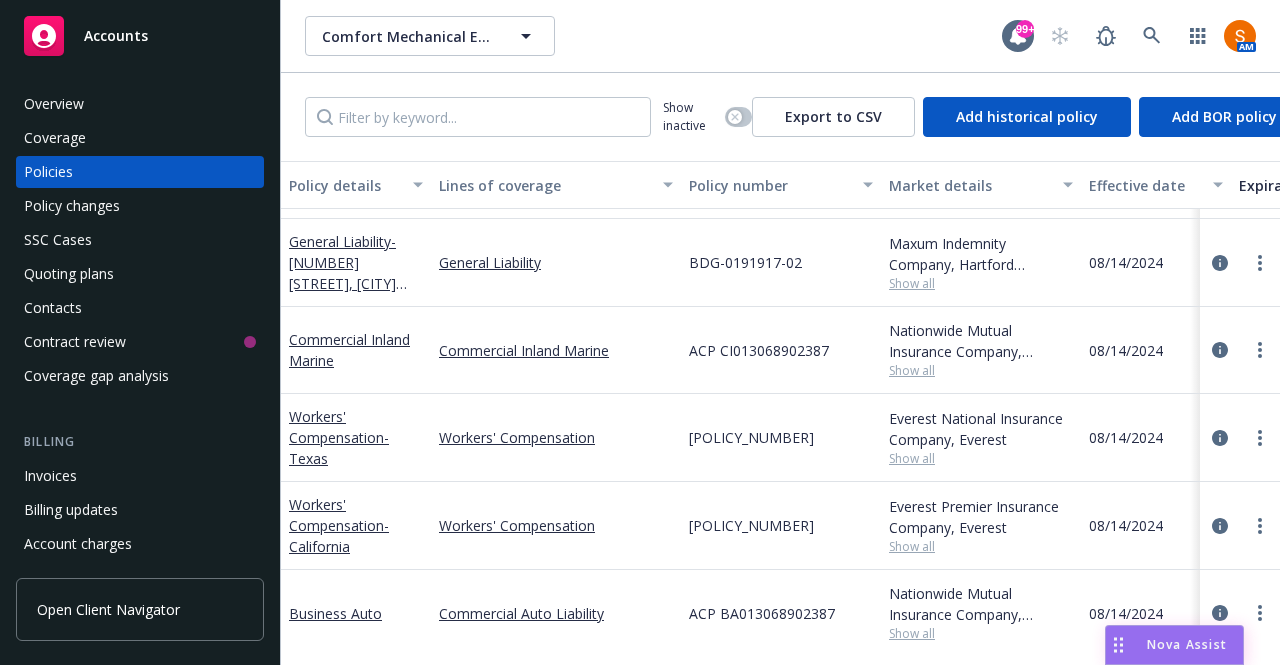 click on "Nova Assist" at bounding box center (1187, 645) 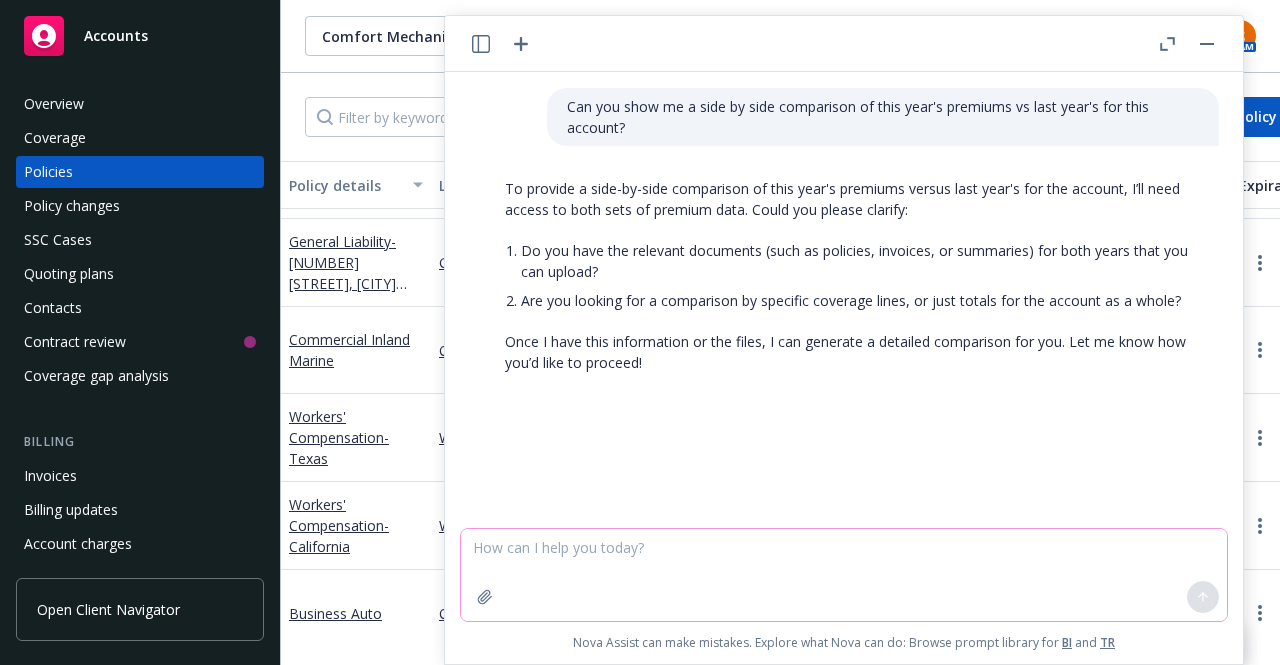 click at bounding box center [844, 575] 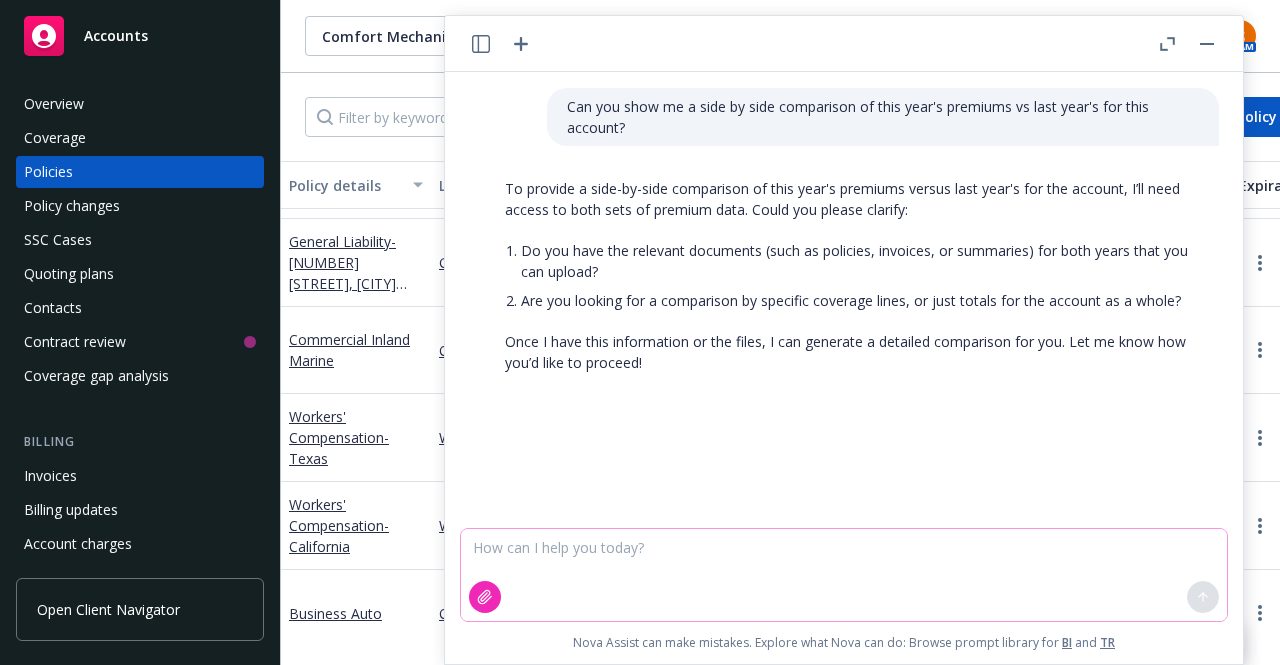 click 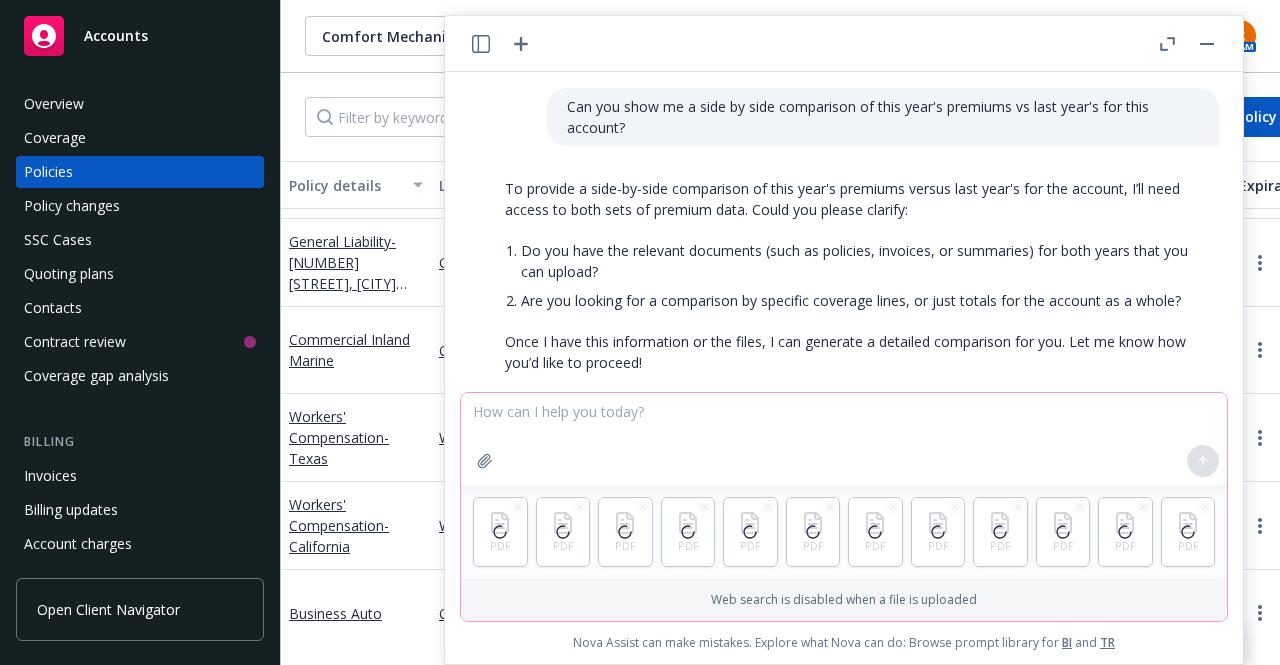 click at bounding box center (844, 439) 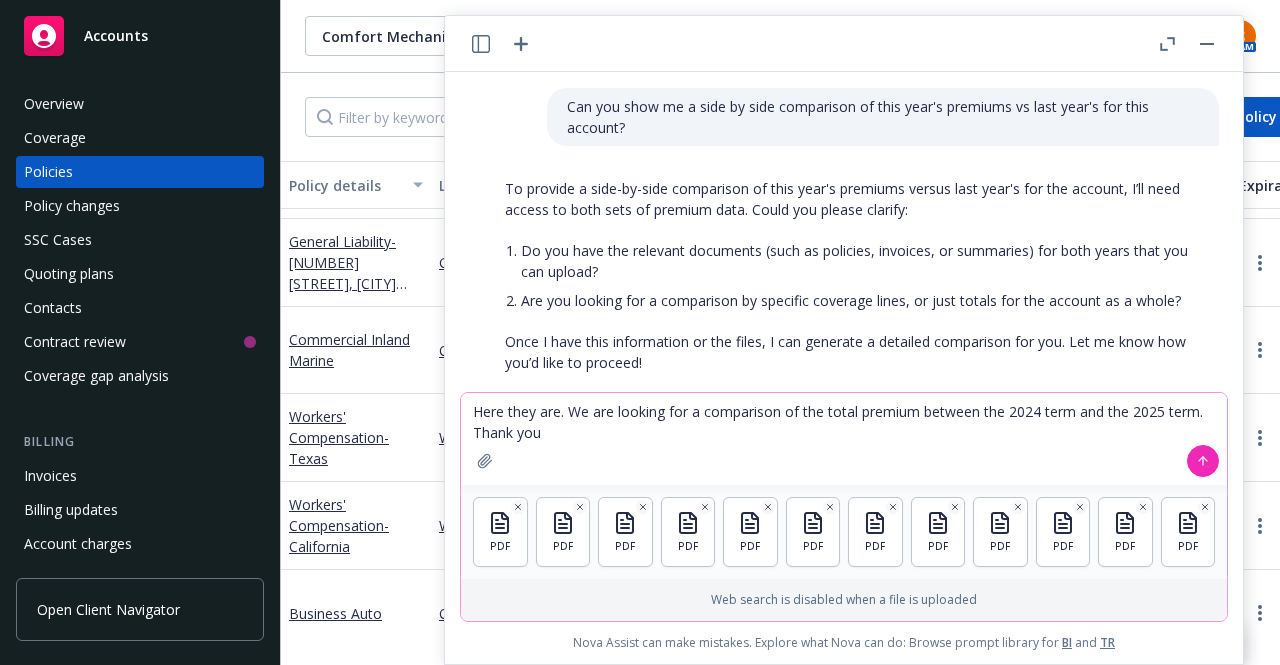 type on "Here they are. We are looking for a comparison of the total premium between the 2024 term and the 2025 term. Thank you!" 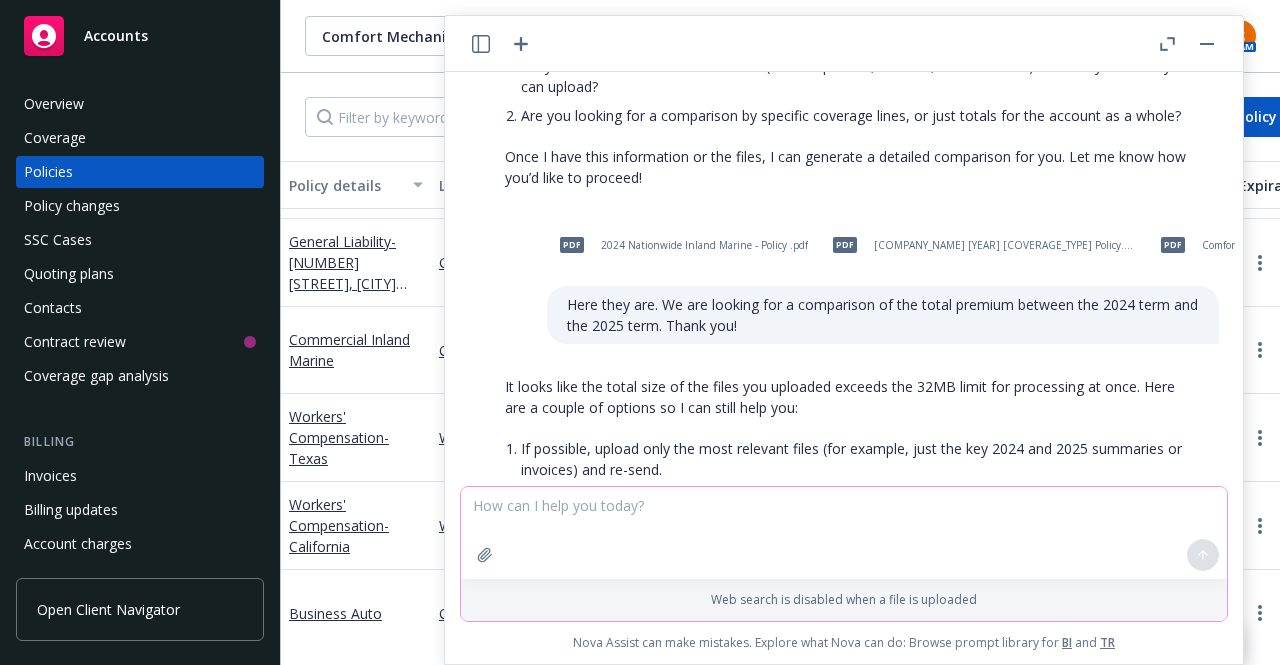 scroll, scrollTop: 361, scrollLeft: 0, axis: vertical 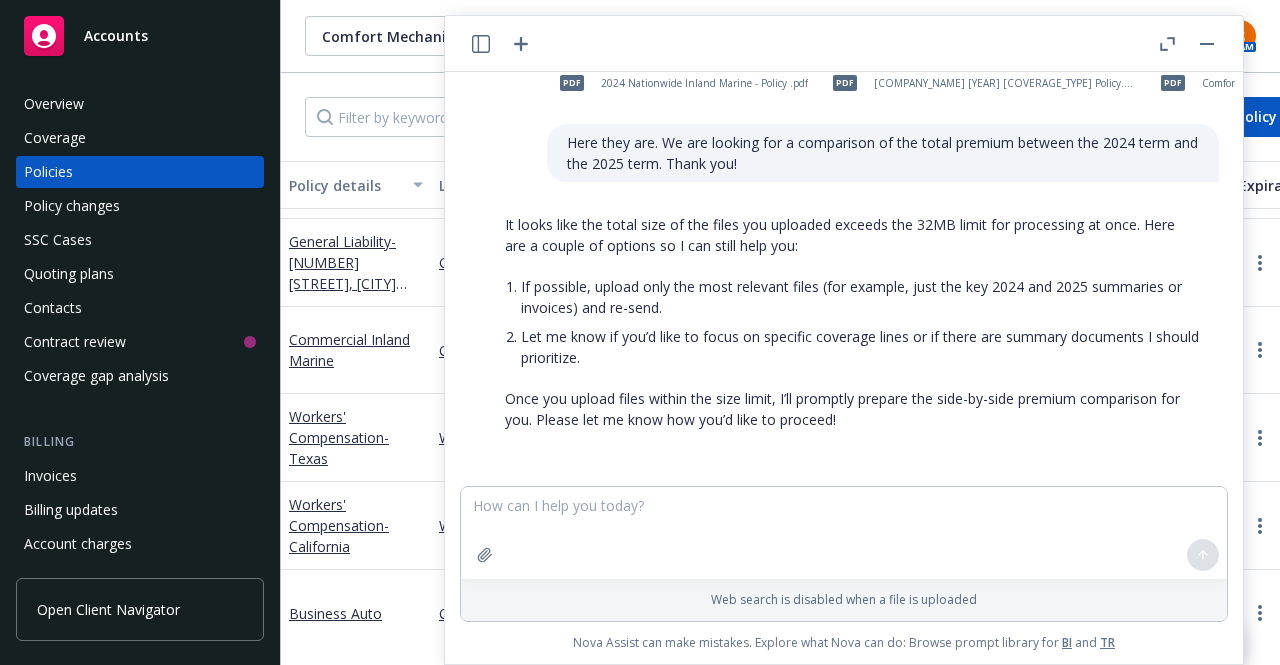 click on "Let me know if you’d like to focus on specific coverage lines or if there are summary documents I should prioritize." at bounding box center (860, 347) 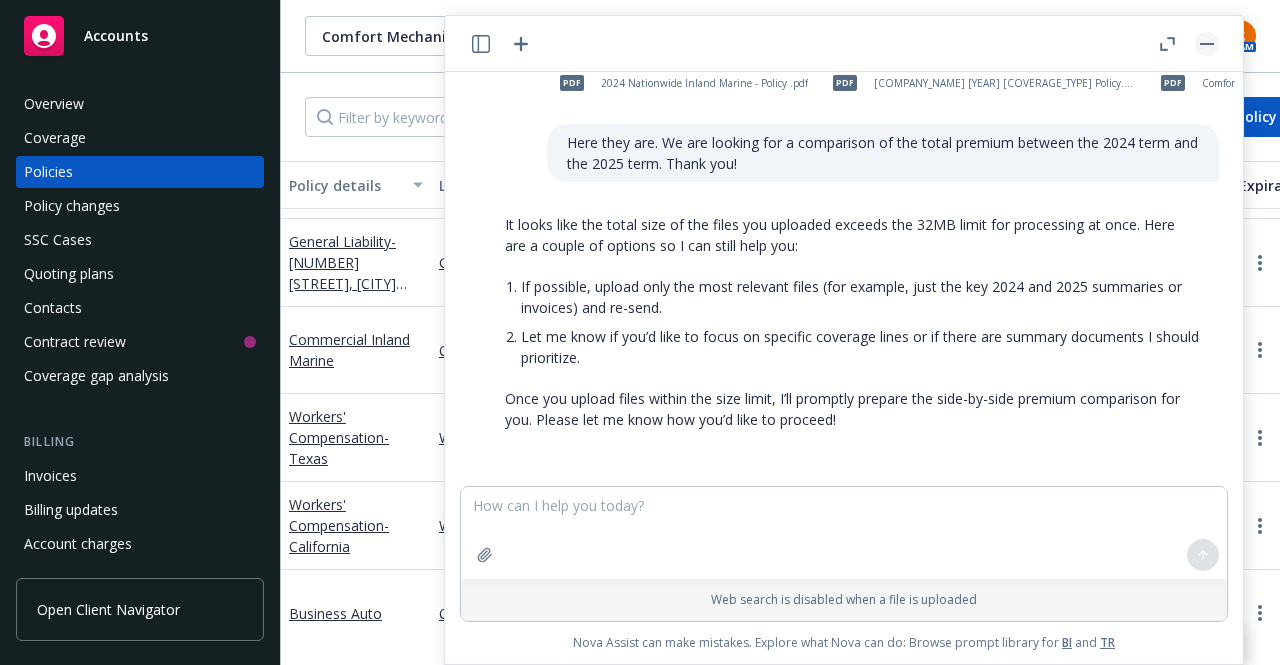 click at bounding box center [1207, 44] 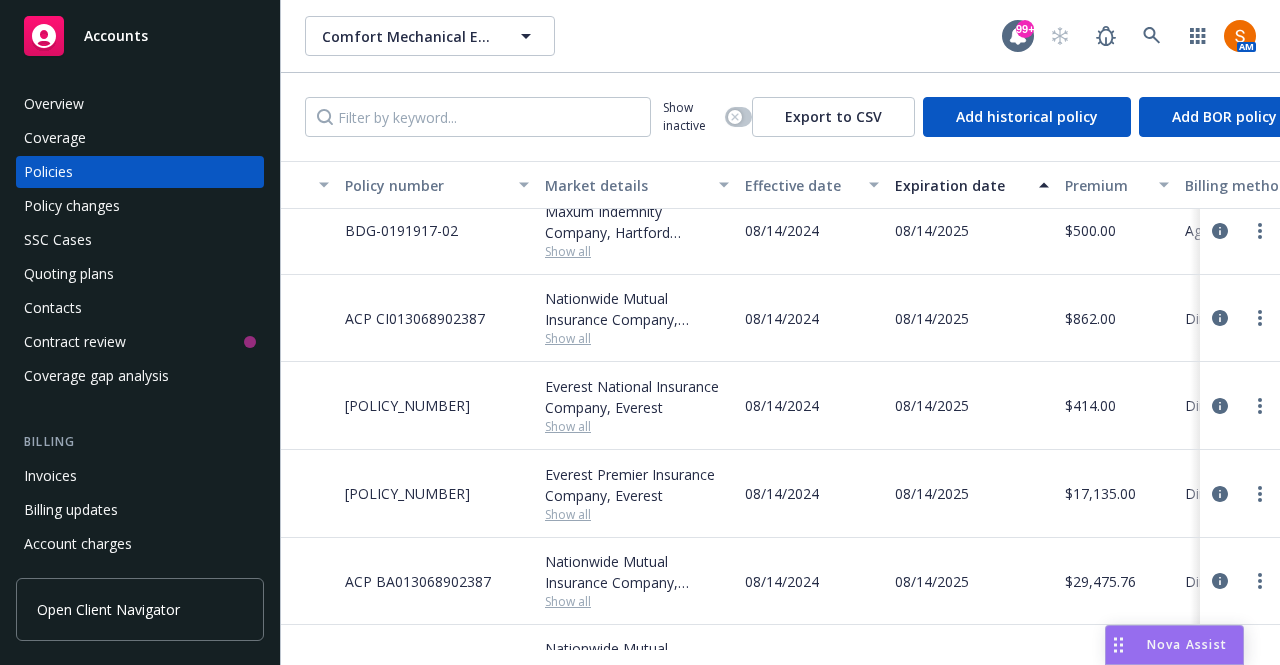 scroll, scrollTop: 109, scrollLeft: 345, axis: both 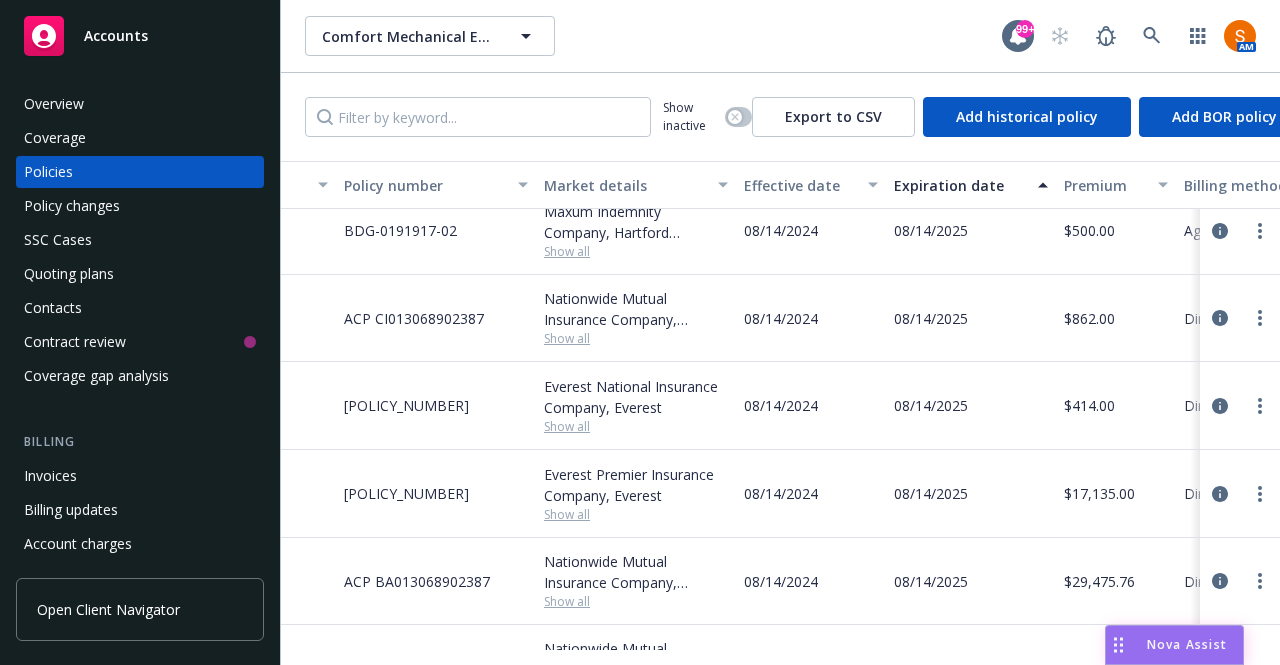 click on "Nova Assist" at bounding box center (1187, 645) 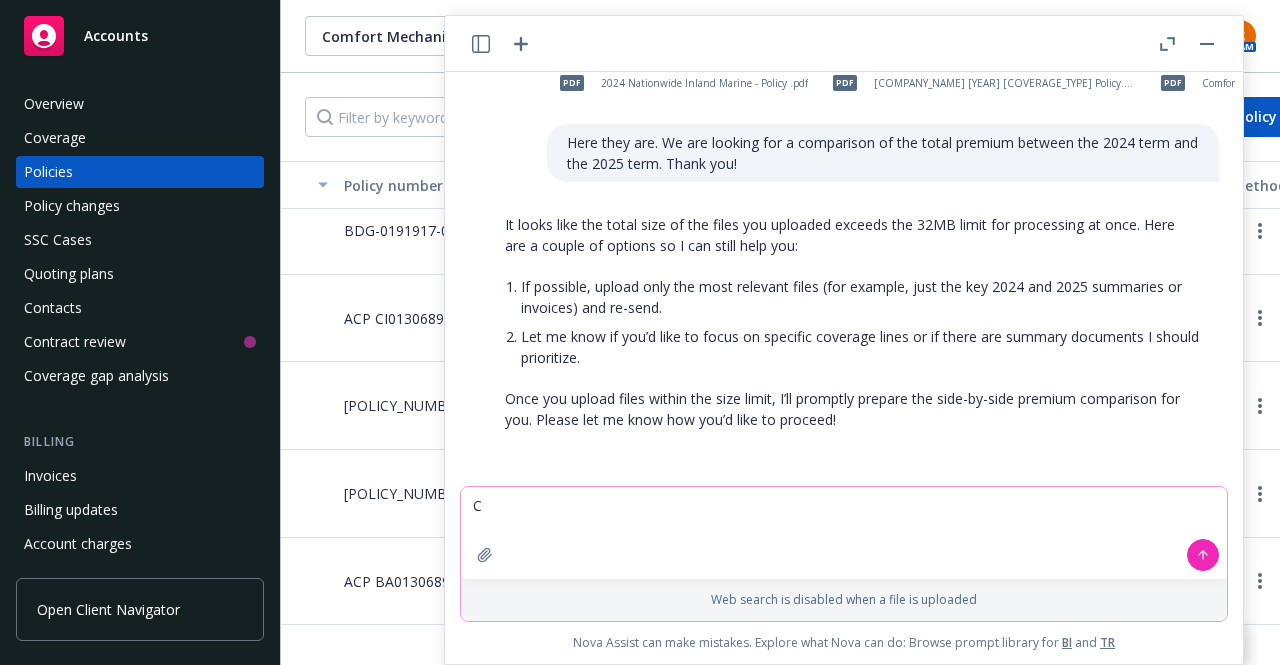 click on "C" at bounding box center [844, 533] 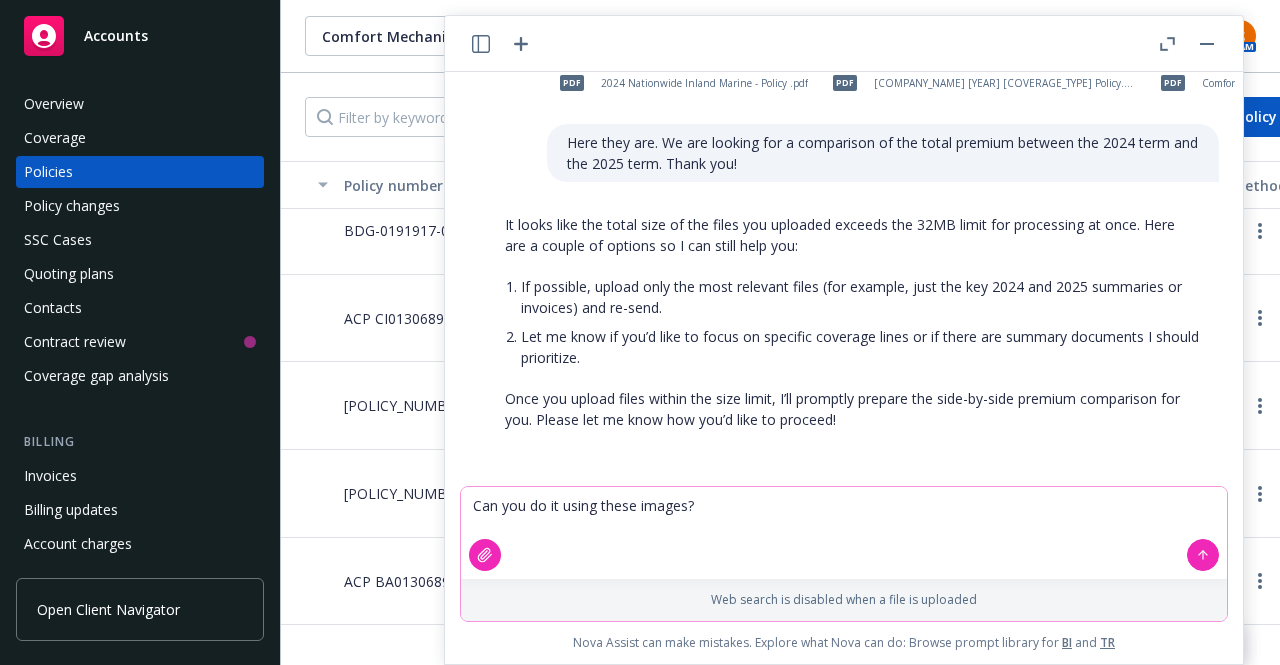 type on "Can you do it using these images?" 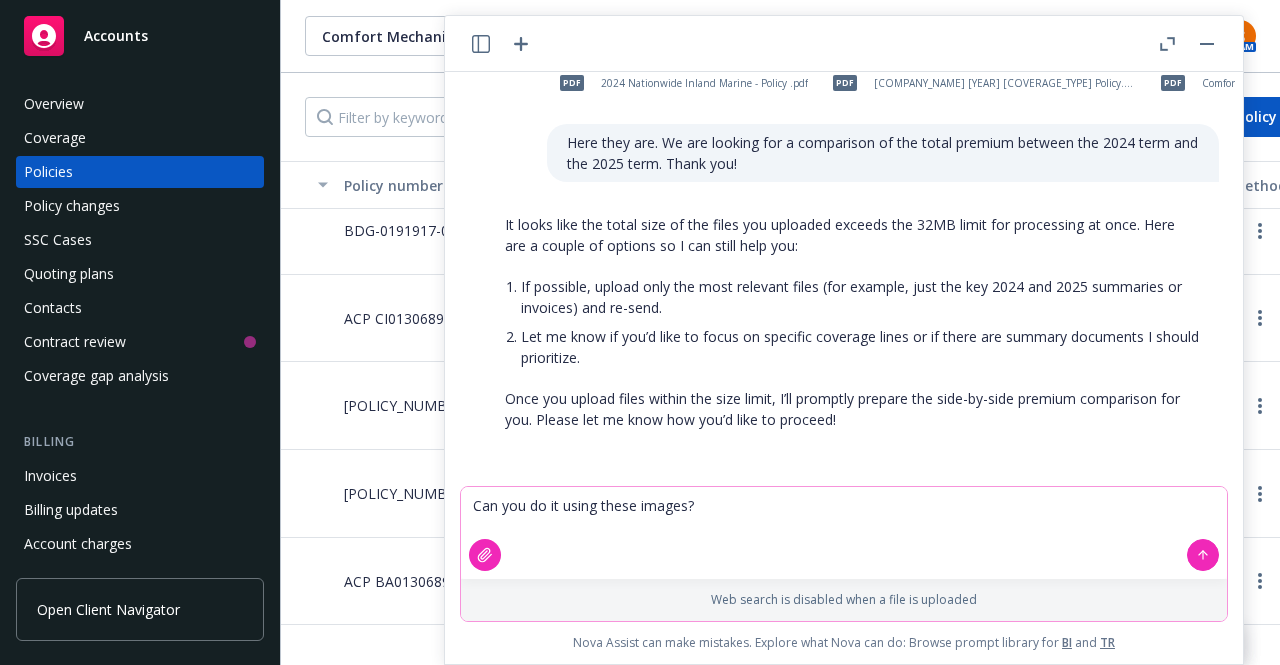 click 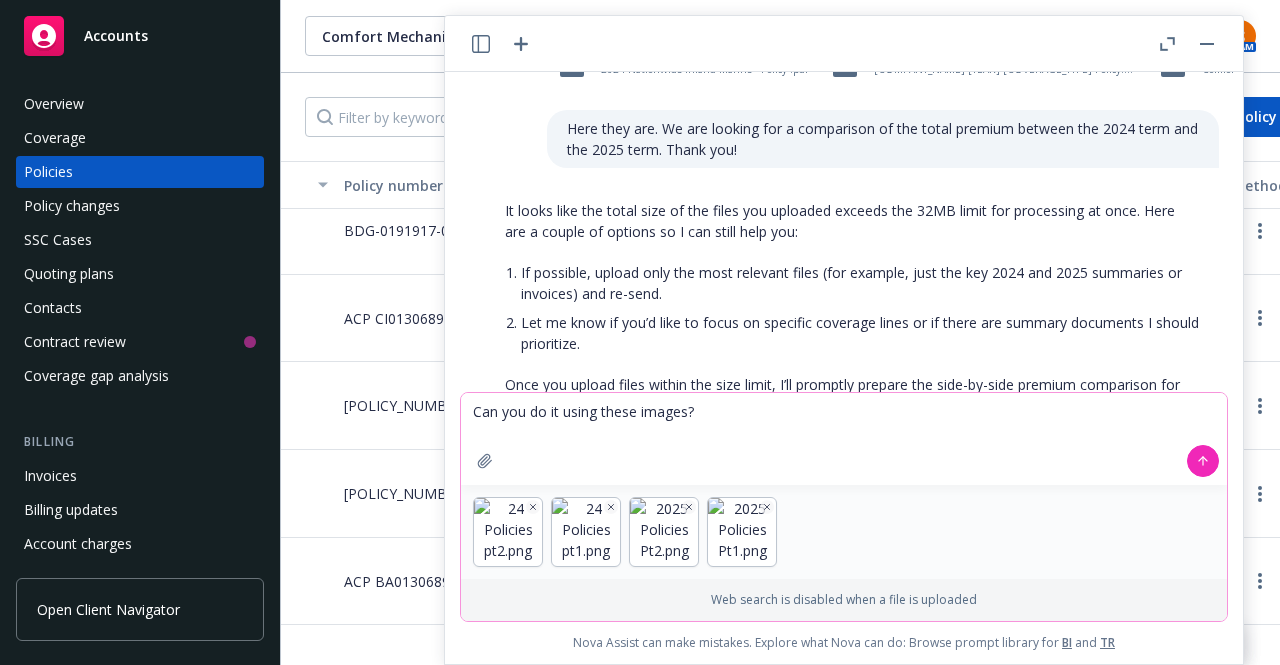 type 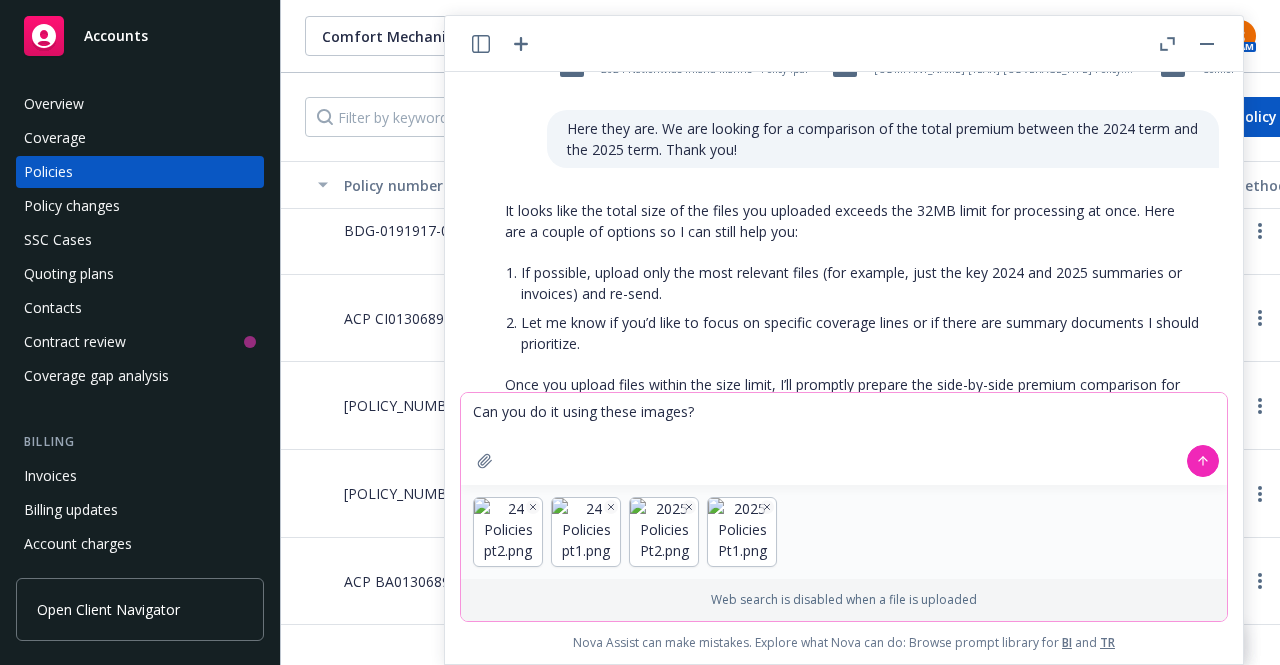 click at bounding box center (485, 461) 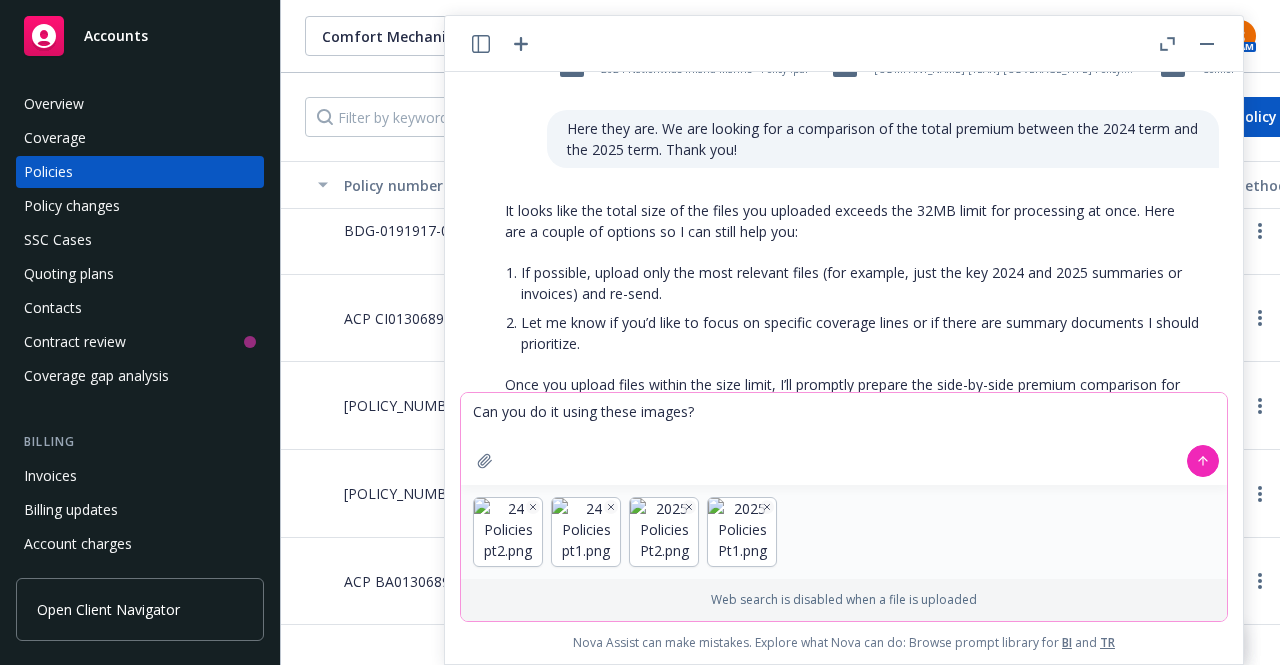 click on "Can you do it using these images?" at bounding box center [844, 439] 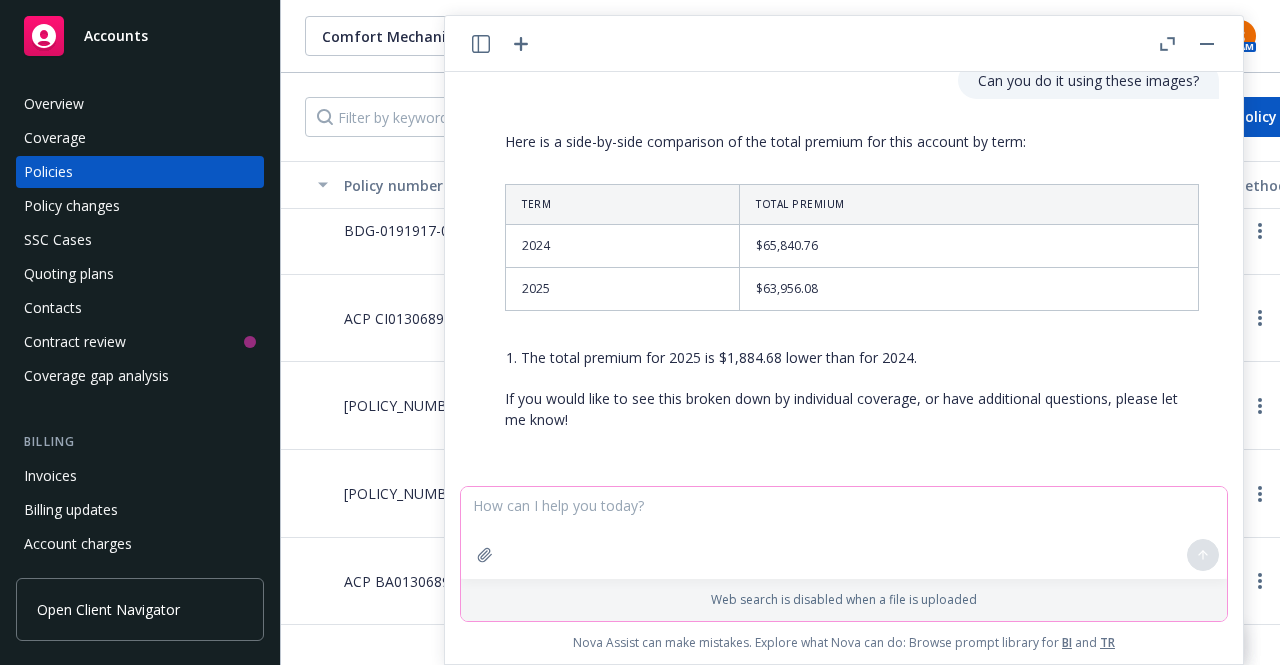 scroll, scrollTop: 826, scrollLeft: 0, axis: vertical 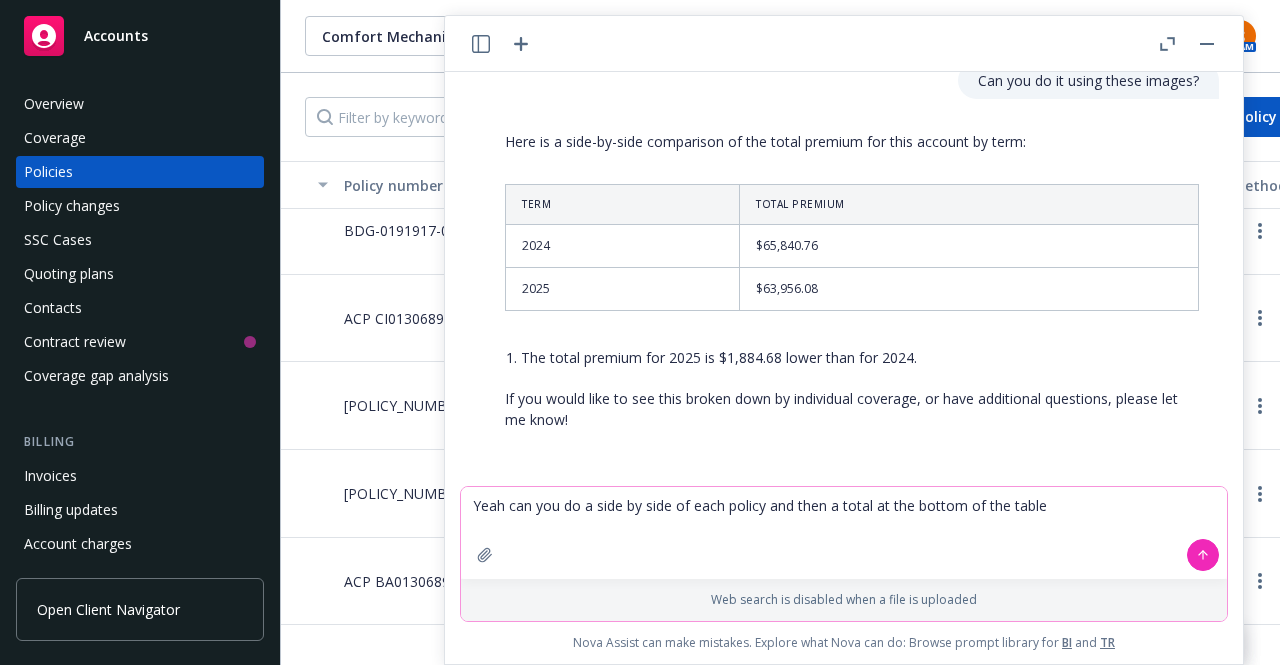 type on "Yeah can you do a side by side of each policy and then a total at the bottom of the table?" 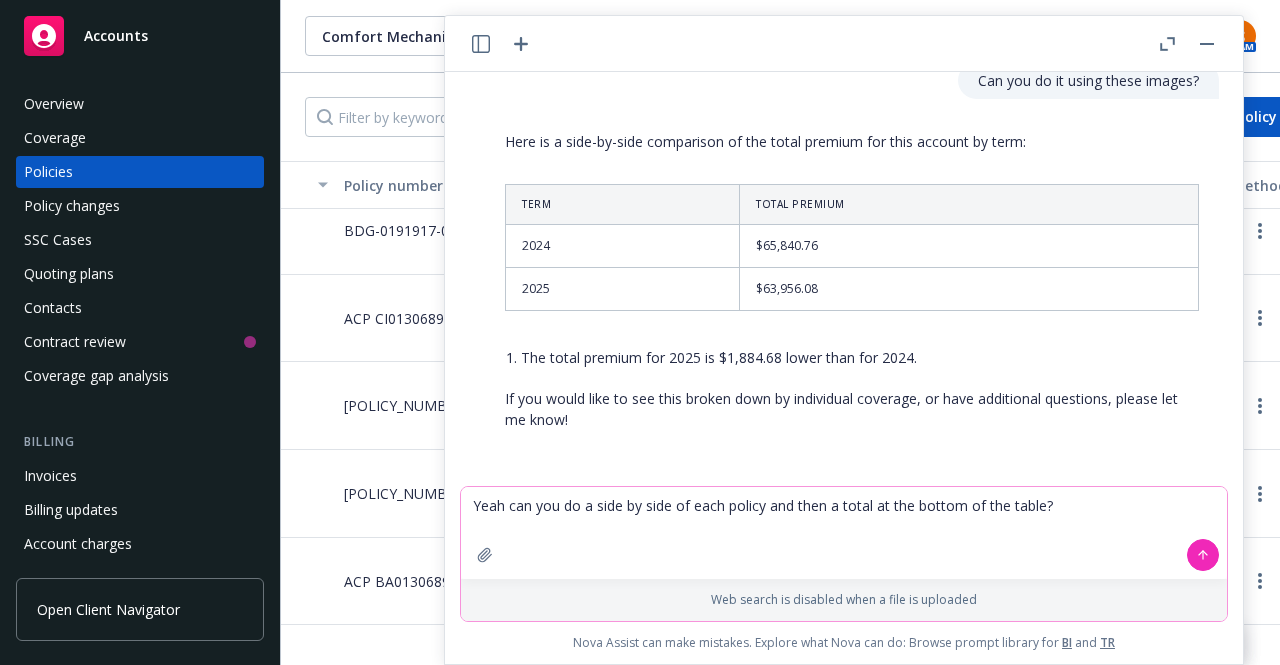 type 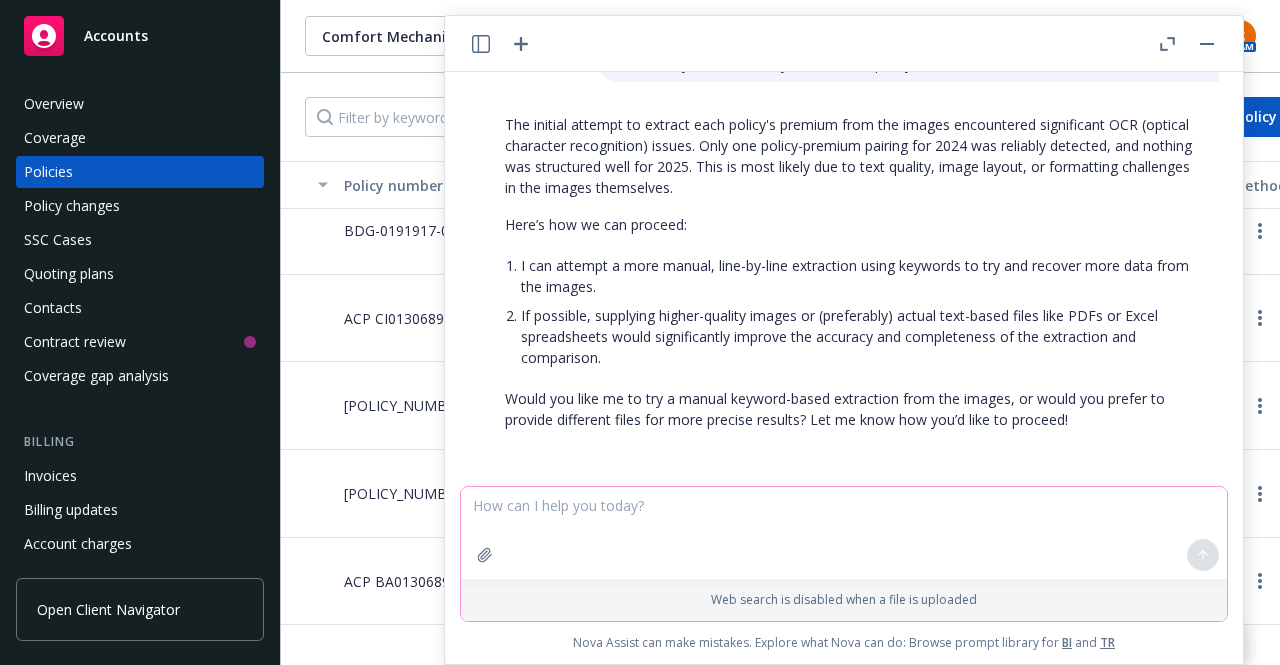 scroll, scrollTop: 1242, scrollLeft: 0, axis: vertical 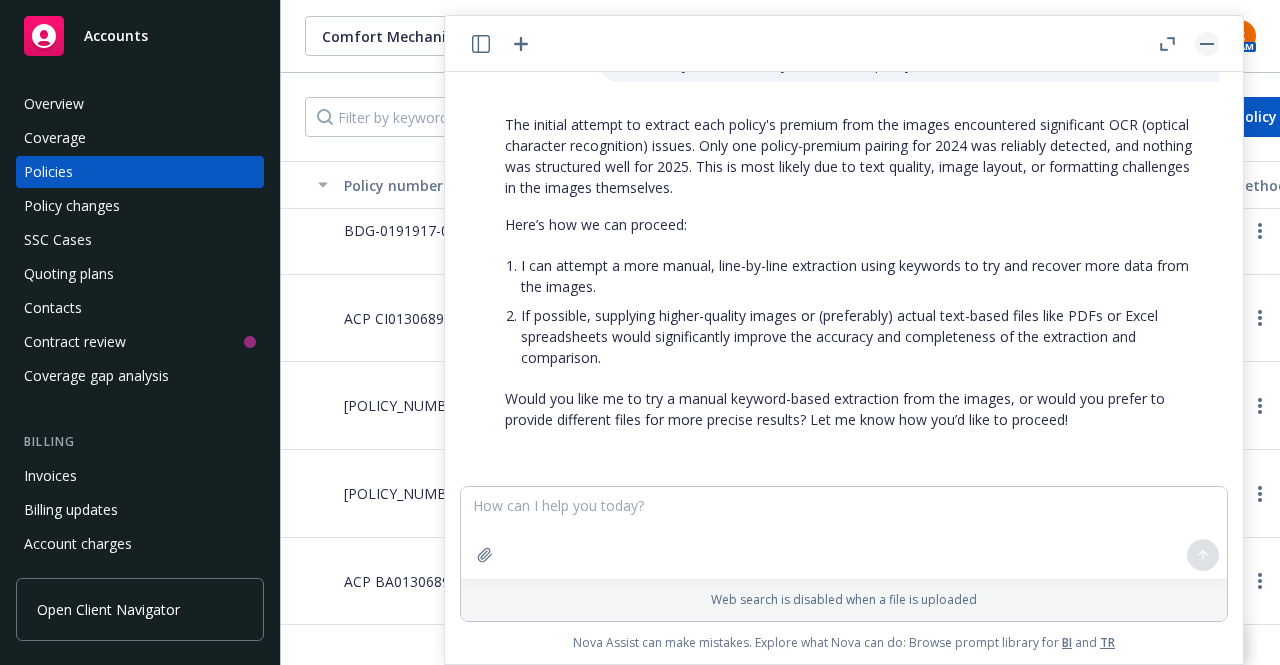 click at bounding box center [1207, 44] 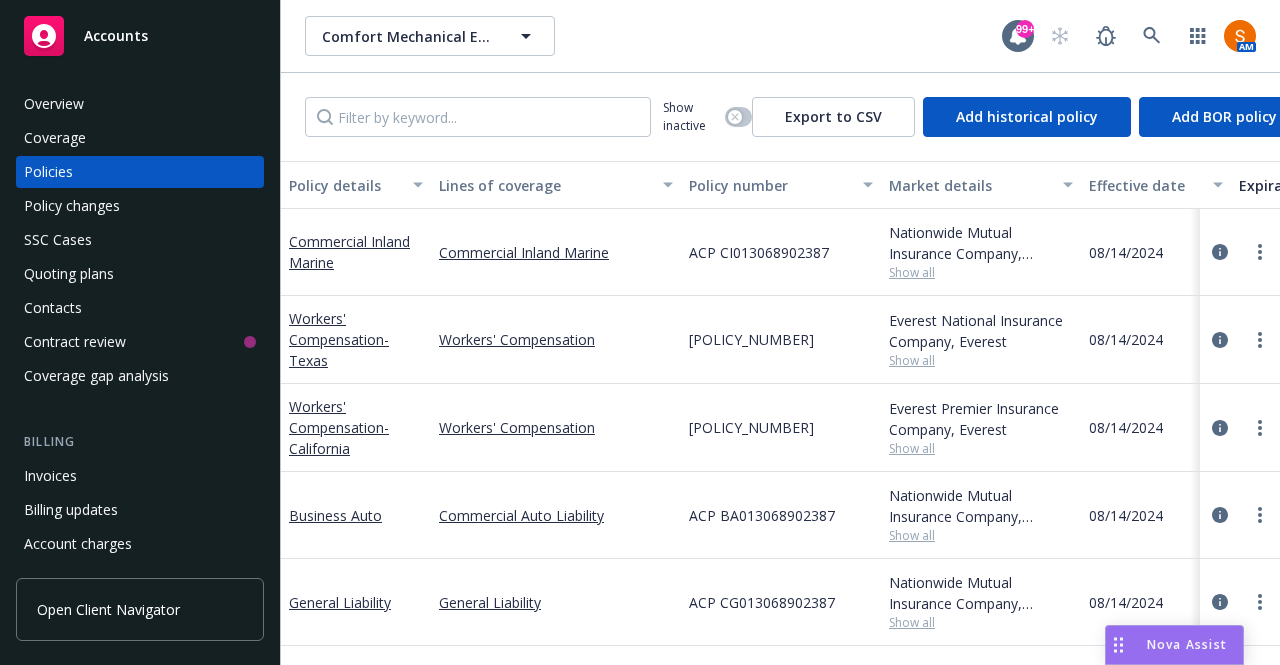 scroll, scrollTop: 0, scrollLeft: 0, axis: both 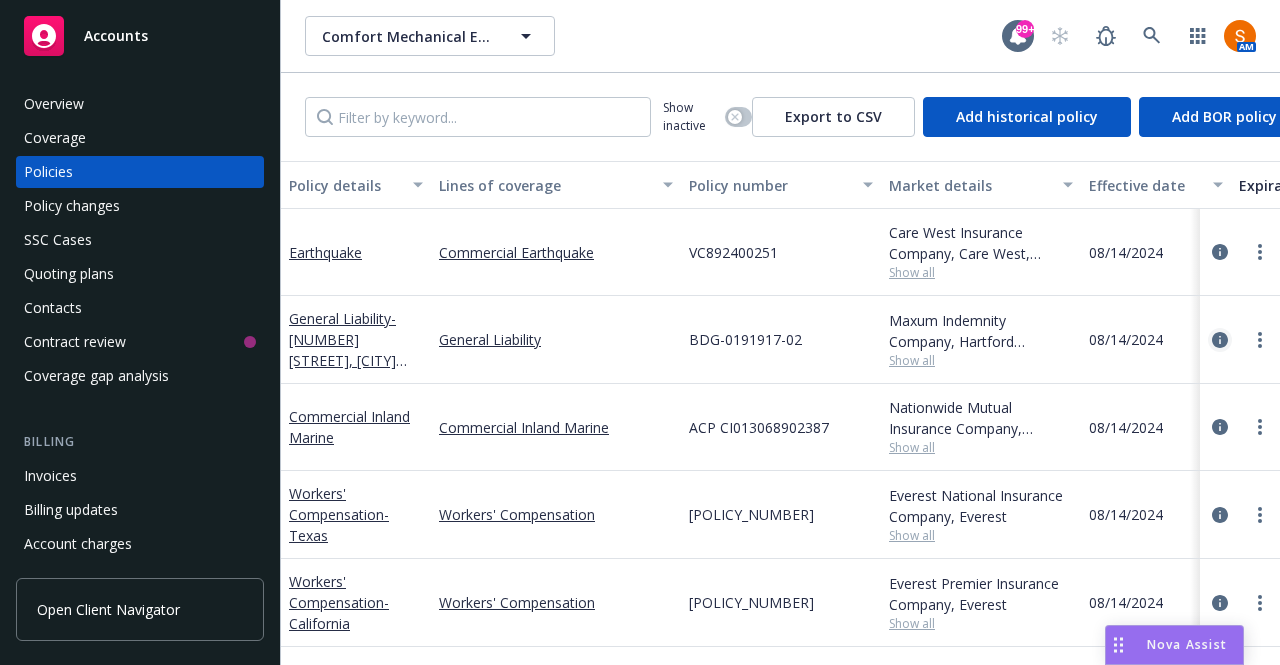 click 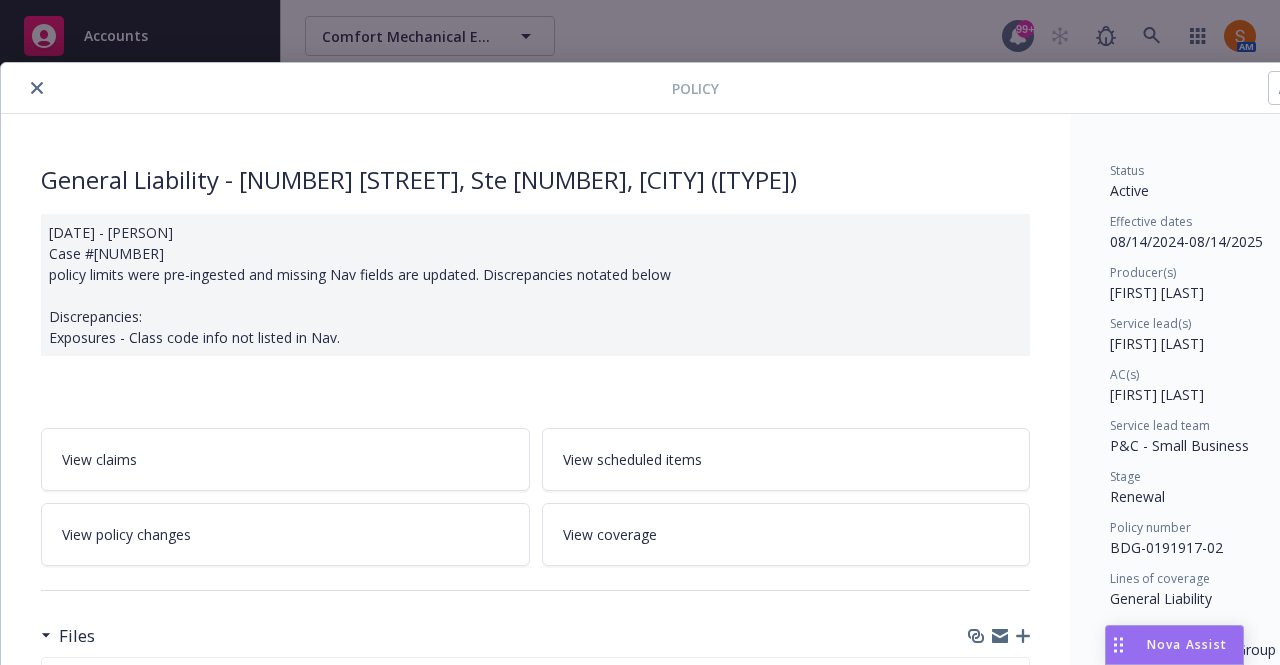 scroll, scrollTop: 0, scrollLeft: 0, axis: both 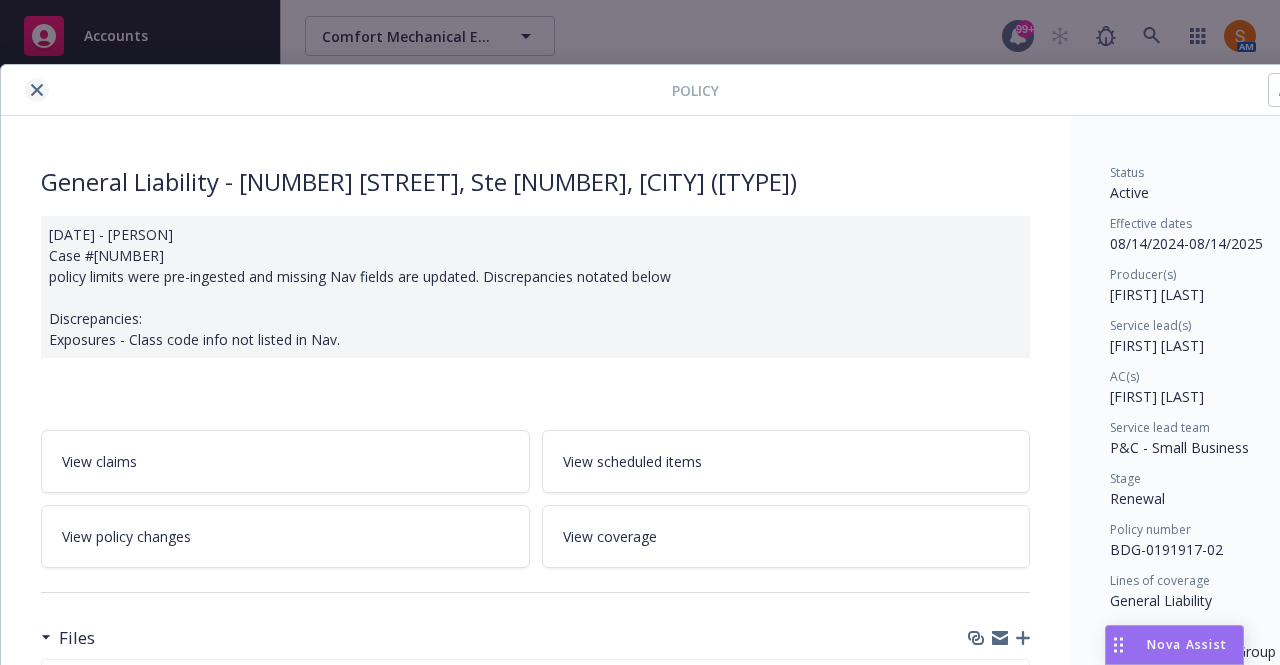 click at bounding box center [37, 90] 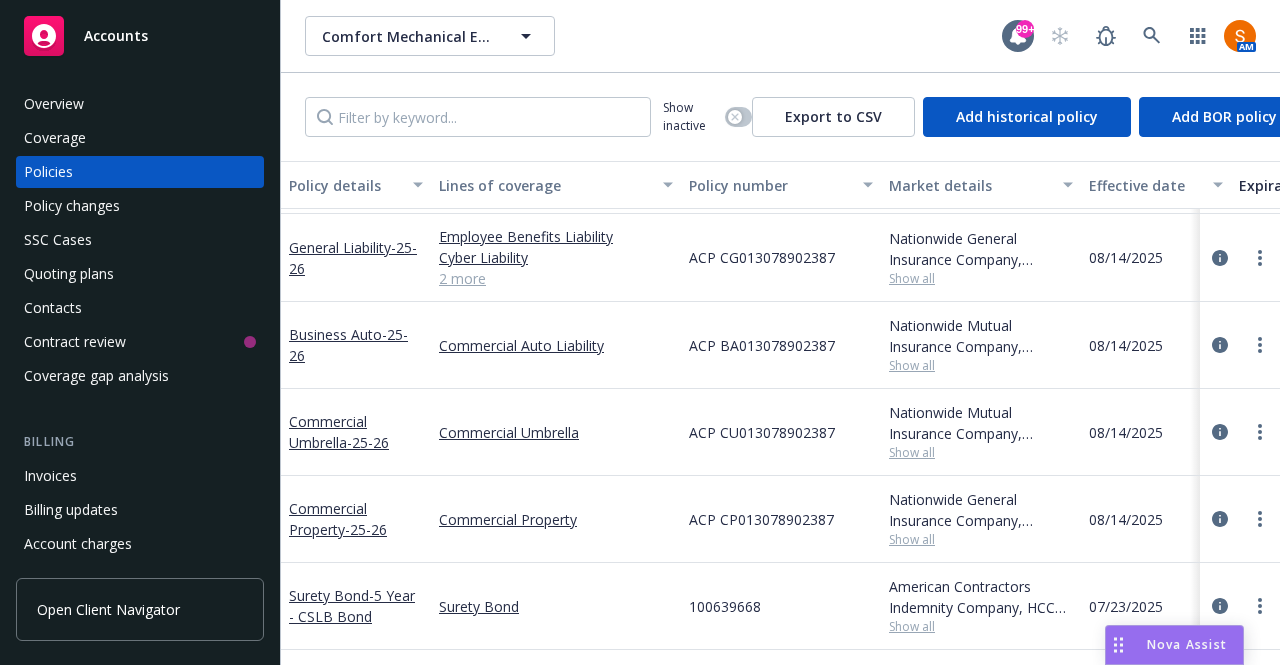 scroll, scrollTop: 975, scrollLeft: 0, axis: vertical 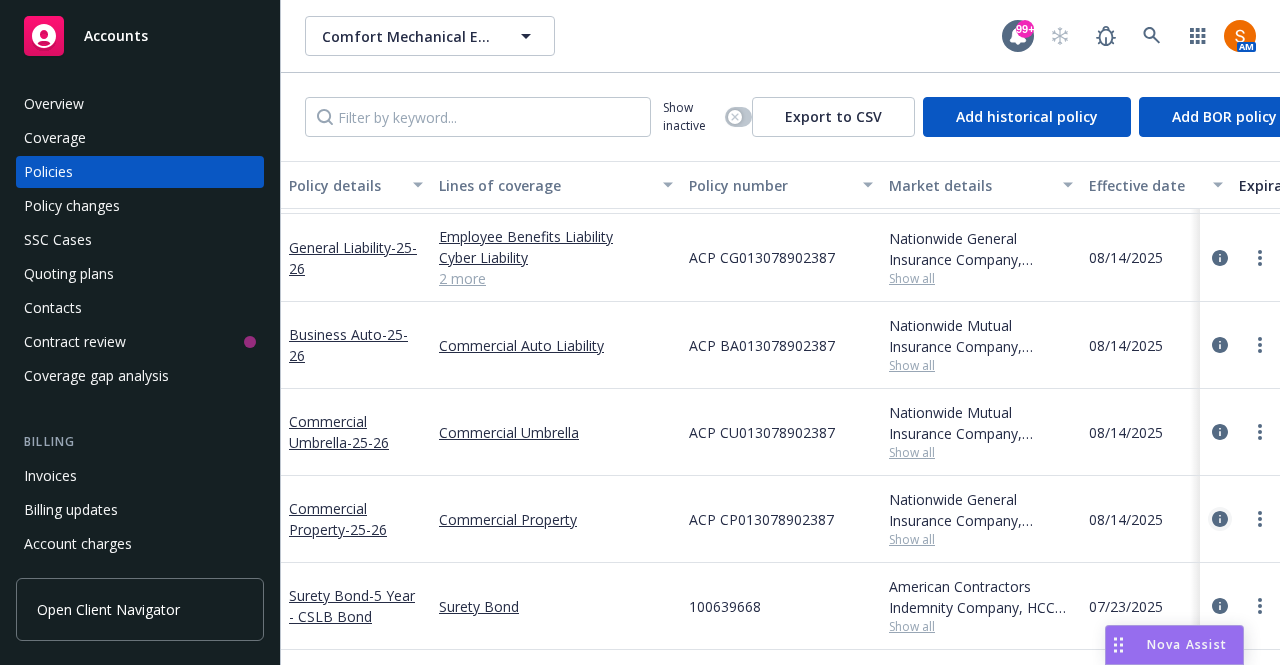 click 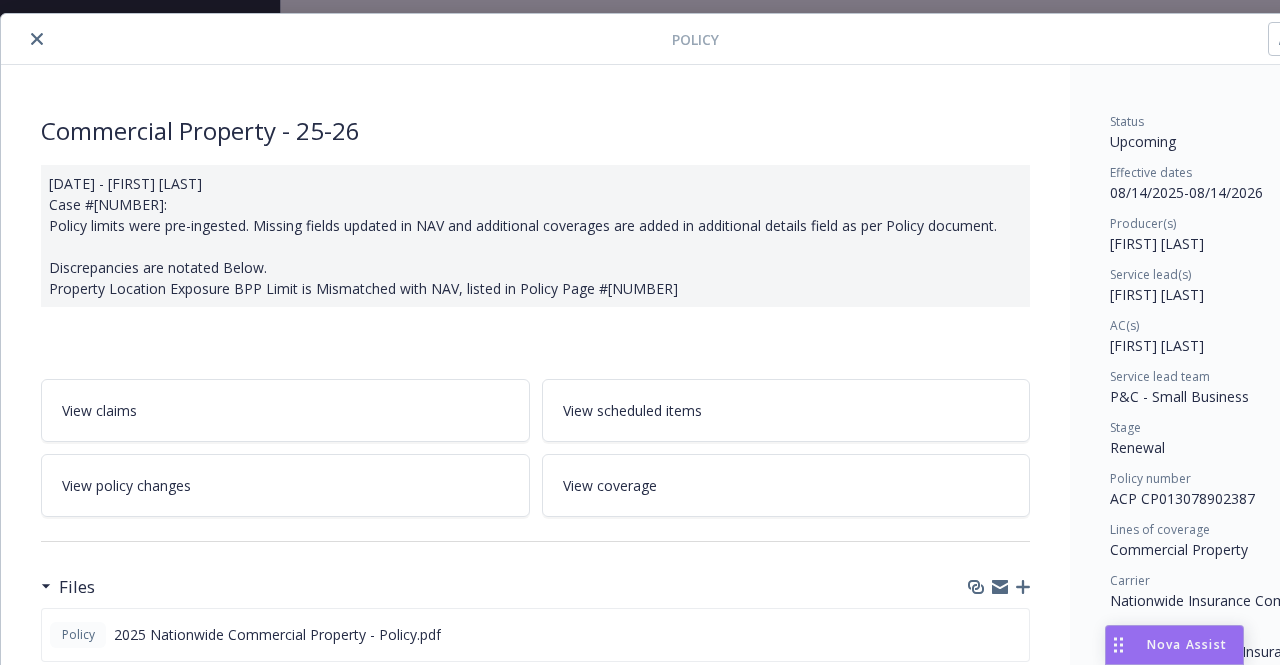 scroll, scrollTop: 0, scrollLeft: 0, axis: both 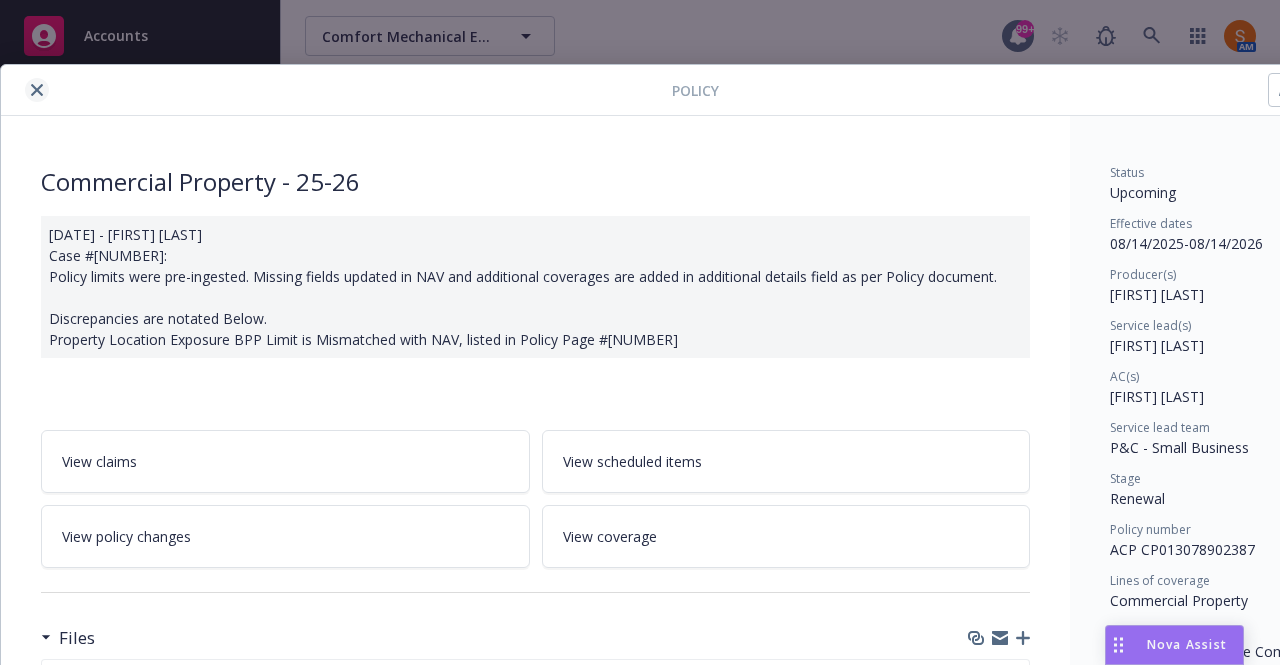 click at bounding box center [37, 90] 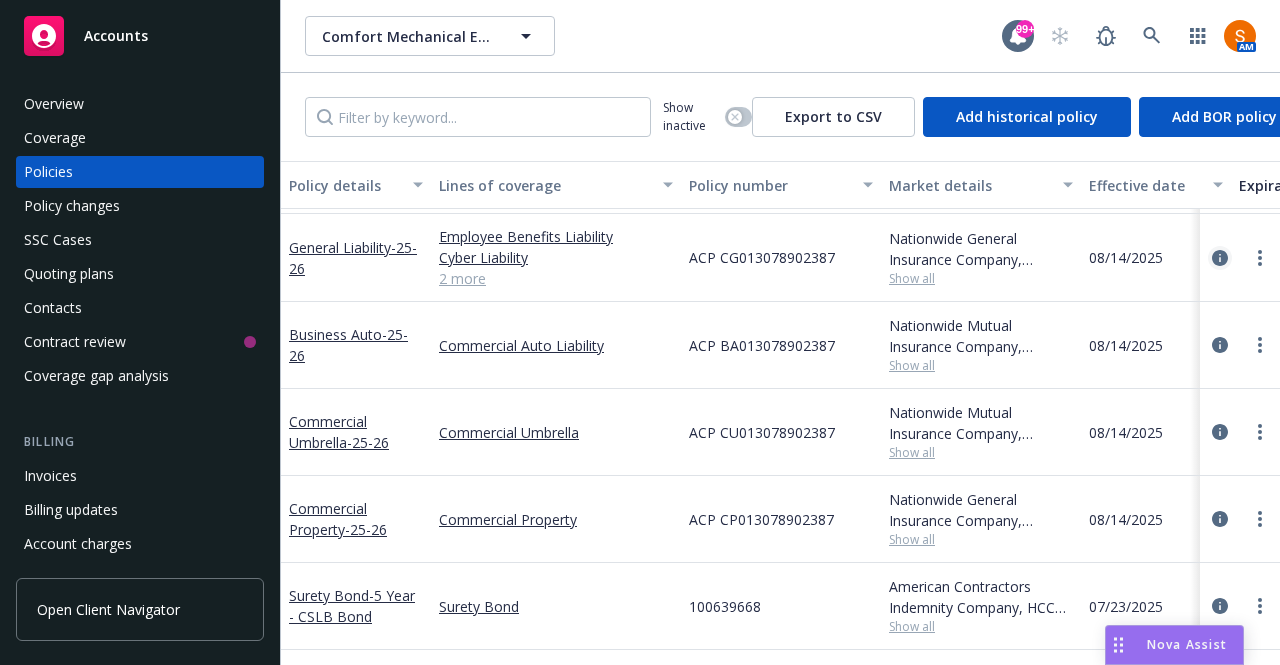 click 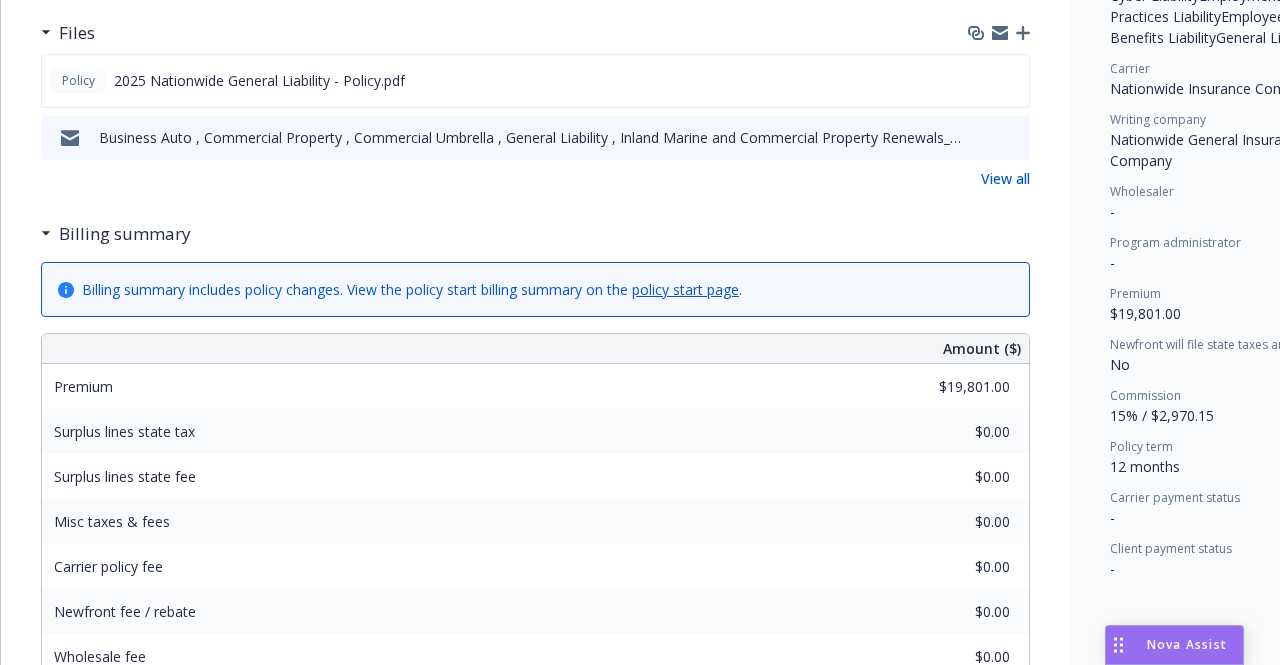 scroll, scrollTop: 655, scrollLeft: 0, axis: vertical 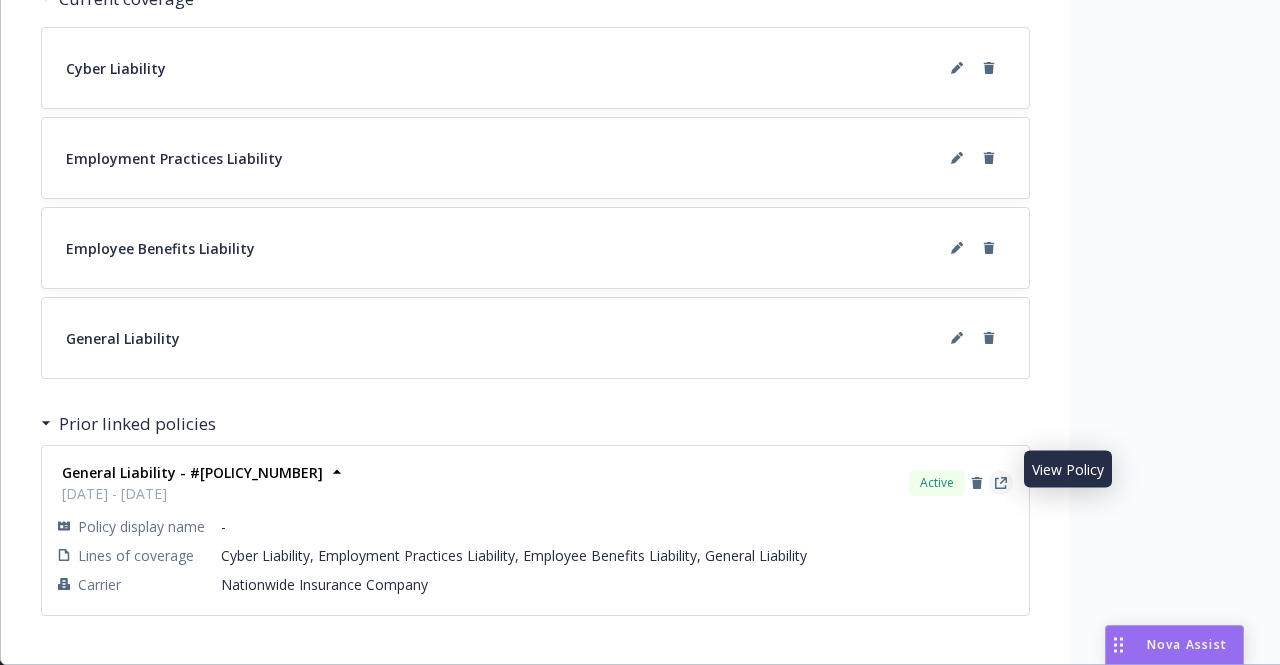 click 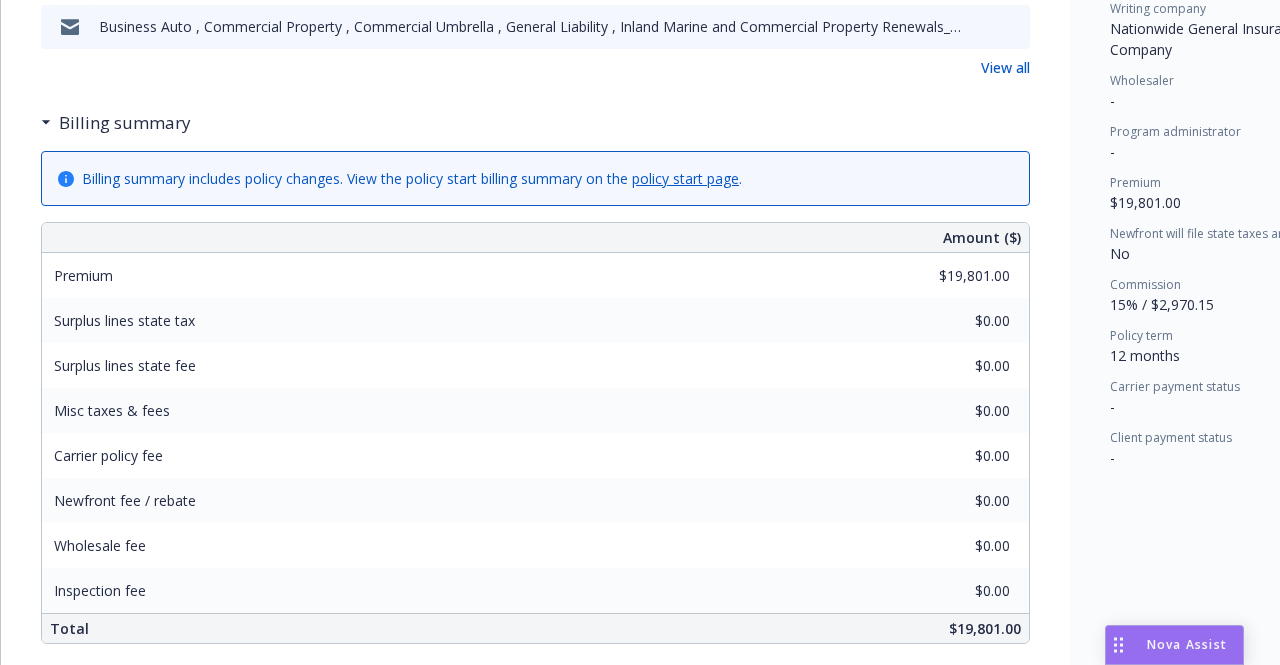 scroll, scrollTop: 0, scrollLeft: 0, axis: both 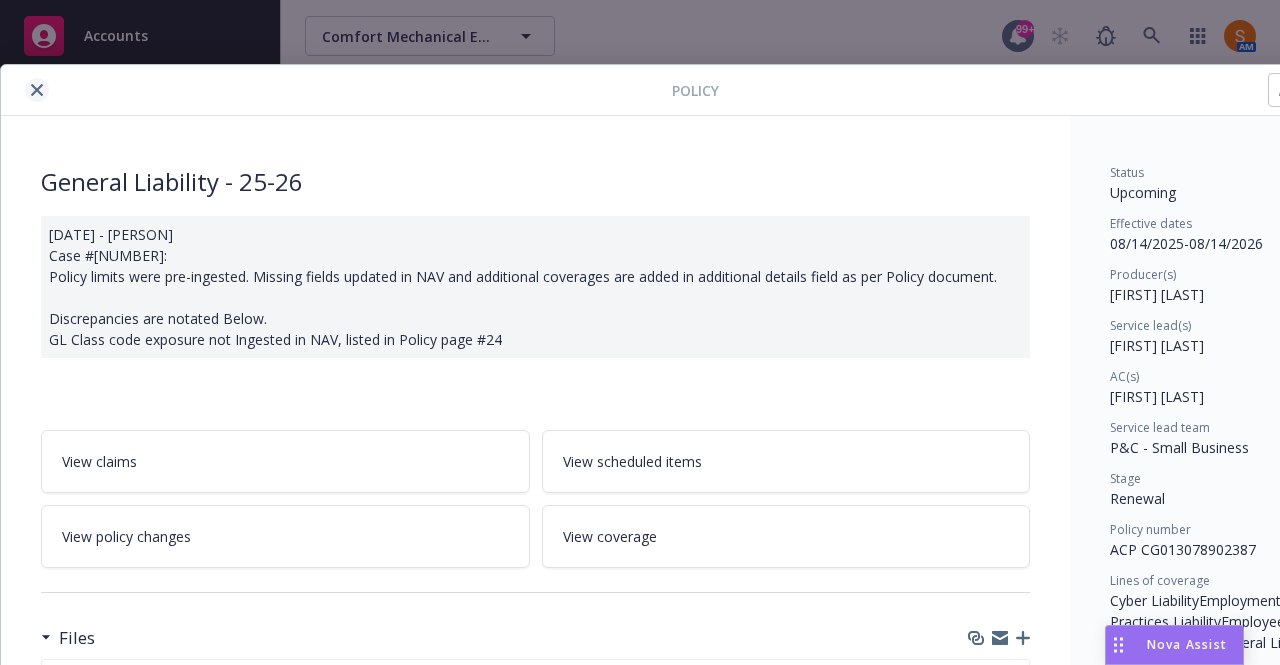 click at bounding box center (37, 90) 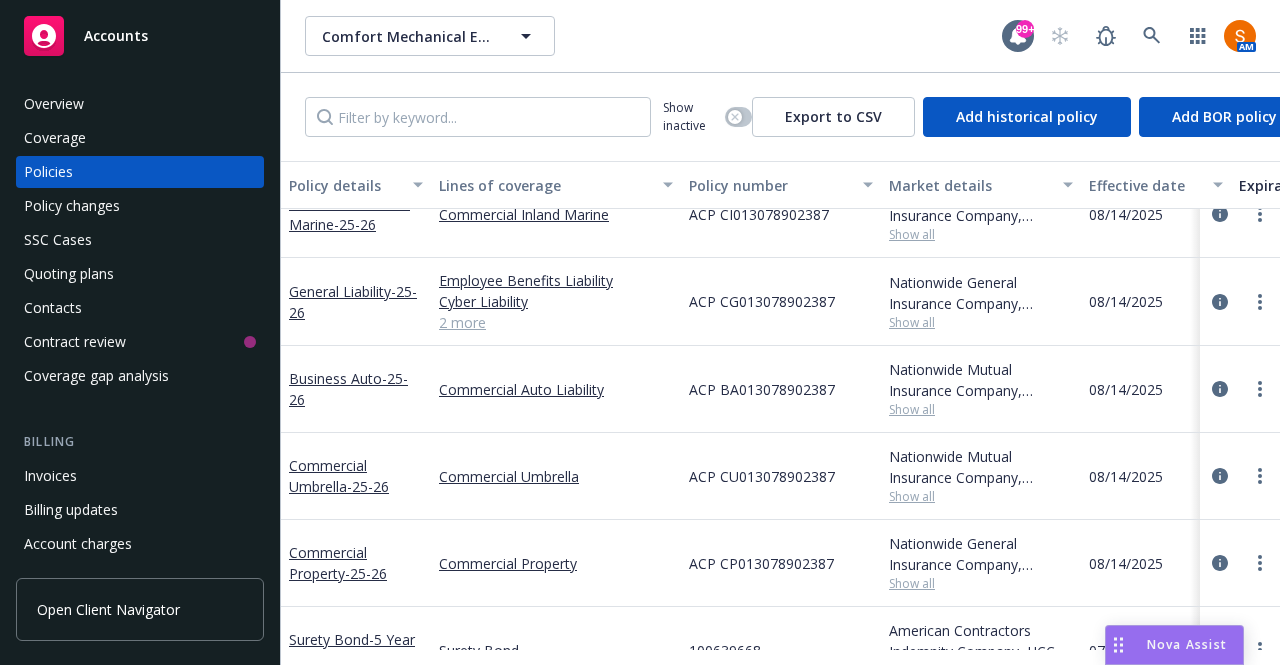 scroll, scrollTop: 975, scrollLeft: 0, axis: vertical 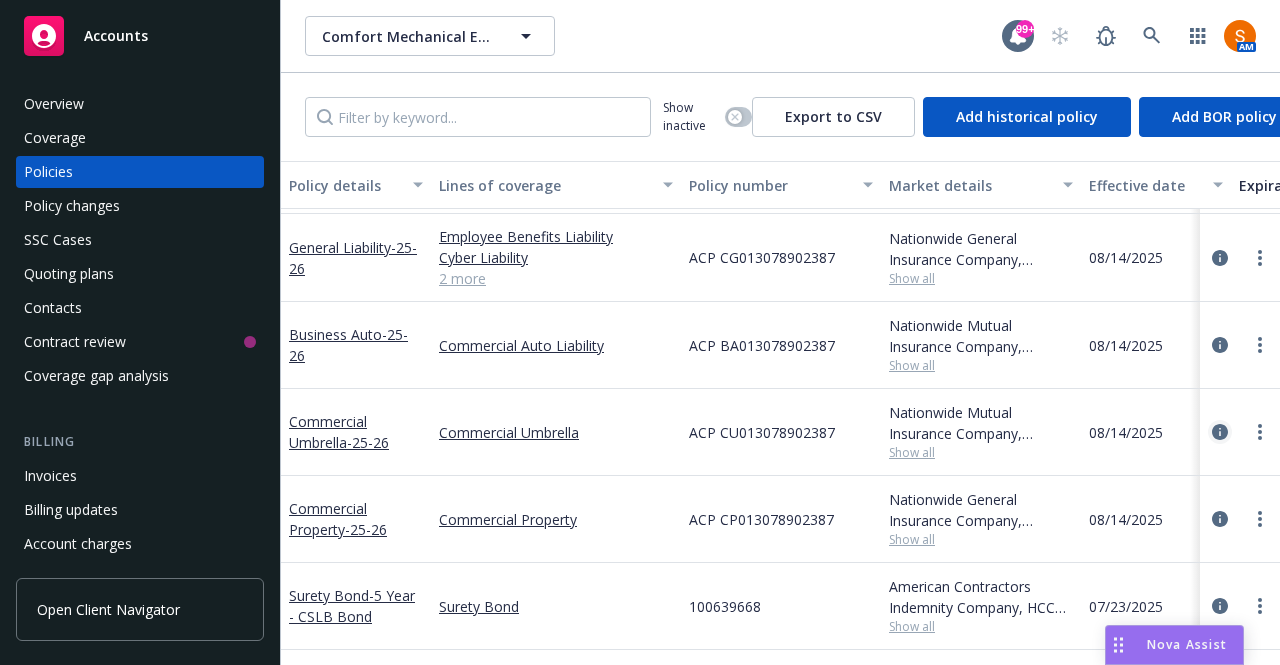 click 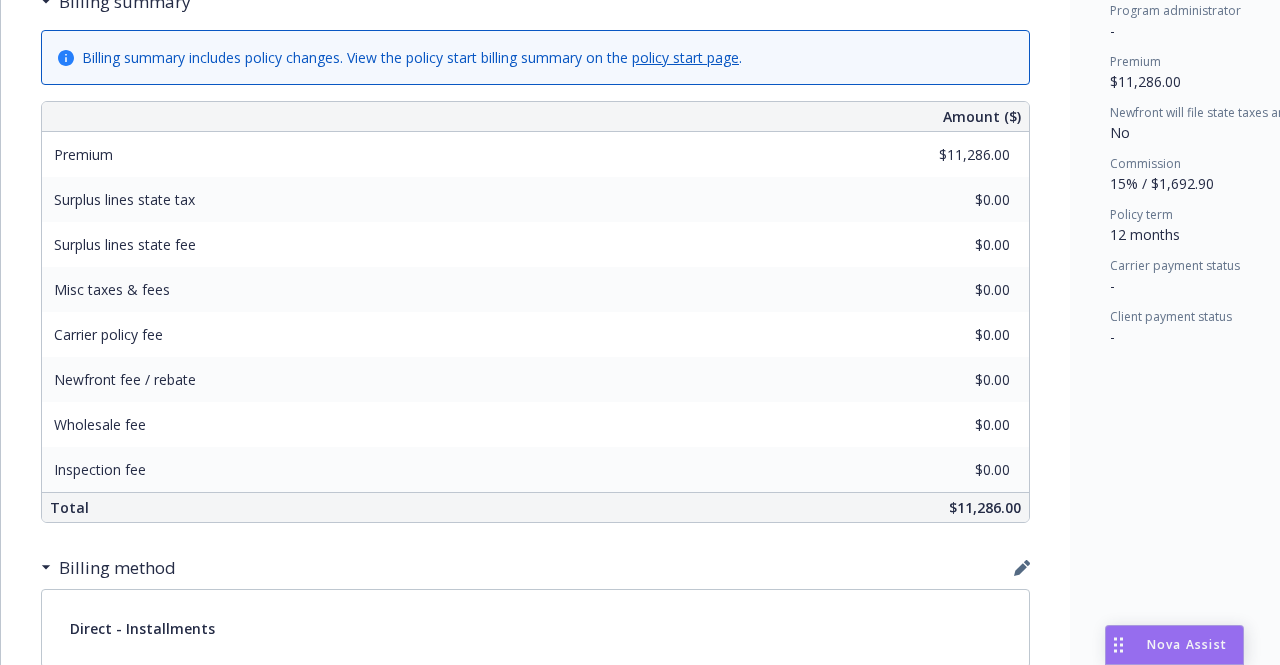 scroll, scrollTop: 796, scrollLeft: 0, axis: vertical 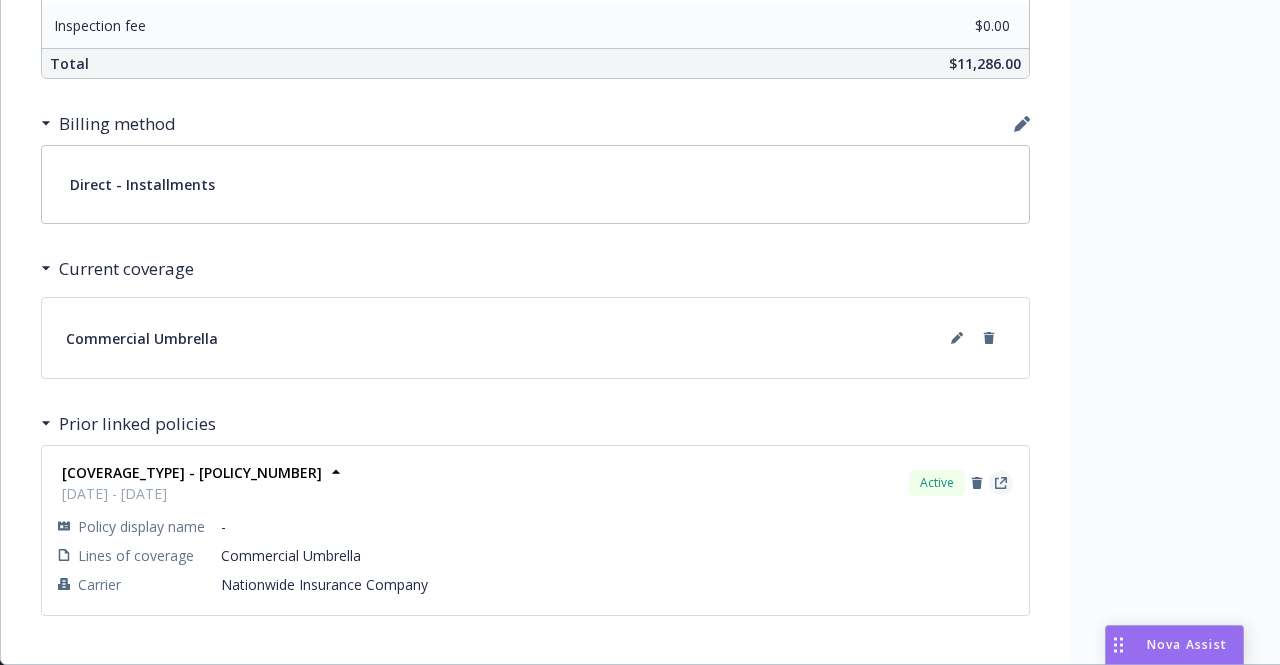 click 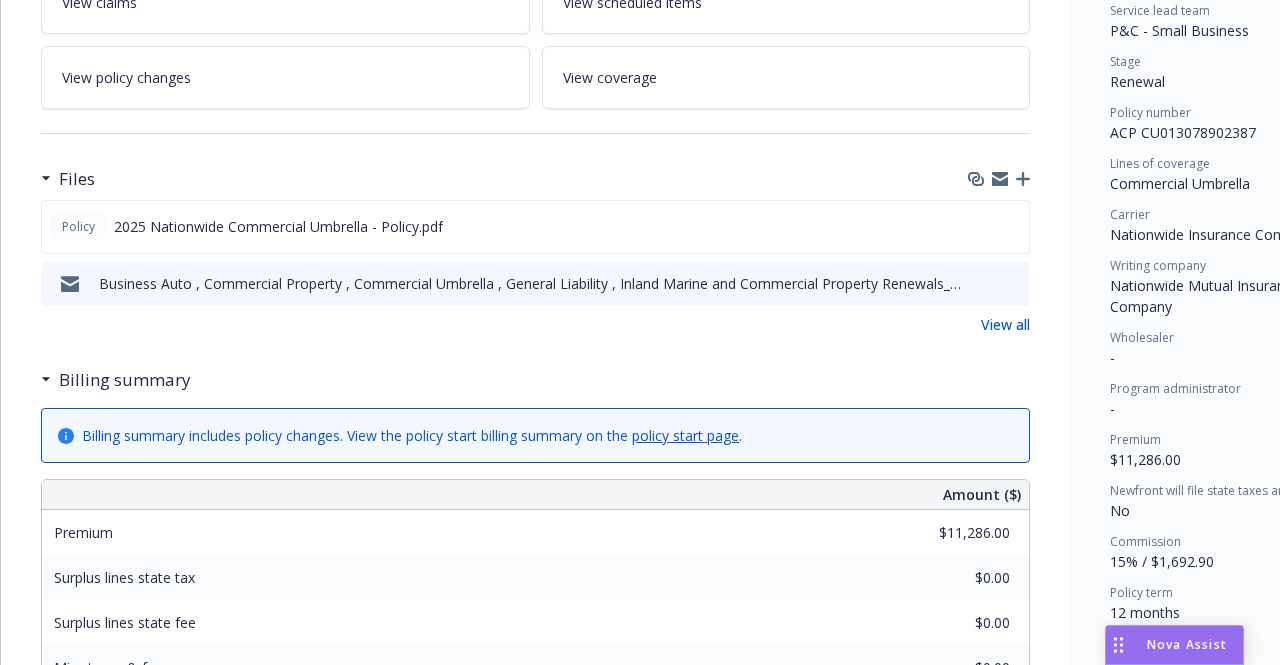 scroll, scrollTop: 0, scrollLeft: 0, axis: both 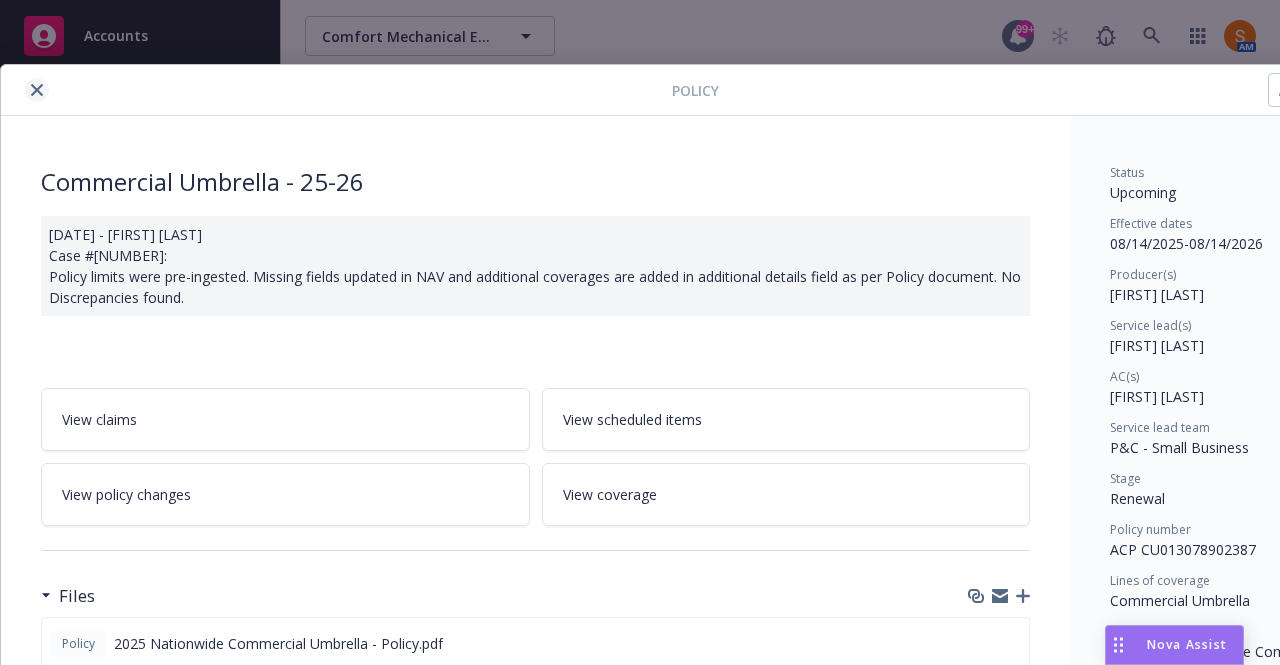 click 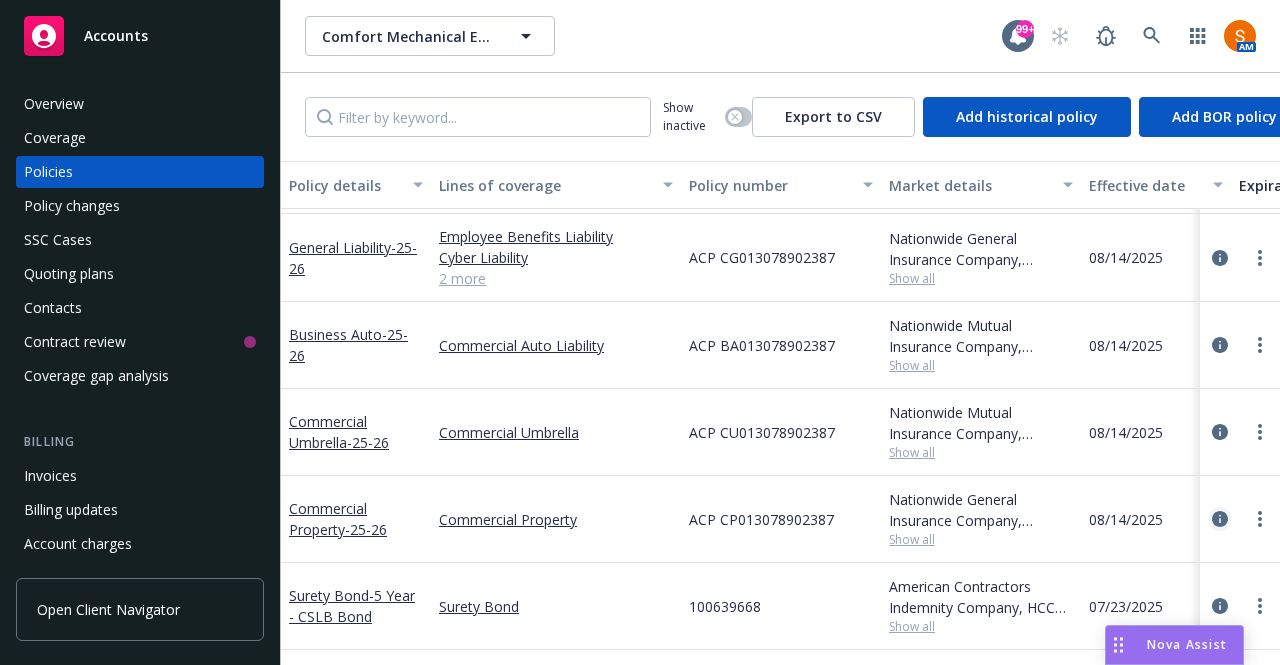 click 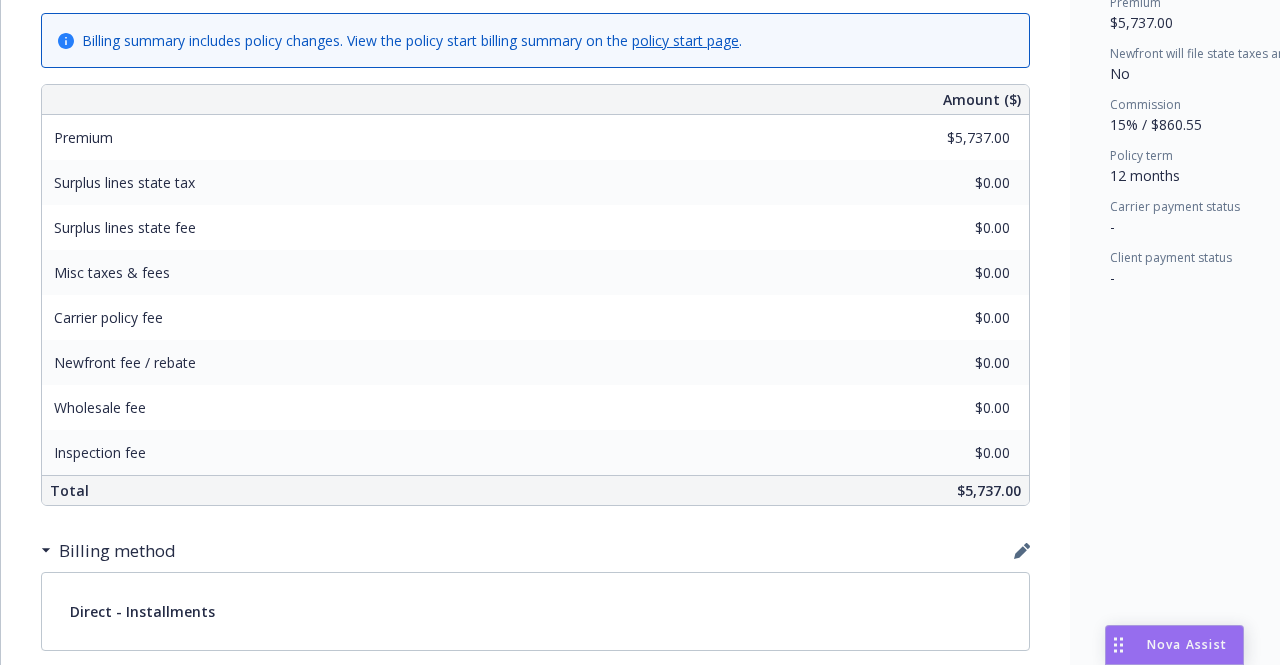 scroll, scrollTop: 858, scrollLeft: 0, axis: vertical 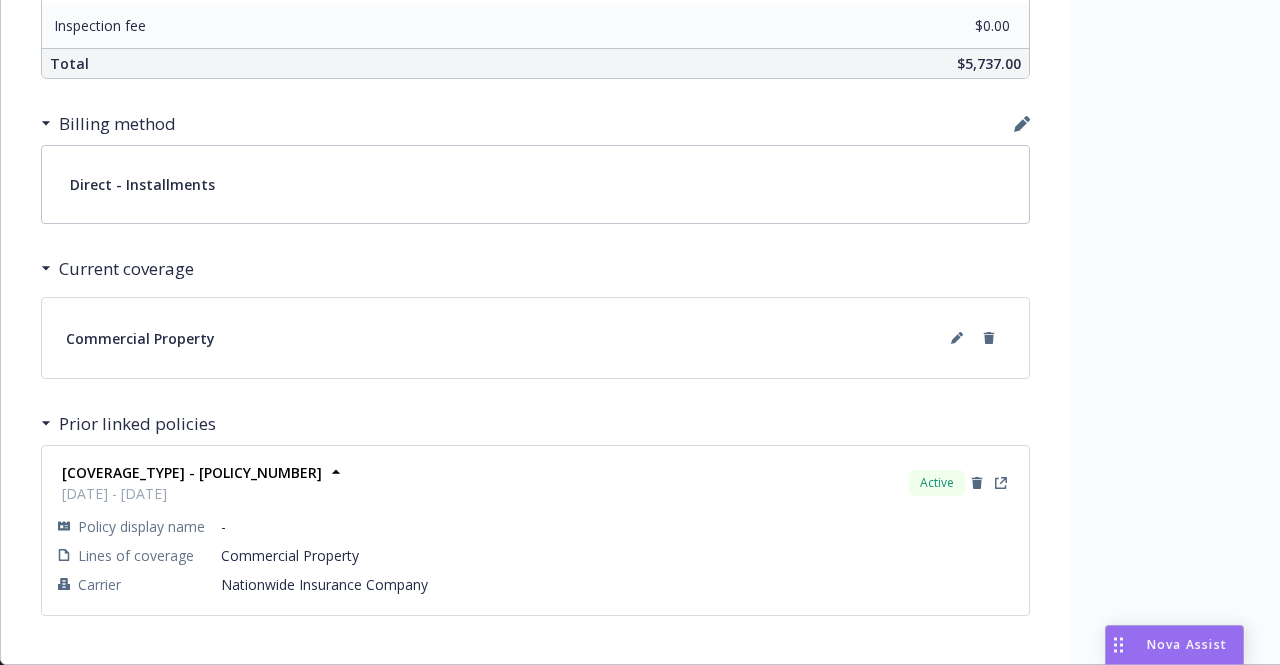 click at bounding box center (1001, 483) 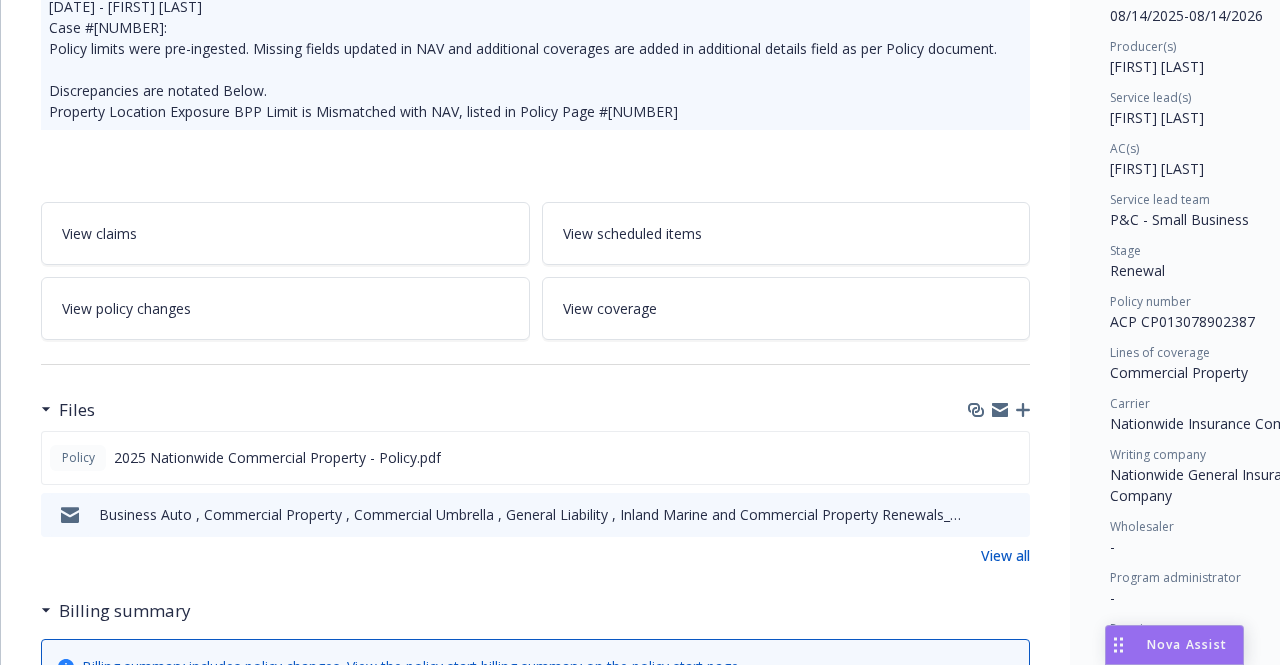 scroll, scrollTop: 0, scrollLeft: 0, axis: both 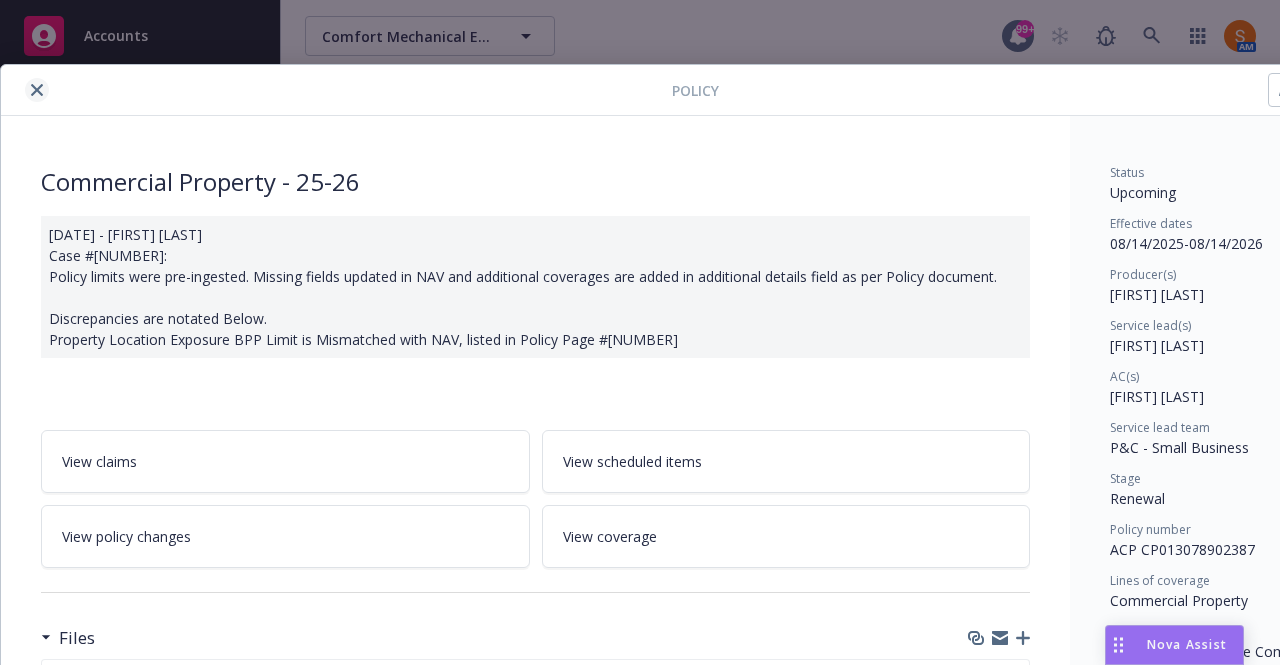 click at bounding box center [37, 90] 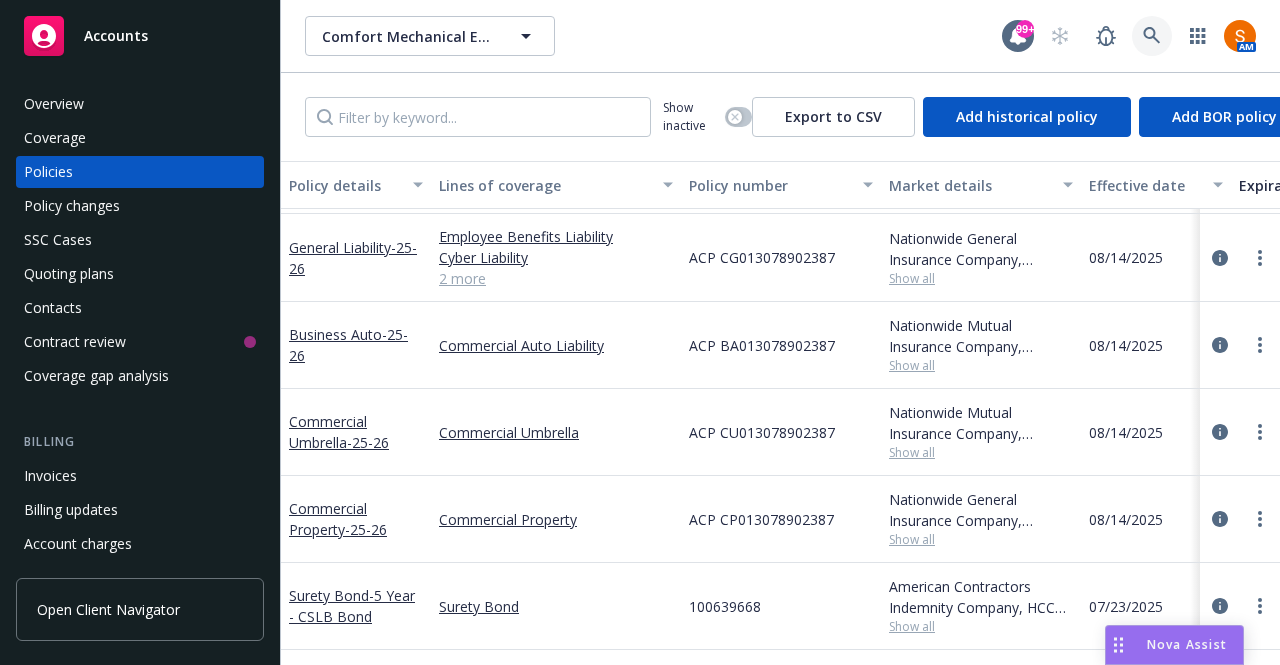 click 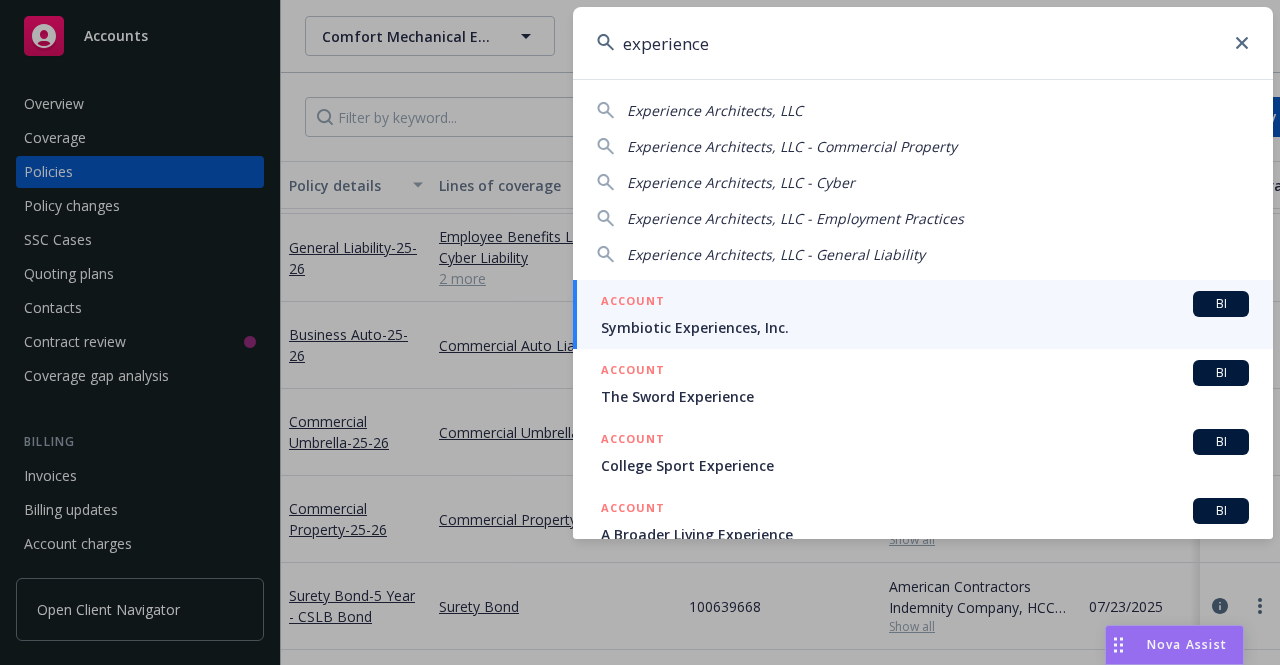 click on "Experience Architects, LLC" at bounding box center [923, 110] 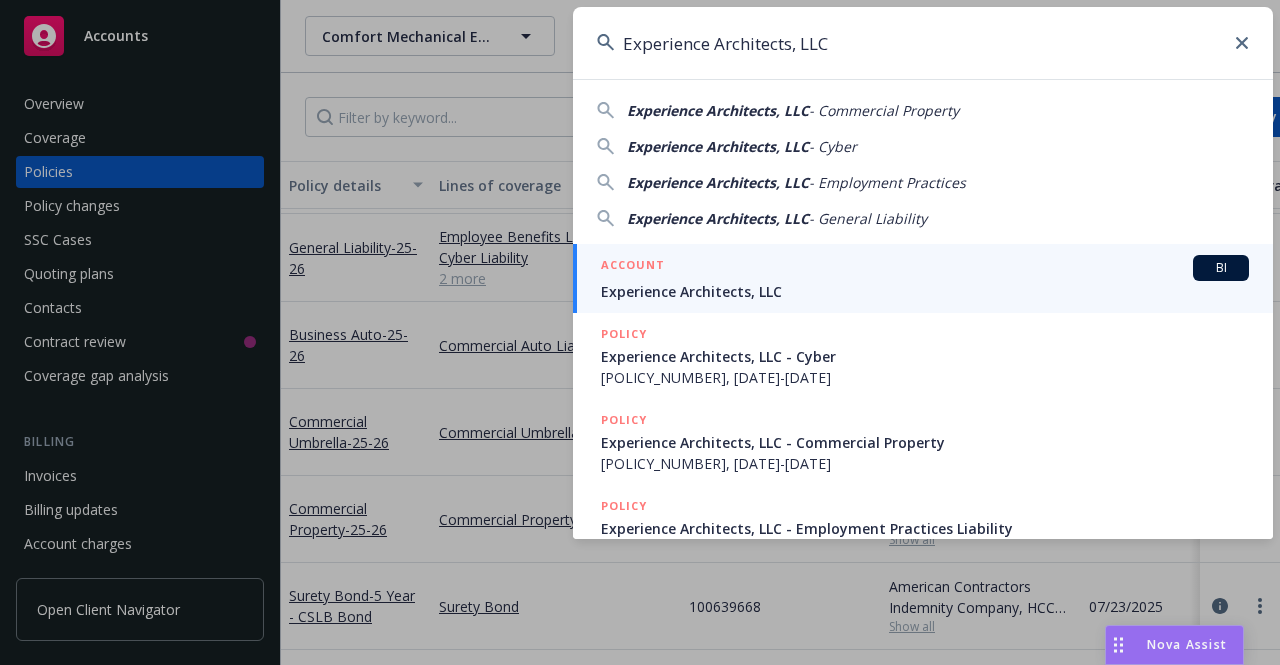 click on "Experience Architects, LLC" at bounding box center (925, 291) 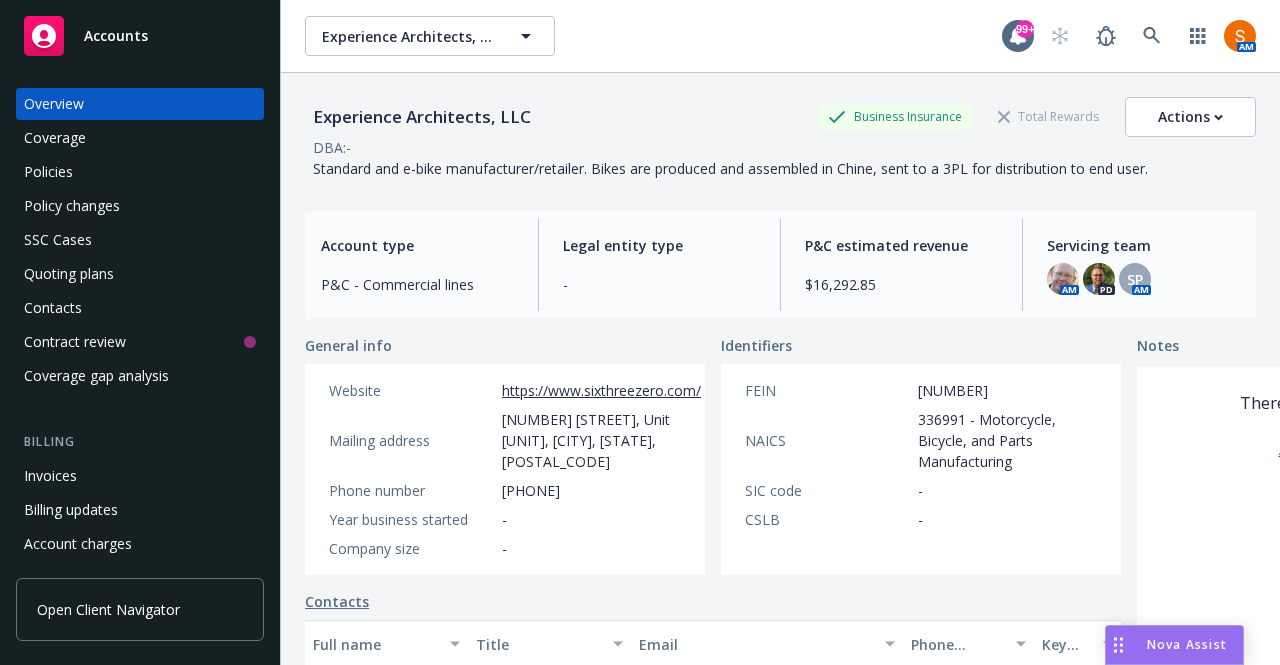 click on "-" at bounding box center (659, 284) 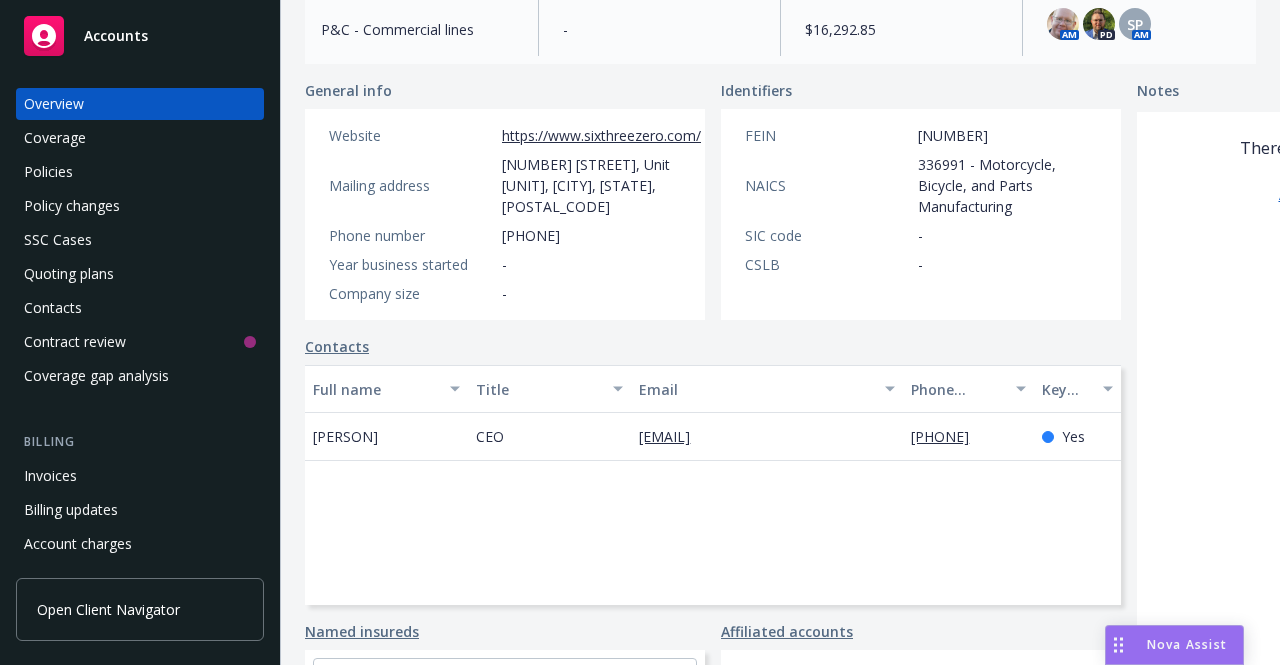 scroll, scrollTop: 264, scrollLeft: 0, axis: vertical 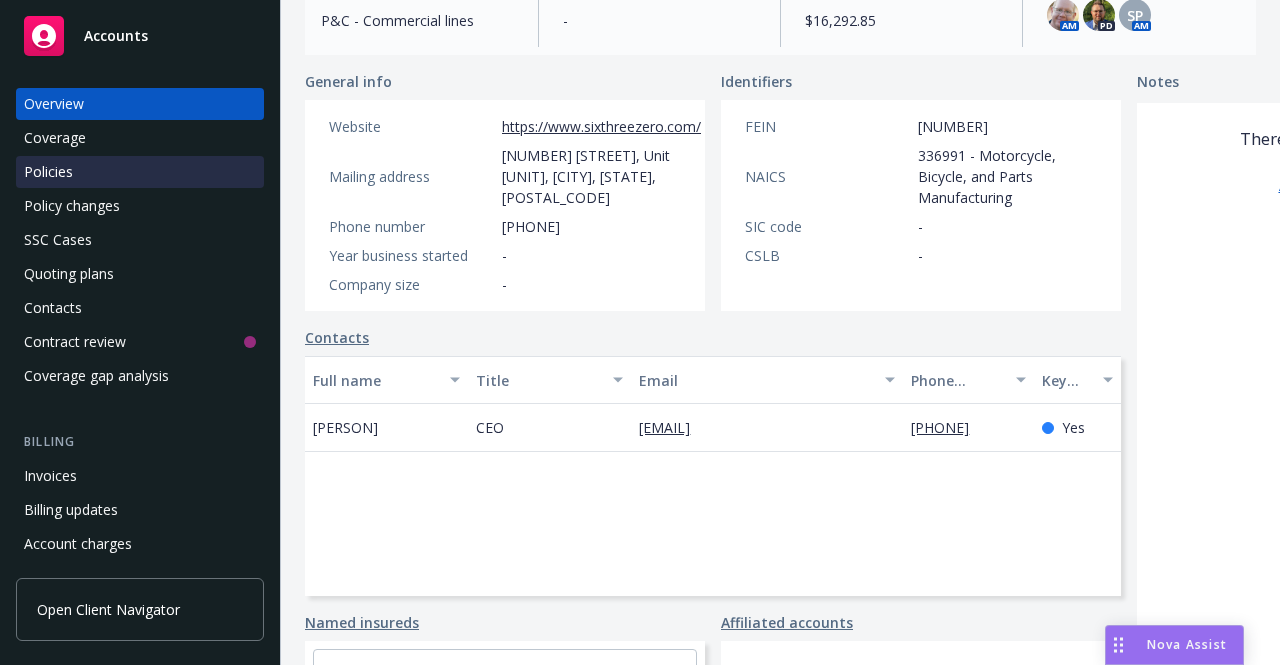 click on "Policies" at bounding box center [140, 172] 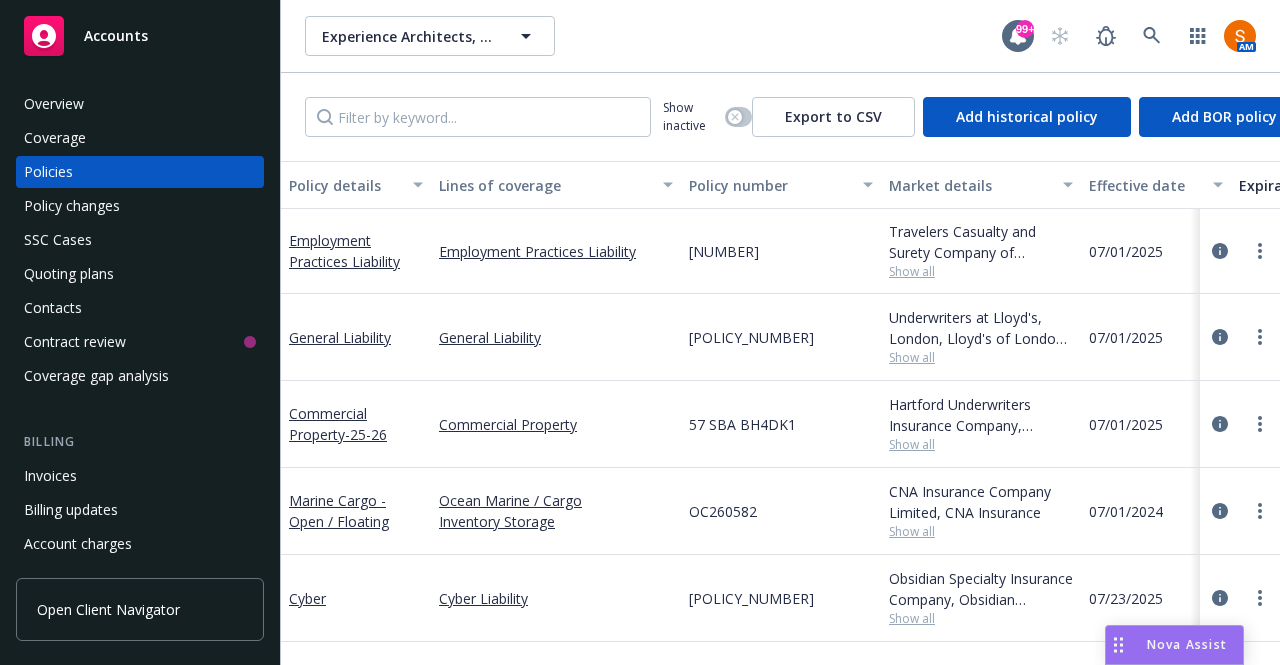 scroll, scrollTop: 5, scrollLeft: 0, axis: vertical 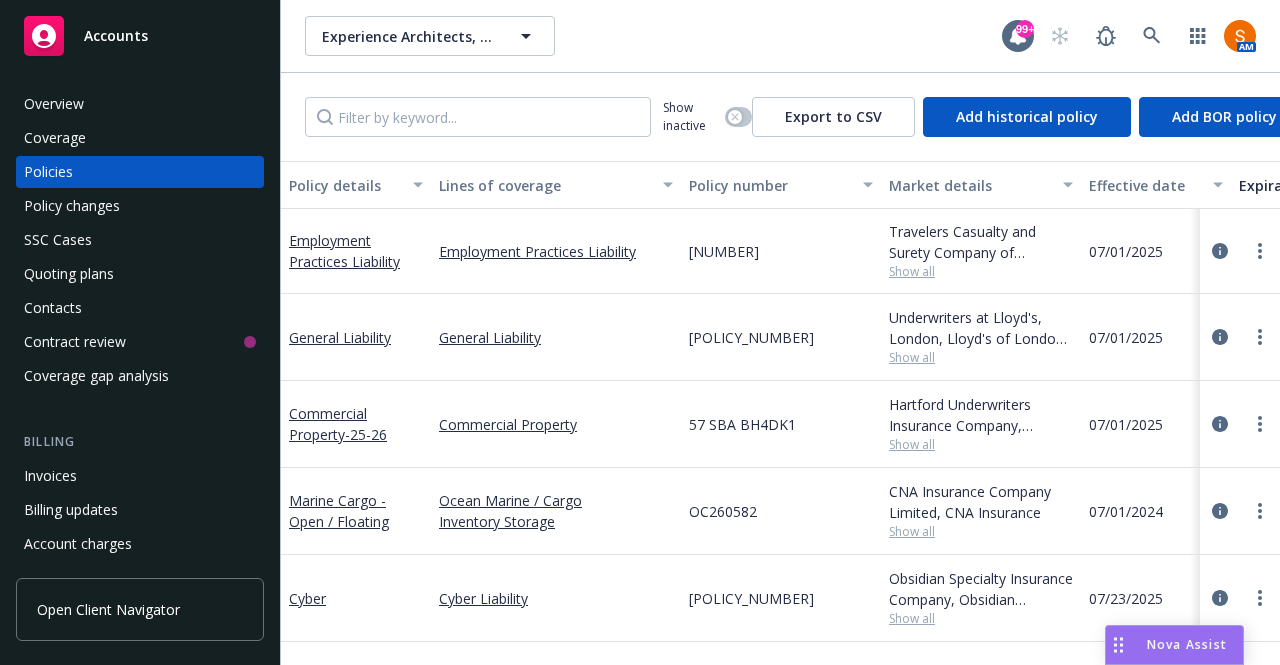 click on "B0180PN2508862" at bounding box center (751, 337) 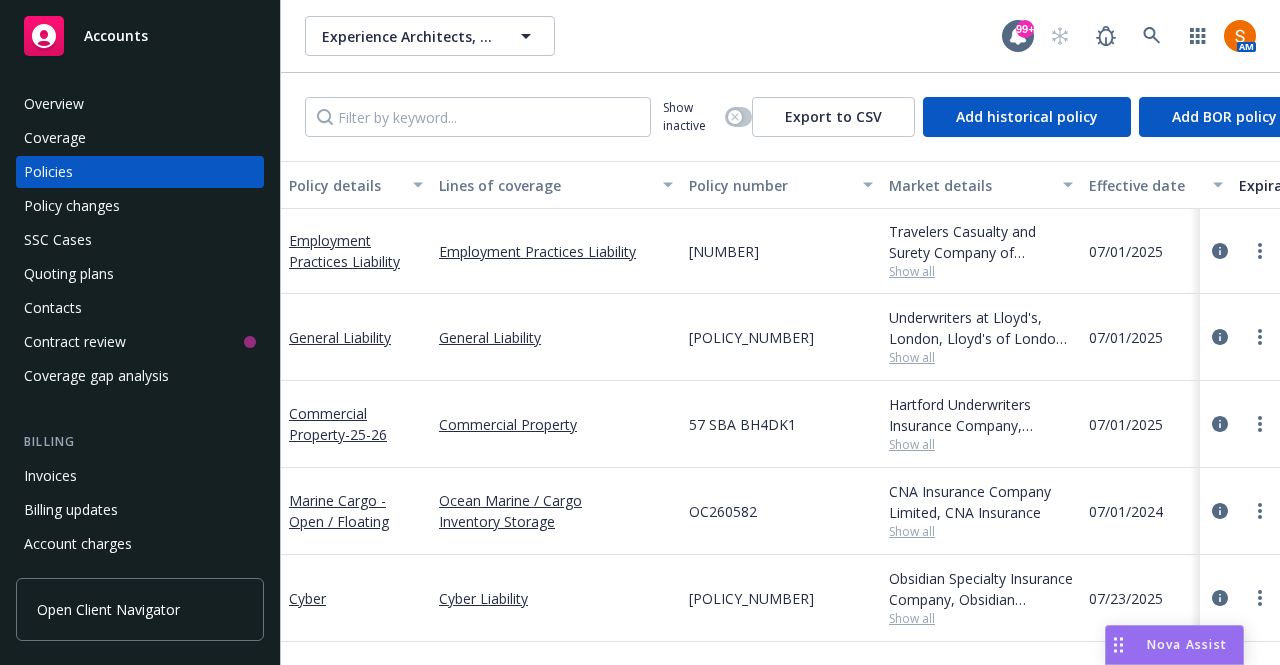 copy on "B0180PN2508862" 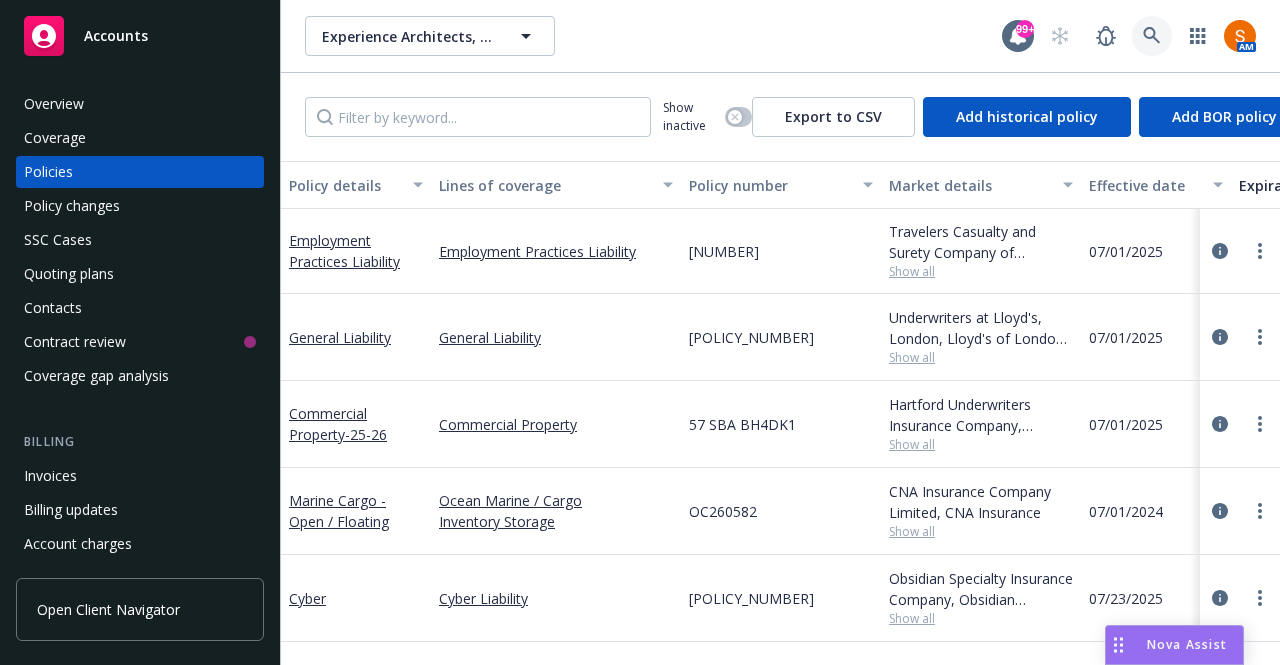 click at bounding box center [1152, 36] 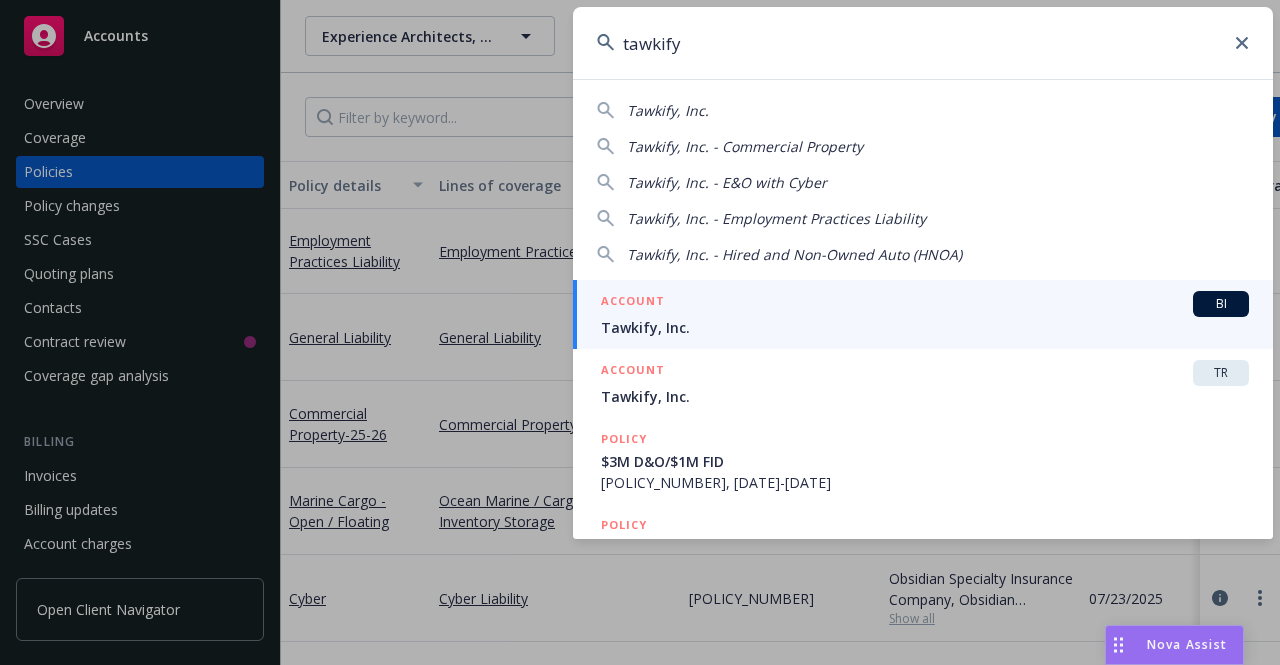 type on "tawkify" 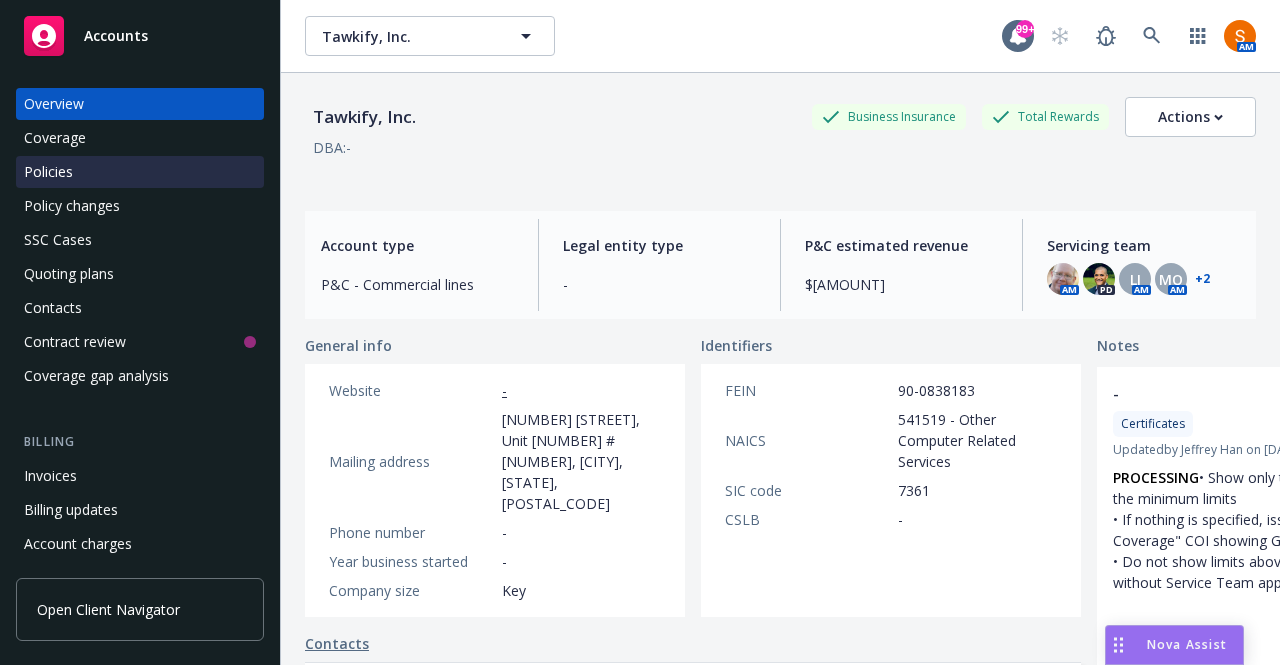 click on "Policies" at bounding box center [140, 172] 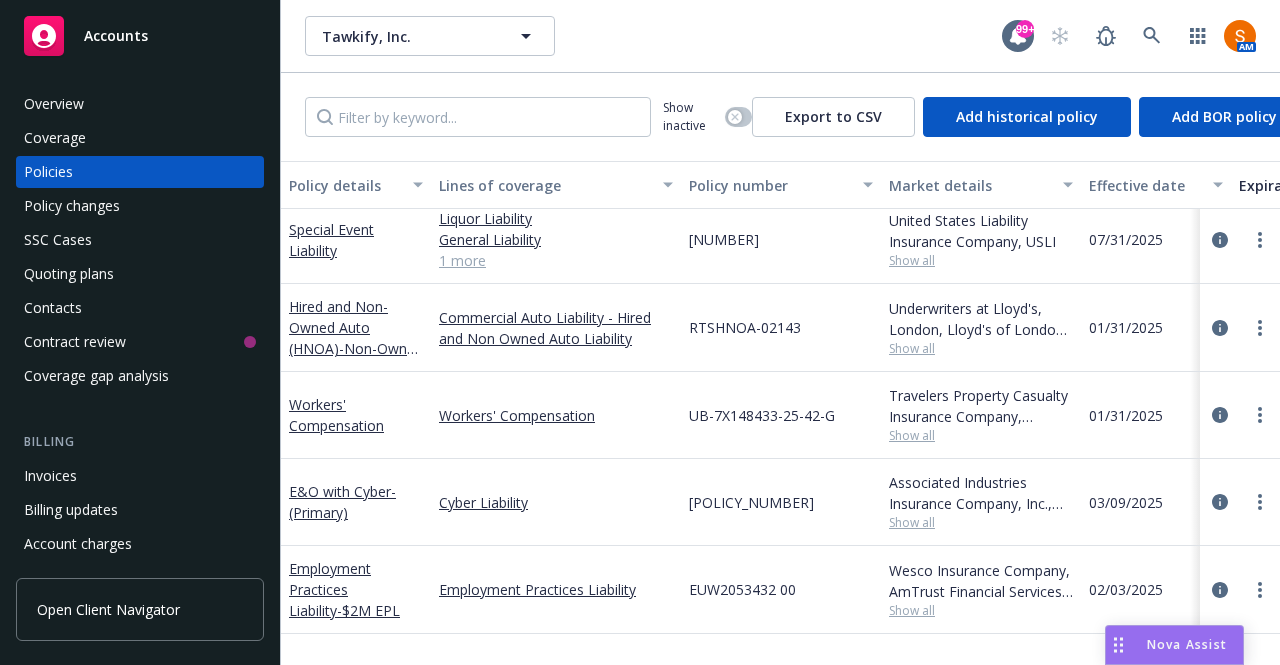 scroll, scrollTop: 0, scrollLeft: 0, axis: both 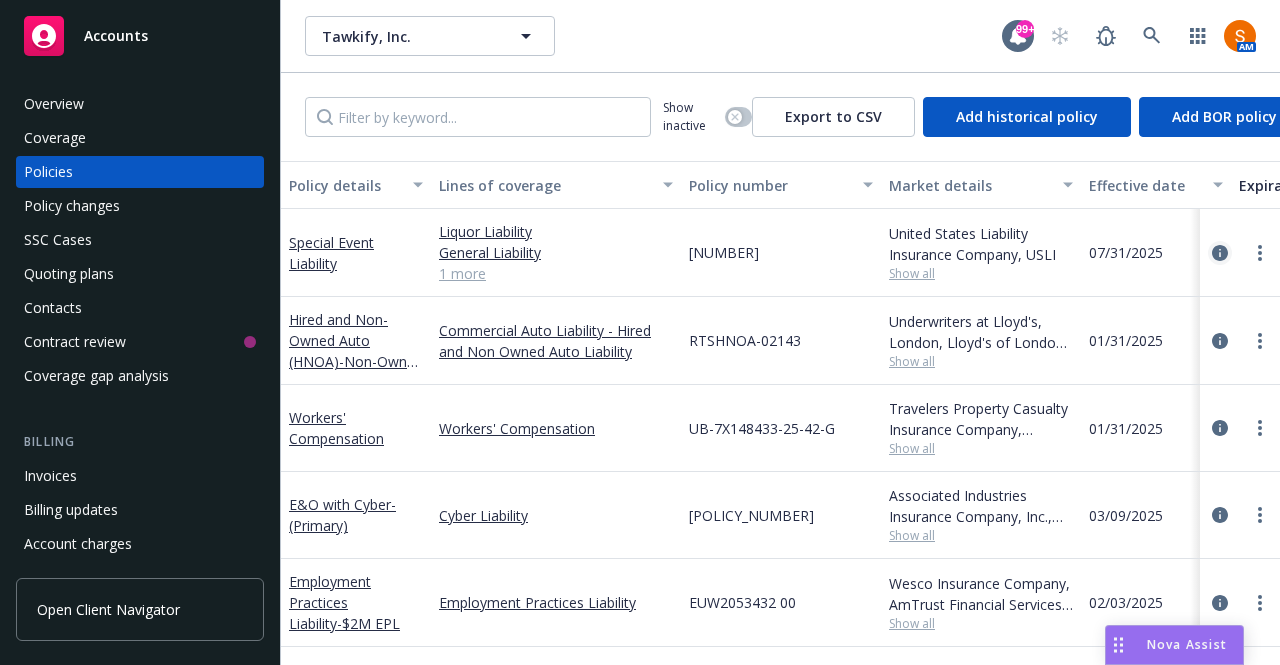 click 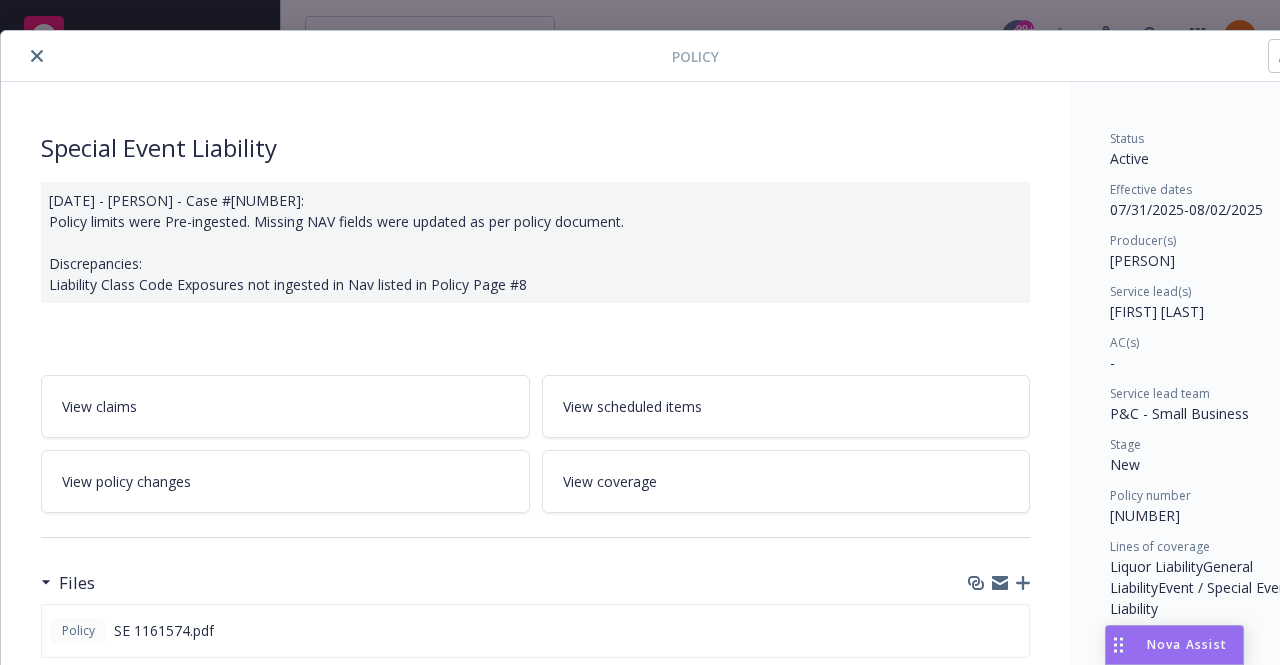 scroll, scrollTop: 25, scrollLeft: 0, axis: vertical 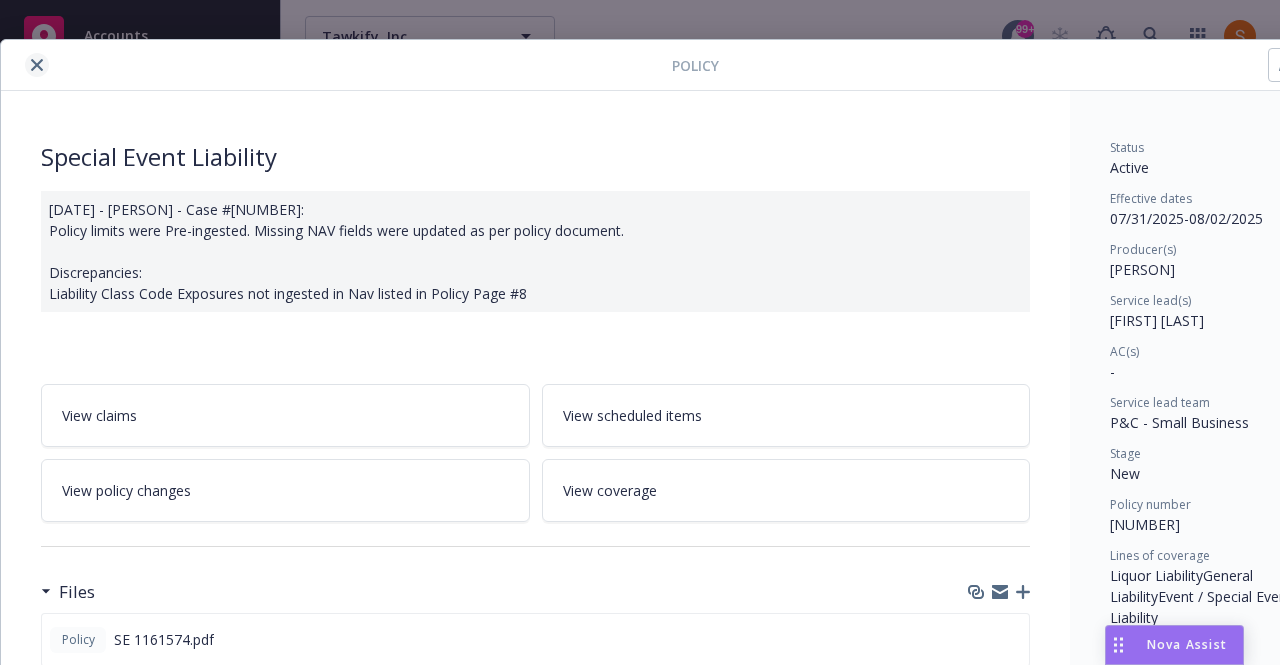 click at bounding box center (37, 65) 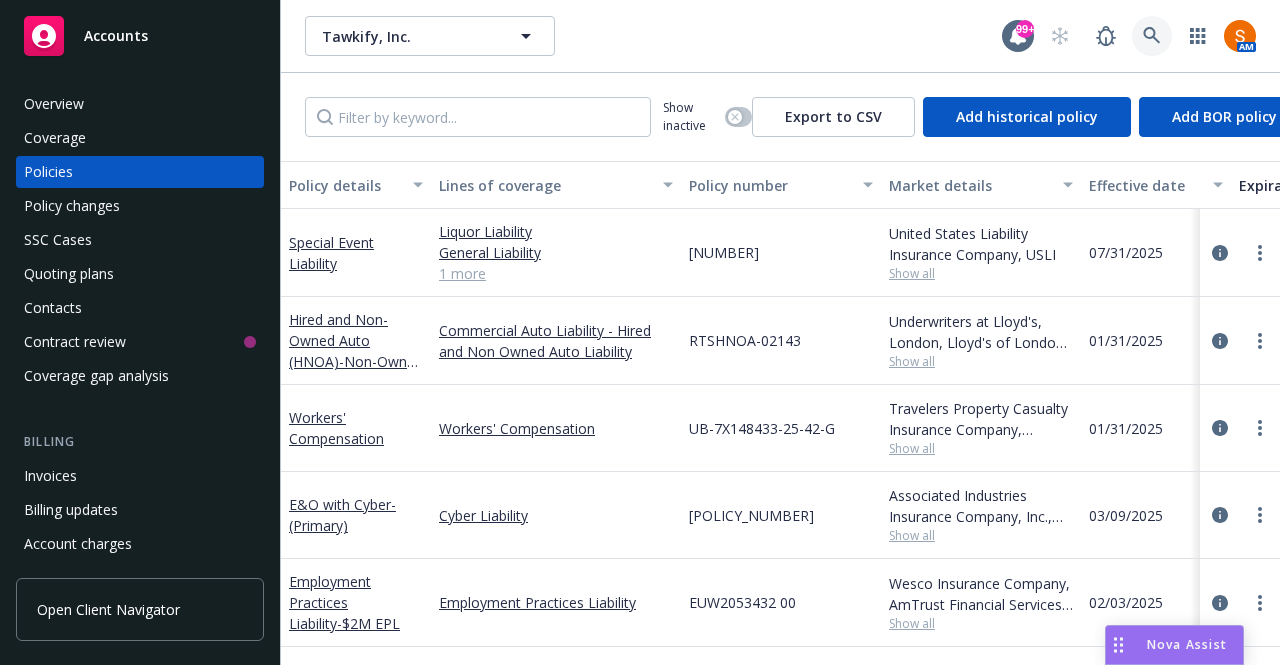 click at bounding box center [1152, 36] 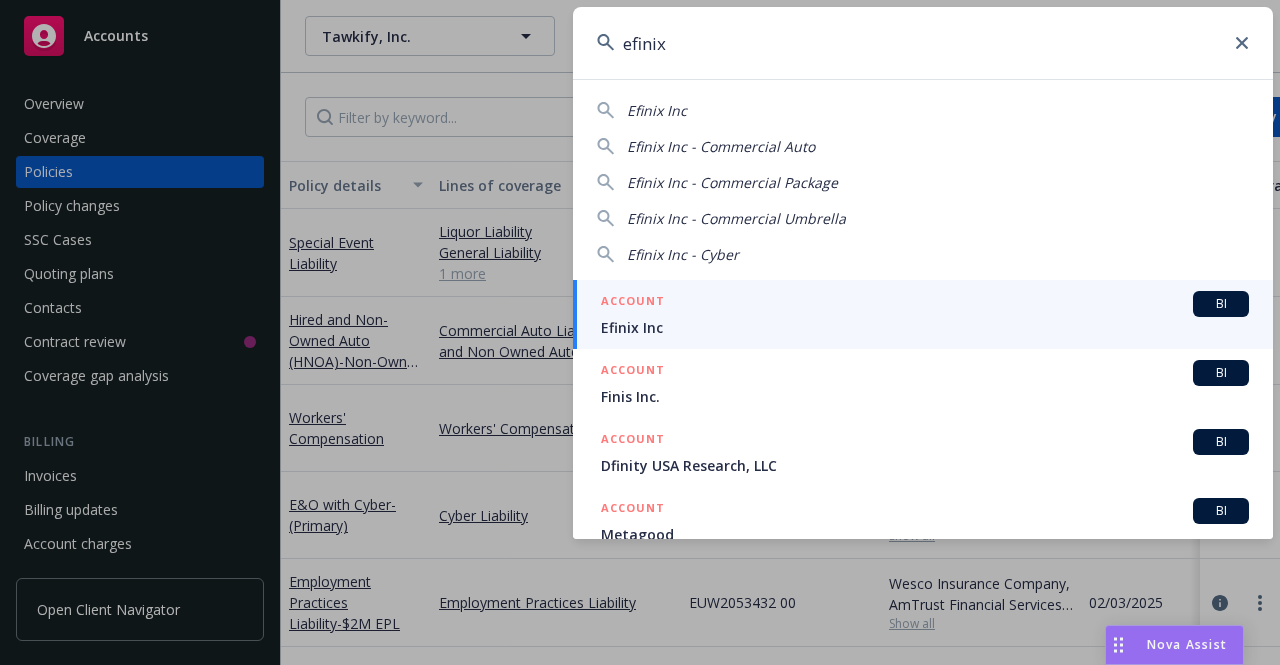 type on "efinix" 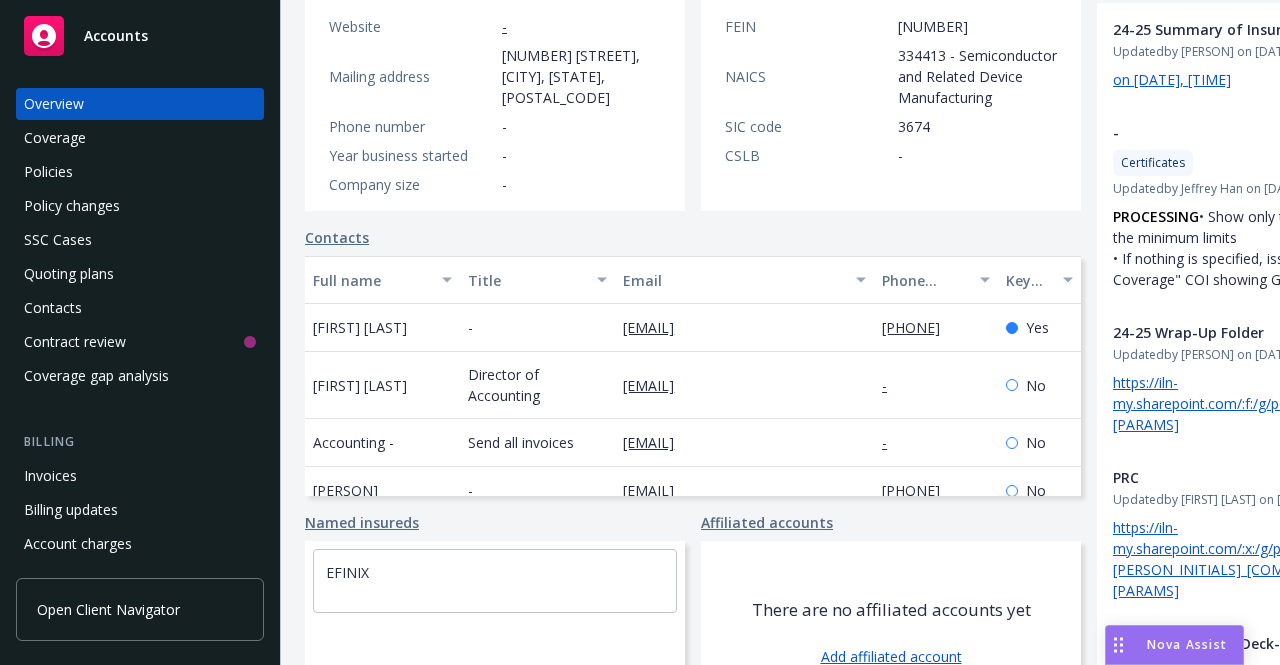 scroll, scrollTop: 379, scrollLeft: 0, axis: vertical 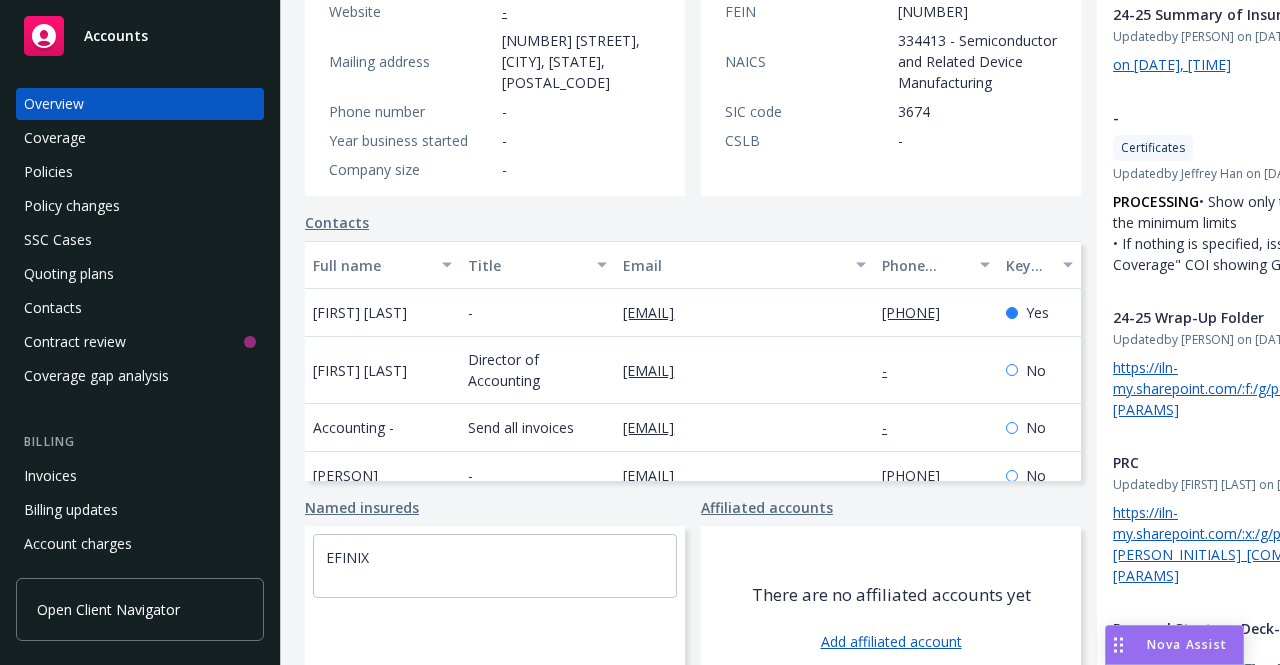 click on "gregb@efinixinc.com" at bounding box center [656, 312] 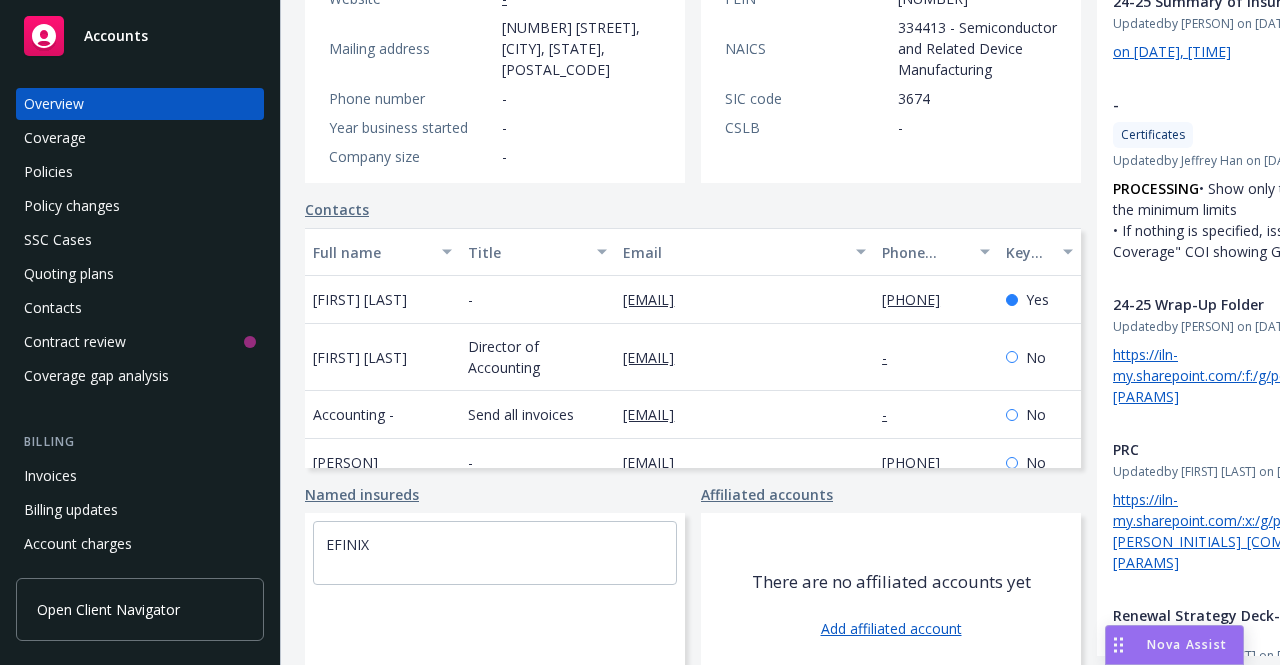 scroll, scrollTop: 396, scrollLeft: 0, axis: vertical 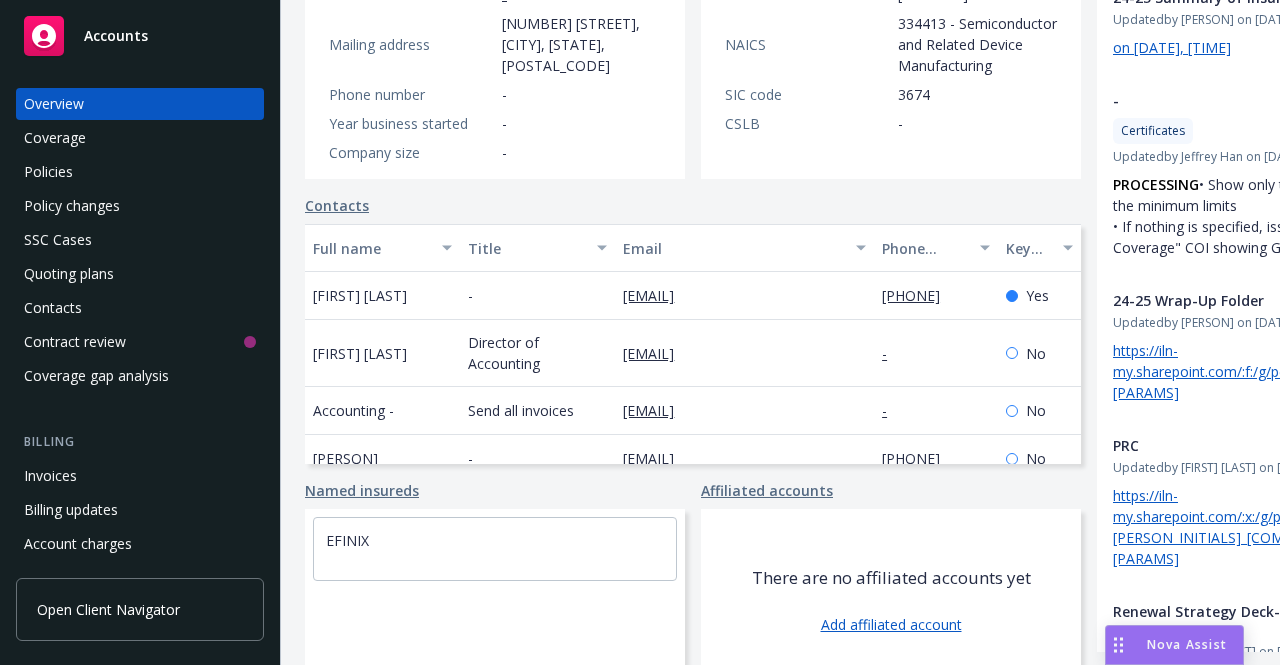click on "Greg Barrett" at bounding box center [360, 295] 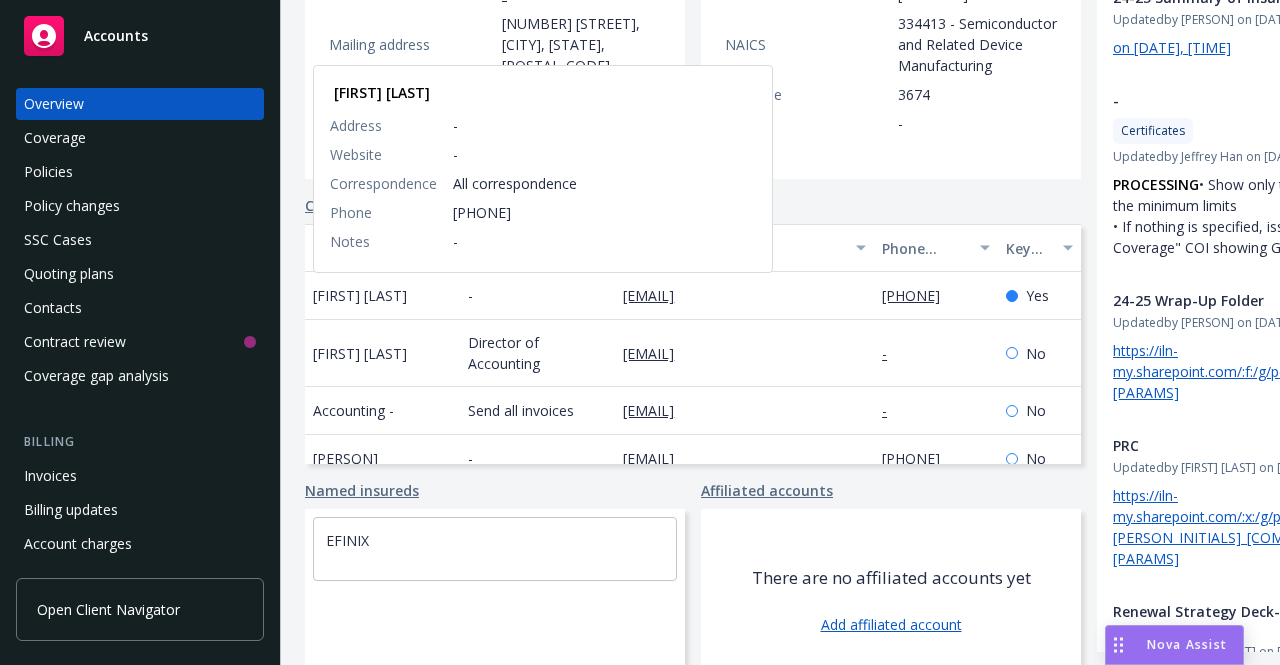 click on "Greg Barrett" at bounding box center (360, 295) 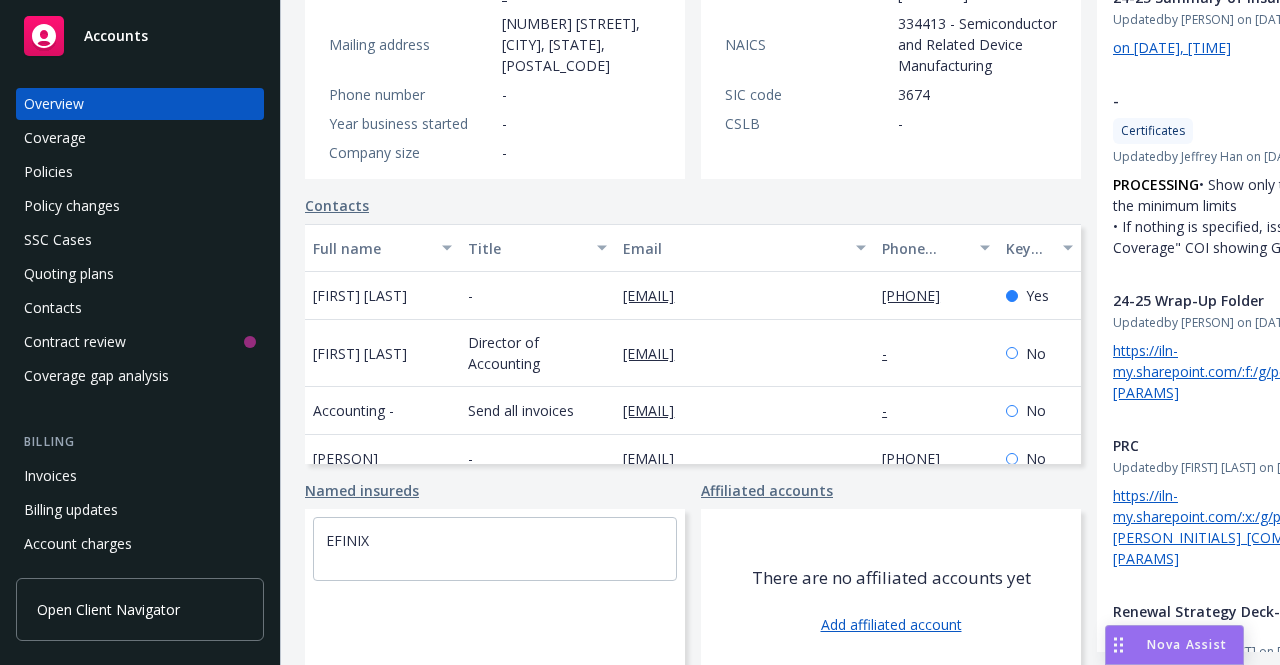 click on "Greg Barrett" at bounding box center (360, 295) 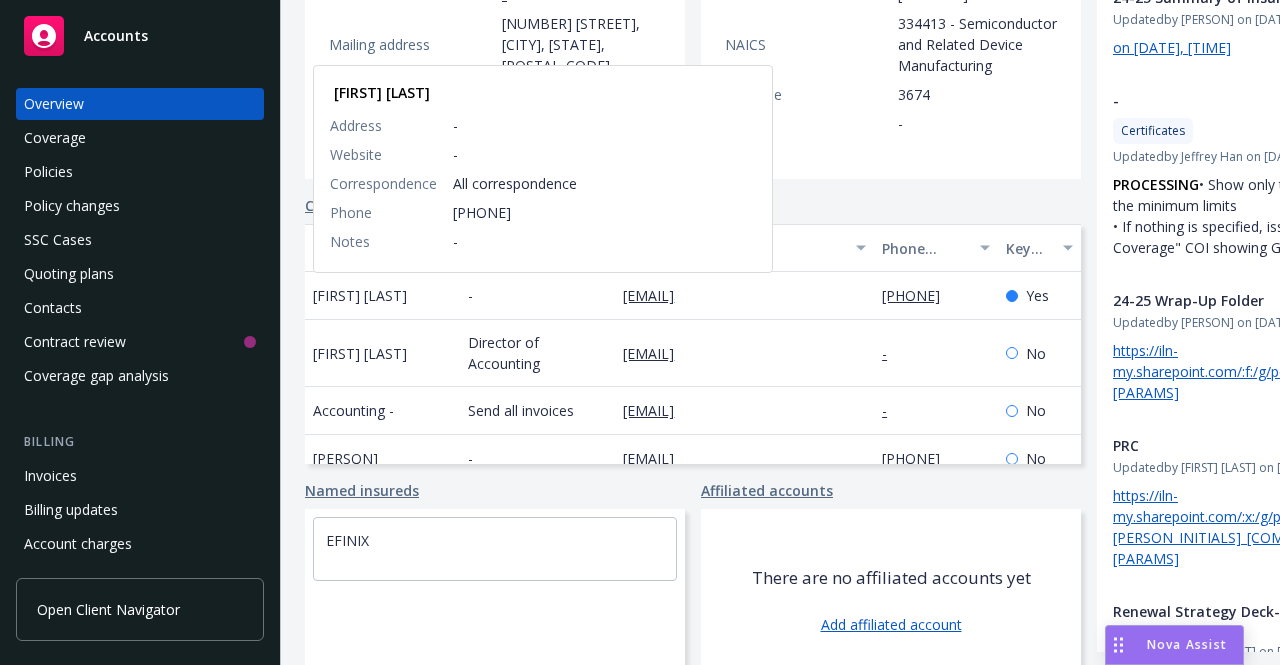 click on "Greg Barrett" at bounding box center [360, 295] 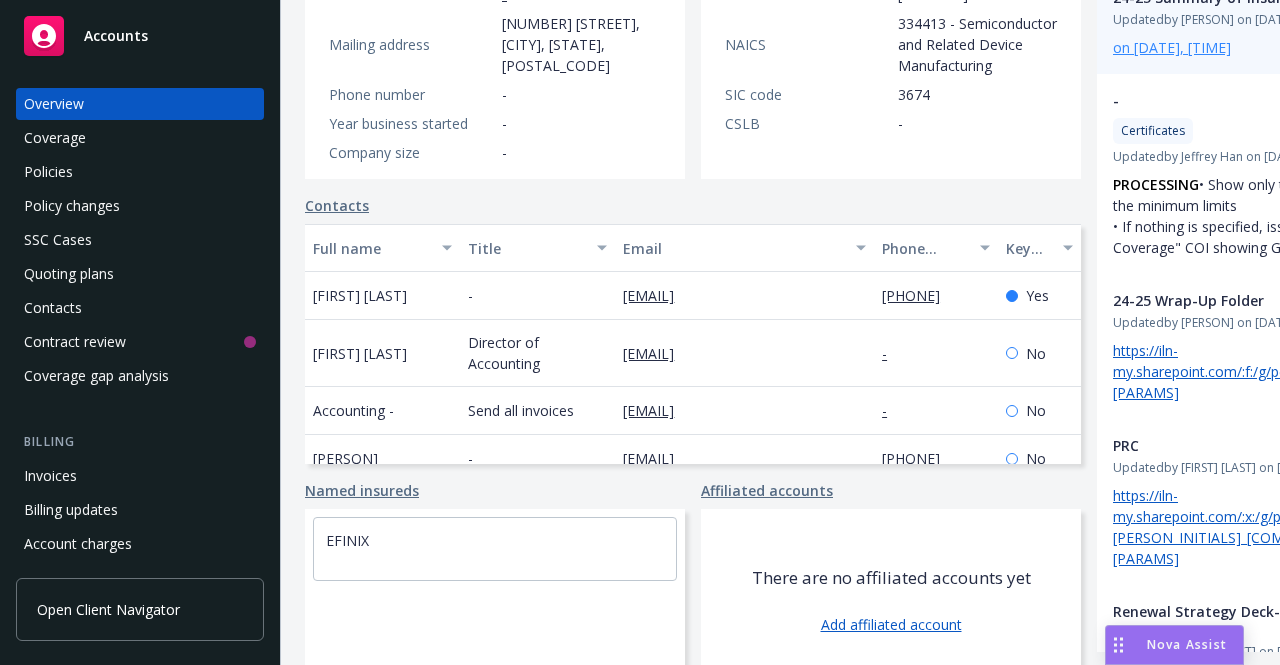 scroll, scrollTop: 0, scrollLeft: 0, axis: both 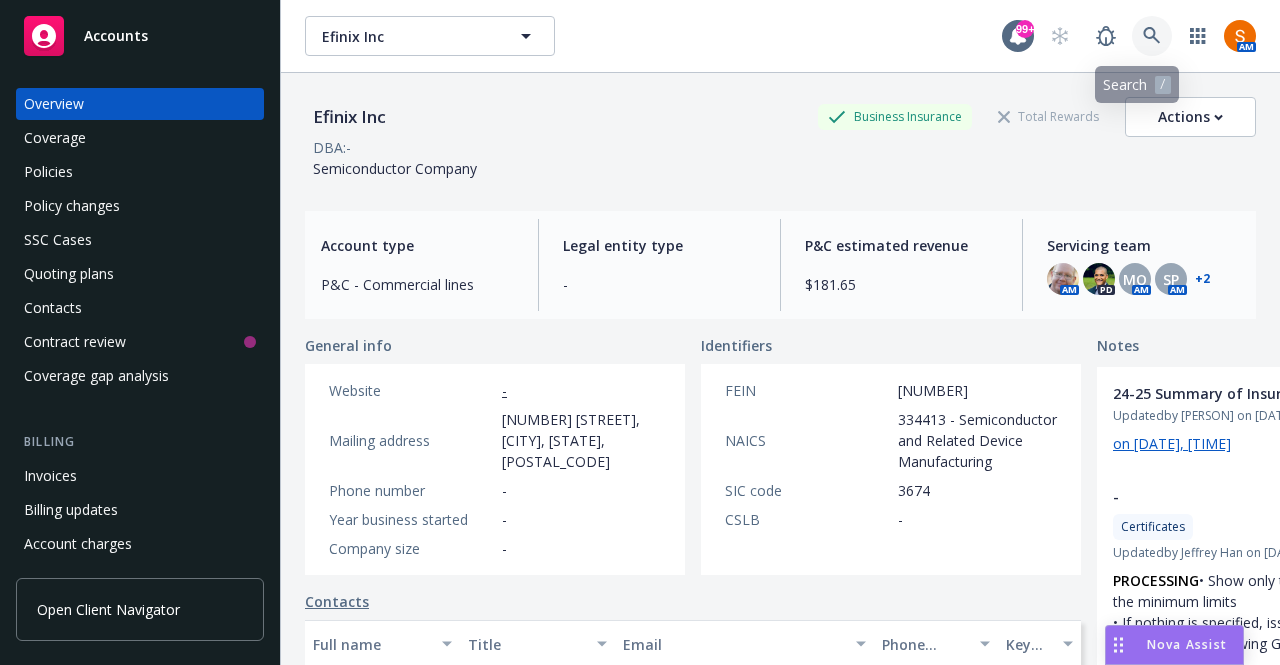 click at bounding box center [1152, 36] 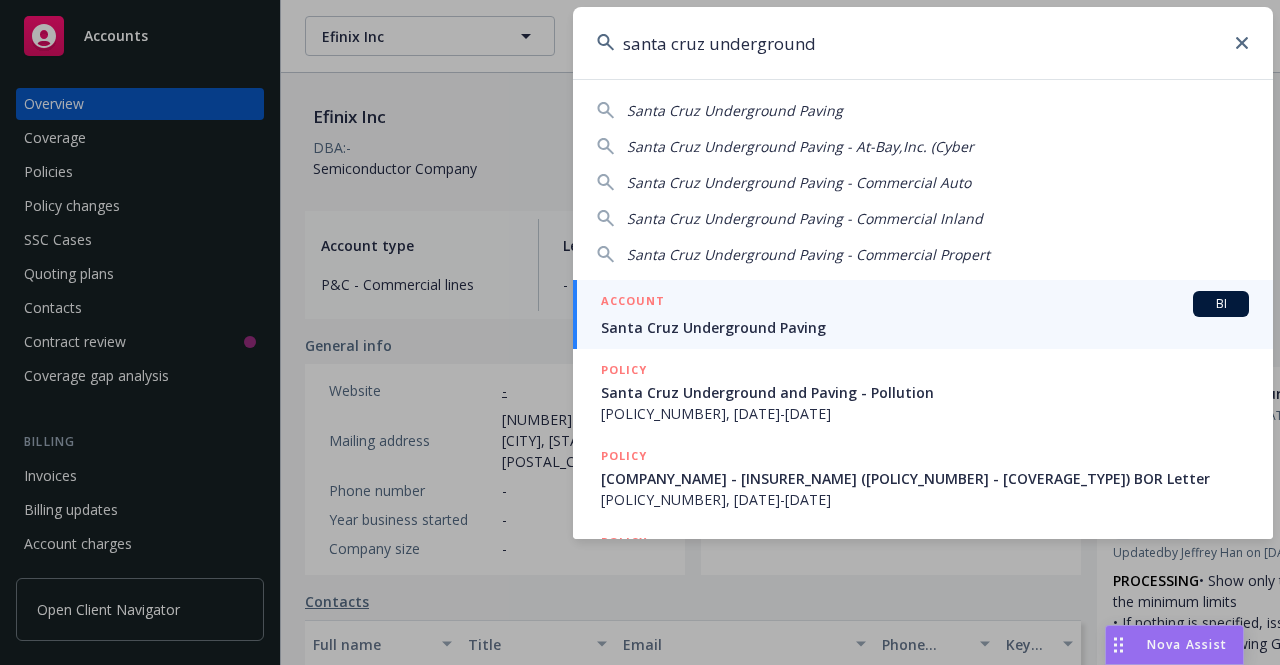 type on "santa cruz underground" 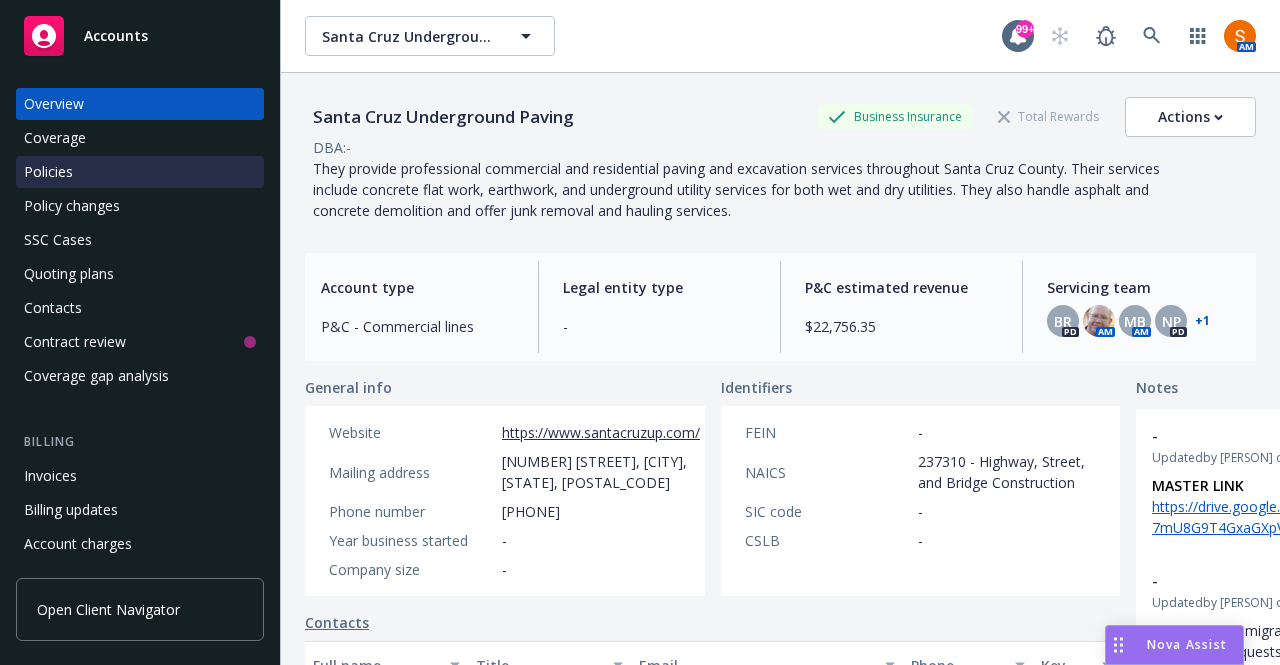 click on "Policies" at bounding box center (140, 172) 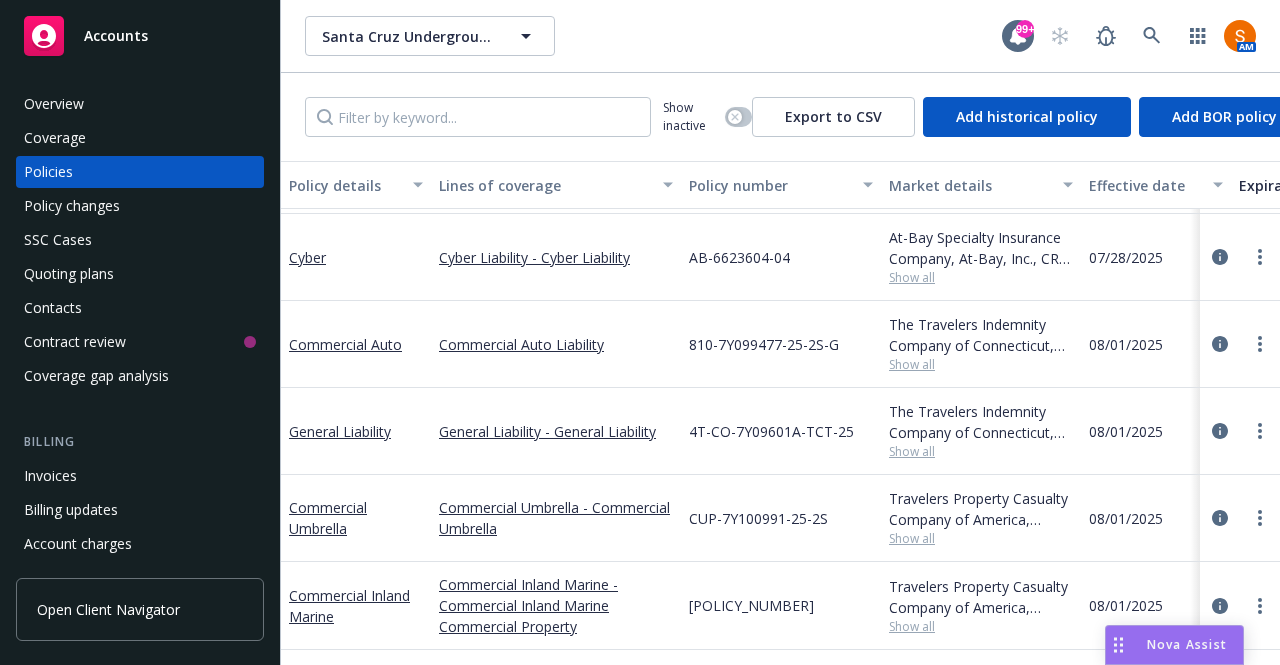 scroll, scrollTop: 0, scrollLeft: 0, axis: both 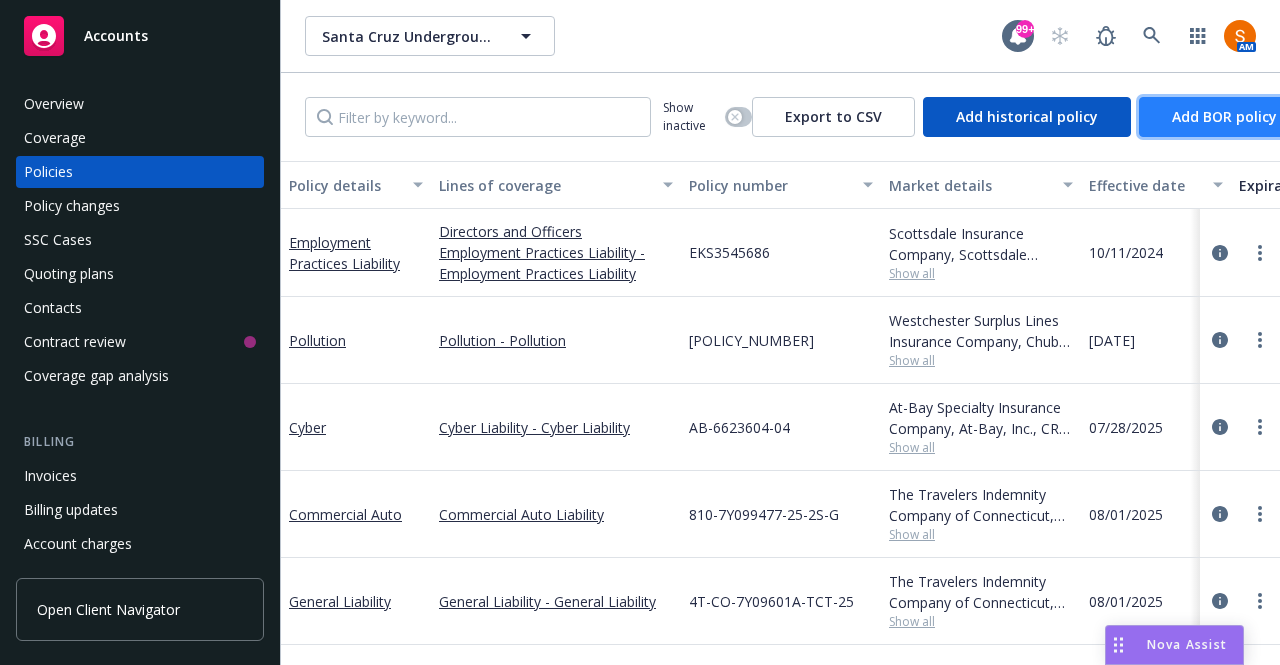 click on "Add BOR policy" at bounding box center (1224, 116) 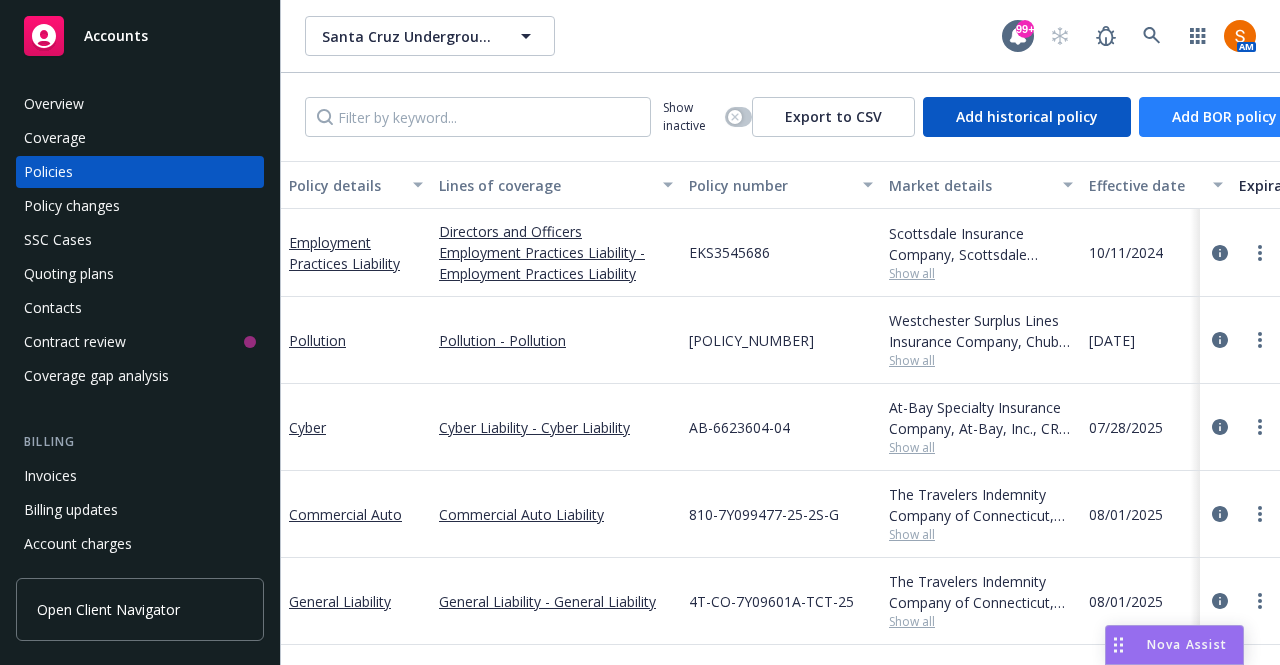 select on "other" 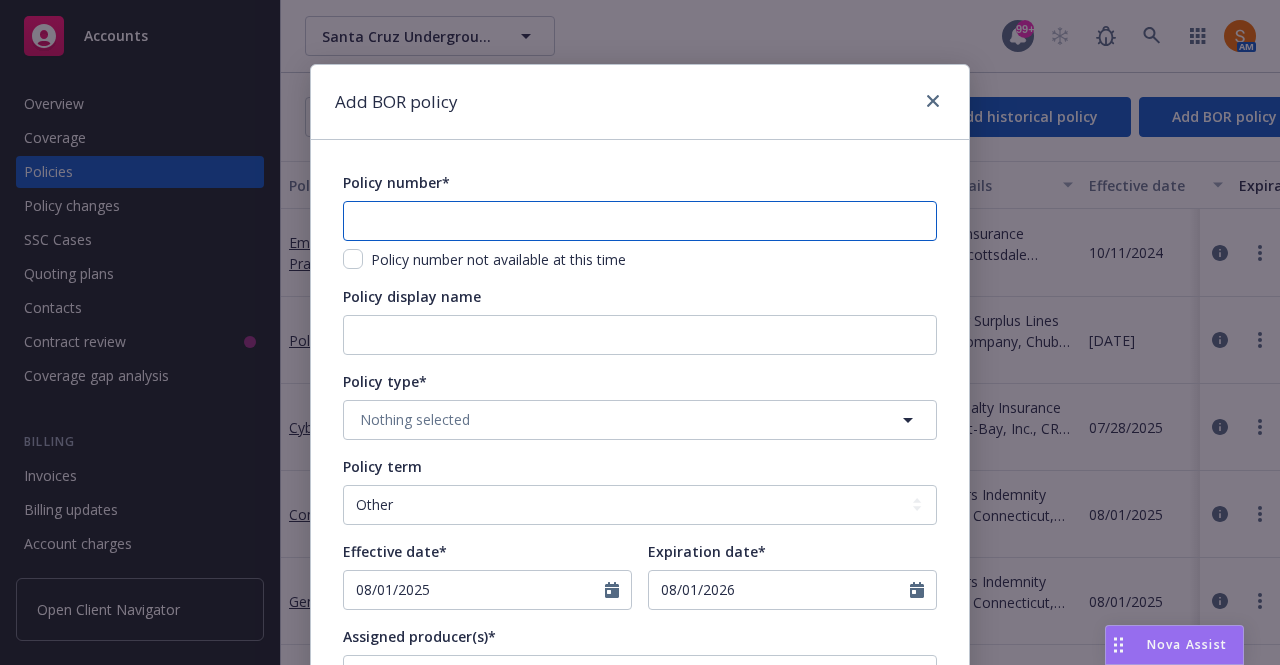 click at bounding box center [640, 221] 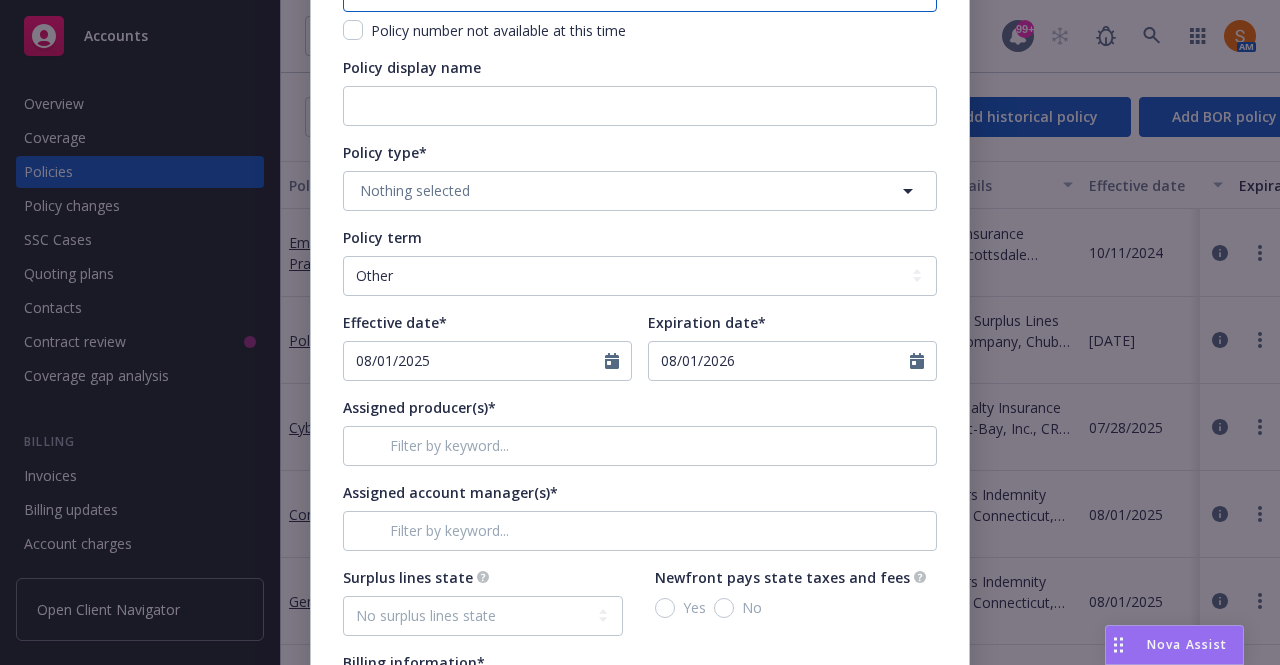 scroll, scrollTop: 230, scrollLeft: 0, axis: vertical 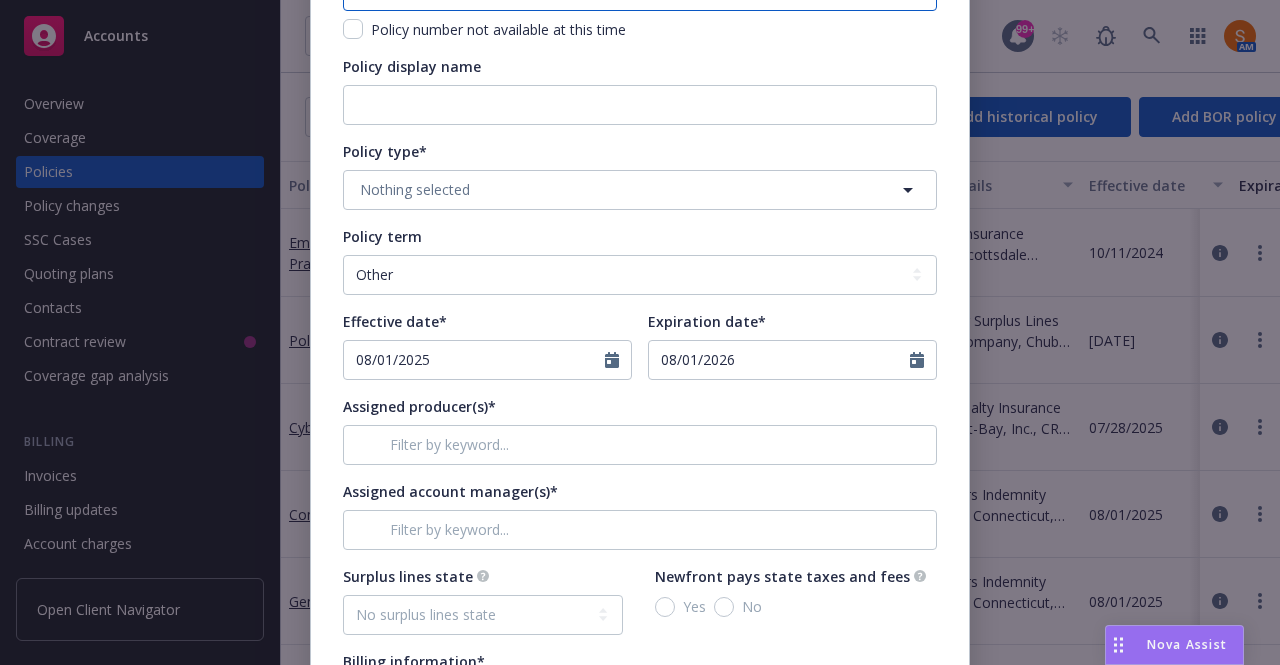 type on "C73853266" 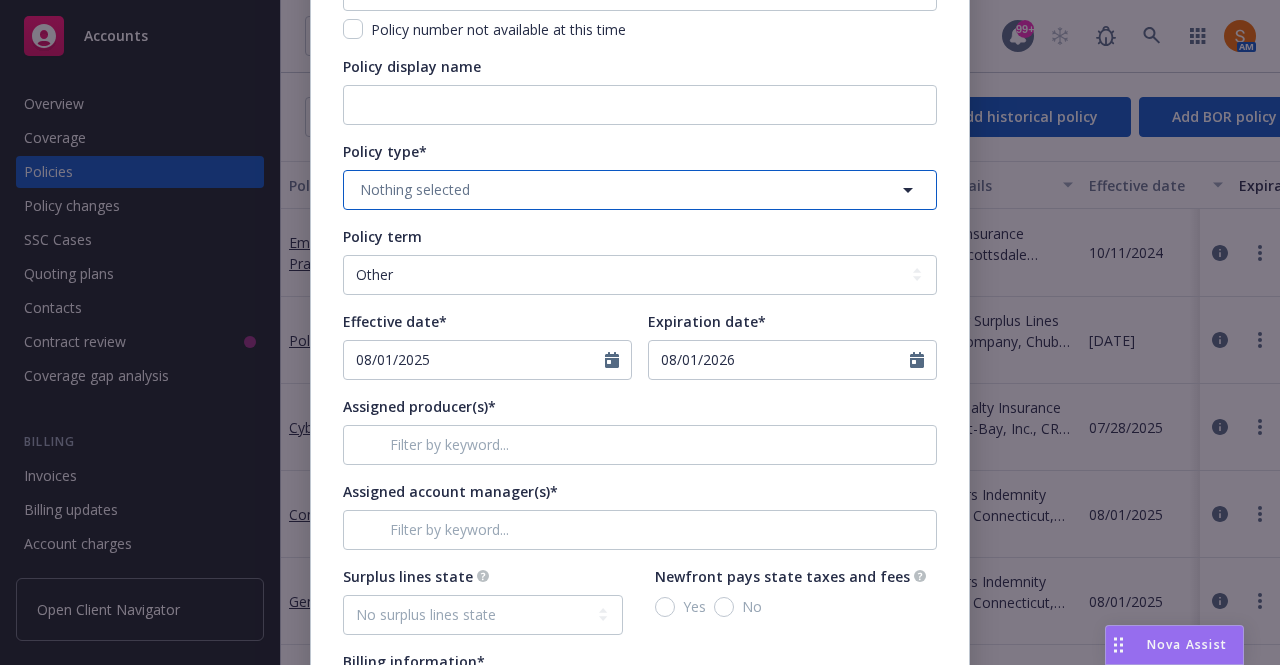 click on "Nothing selected" at bounding box center [640, 190] 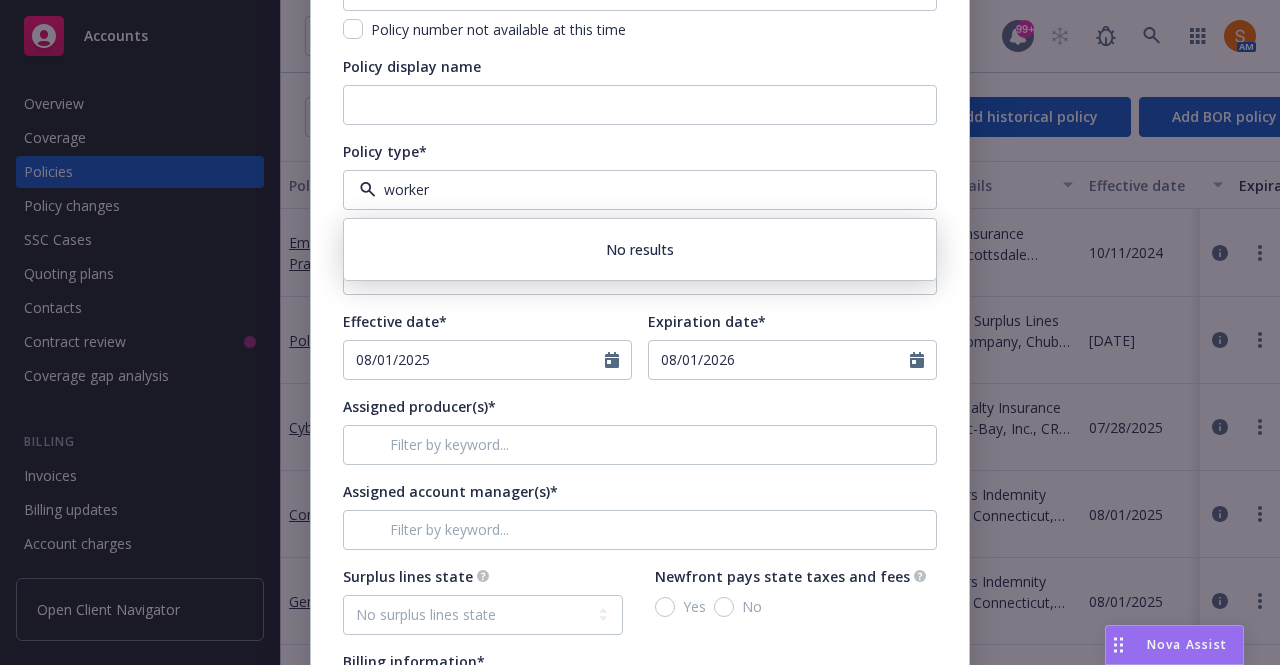 type on "workers" 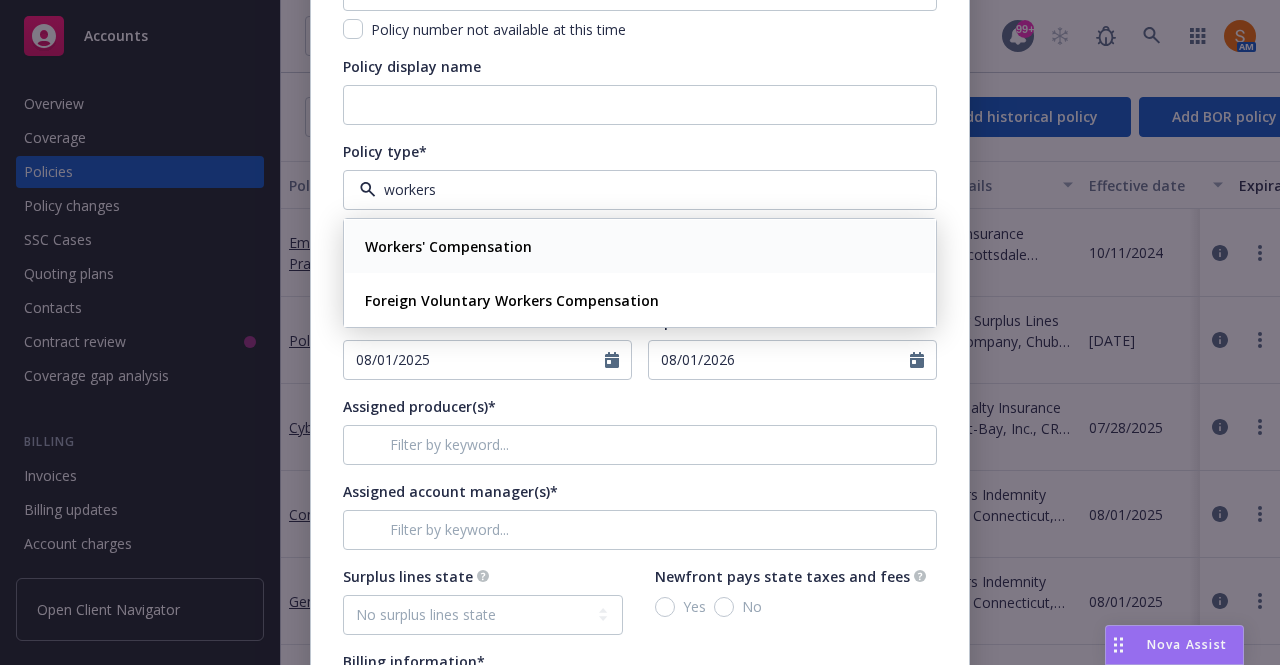 click on "Workers' Compensation" at bounding box center (446, 246) 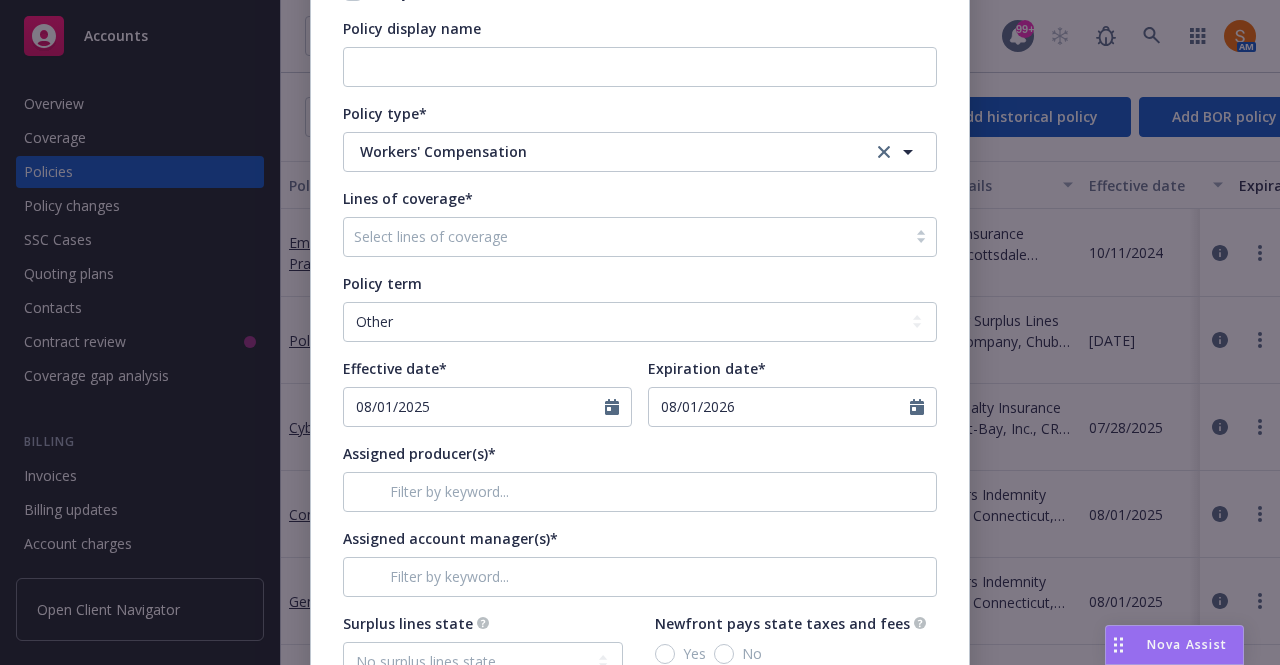 scroll, scrollTop: 270, scrollLeft: 0, axis: vertical 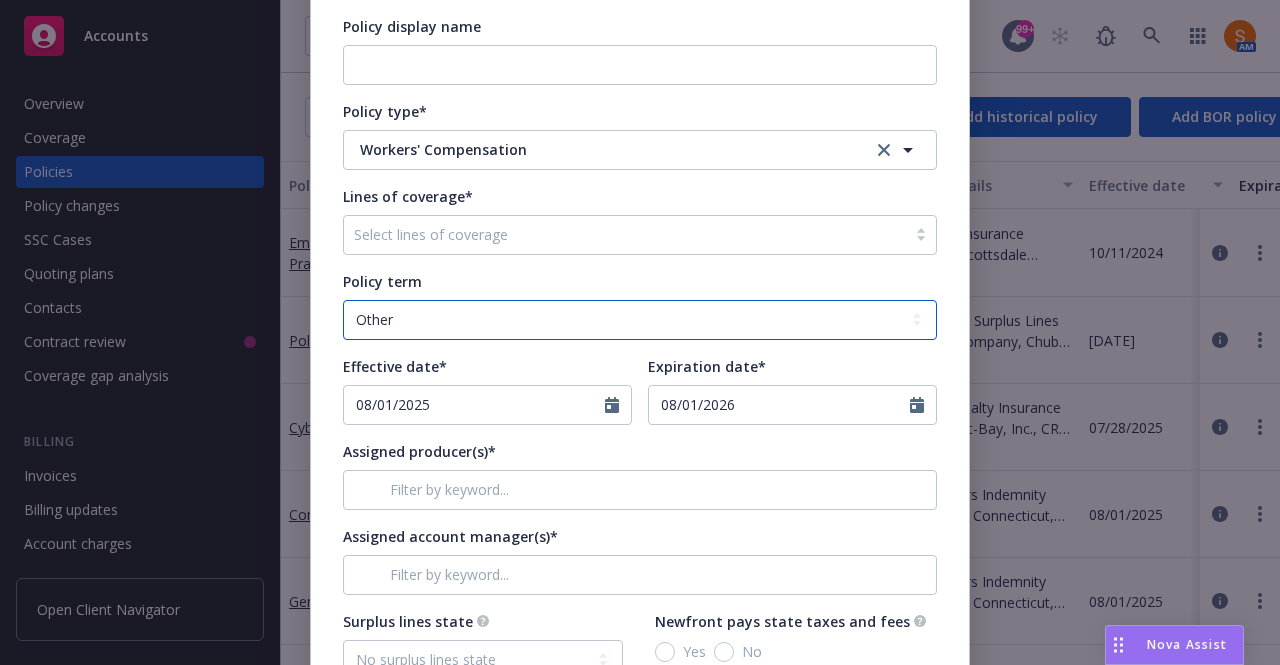 click on "Select policy term 12 Month 6 Month 4 Month 3 Month 2 Month 1 Month 36 Month (3 yr) 72 Month (6 yr) 120 Month (10 yr) 180 Month (15 yr) 240 Month (20 yr) 300 Month (25 yr) 360 Month (30 yr) Other" at bounding box center [640, 320] 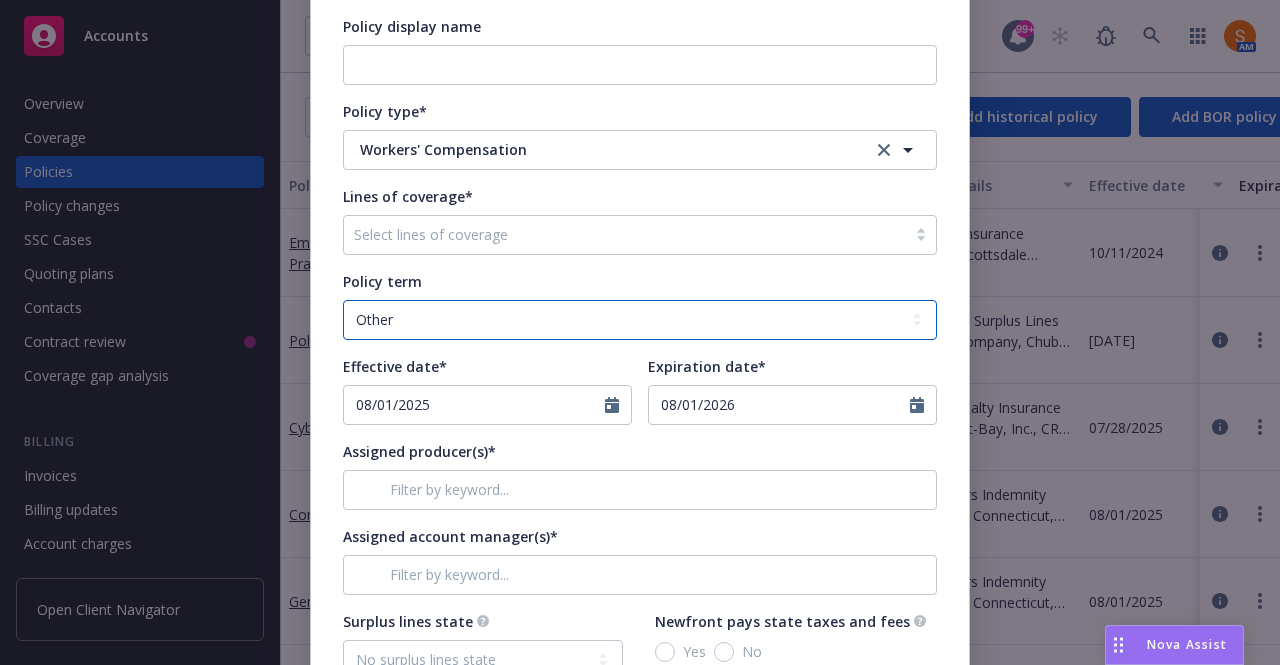 select on "12" 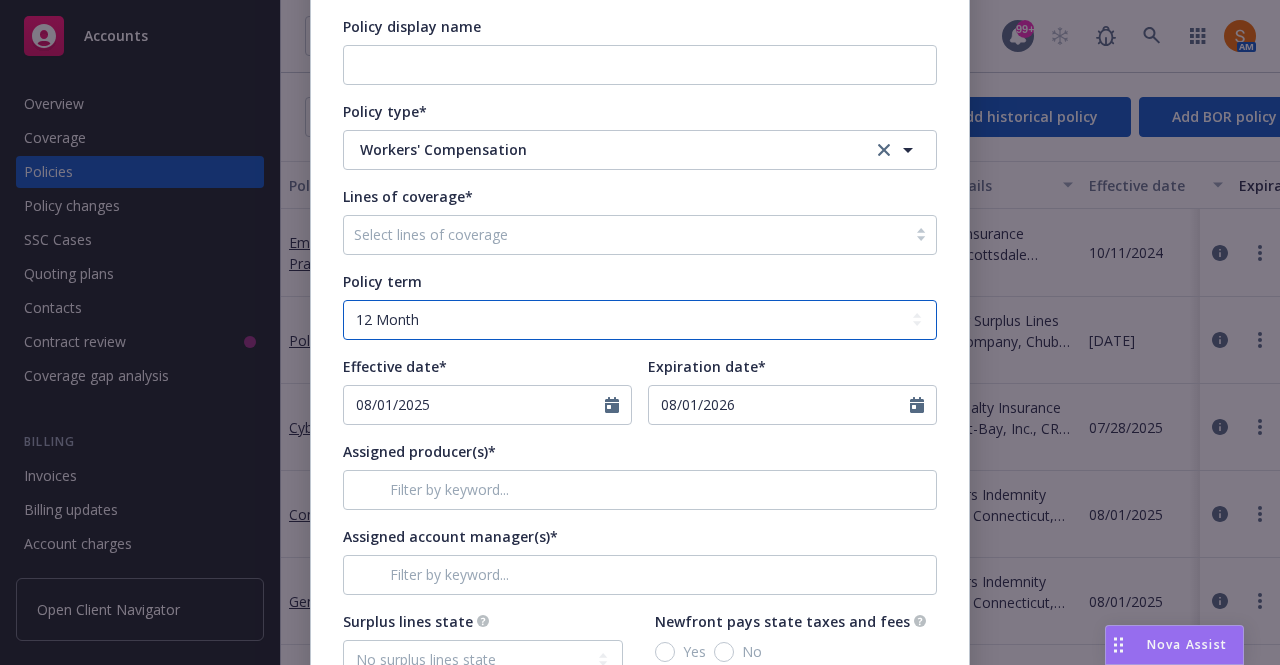 click on "Select policy term 12 Month 6 Month 4 Month 3 Month 2 Month 1 Month 36 Month (3 yr) 72 Month (6 yr) 120 Month (10 yr) 180 Month (15 yr) 240 Month (20 yr) 300 Month (25 yr) 360 Month (30 yr) Other" at bounding box center (640, 320) 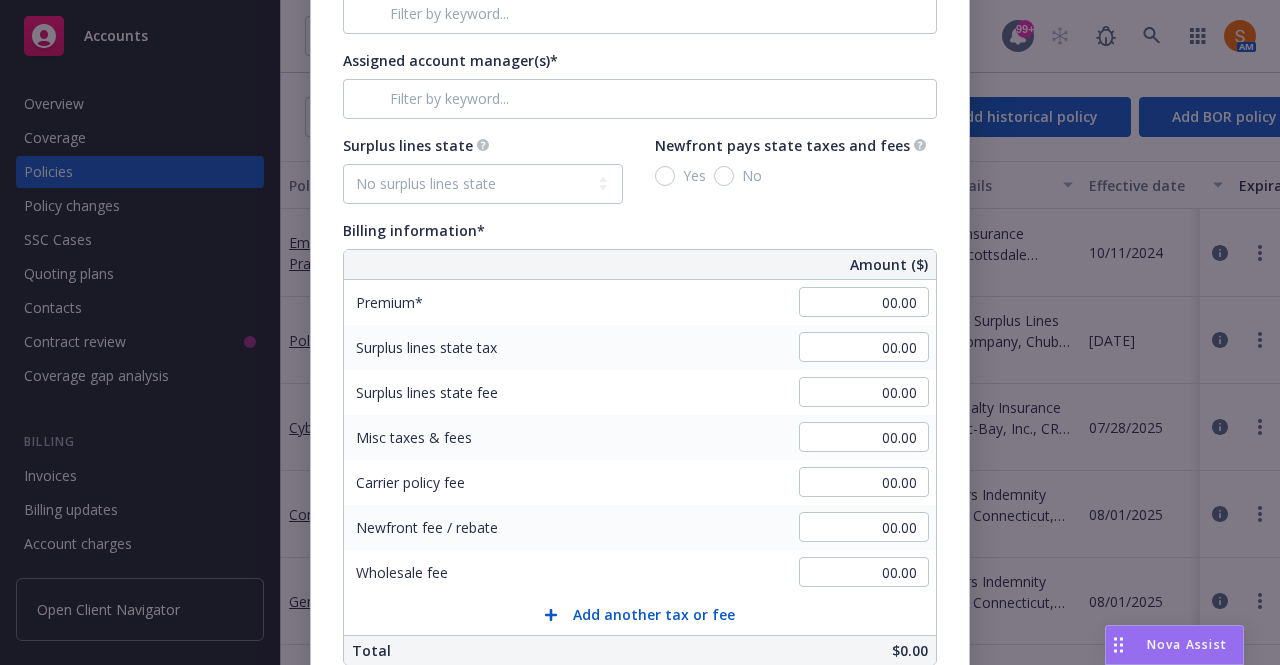 scroll, scrollTop: 748, scrollLeft: 0, axis: vertical 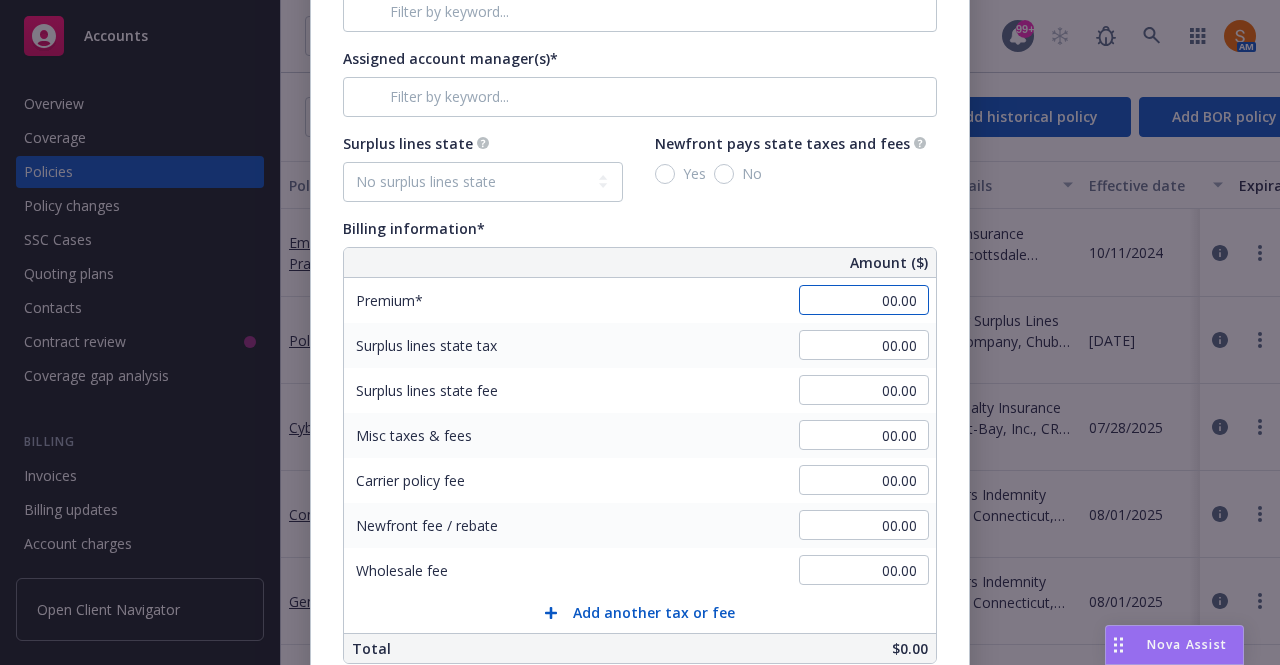 click on "00.00" at bounding box center (864, 300) 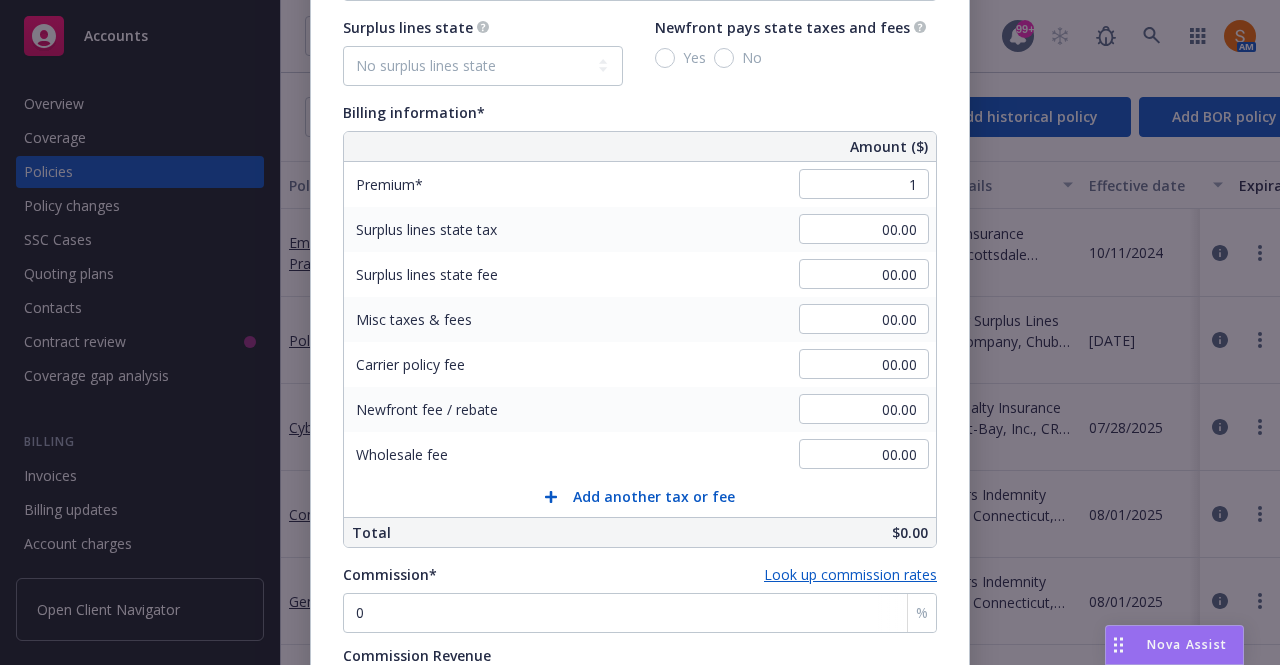 type on "1.00" 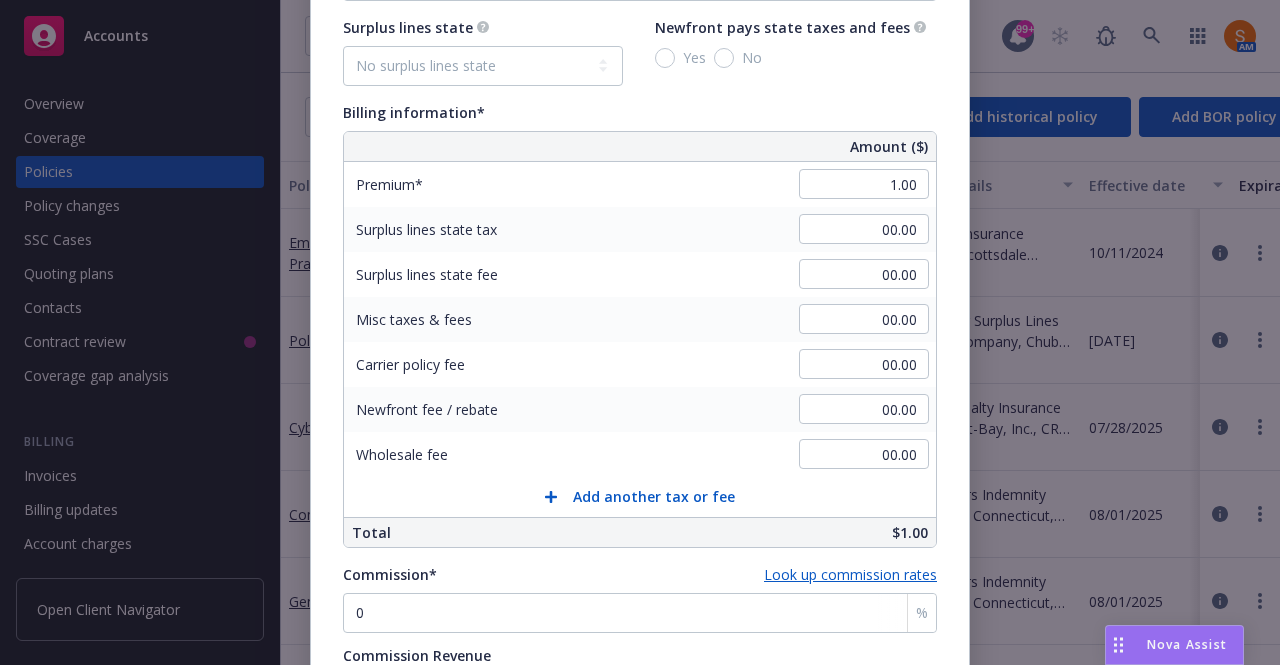 click on "Carrier policy fee 00.00" at bounding box center (640, 364) 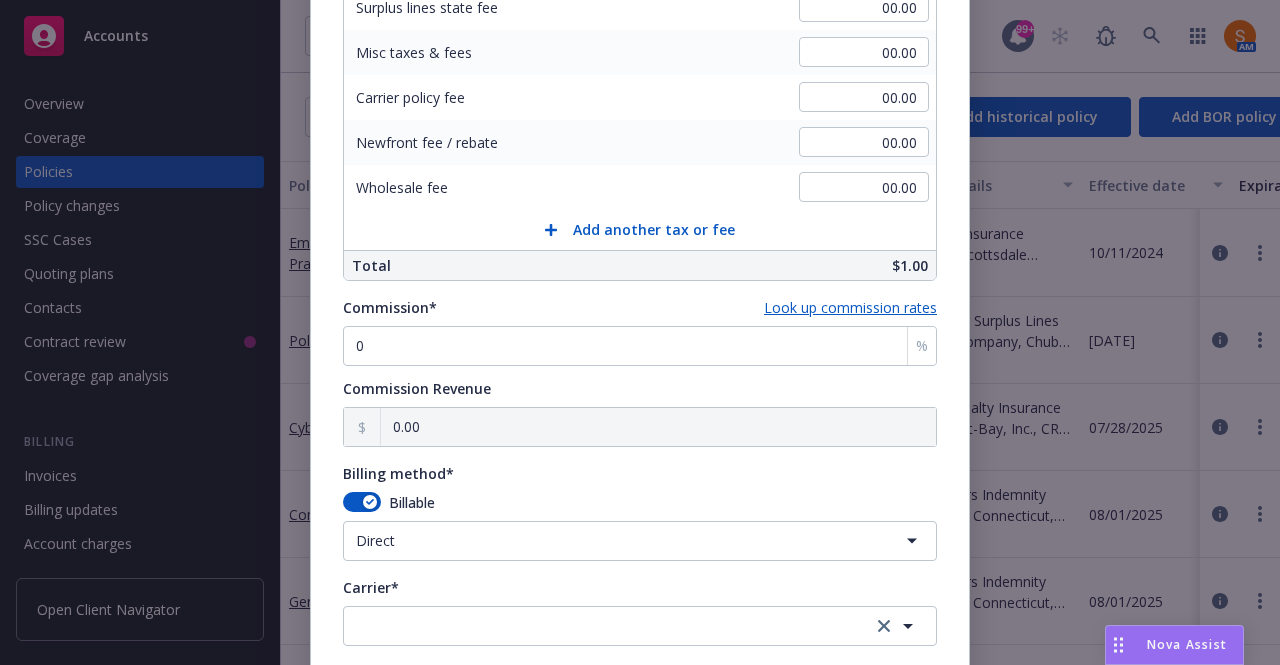 scroll, scrollTop: 1132, scrollLeft: 0, axis: vertical 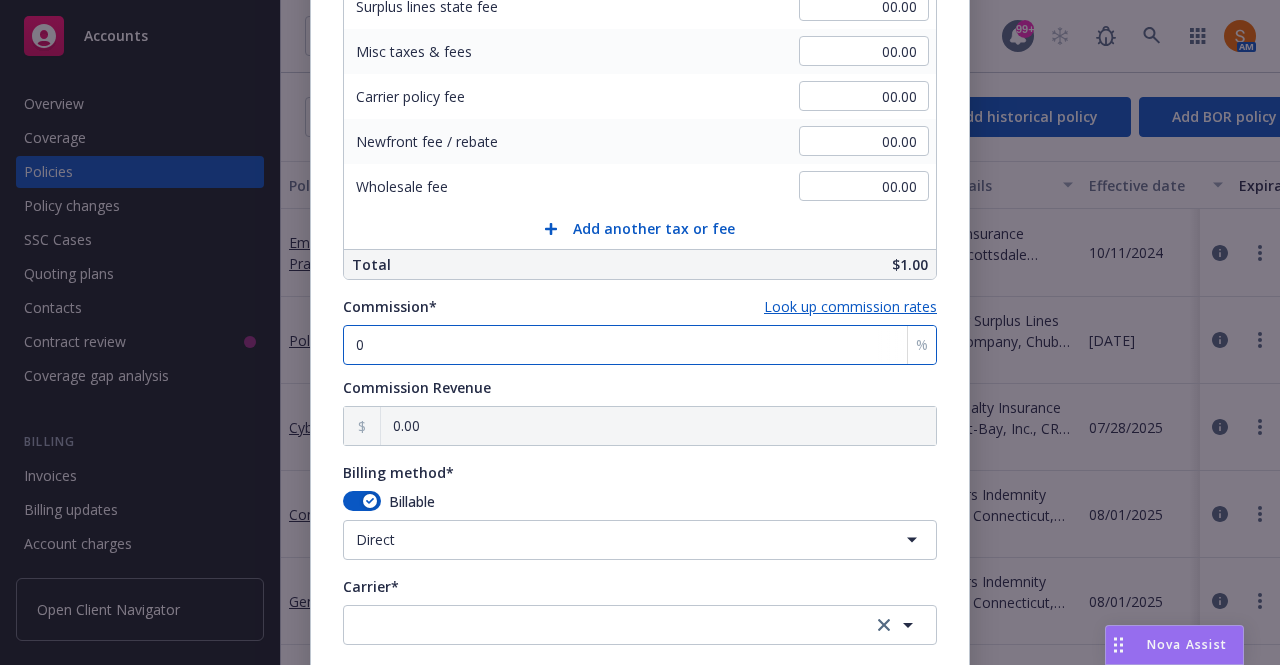 click on "0" at bounding box center [640, 345] 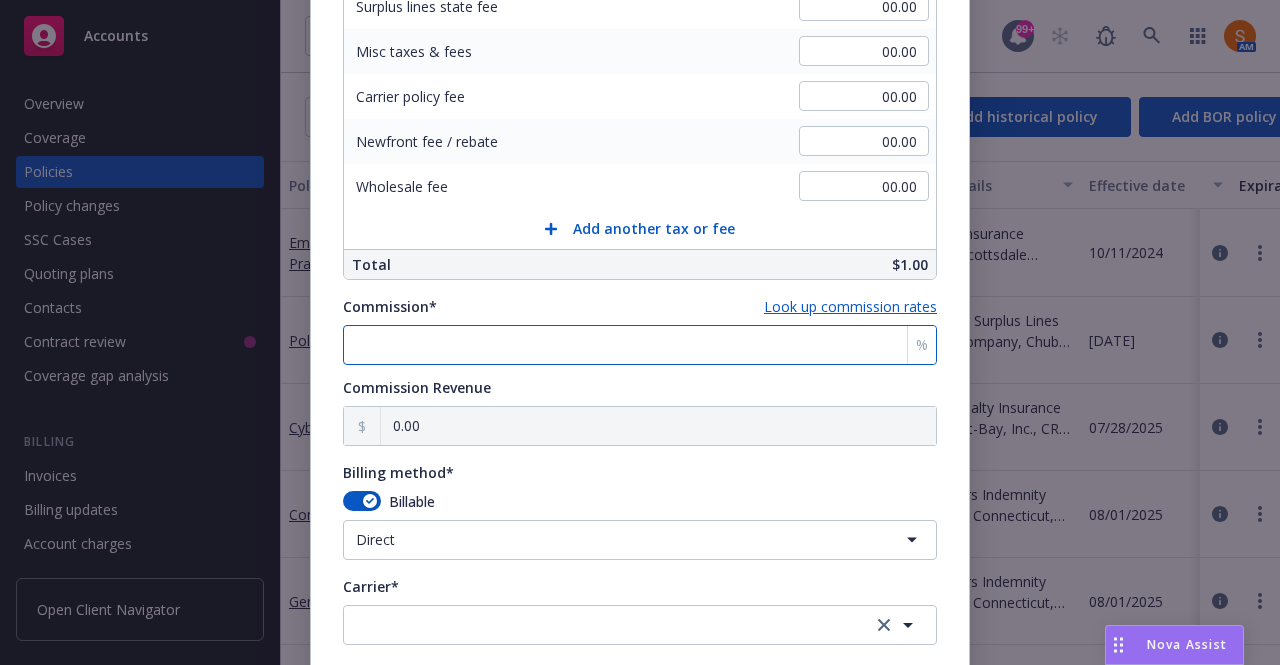 type on "1" 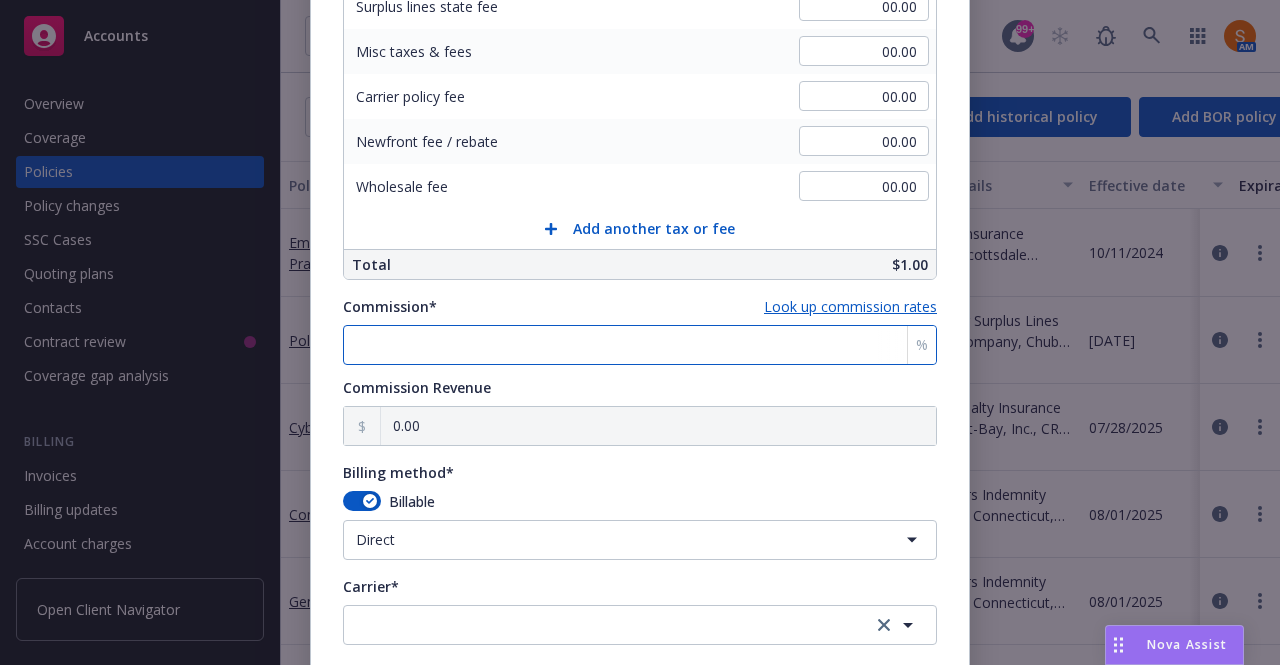 type on "0.01" 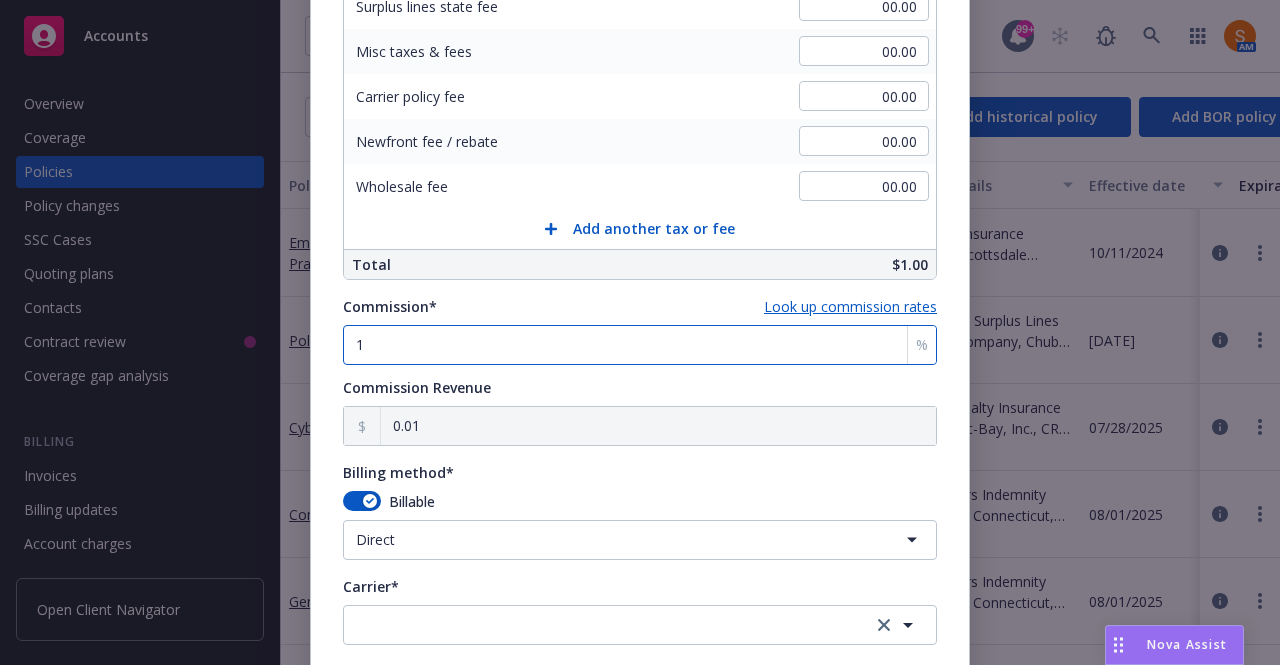 type on "10" 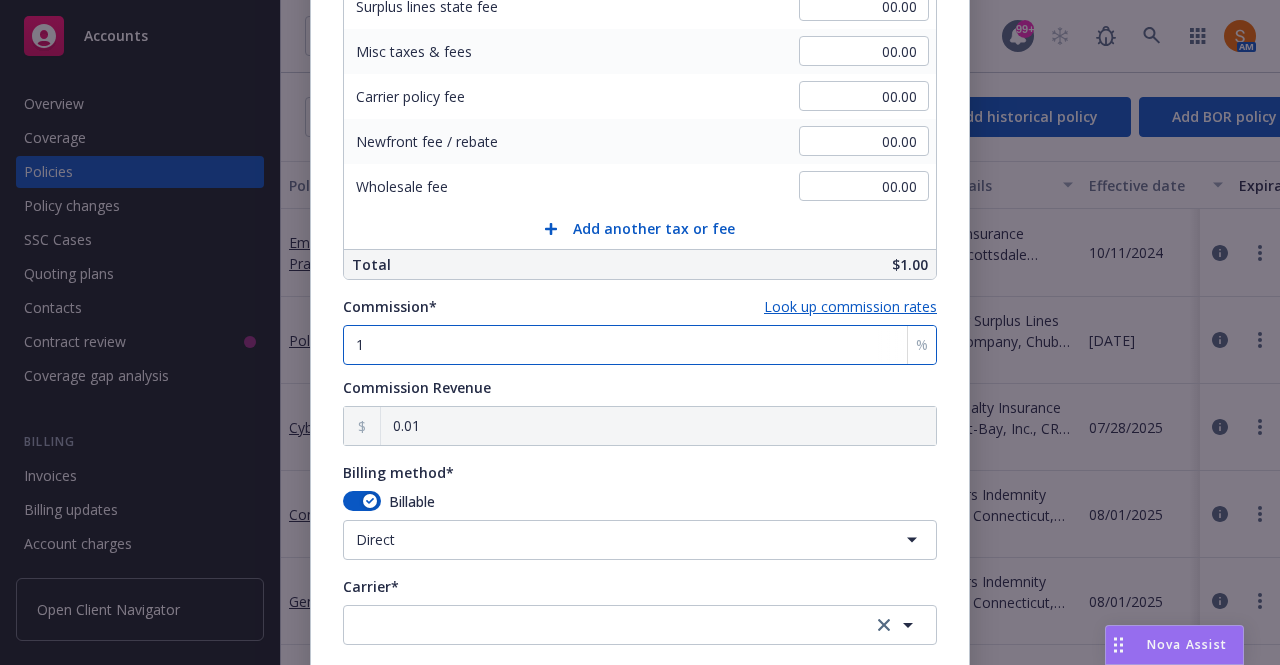 type on "0.10" 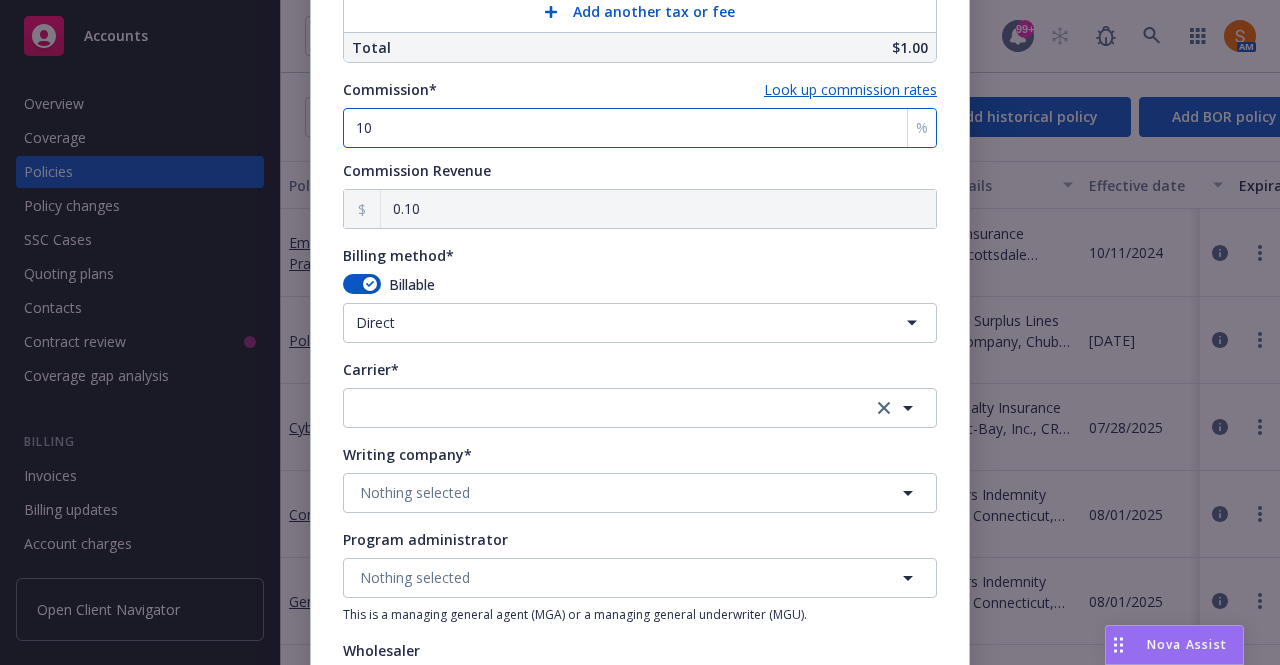 scroll, scrollTop: 1457, scrollLeft: 0, axis: vertical 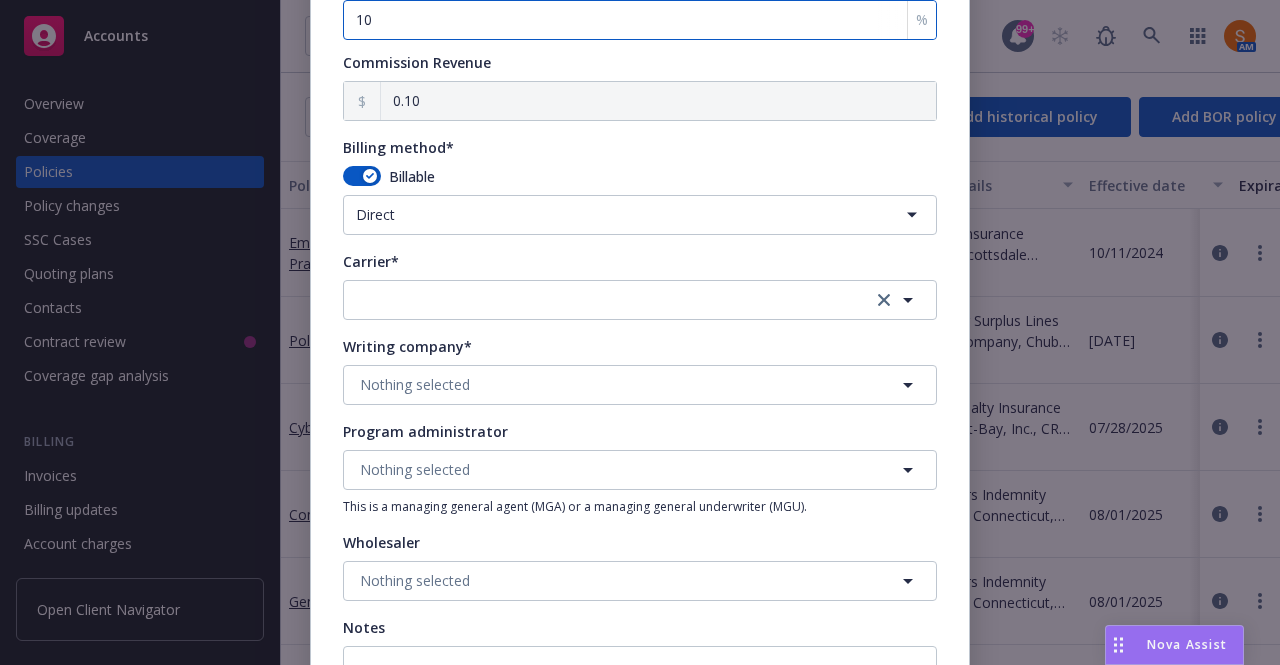 type on "10" 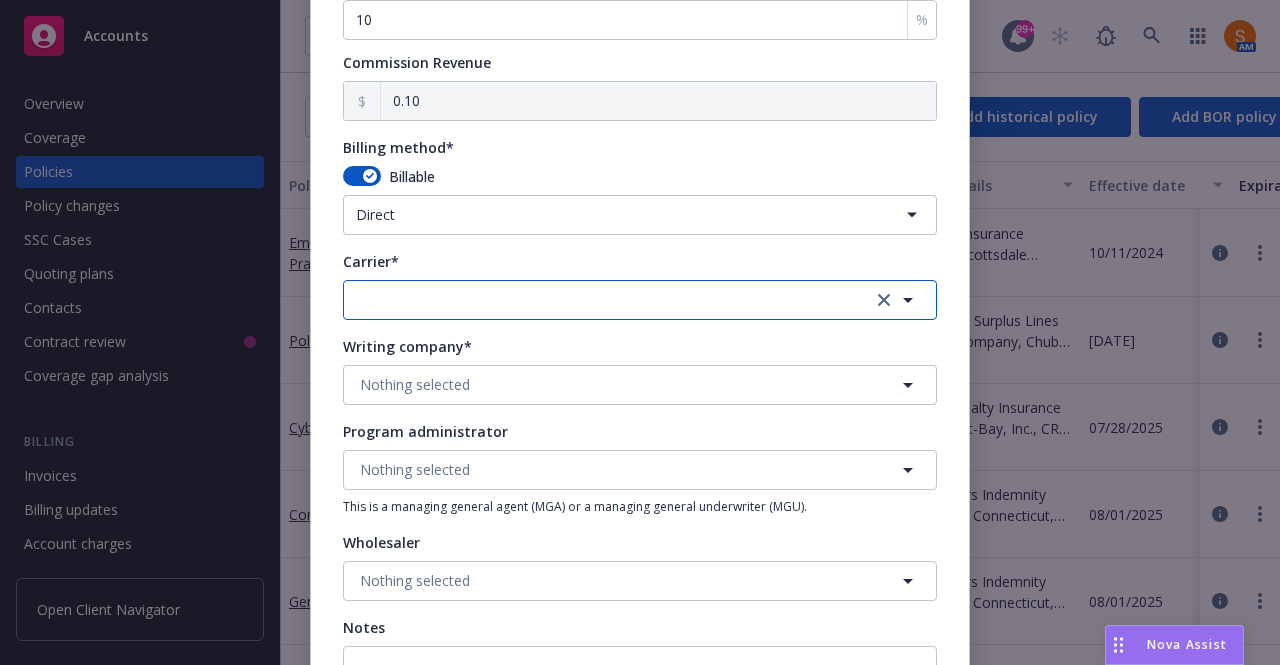 click at bounding box center (640, 300) 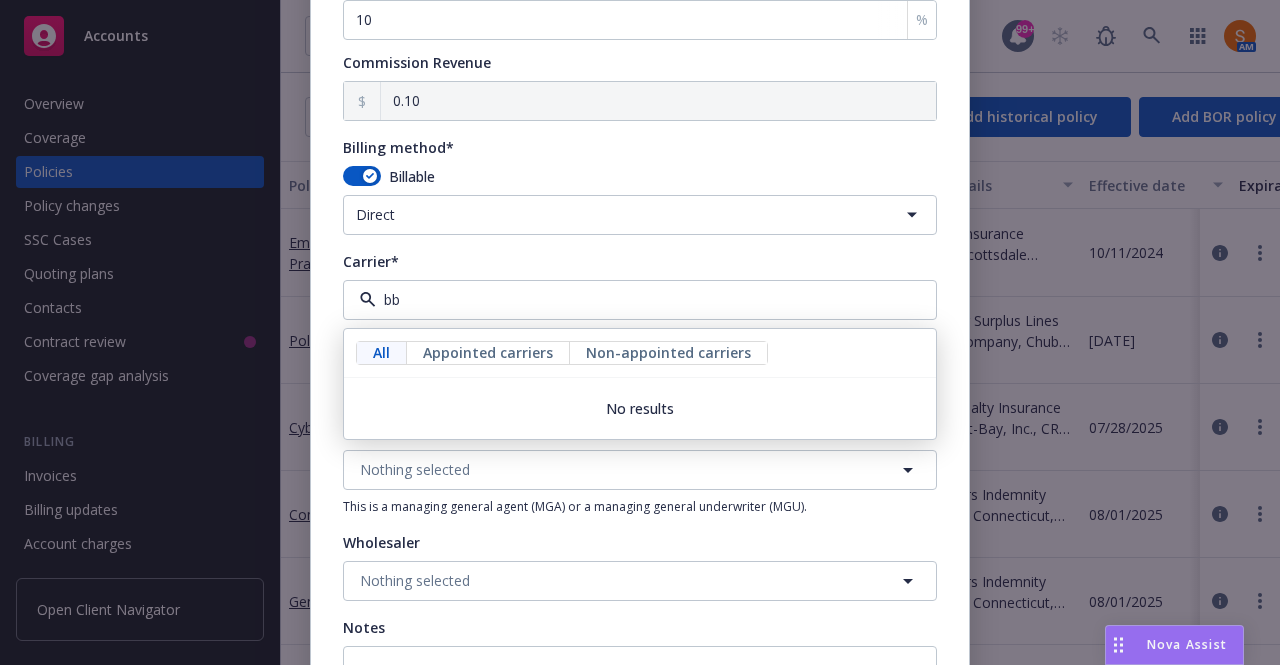 type on "b" 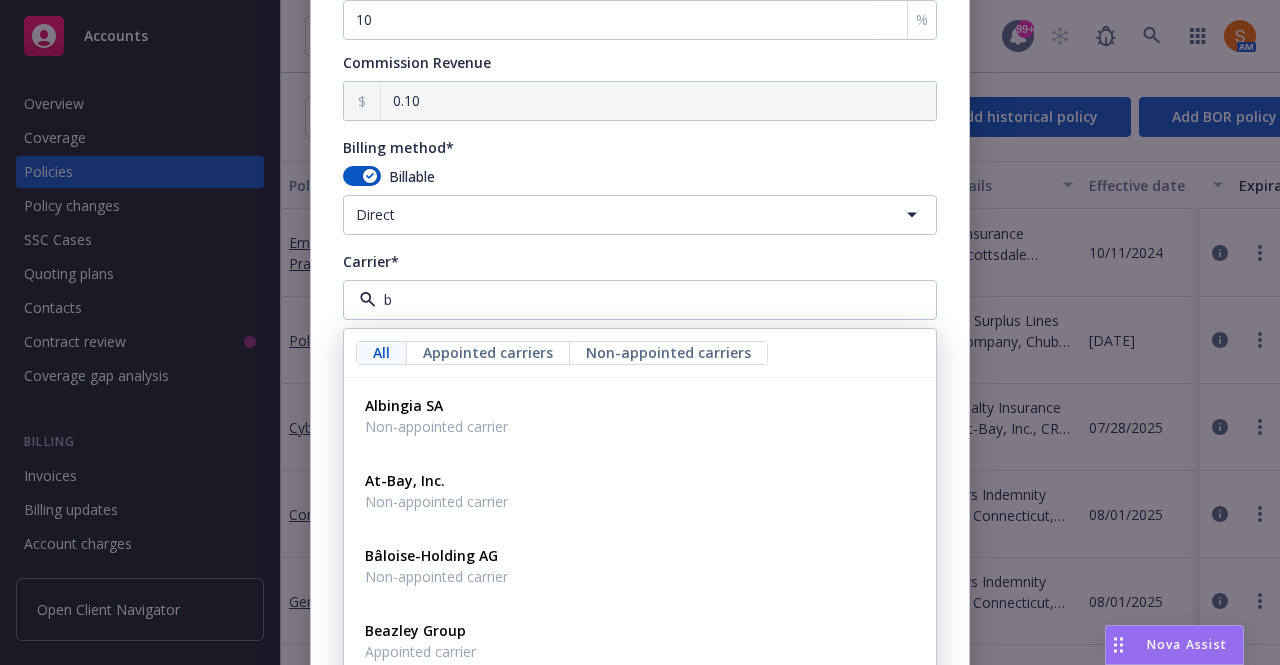 type 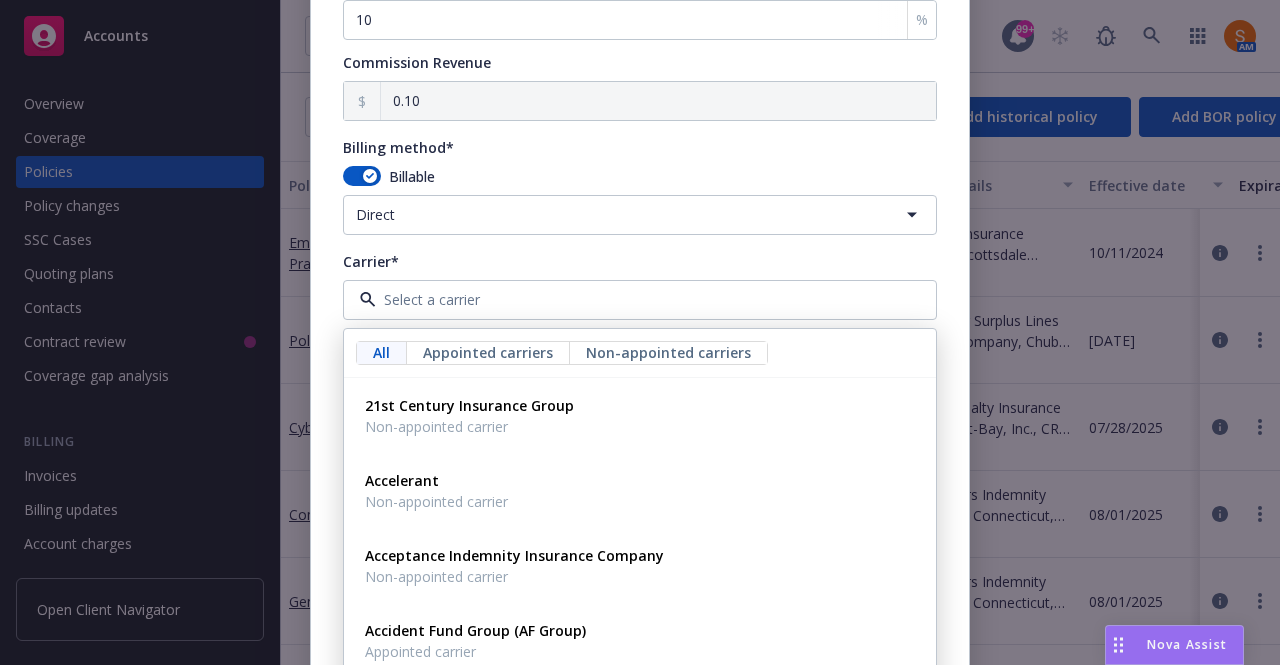 click on "Carrier*" at bounding box center (640, 261) 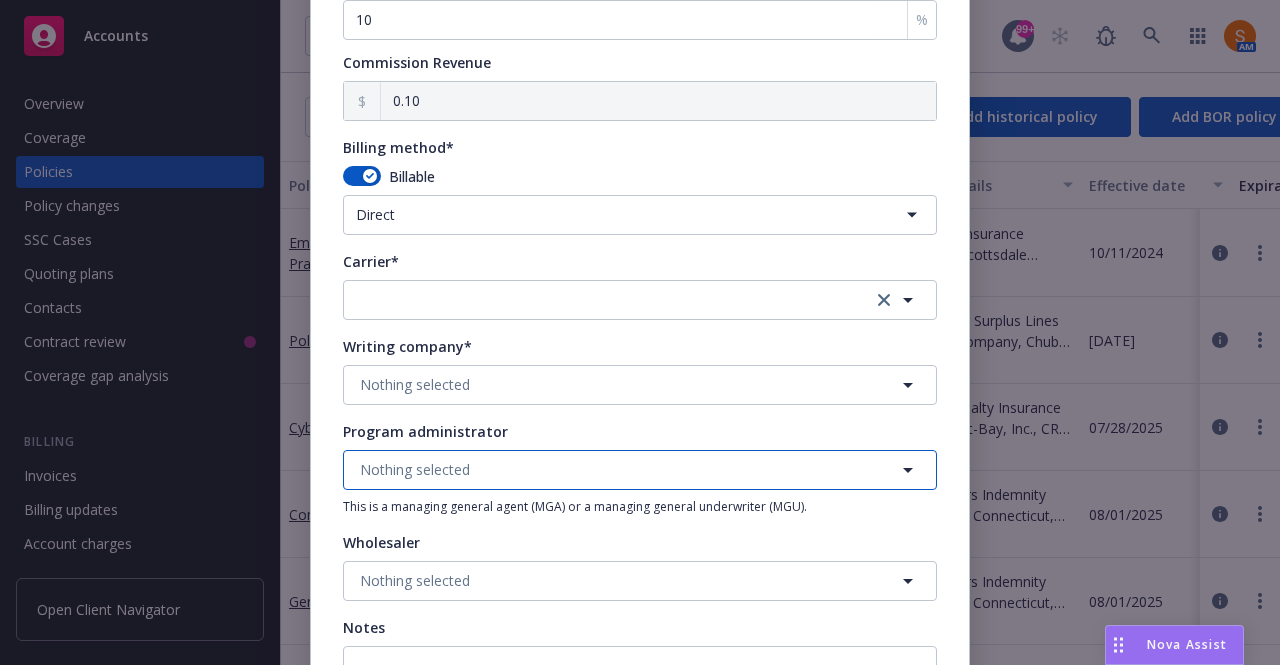 click on "Nothing selected" at bounding box center (640, 470) 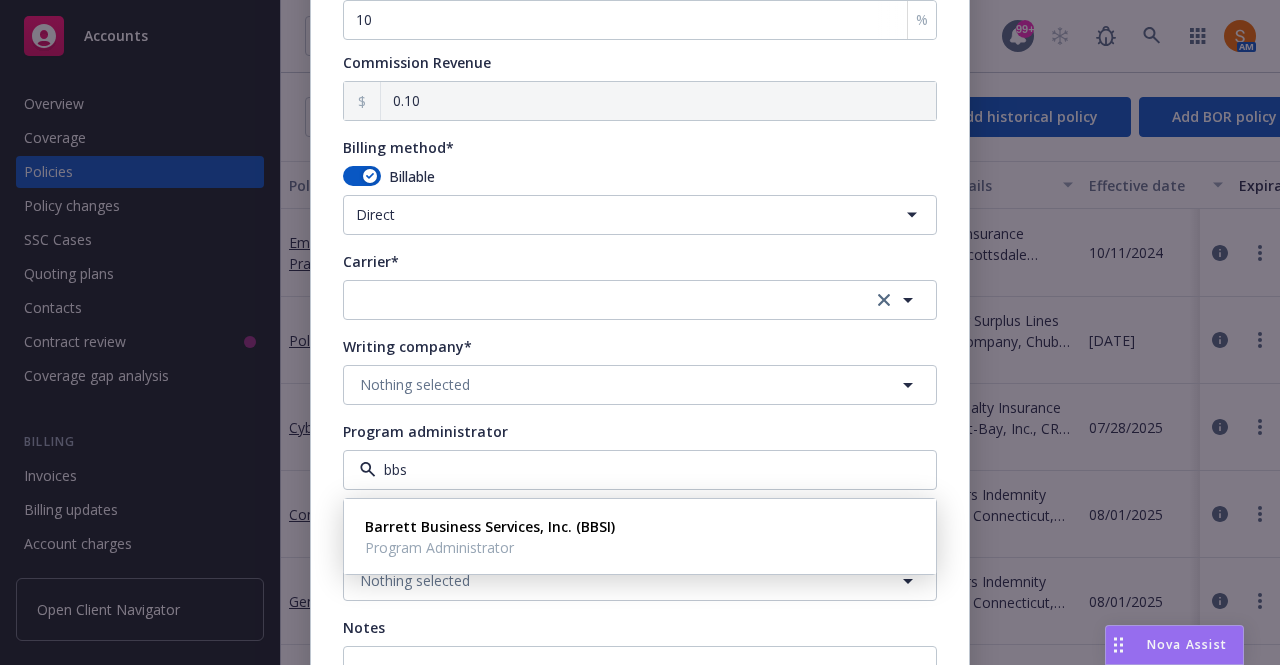 type on "bbsi" 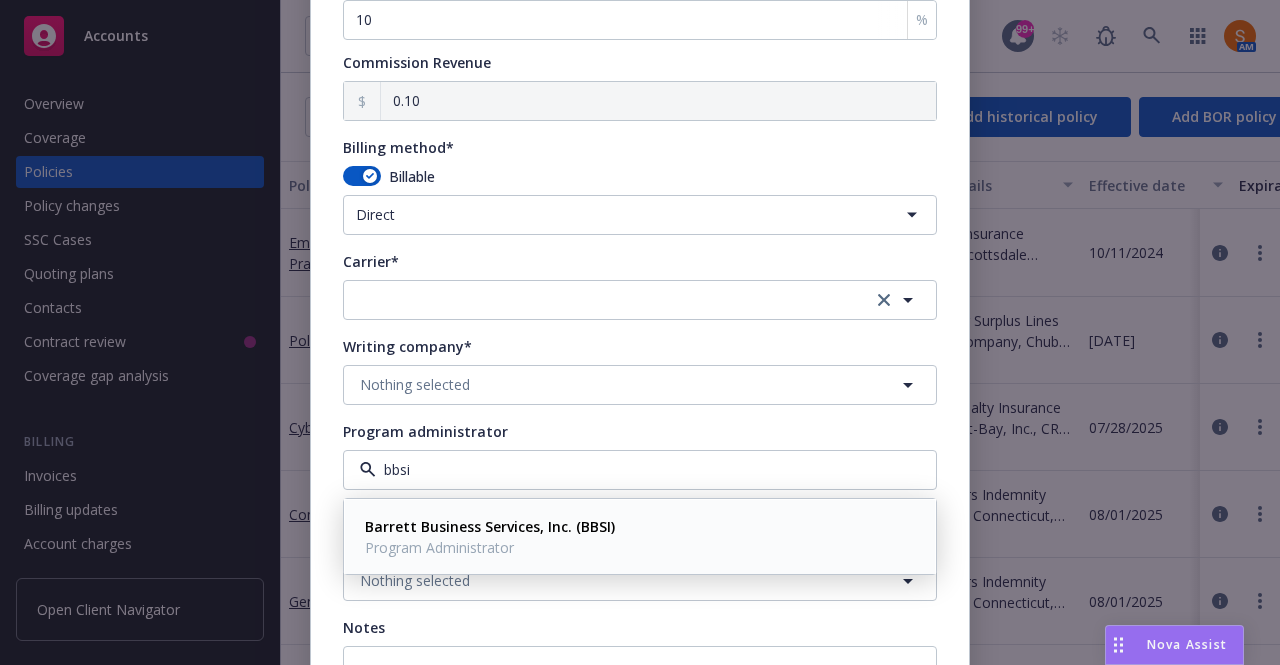 click on "Barrett Business Services, Inc. (BBSI)" at bounding box center (490, 526) 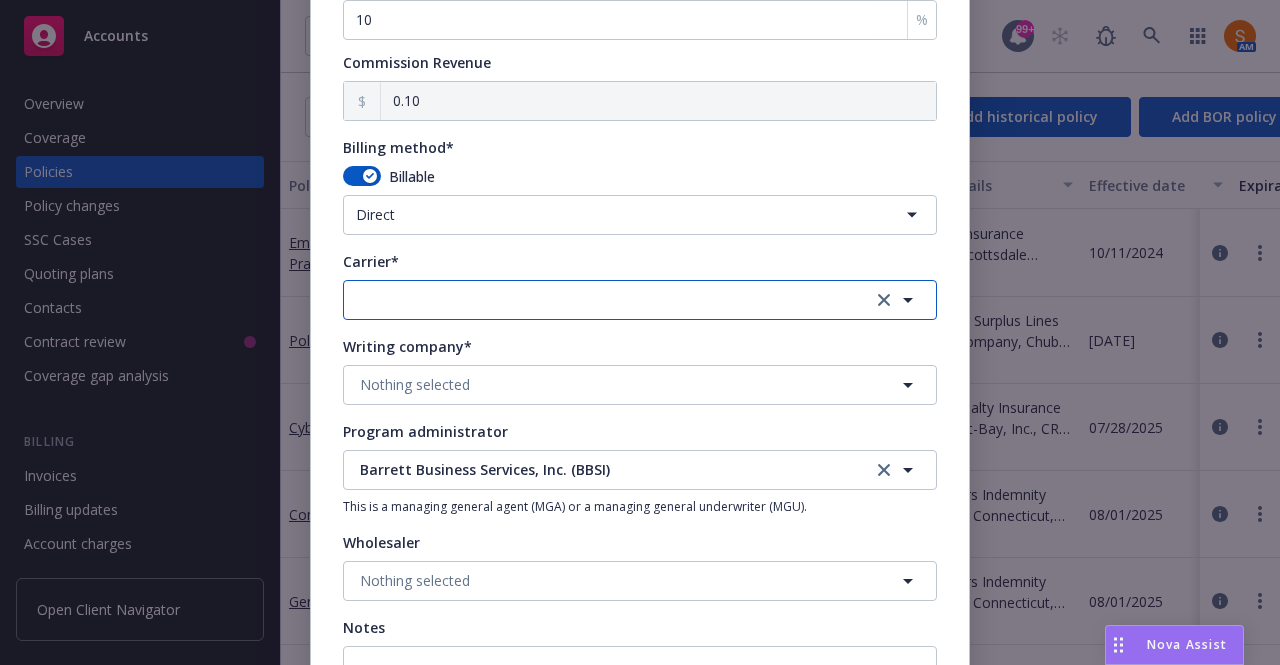 click at bounding box center (640, 300) 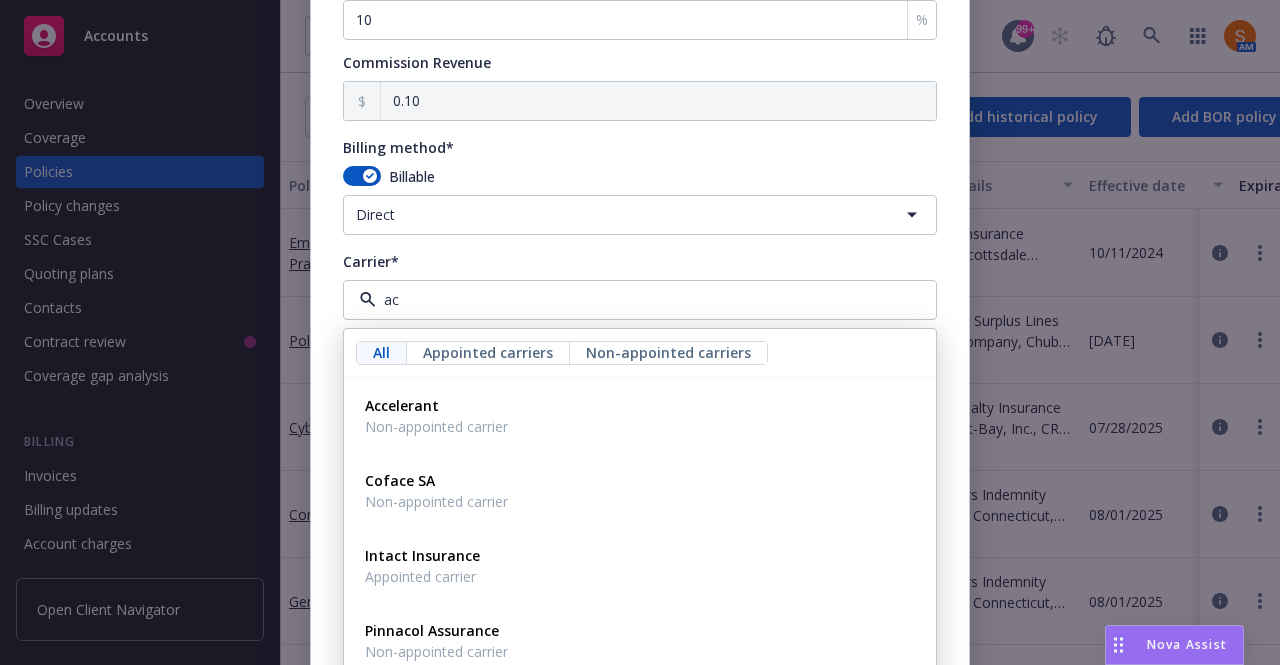 type on "a" 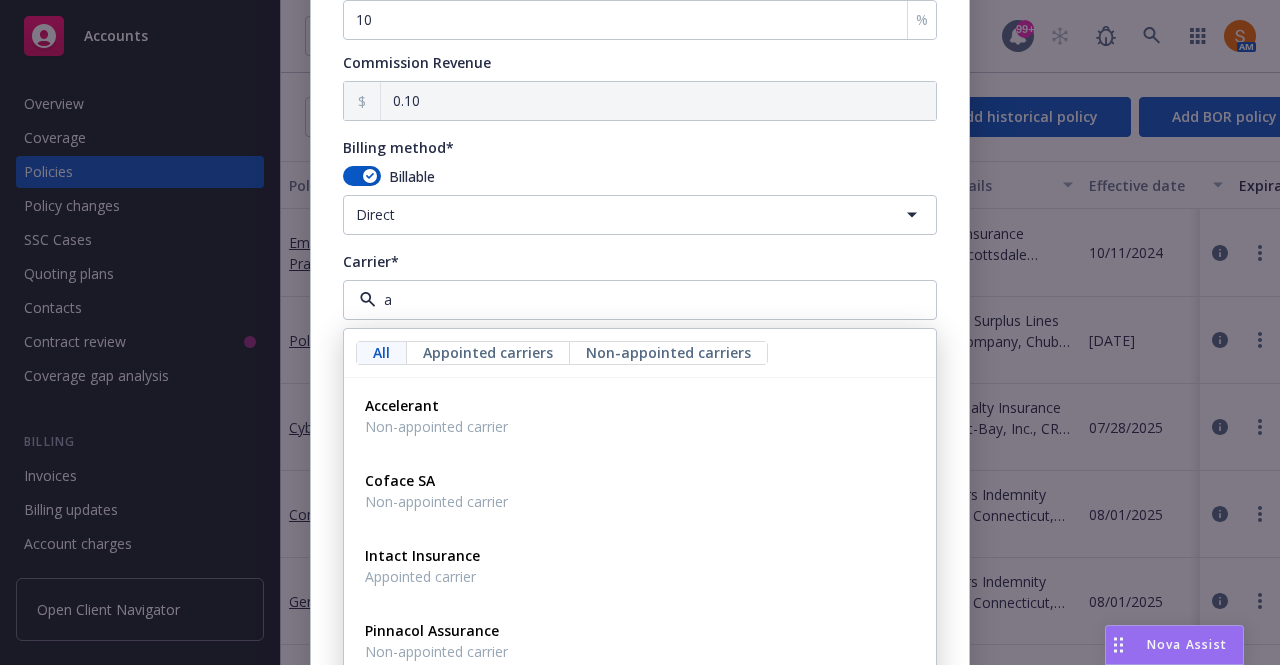 type 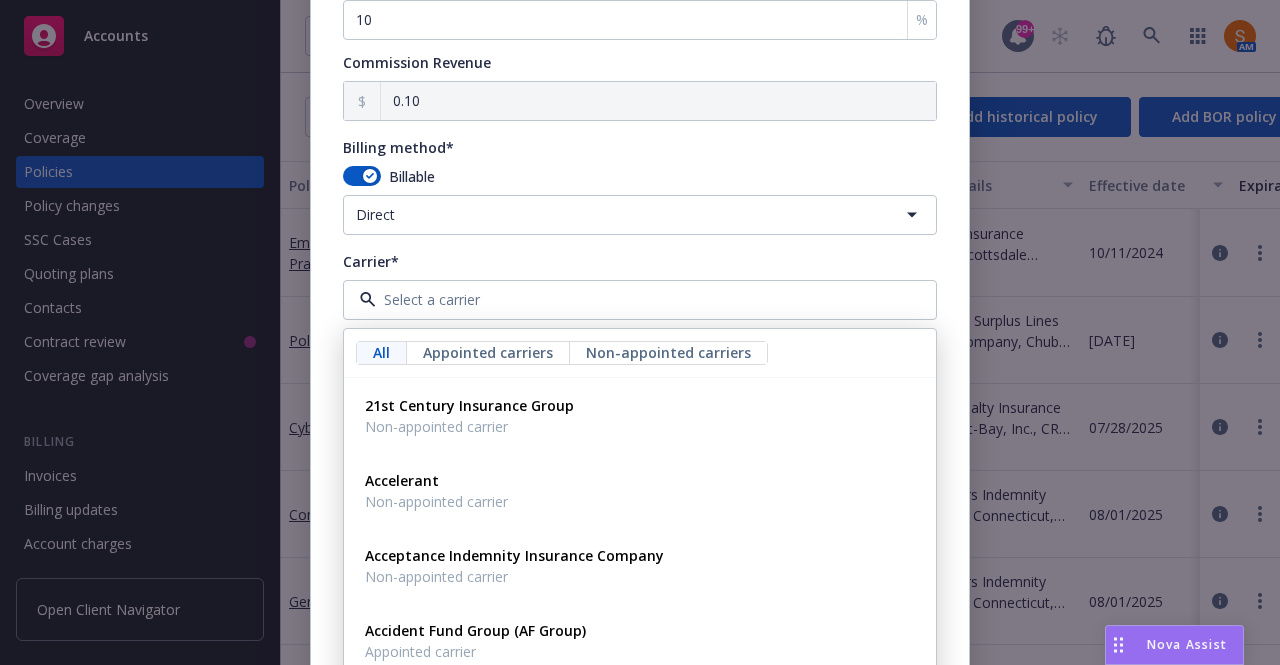 click on "Carrier*" at bounding box center [640, 261] 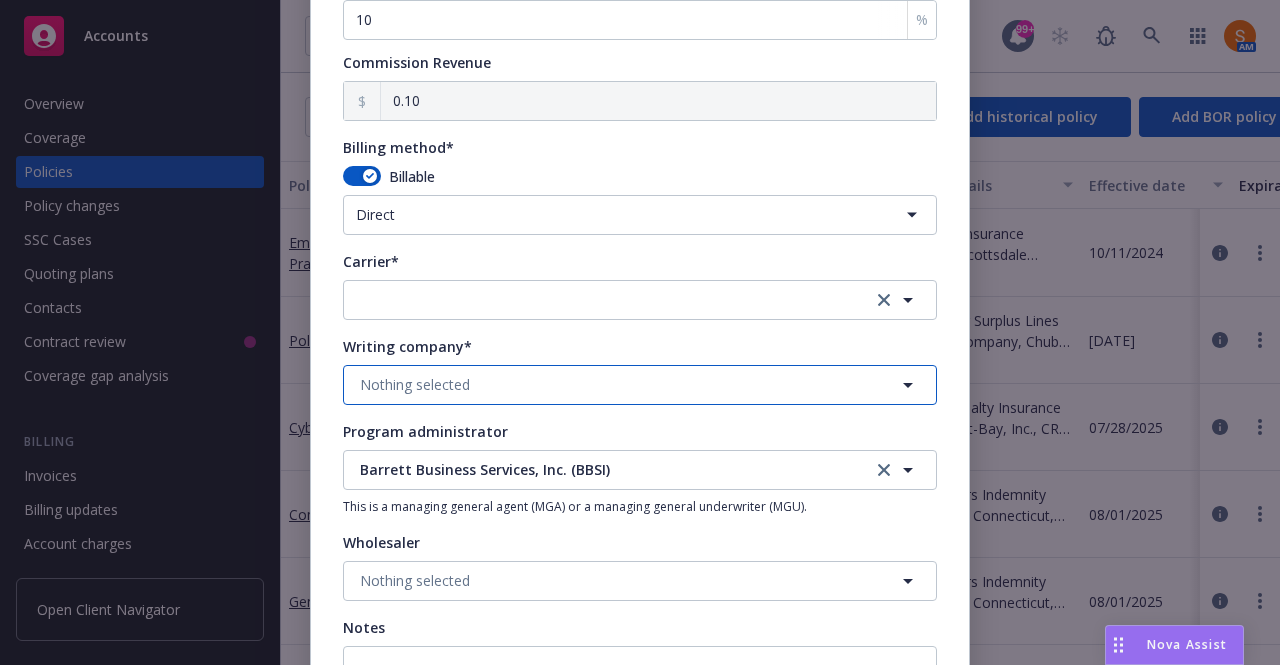 click on "Nothing selected" at bounding box center [415, 384] 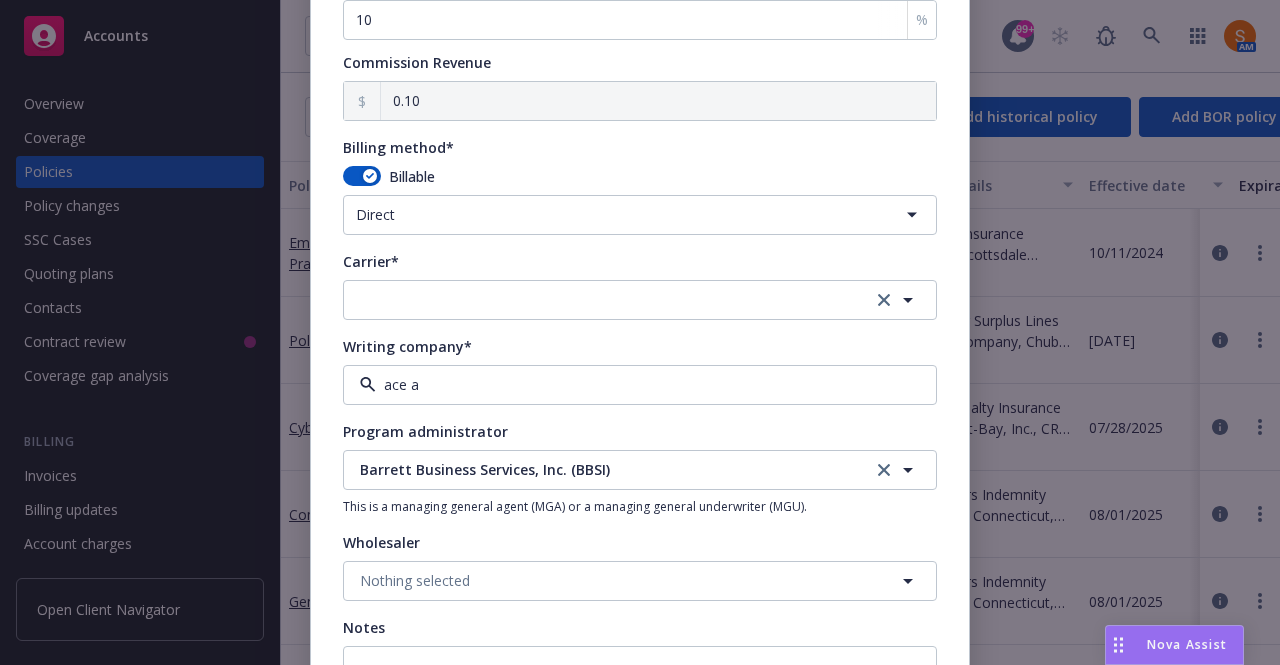 type on "ace am" 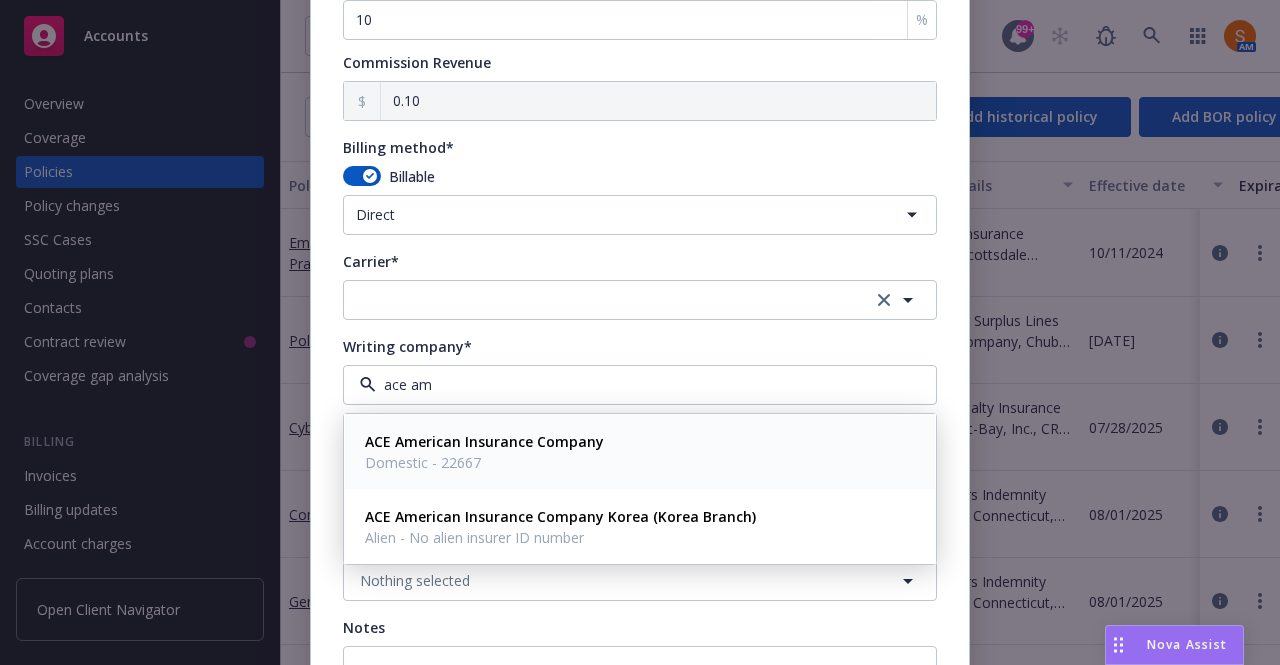 click on "ACE American Insurance Company" at bounding box center (484, 441) 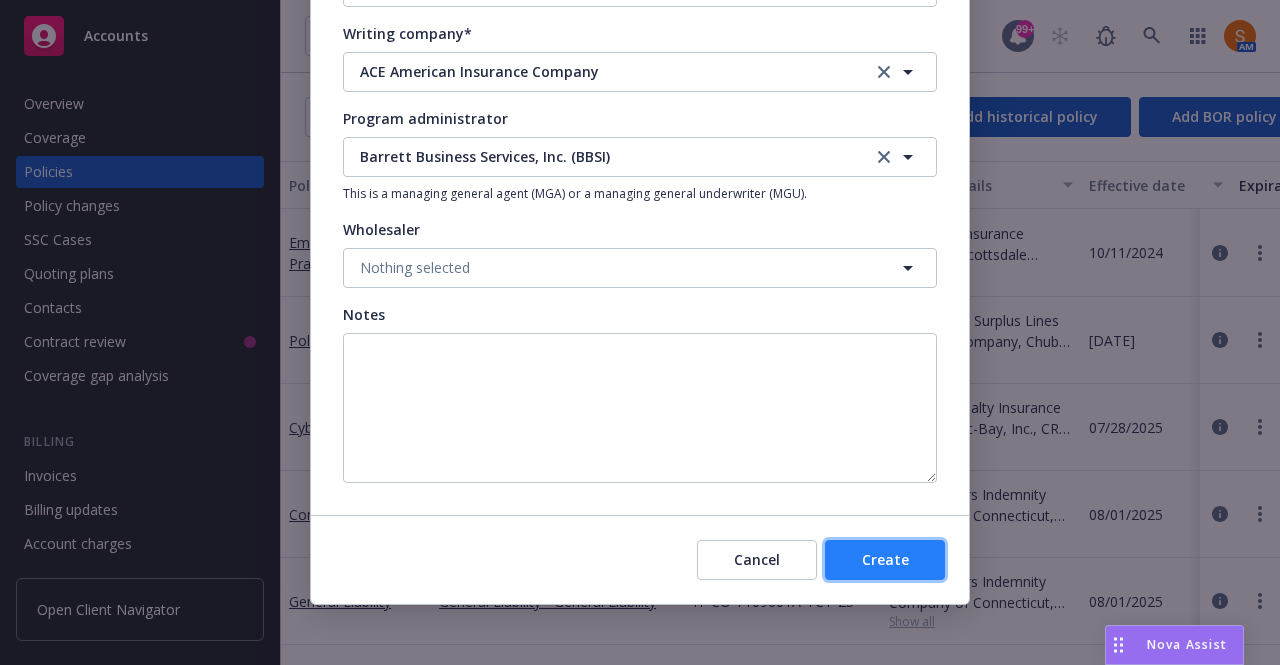 click on "Create" at bounding box center [885, 560] 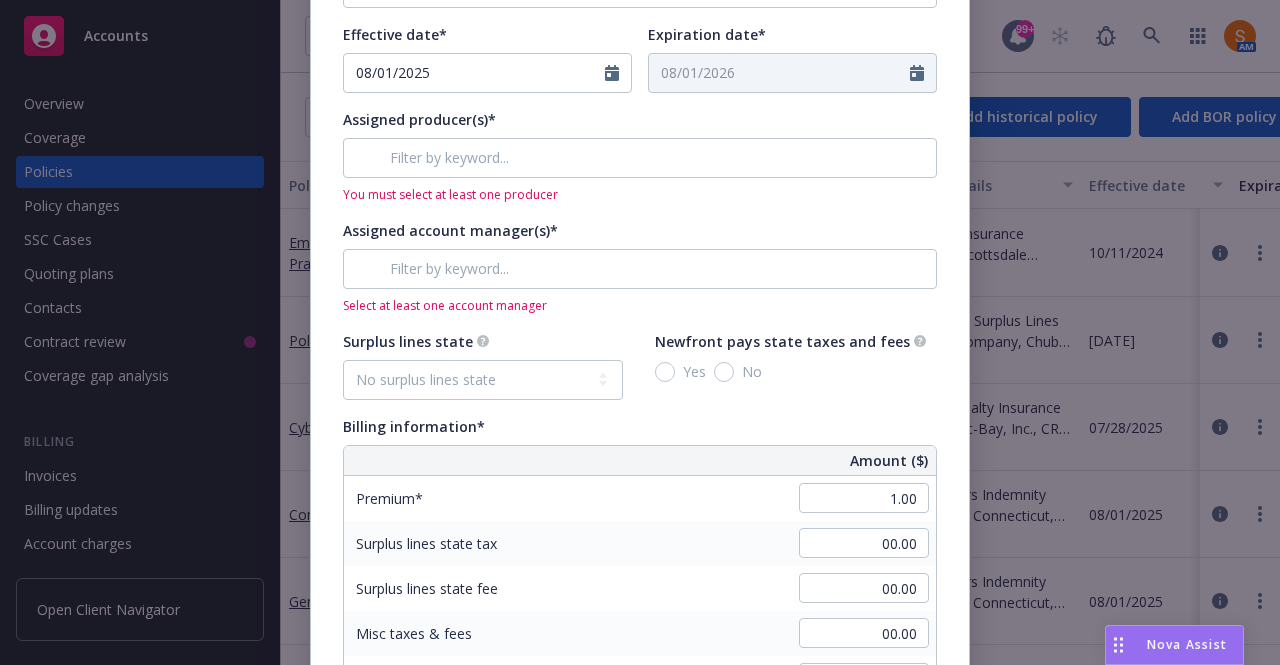 scroll, scrollTop: 627, scrollLeft: 0, axis: vertical 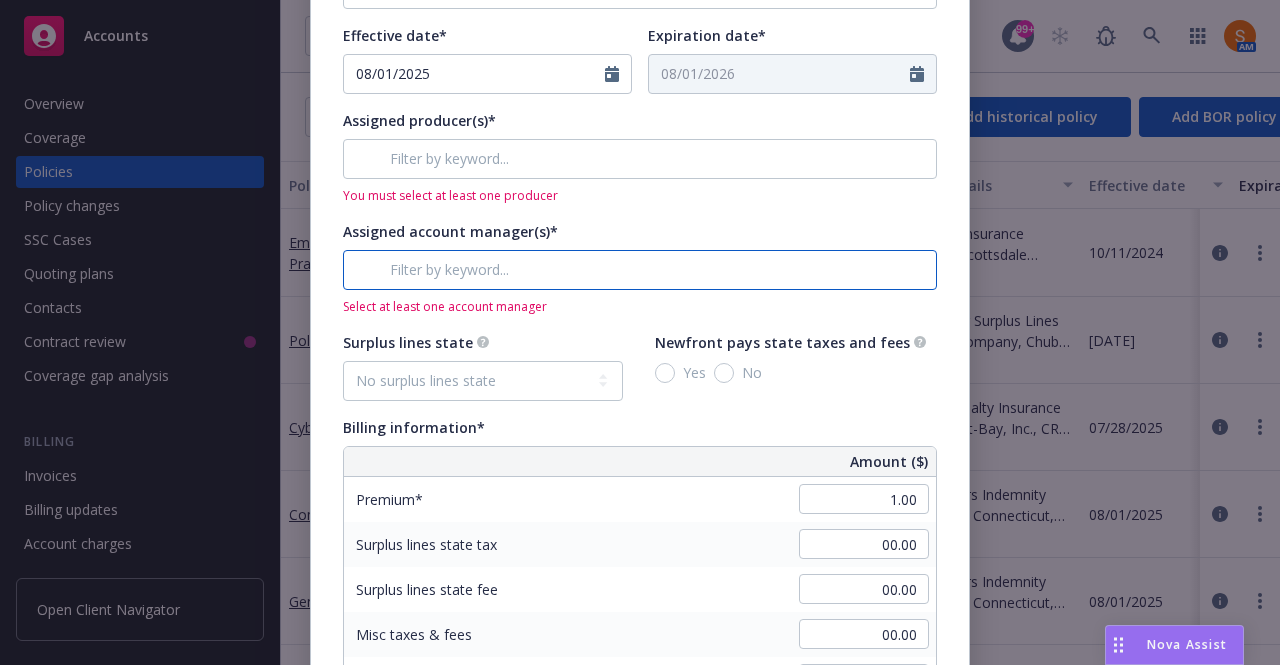click at bounding box center [640, 270] 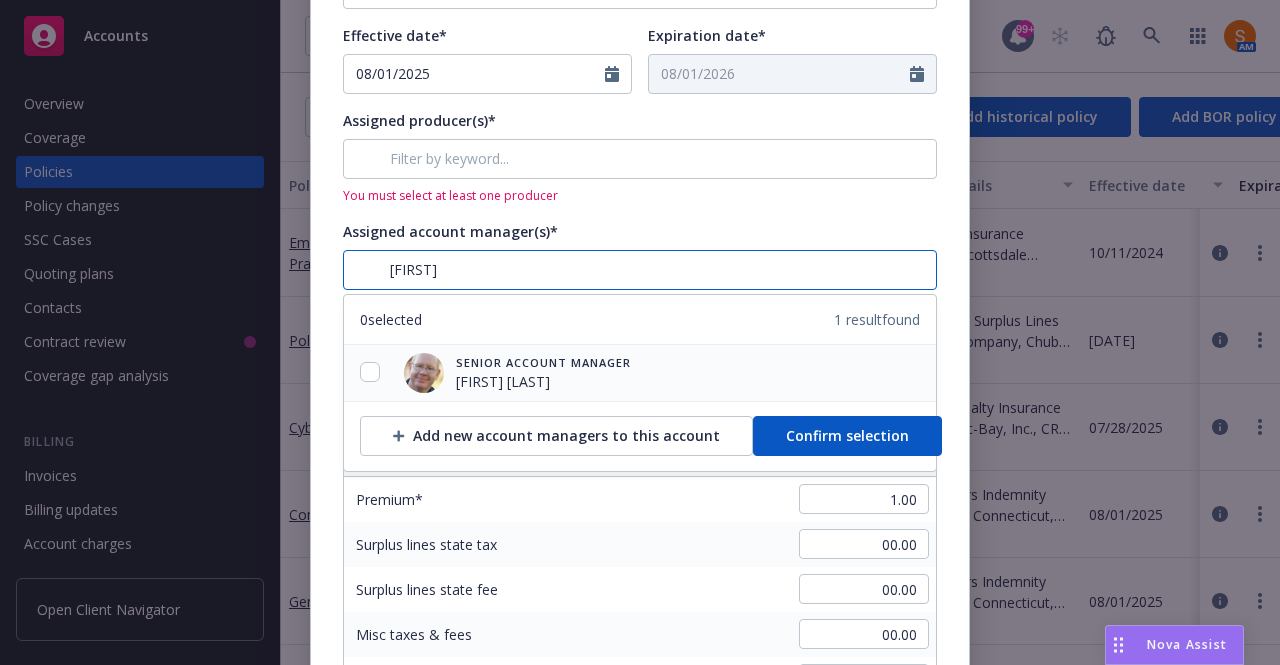 type on "james" 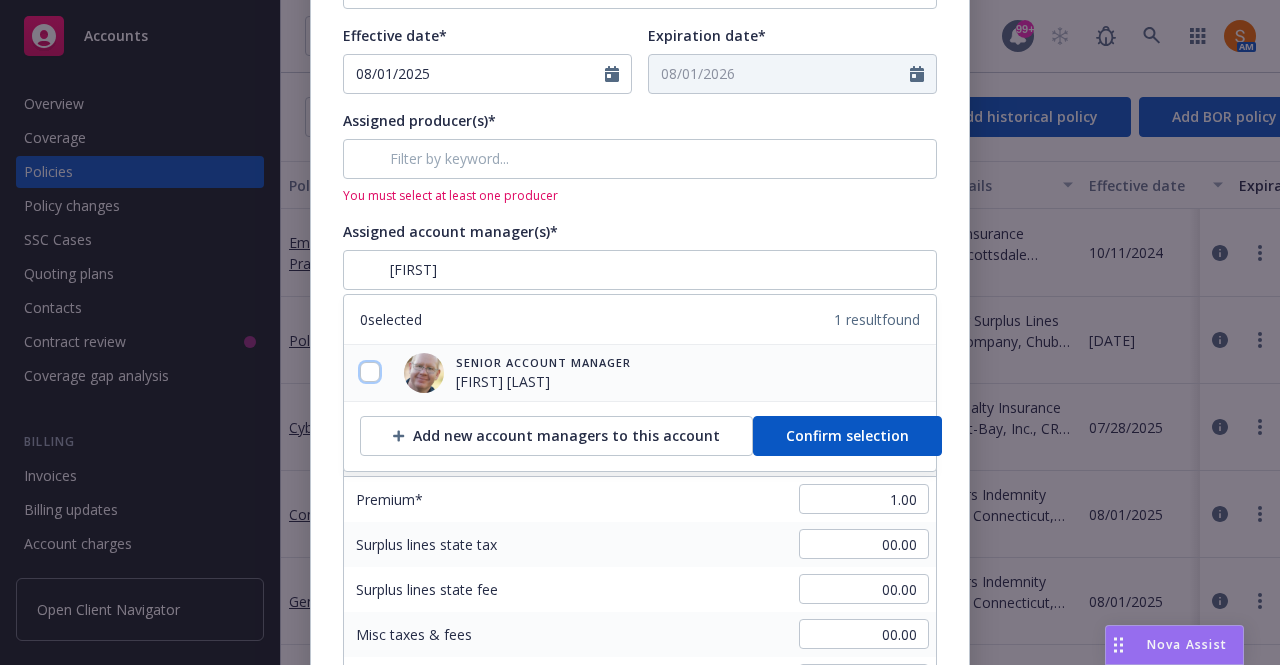click at bounding box center (370, 372) 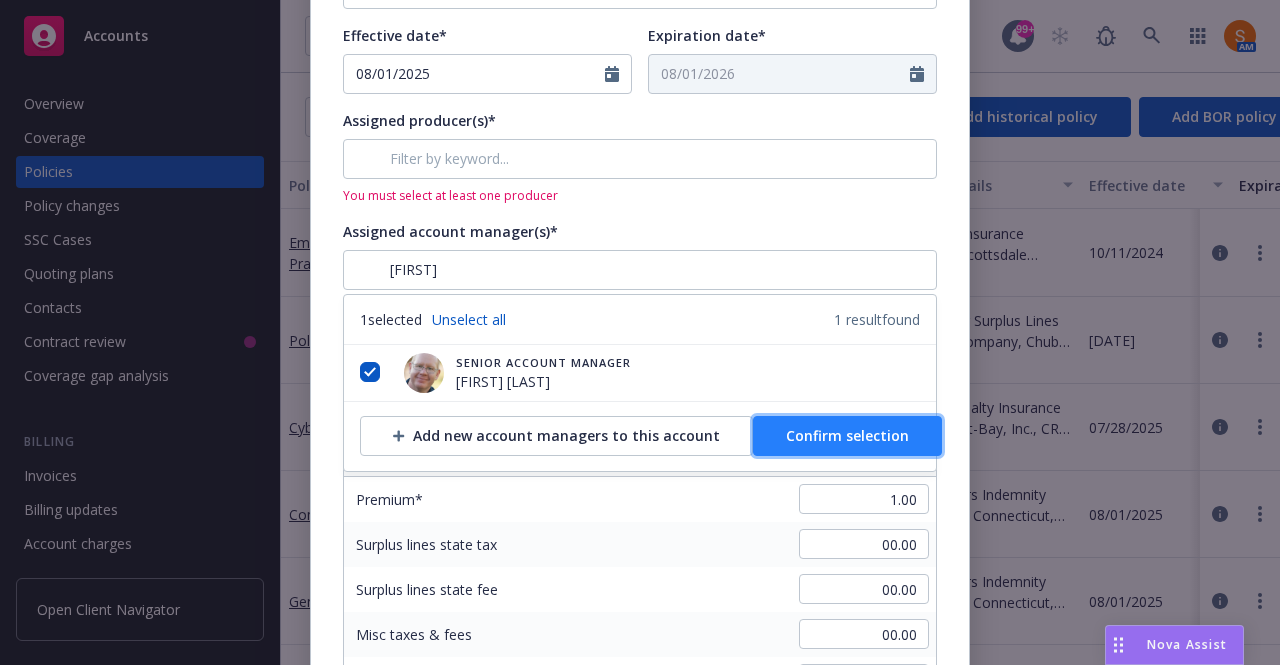 click on "Confirm selection" at bounding box center (847, 435) 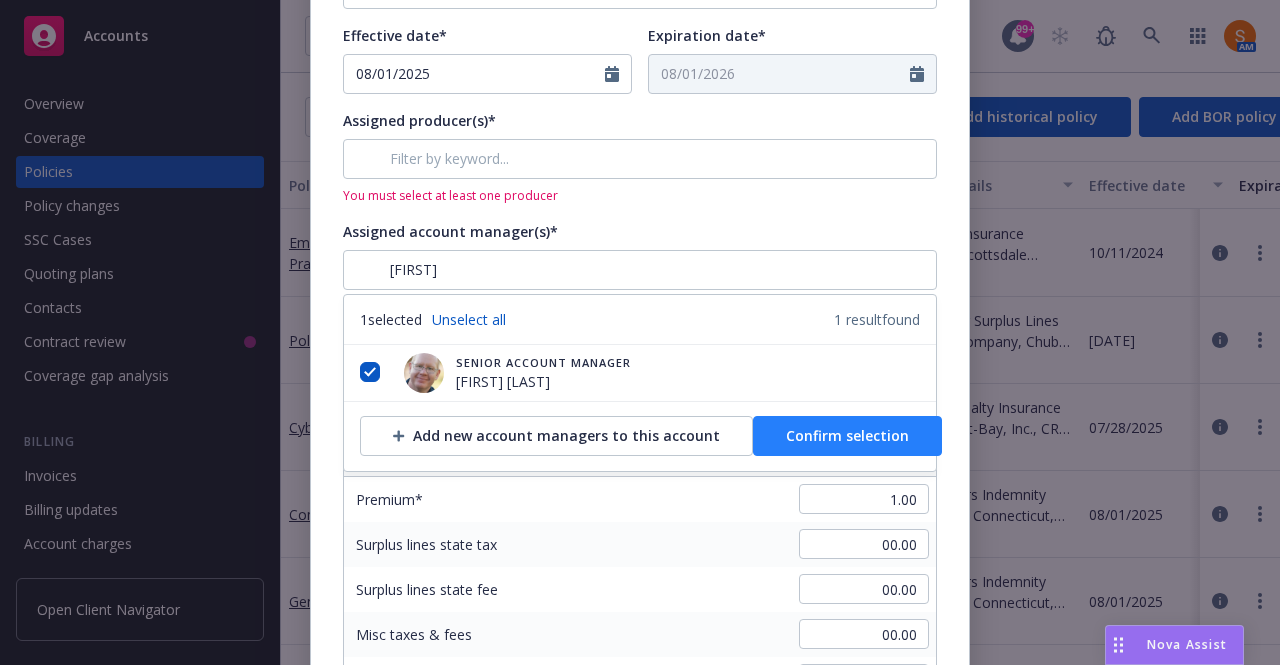 type 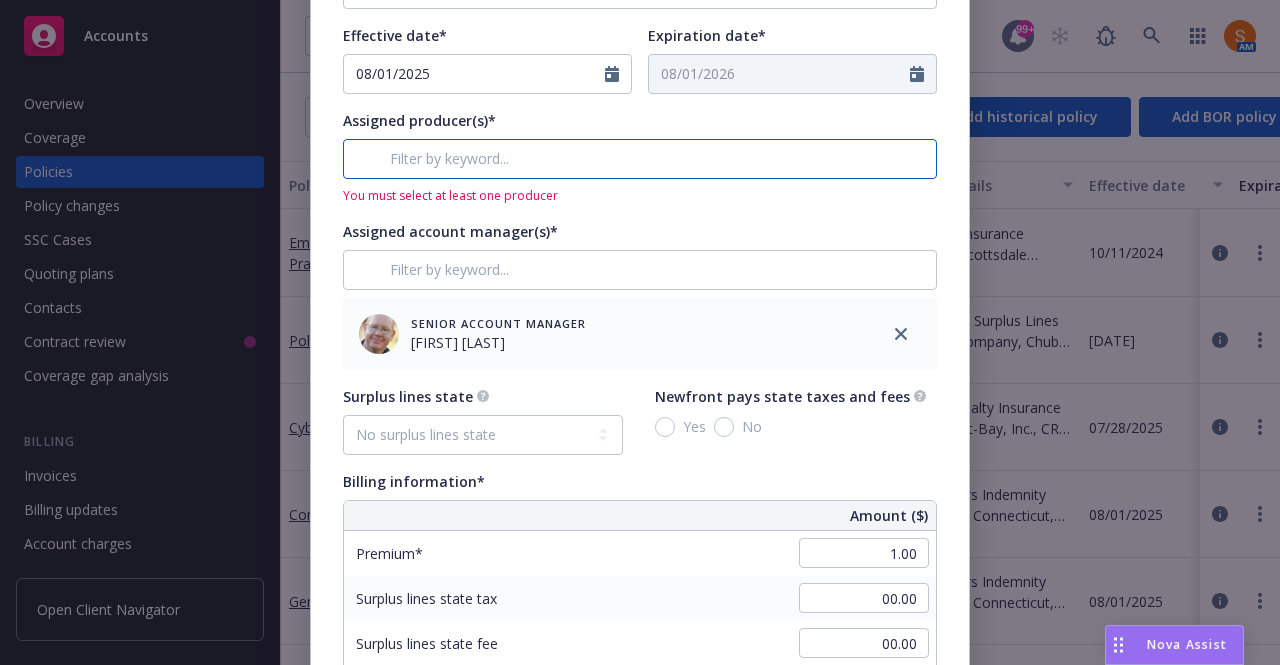 click at bounding box center (640, 159) 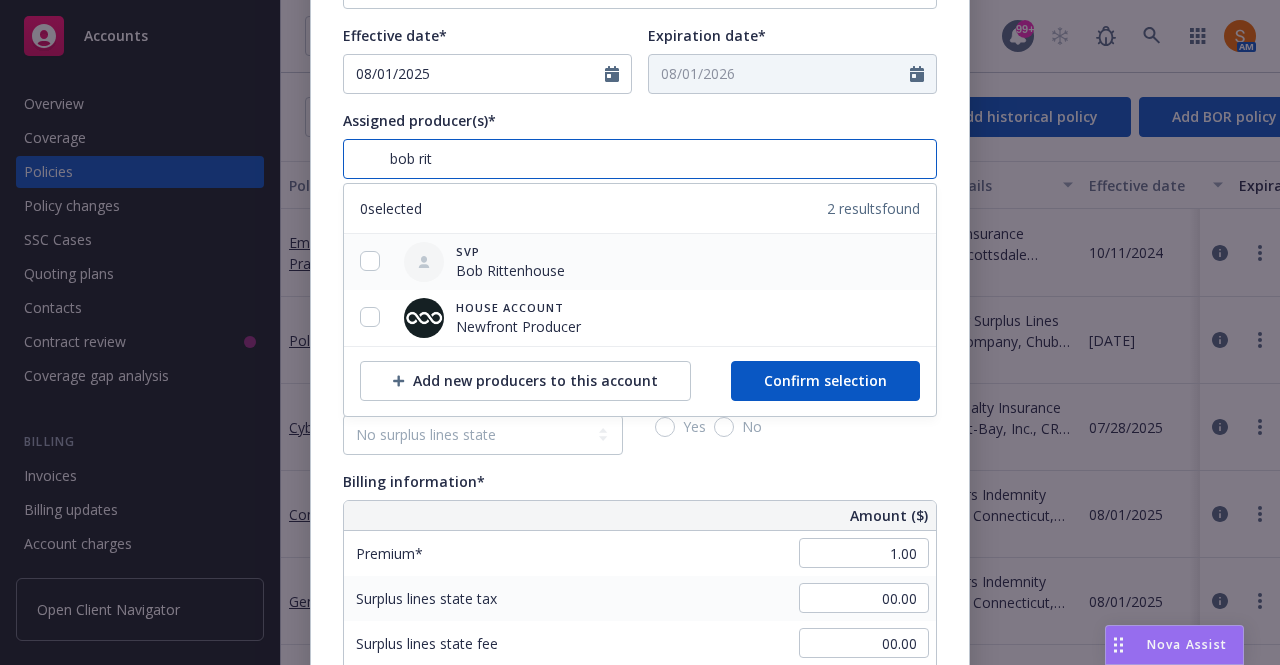 type on "bob rit" 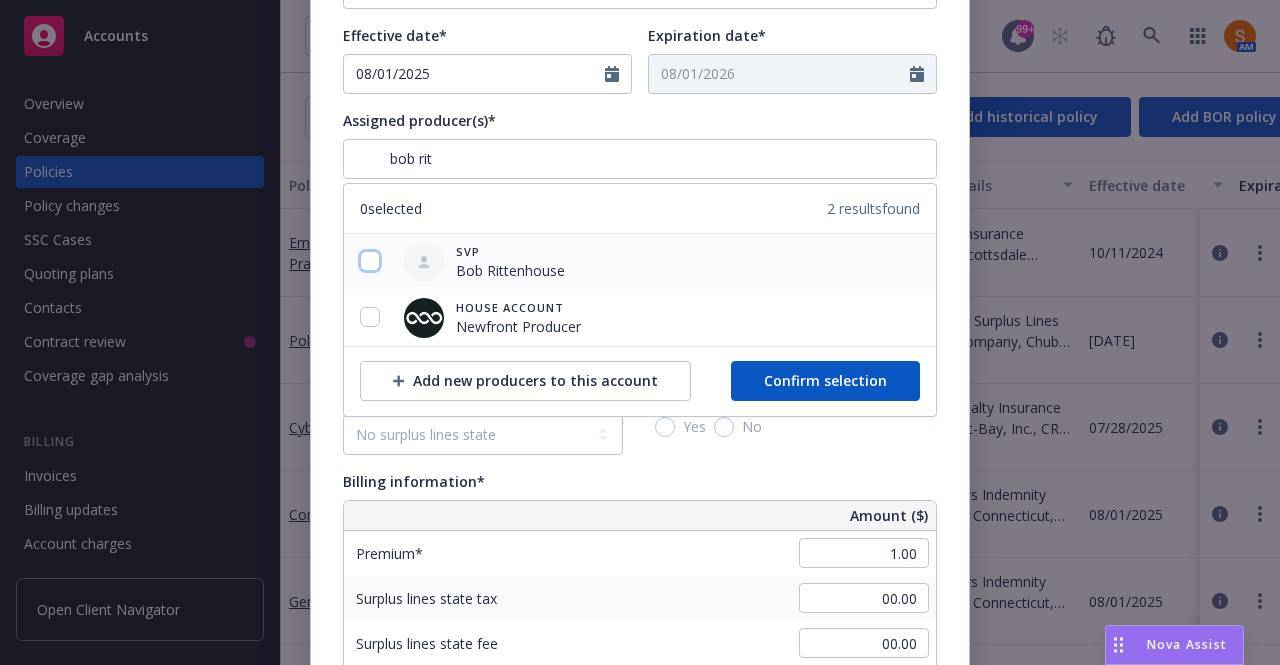 click at bounding box center [370, 261] 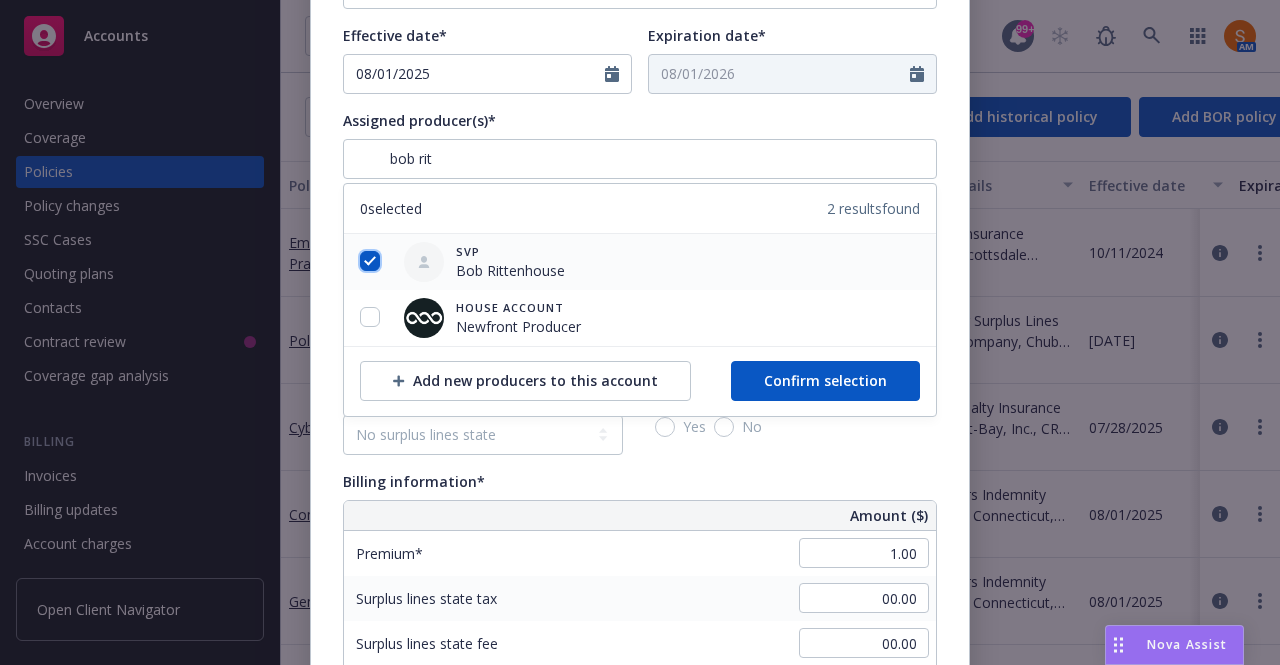 checkbox on "true" 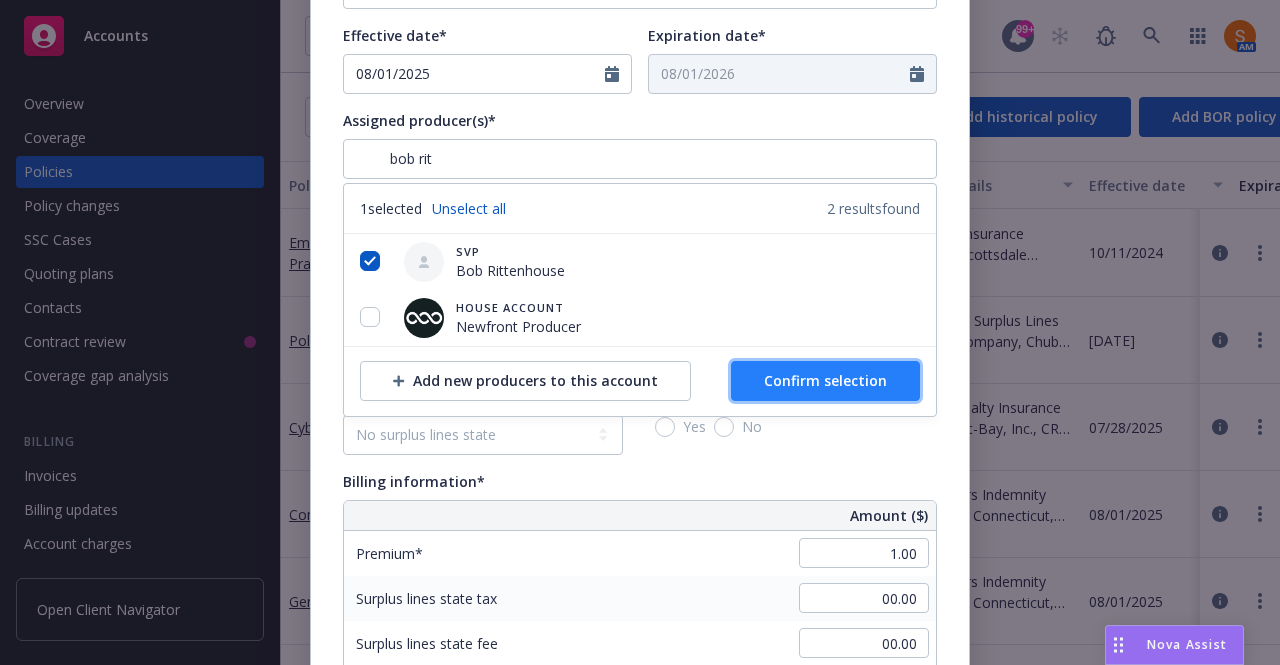 click on "Confirm selection" at bounding box center [825, 381] 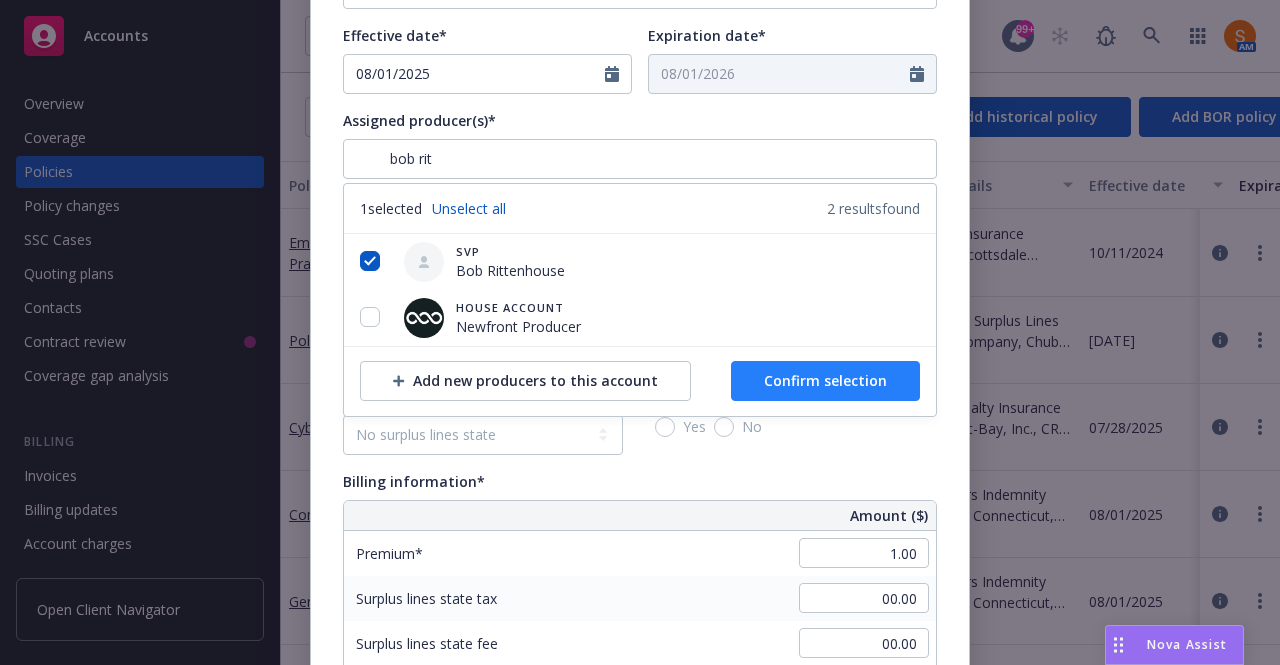 type 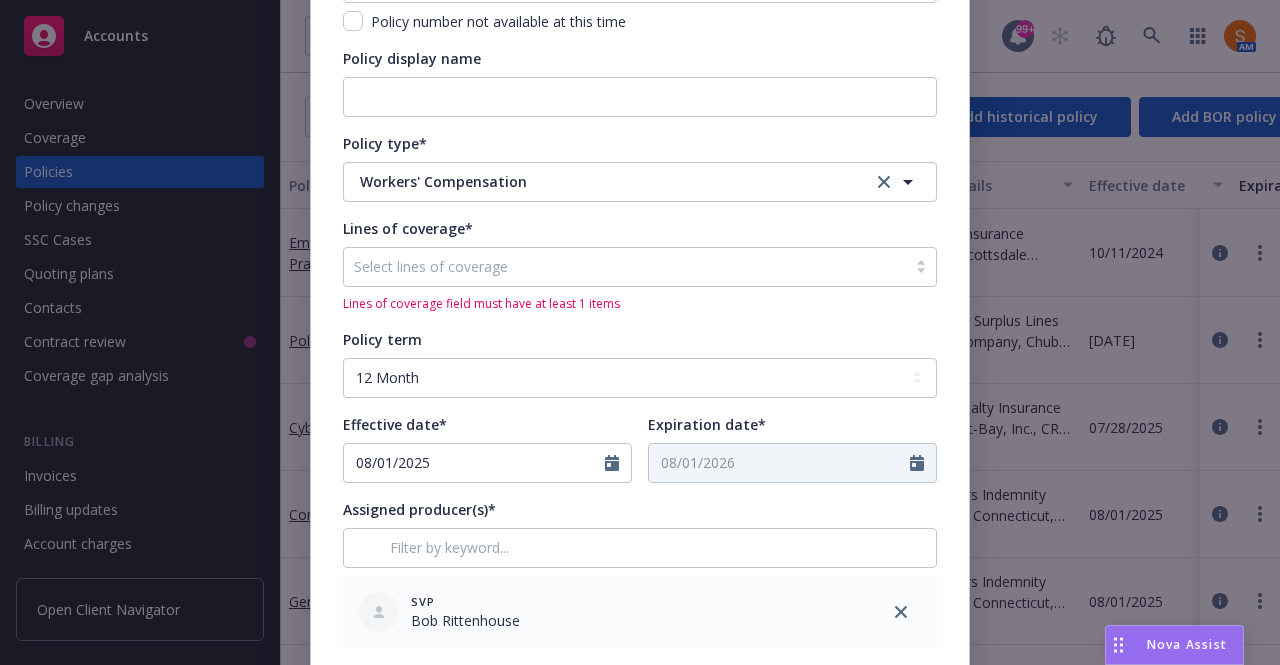 scroll, scrollTop: 239, scrollLeft: 0, axis: vertical 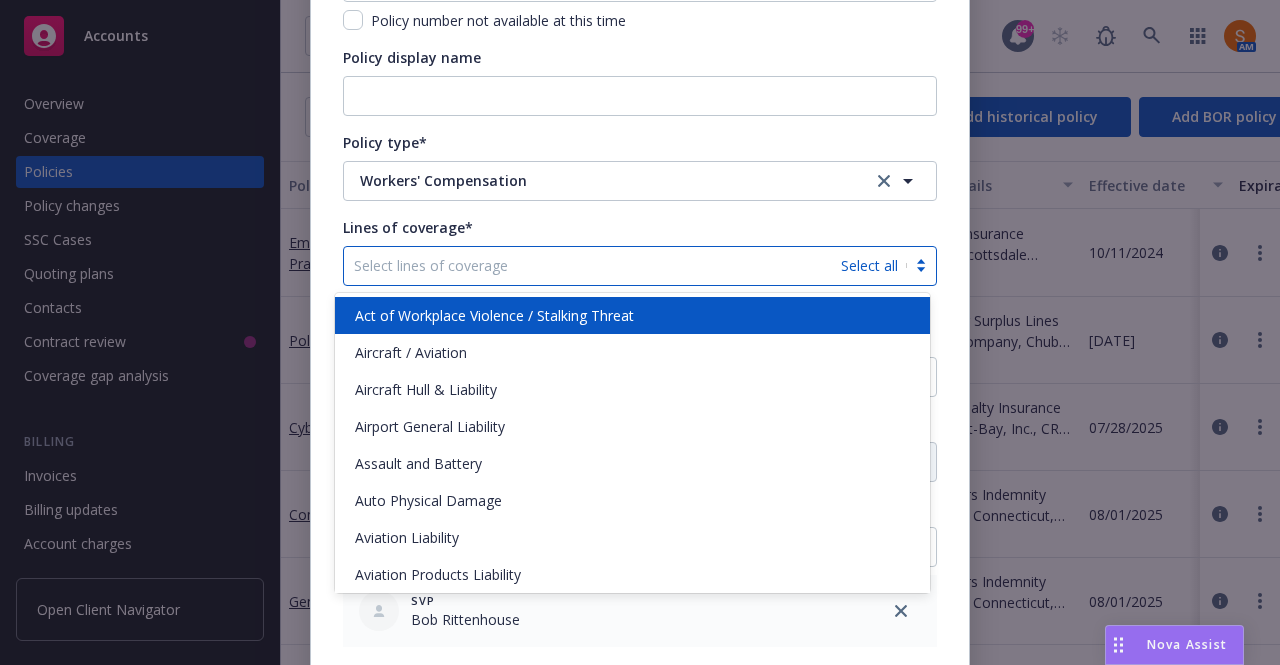 click at bounding box center (592, 266) 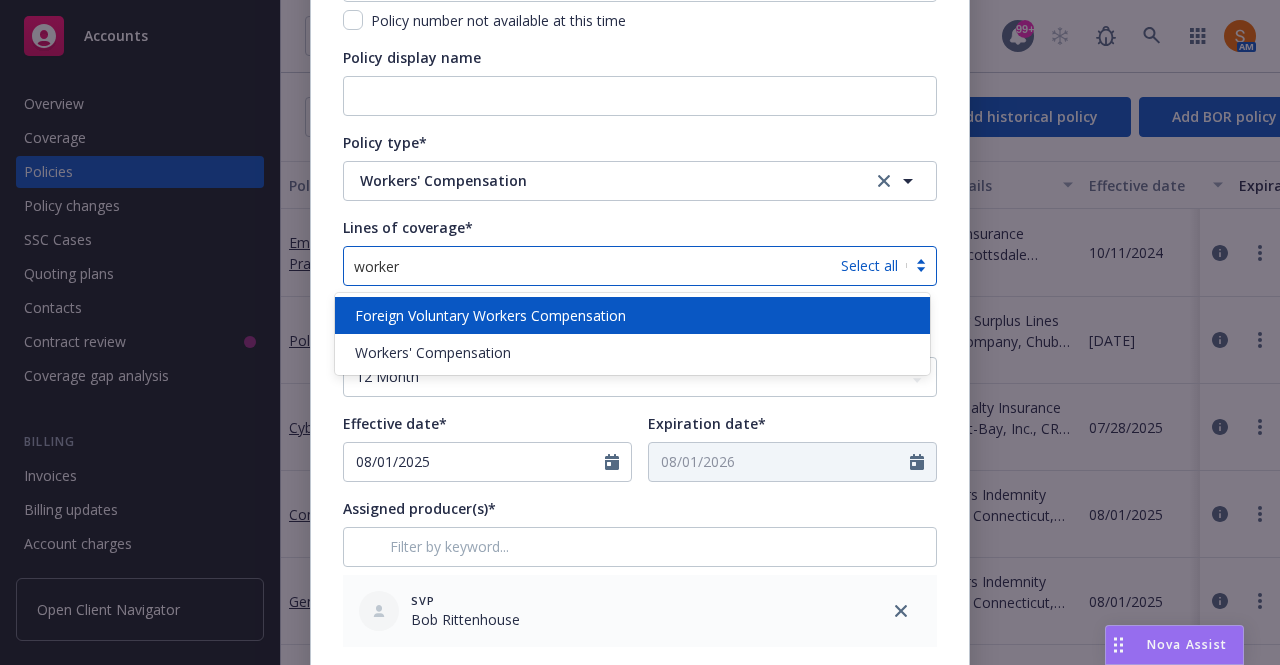 type on "workers" 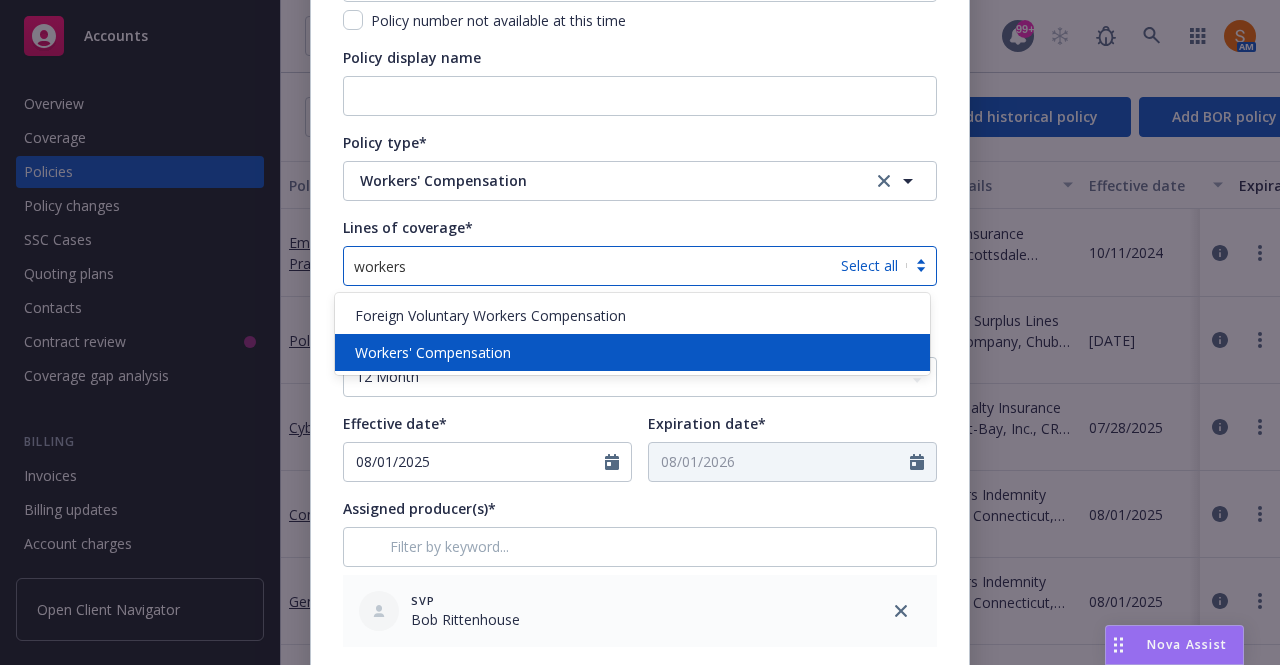 click on "Workers' Compensation" at bounding box center (433, 352) 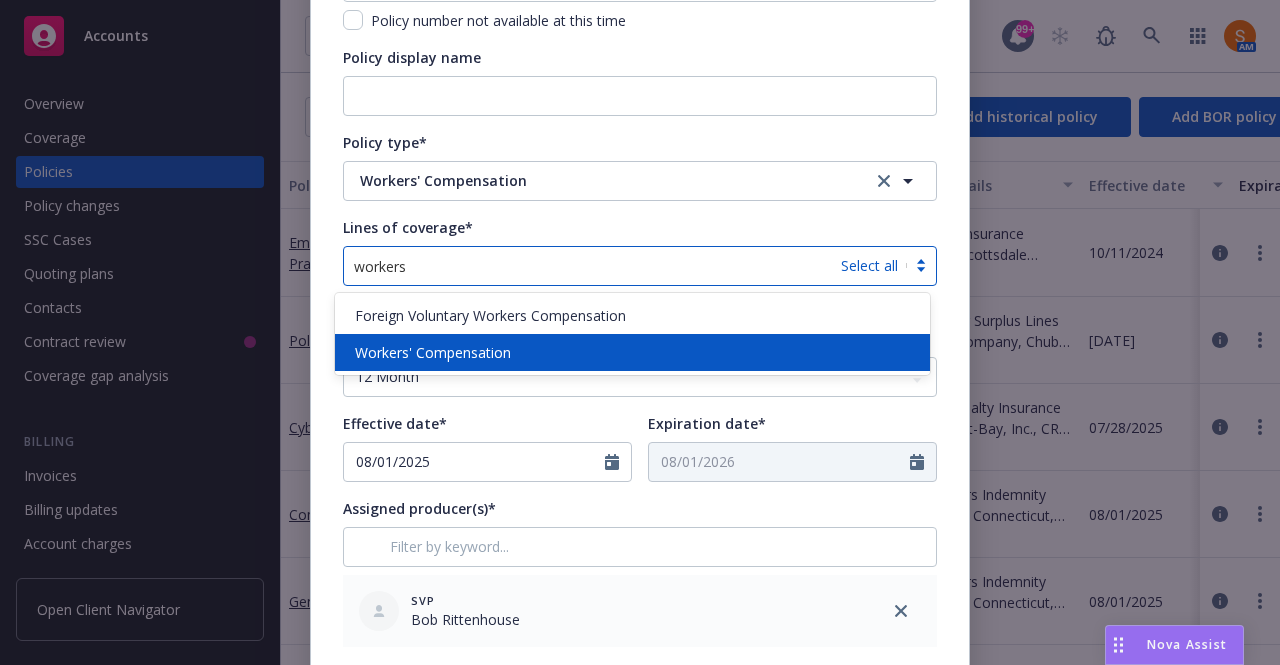 type 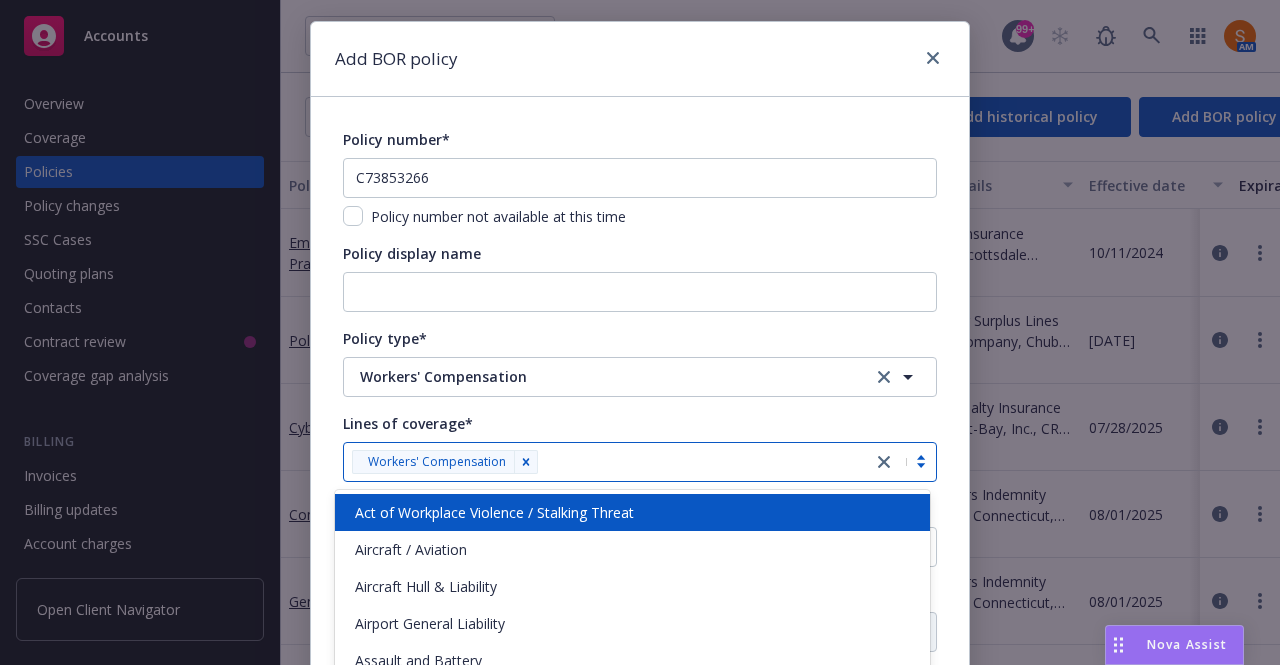 scroll, scrollTop: 41, scrollLeft: 0, axis: vertical 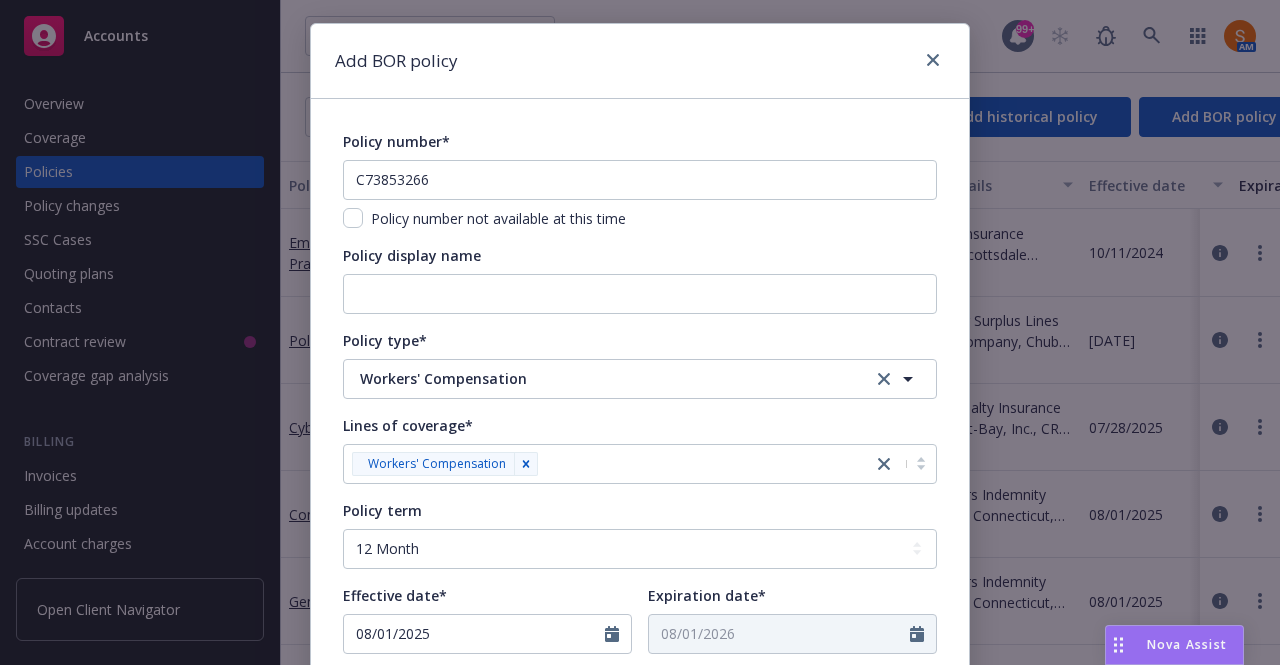 click on "Policy number* C73853266 Policy number not available at this time Policy display name Policy type* Workers' Compensation Lines of coverage* Workers' Compensation Policy term Select policy term 12 Month 6 Month 4 Month 3 Month 2 Month 1 Month 36 Month (3 yr) 72 Month (6 yr) 120 Month (10 yr) 180 Month (15 yr) 240 Month (20 yr) 300 Month (25 yr) 360 Month (30 yr) Other Effective date* 08/01/2025 Expiration date* 08/01/2026 Assigned producer(s)* SVP Bob Rittenhouse Assigned account manager(s)* Senior Account Manager James Seagle Surplus lines state No surplus lines state Alaska Alabama Arkansas Arizona California Colorado Connecticut District Of Columbia Delaware Florida Georgia Hawaii Iowa Idaho Illinois Indiana Kansas Kentucky Louisiana Massachusetts Maryland Maine Michigan Minnesota Missouri Mississippi Montana North Carolina North Dakota Nebraska New Hampshire New Jersey New Mexico Nevada New York Ohio Oklahoma Oregon Pennsylvania Puerto Rico Rhode Island South Carolina South Dakota Tennessee Texas Utah Yes" at bounding box center (640, 1251) 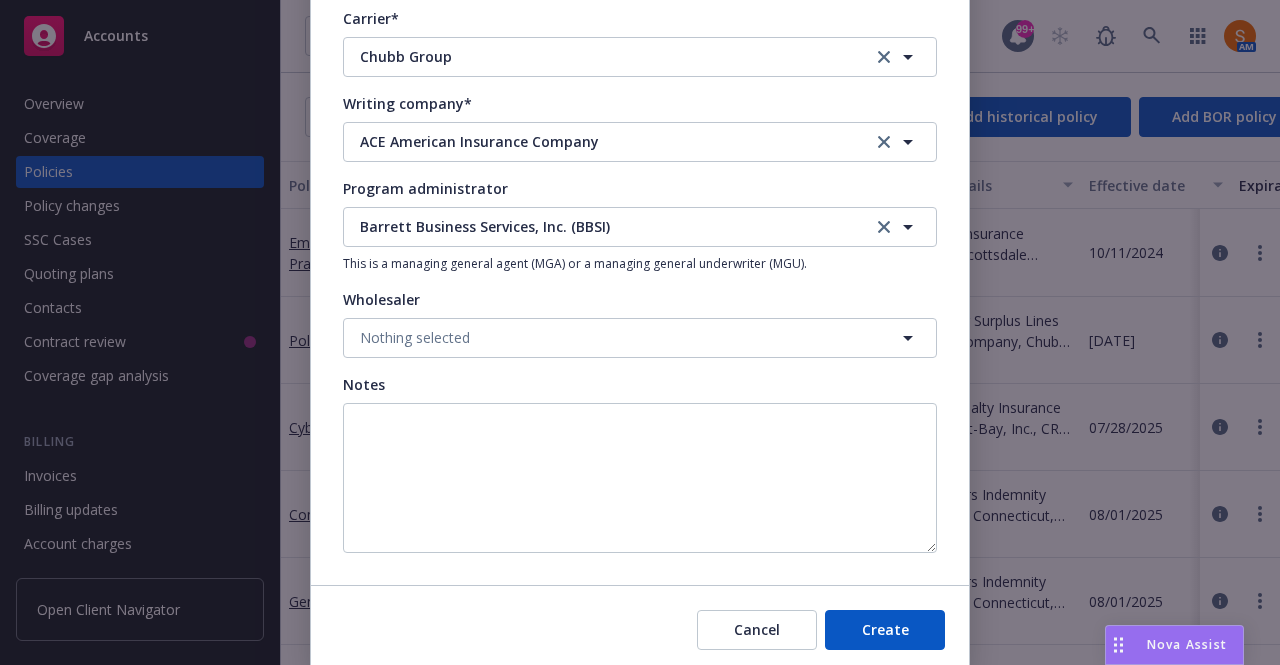 scroll, scrollTop: 1930, scrollLeft: 0, axis: vertical 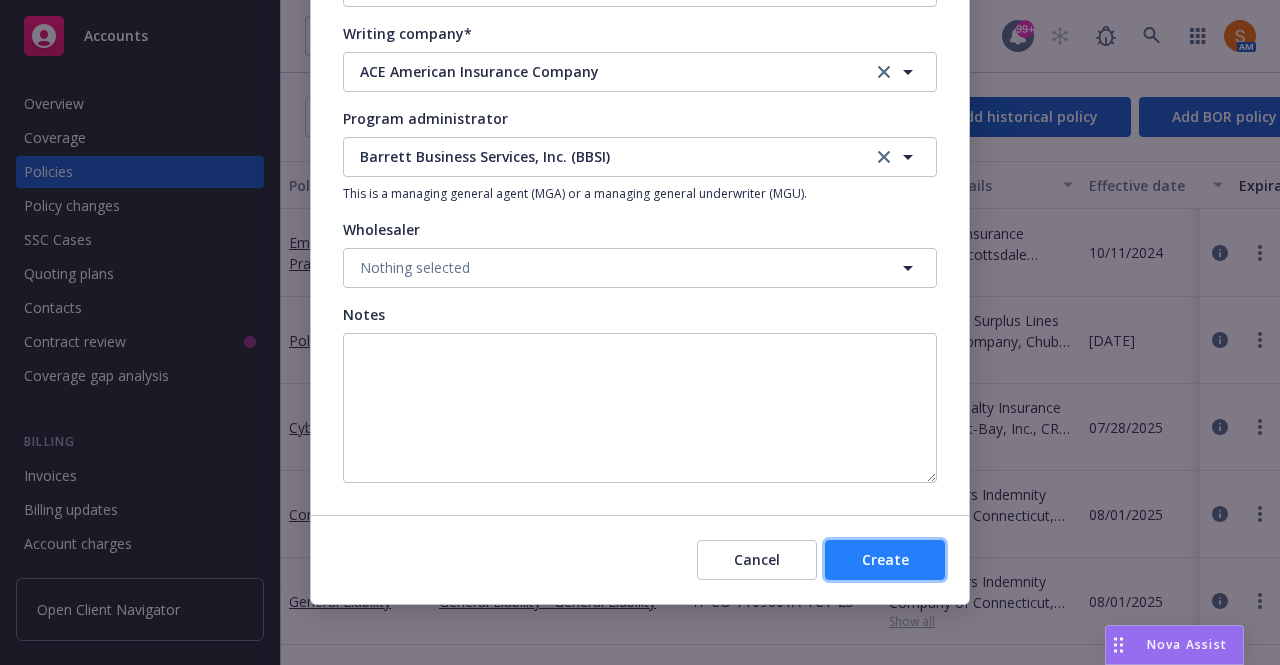 click on "Create" at bounding box center [885, 560] 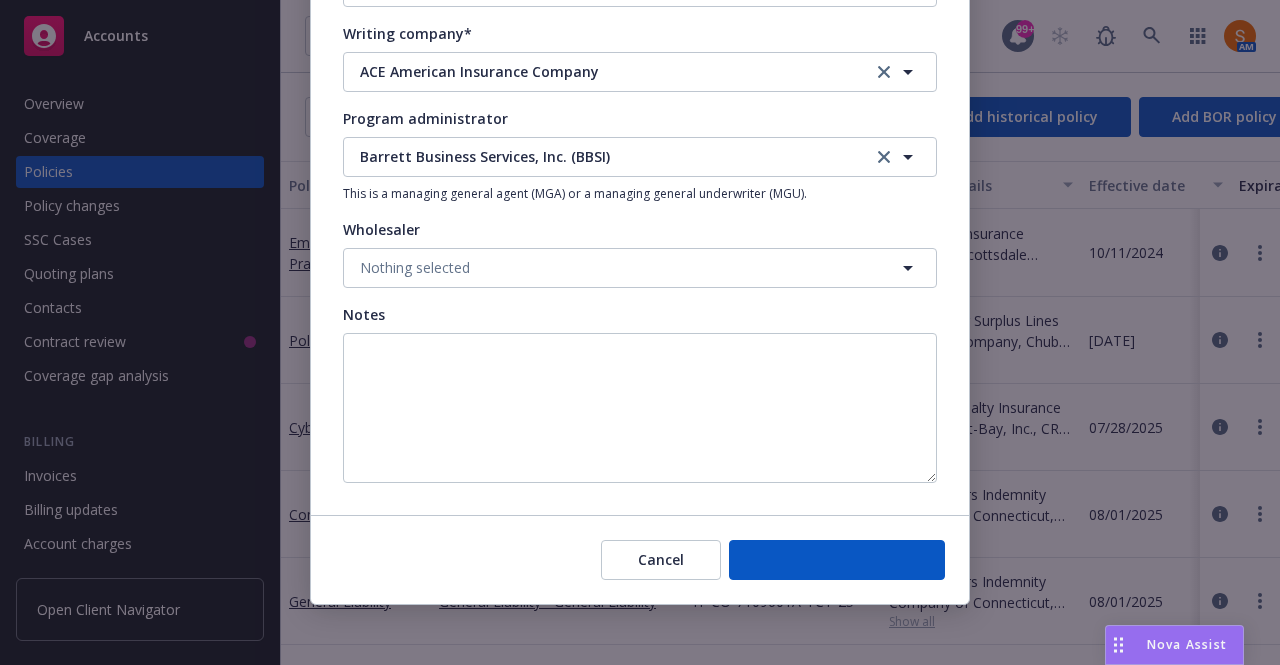 type 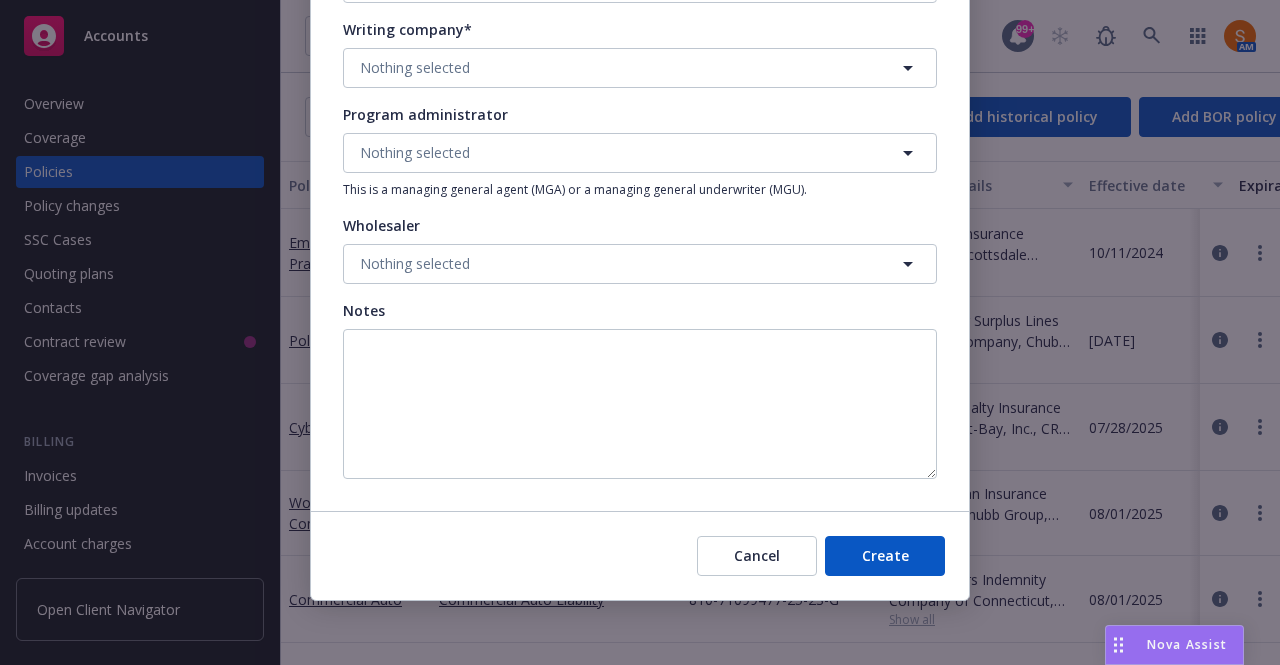 scroll, scrollTop: 1770, scrollLeft: 0, axis: vertical 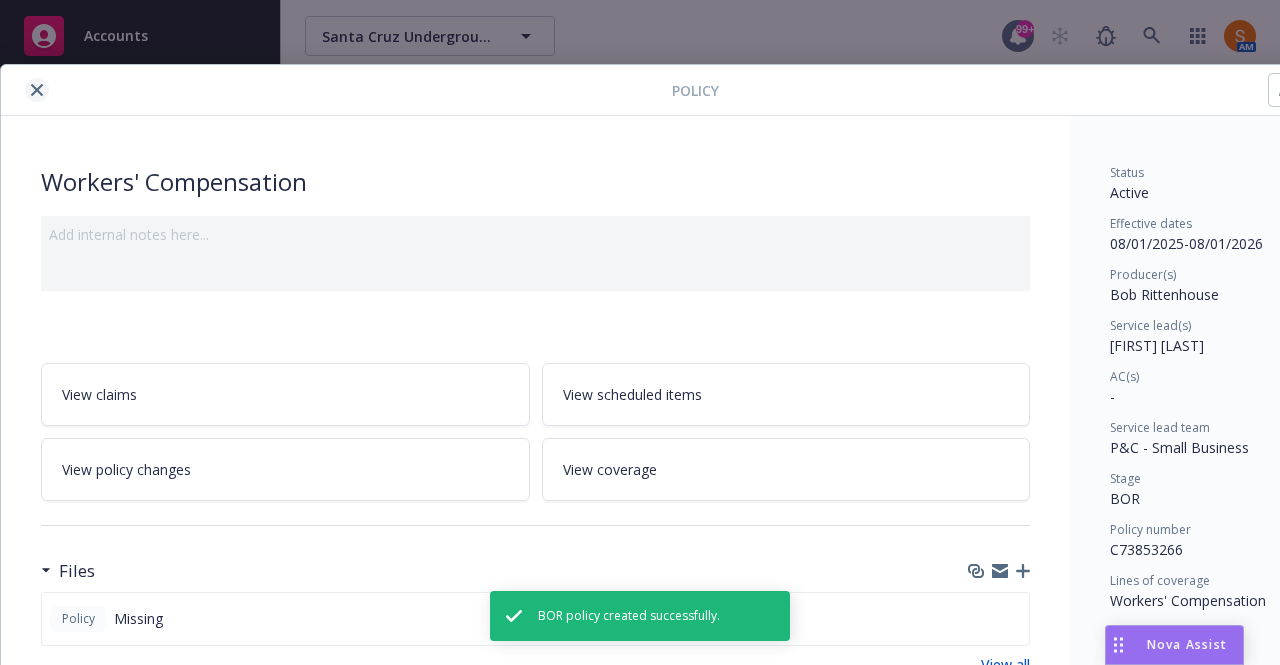 click at bounding box center [37, 90] 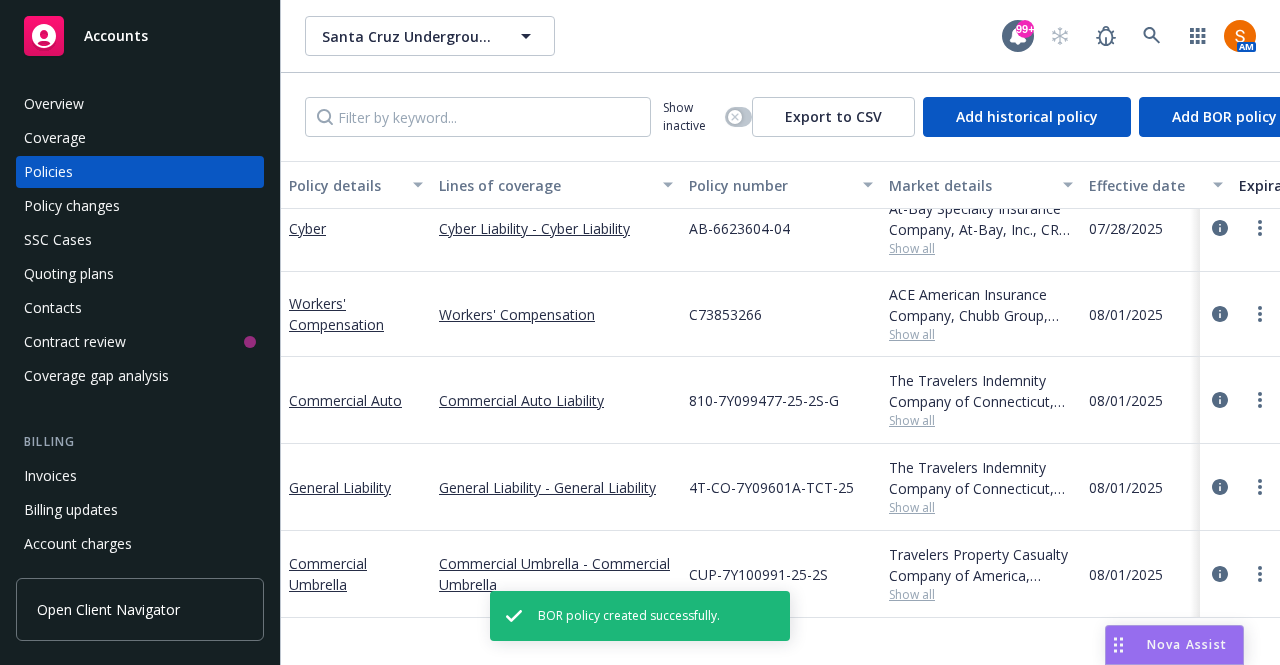 scroll, scrollTop: 0, scrollLeft: 0, axis: both 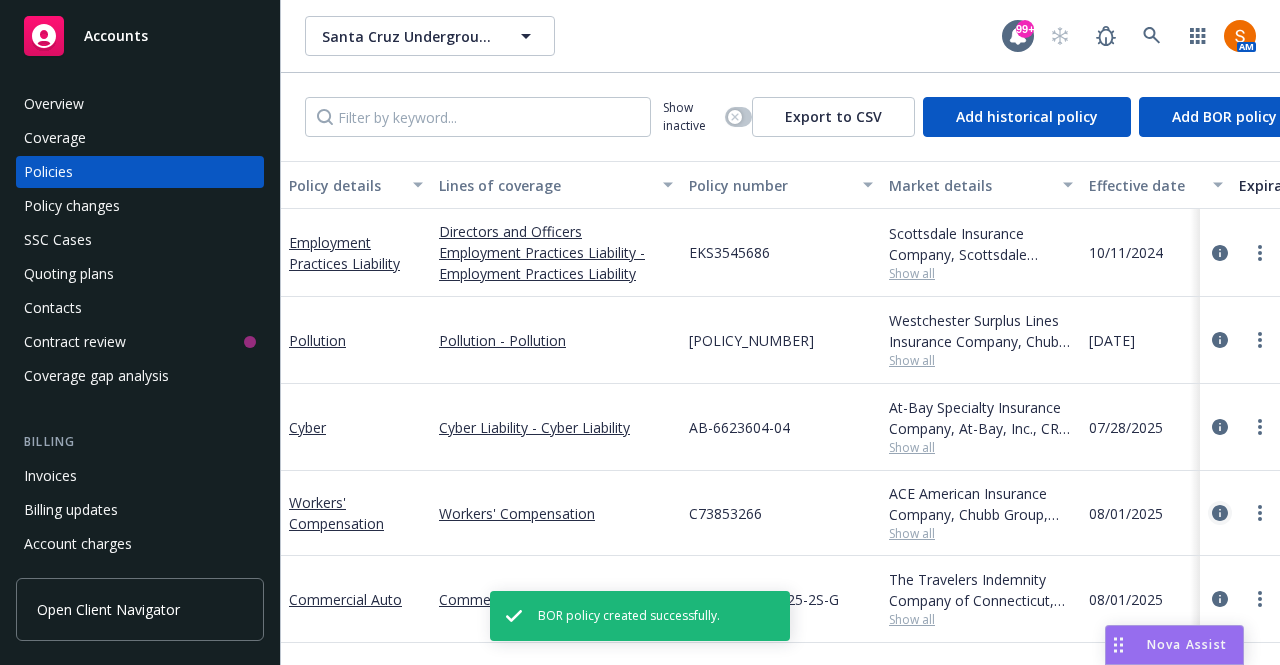 click 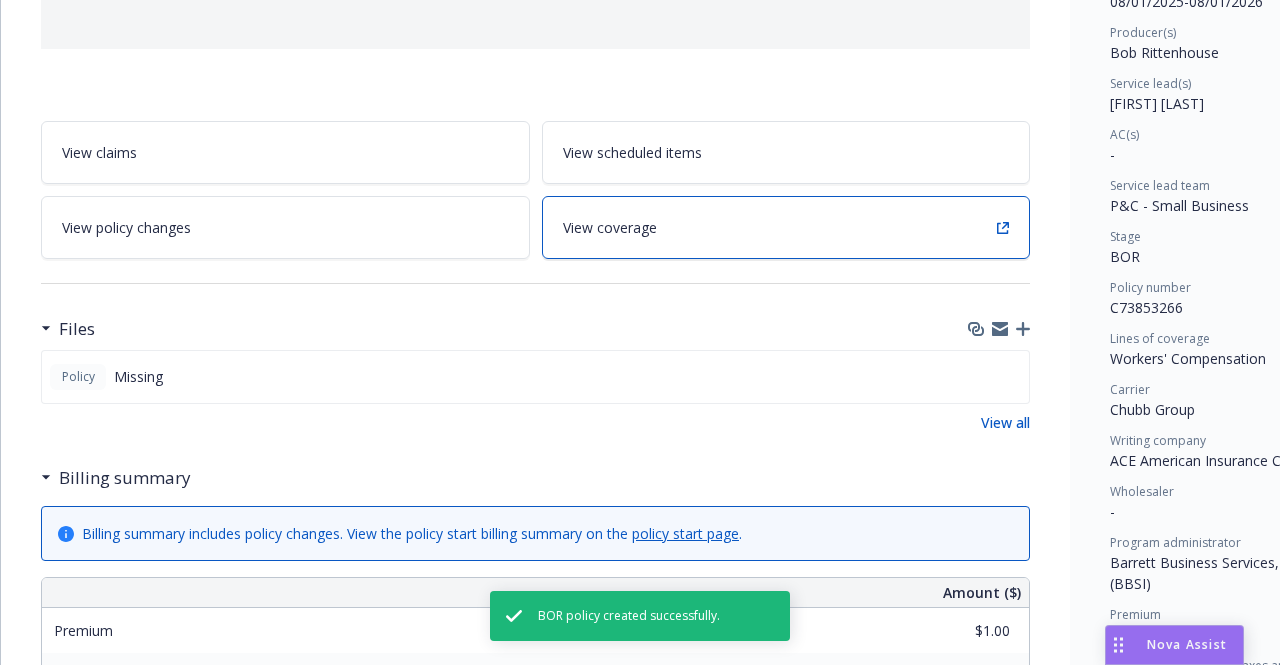 scroll, scrollTop: 241, scrollLeft: 0, axis: vertical 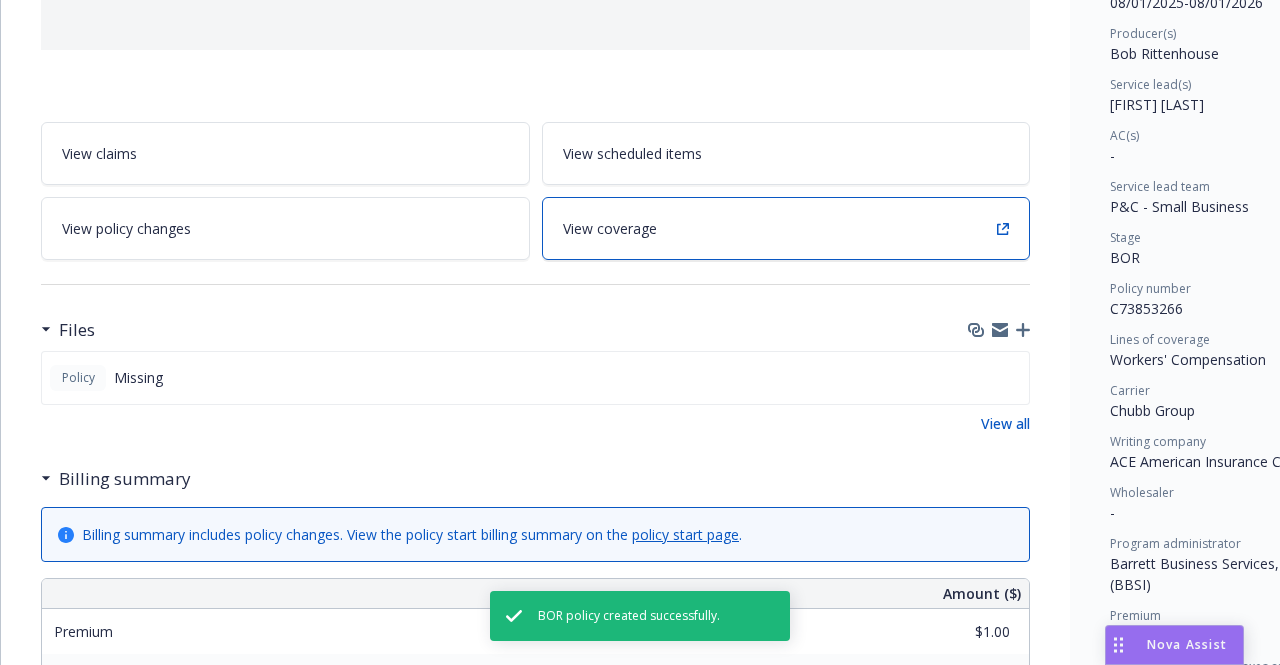 click on "View coverage" at bounding box center [786, 228] 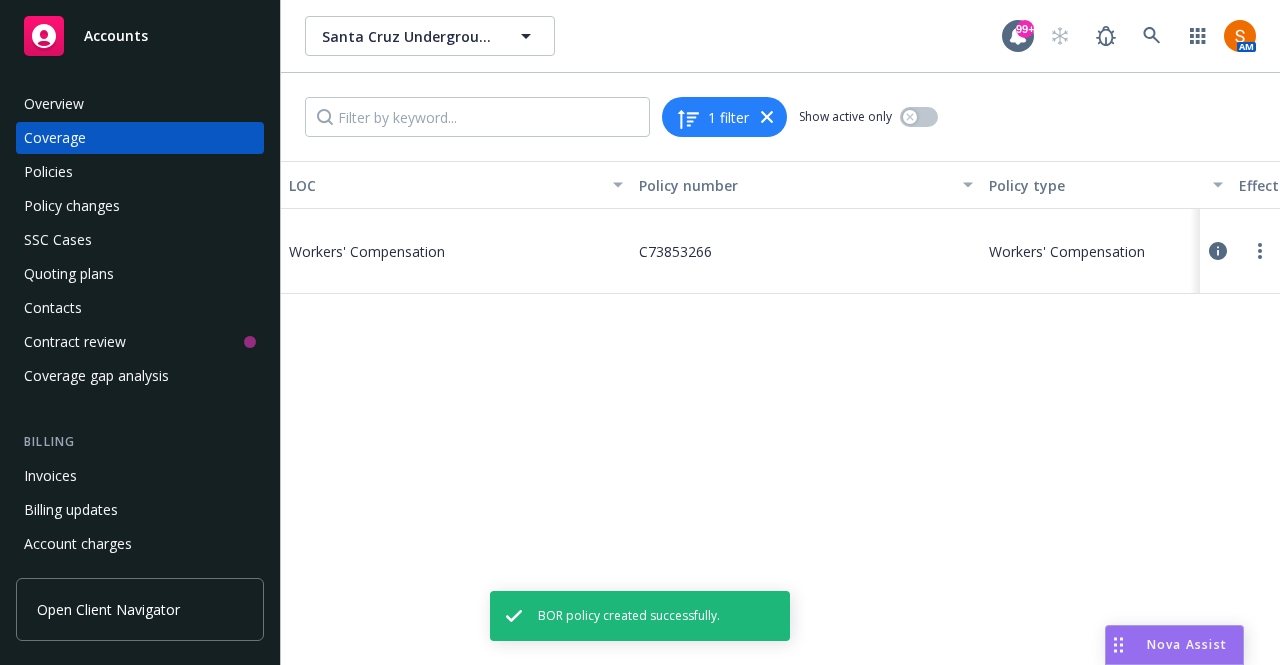 click 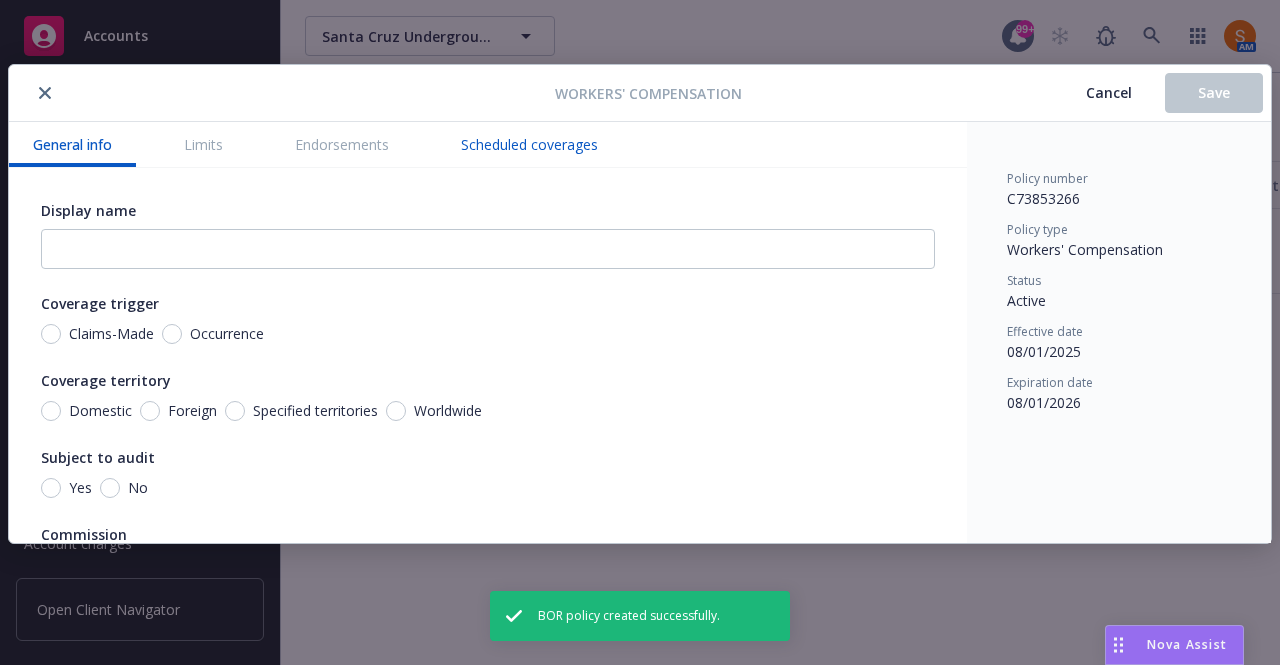 click on "Scheduled coverages" at bounding box center [529, 144] 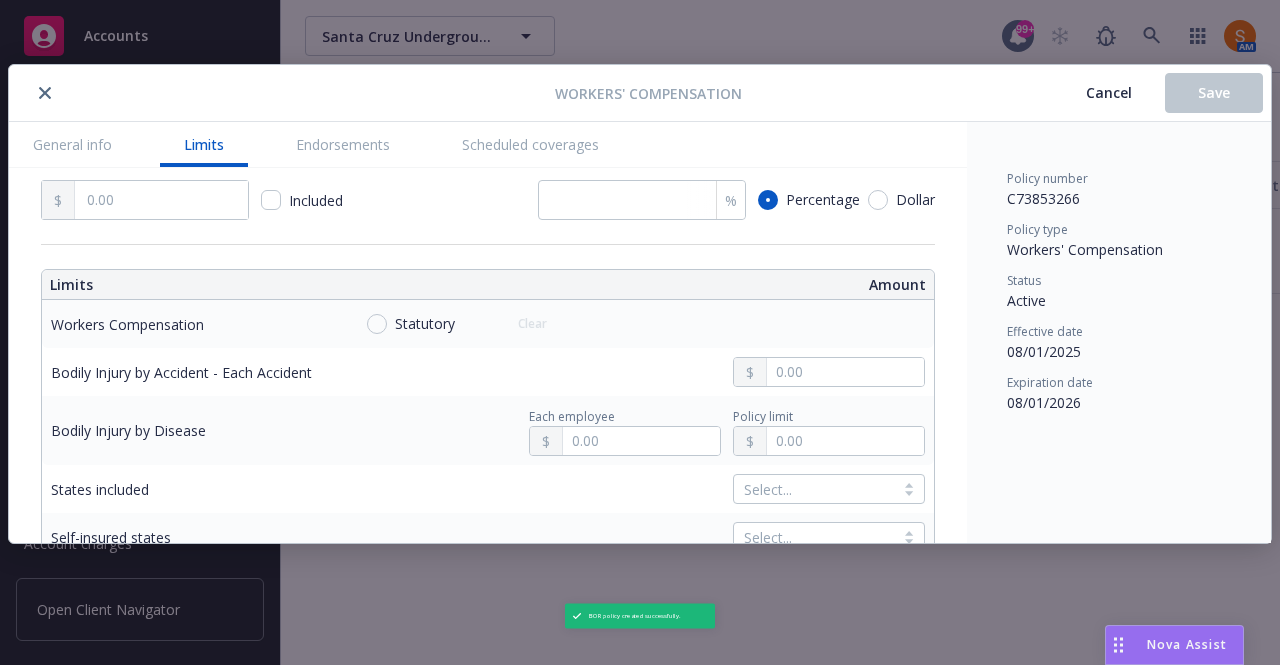 scroll, scrollTop: 464, scrollLeft: 0, axis: vertical 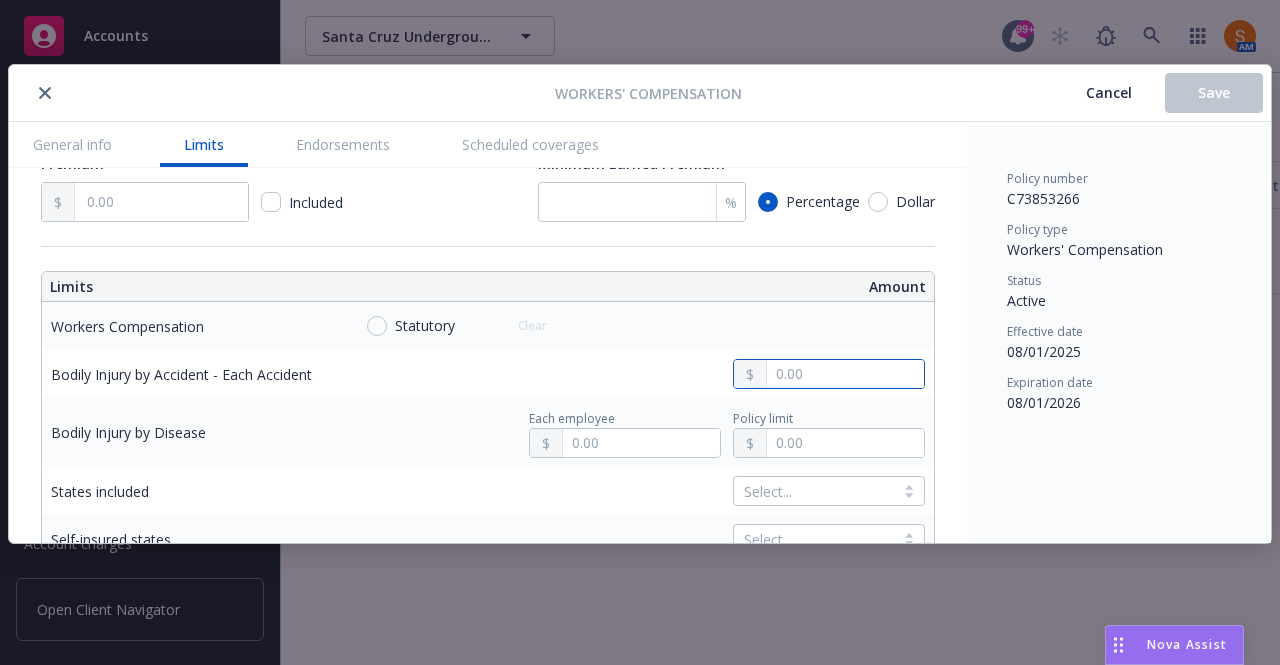 click at bounding box center [845, 374] 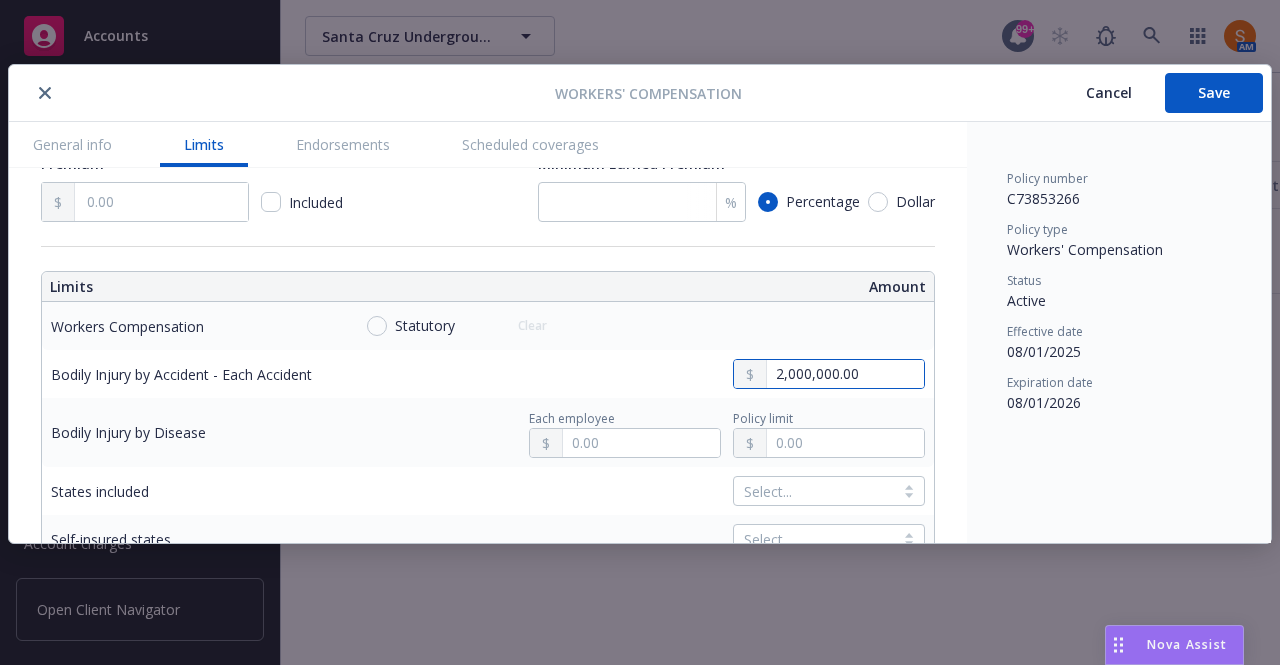 type on "2,000,000.00" 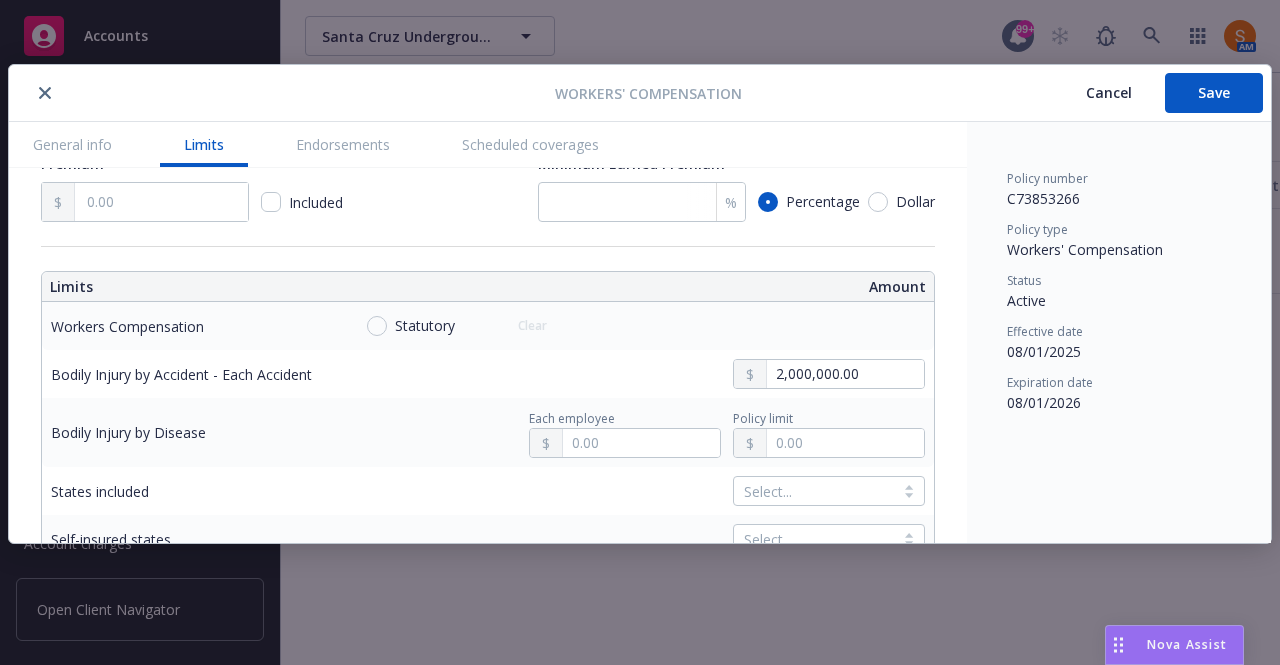 click on "2,000,000.00" at bounding box center [638, 374] 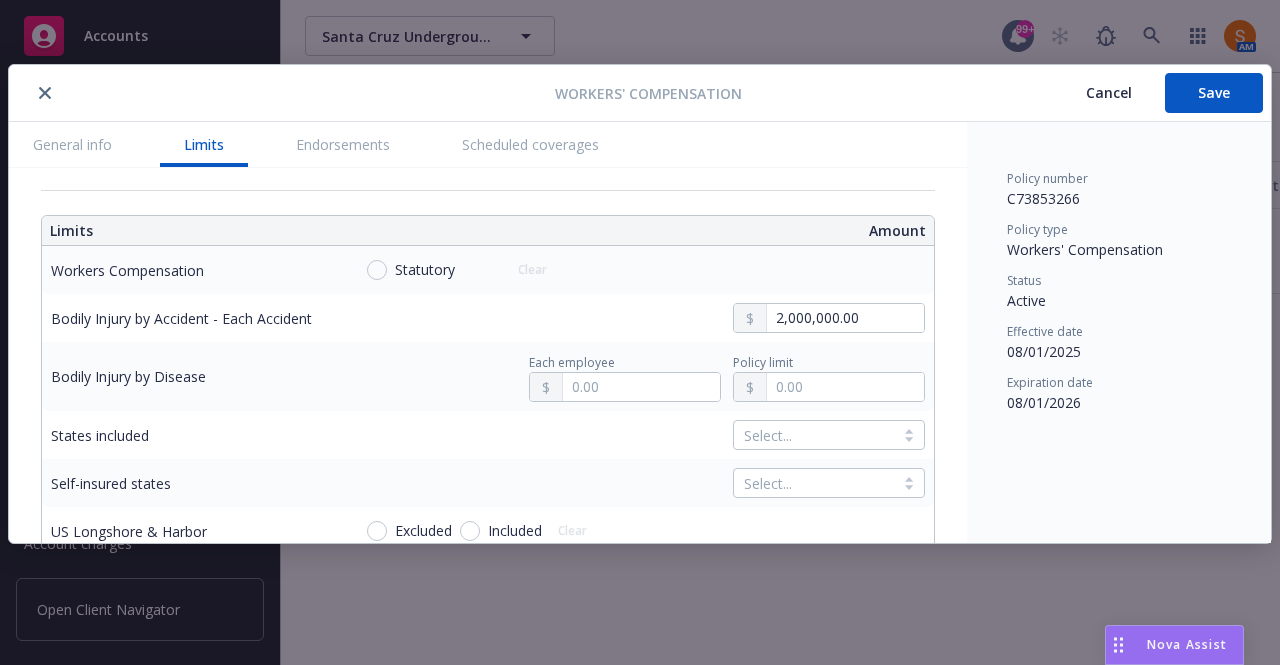 scroll, scrollTop: 524, scrollLeft: 0, axis: vertical 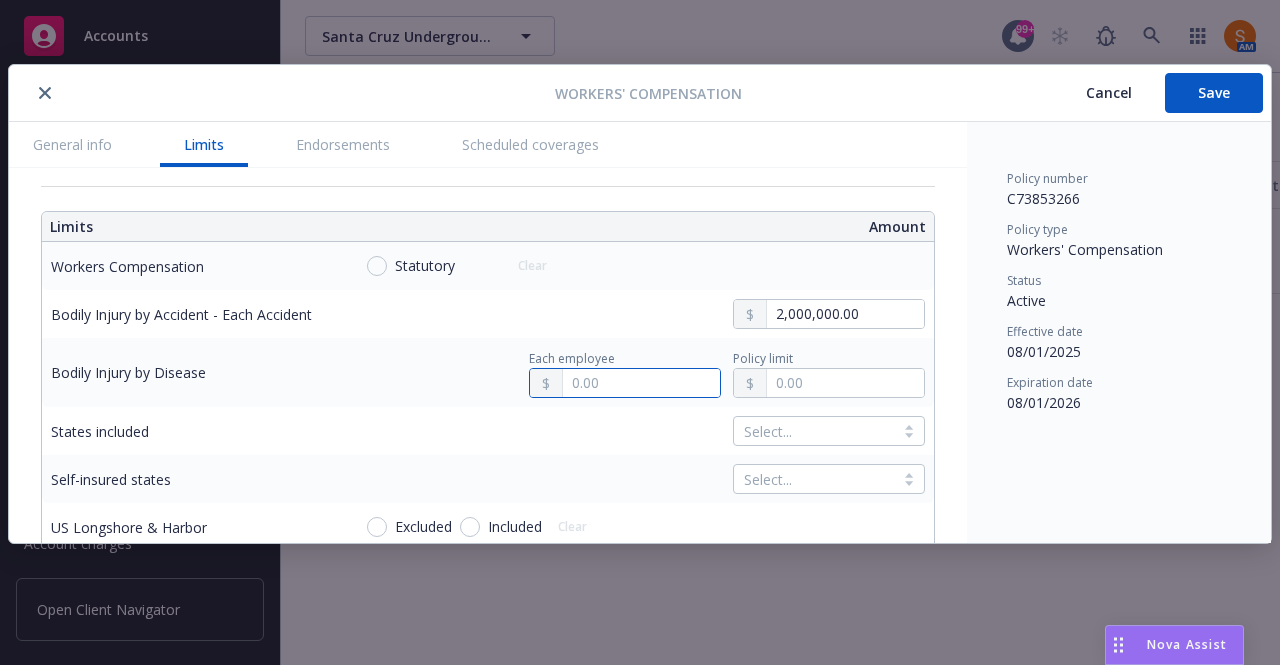 click at bounding box center (641, 383) 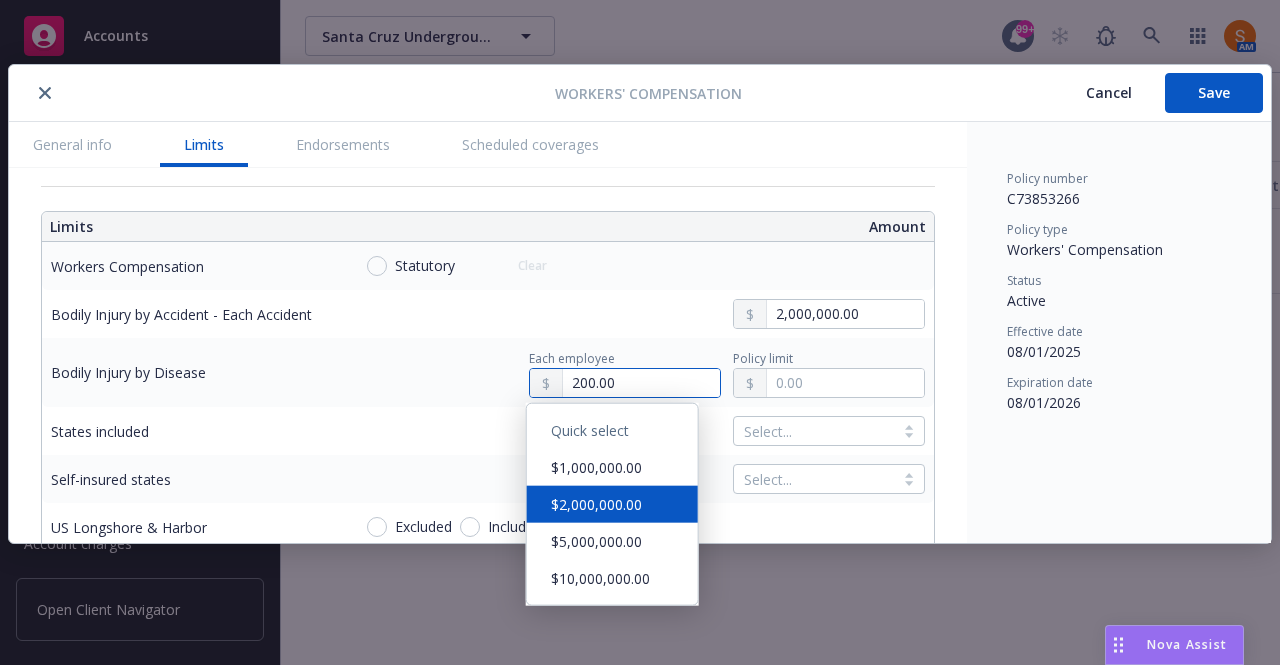 type on "2,000,000.00" 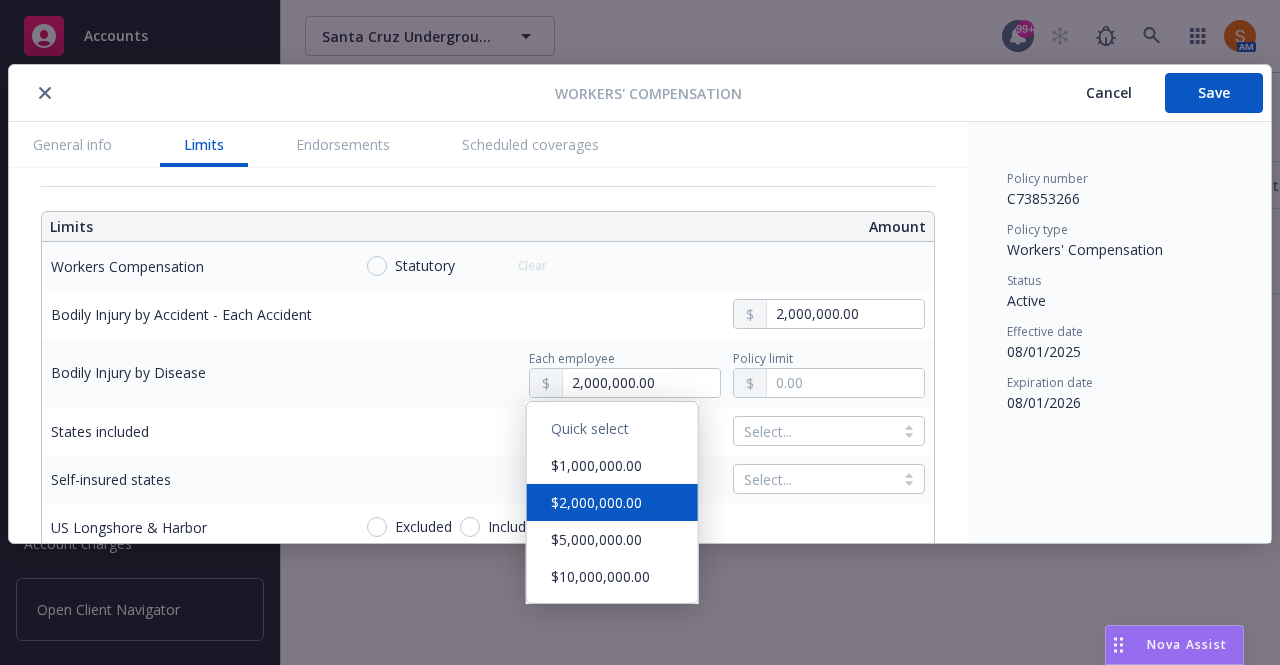 click on "Quick select $1,000,000.00 $2,000,000.00 $5,000,000.00 $10,000,000.00" at bounding box center (612, 502) 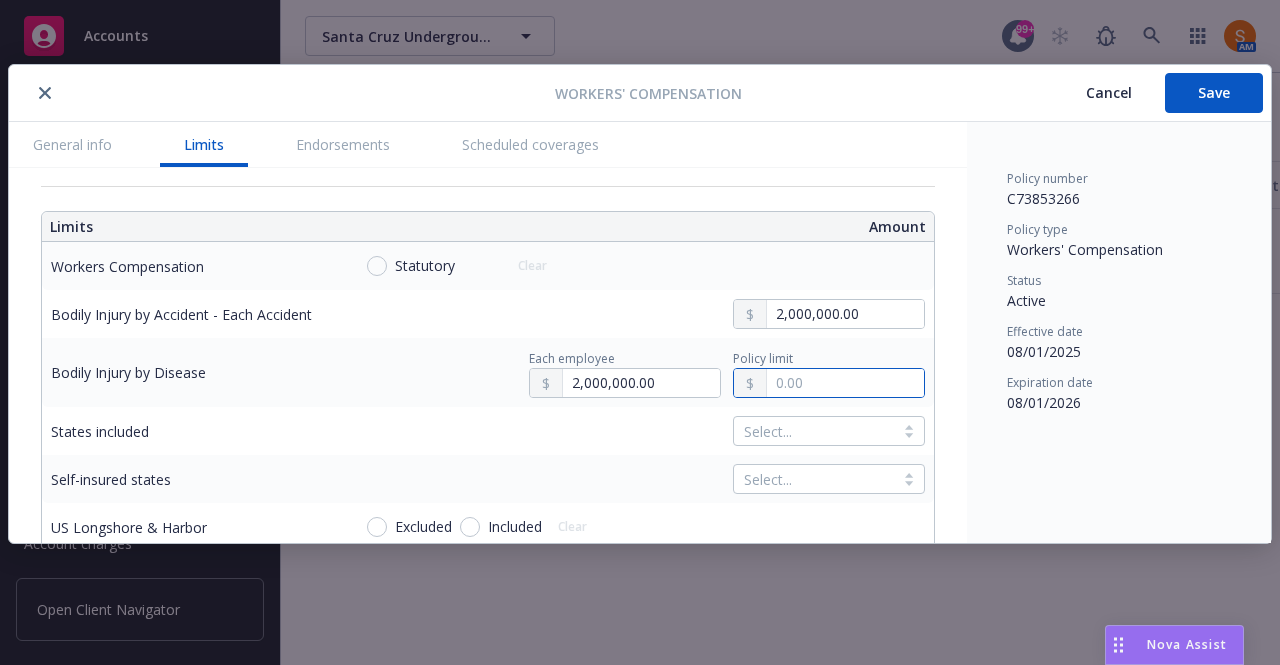 click at bounding box center [845, 383] 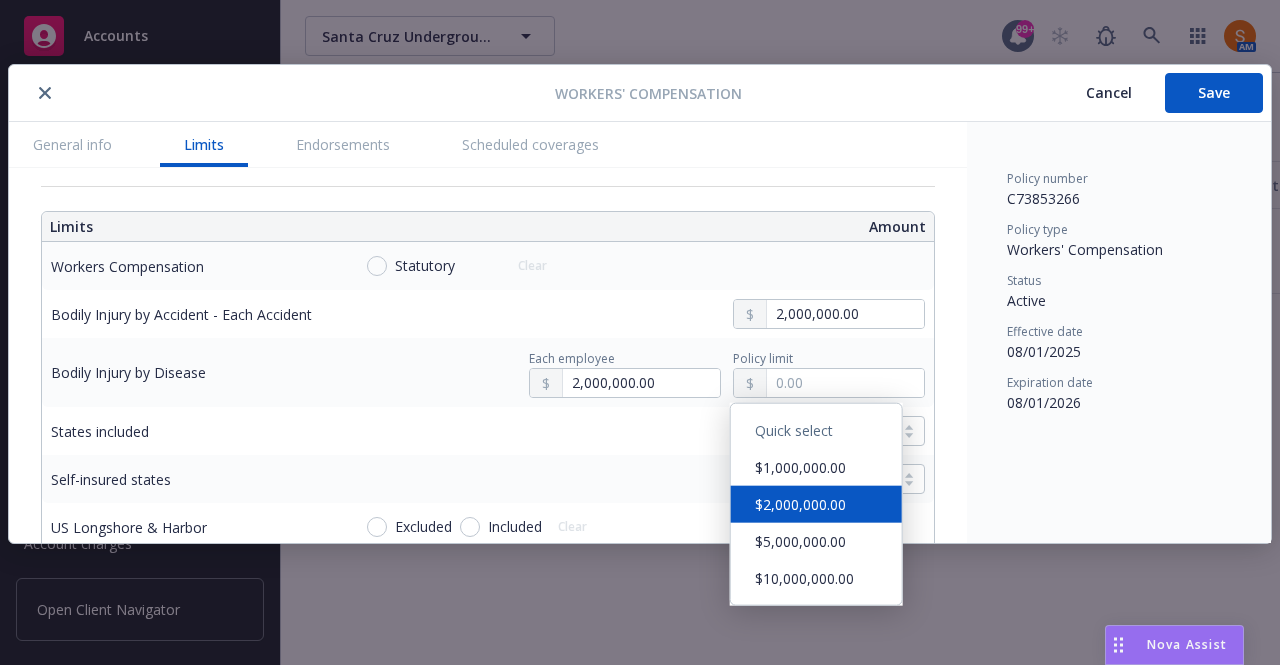 type on "2,000,000.00" 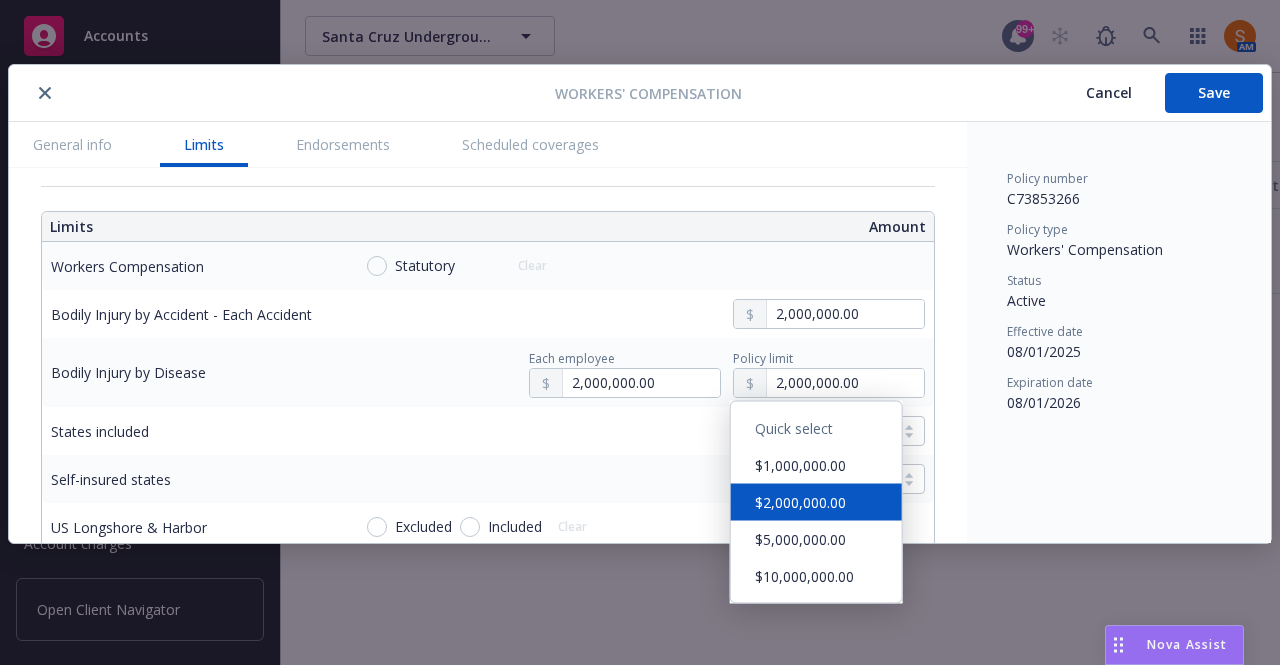 click on "$2,000,000.00" at bounding box center [816, 502] 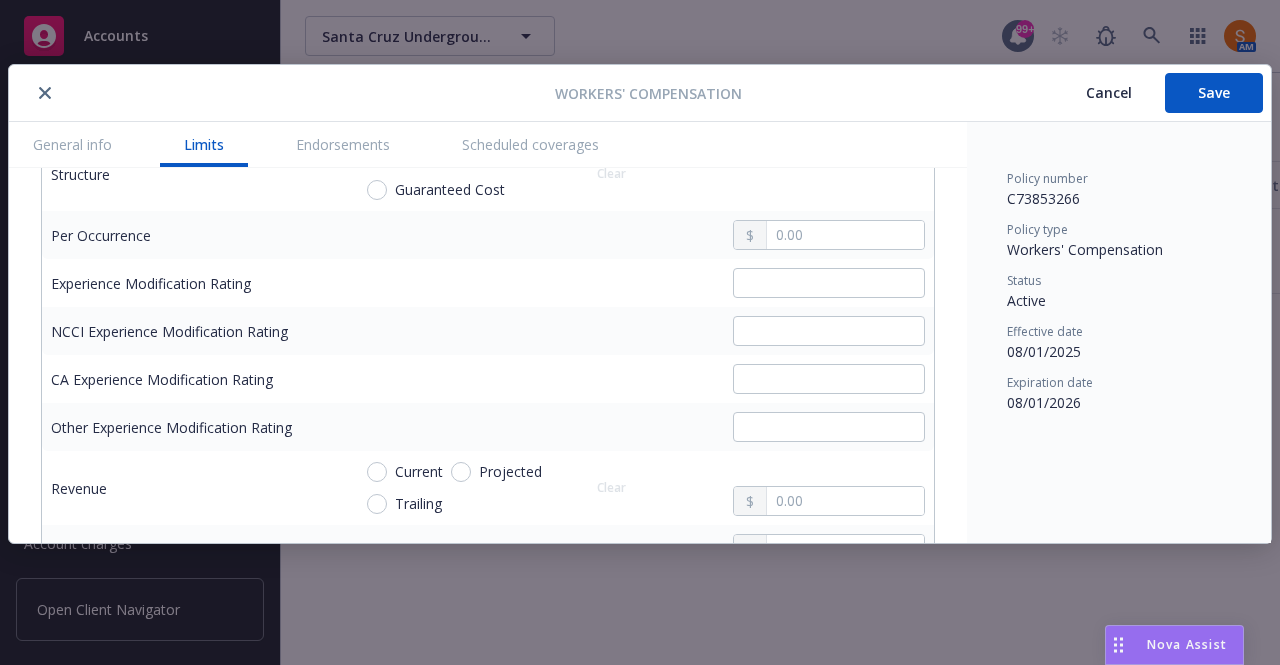 scroll, scrollTop: 1082, scrollLeft: 0, axis: vertical 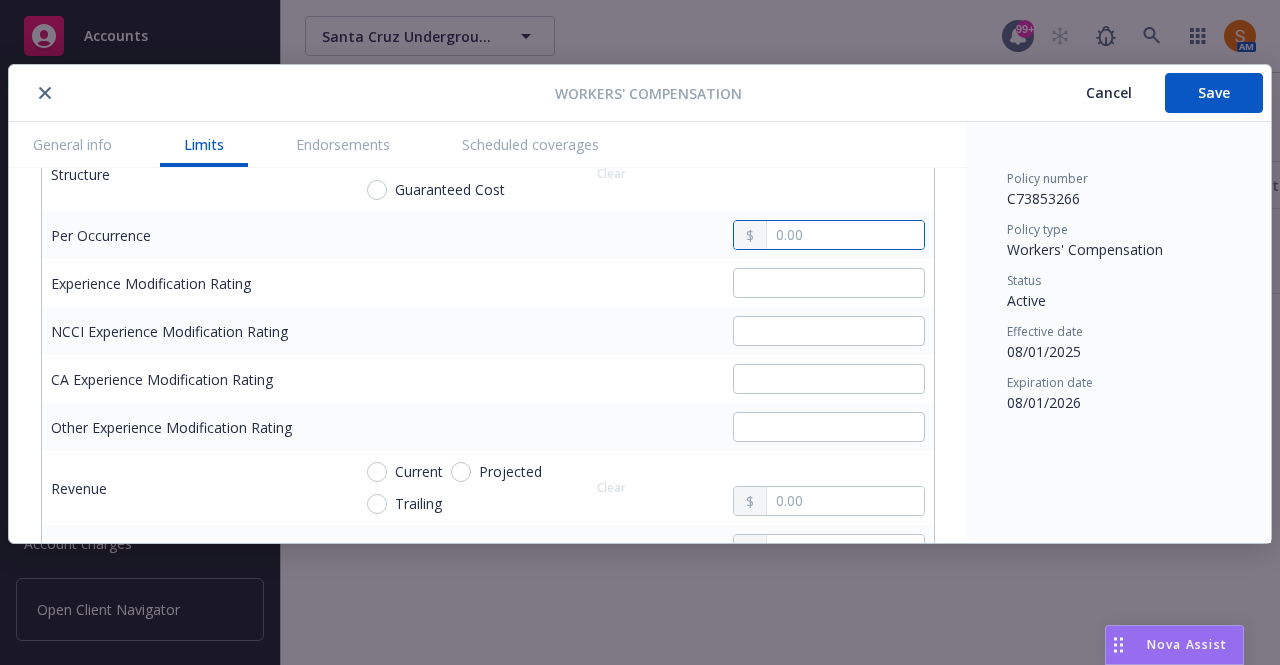 click at bounding box center [845, 235] 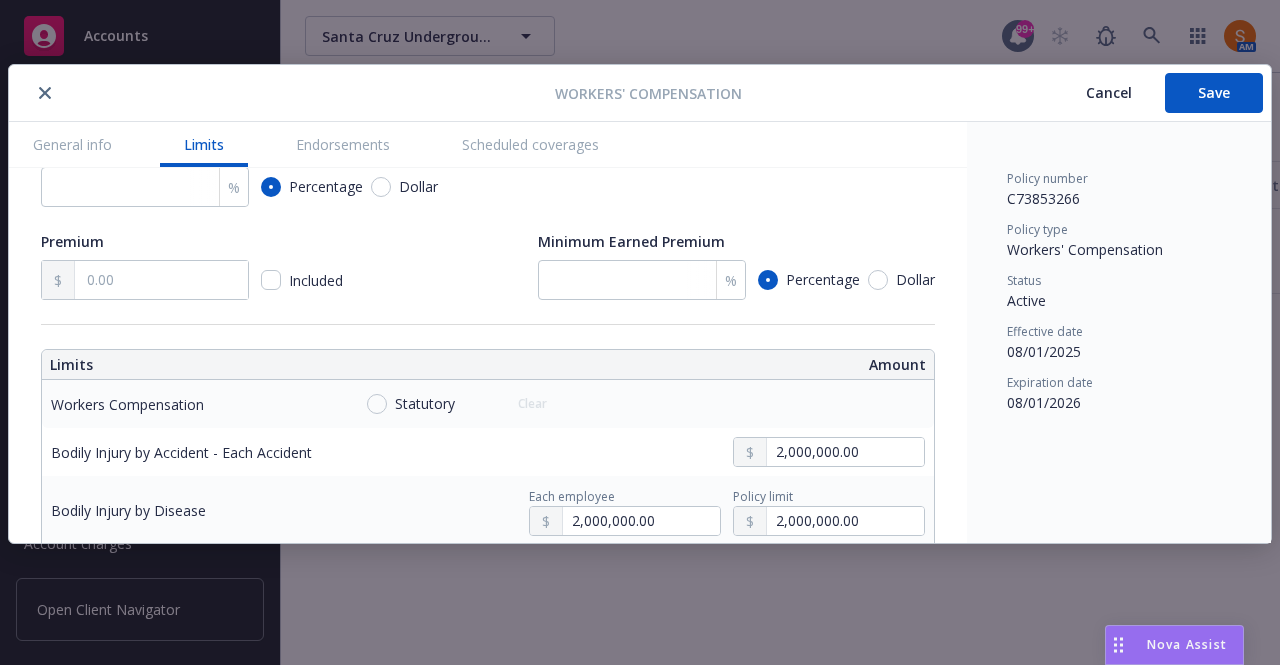 scroll, scrollTop: 356, scrollLeft: 0, axis: vertical 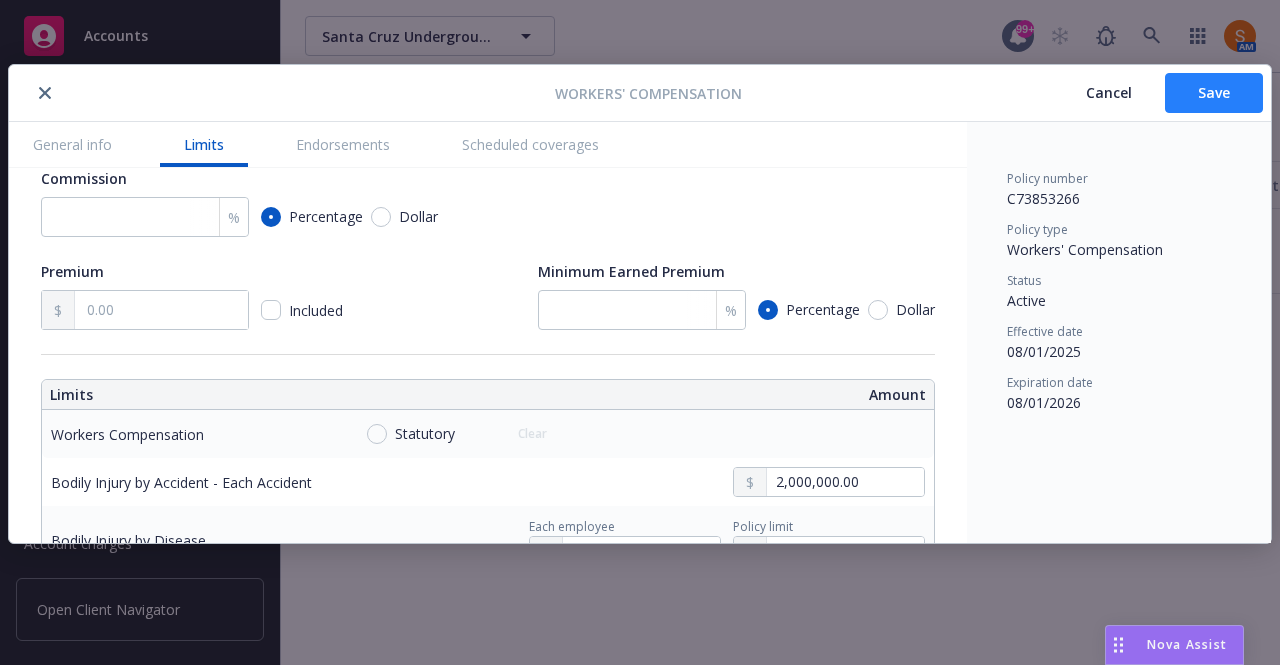 type on "2,000,000.00" 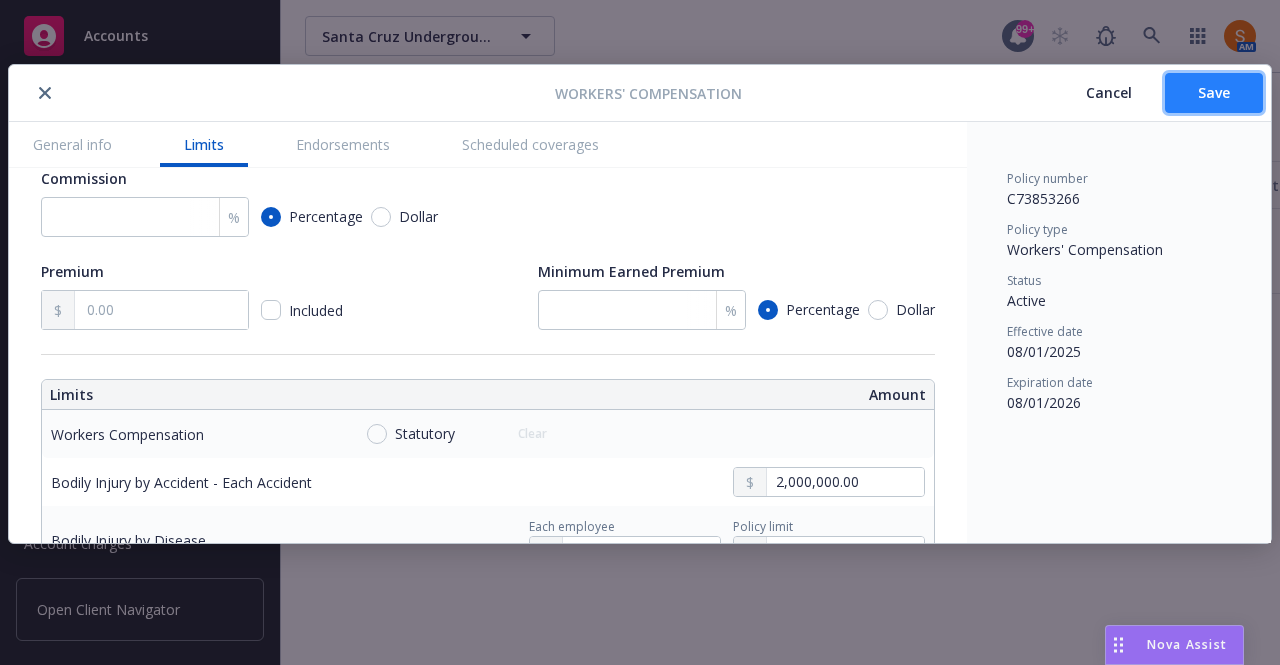 click on "Save" at bounding box center (1214, 92) 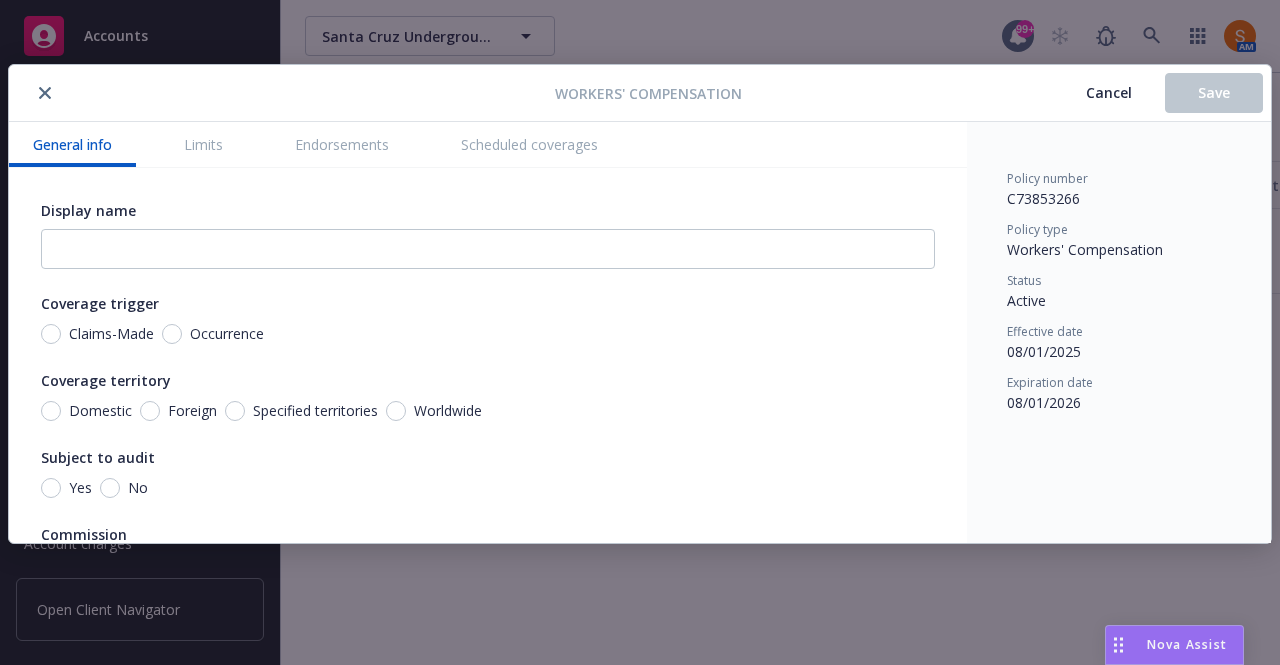 type on "2,000,000.00" 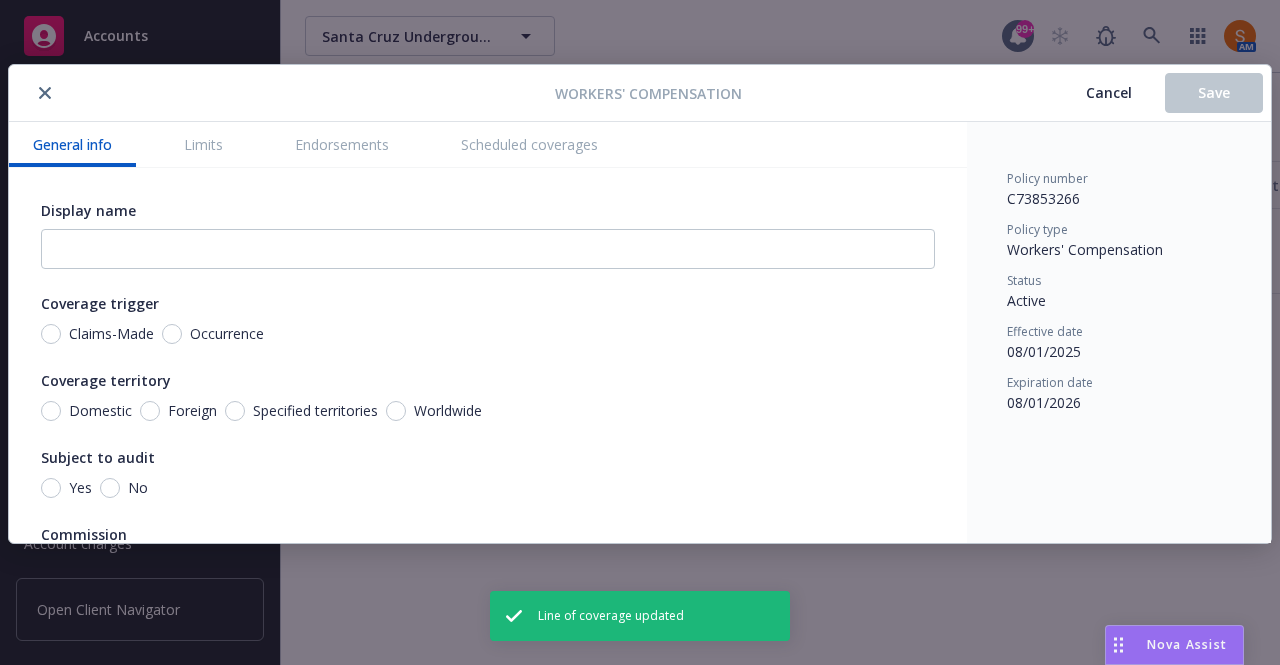 click at bounding box center [286, 93] 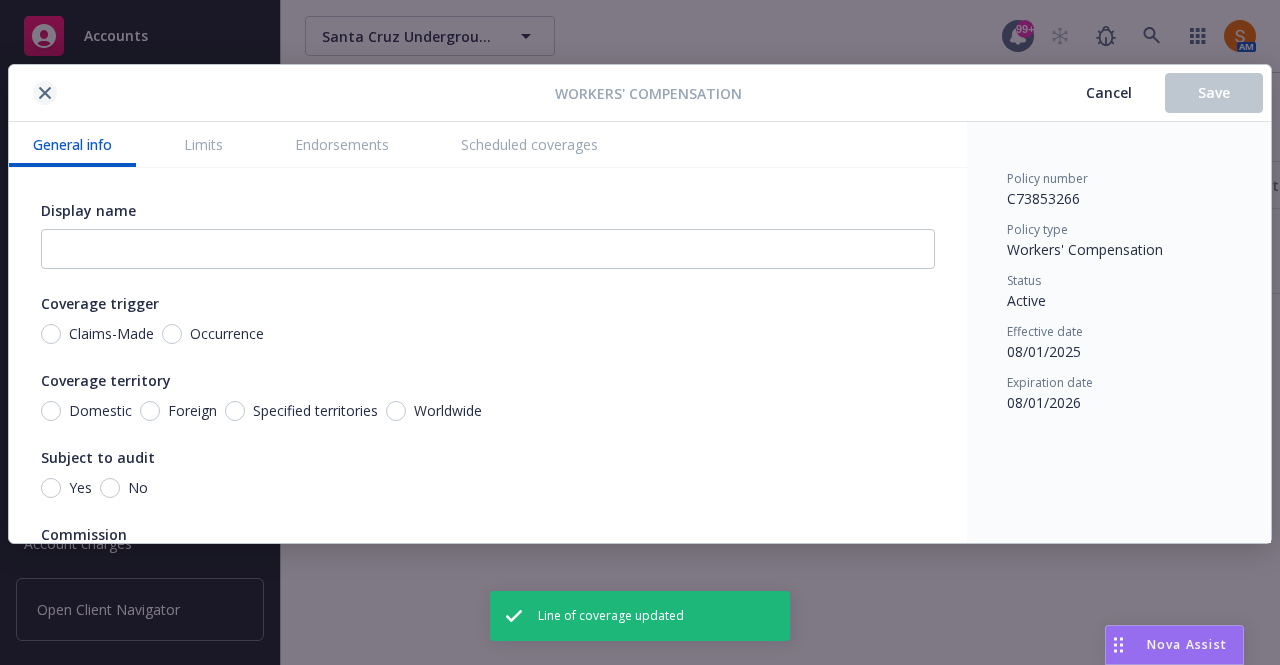 click 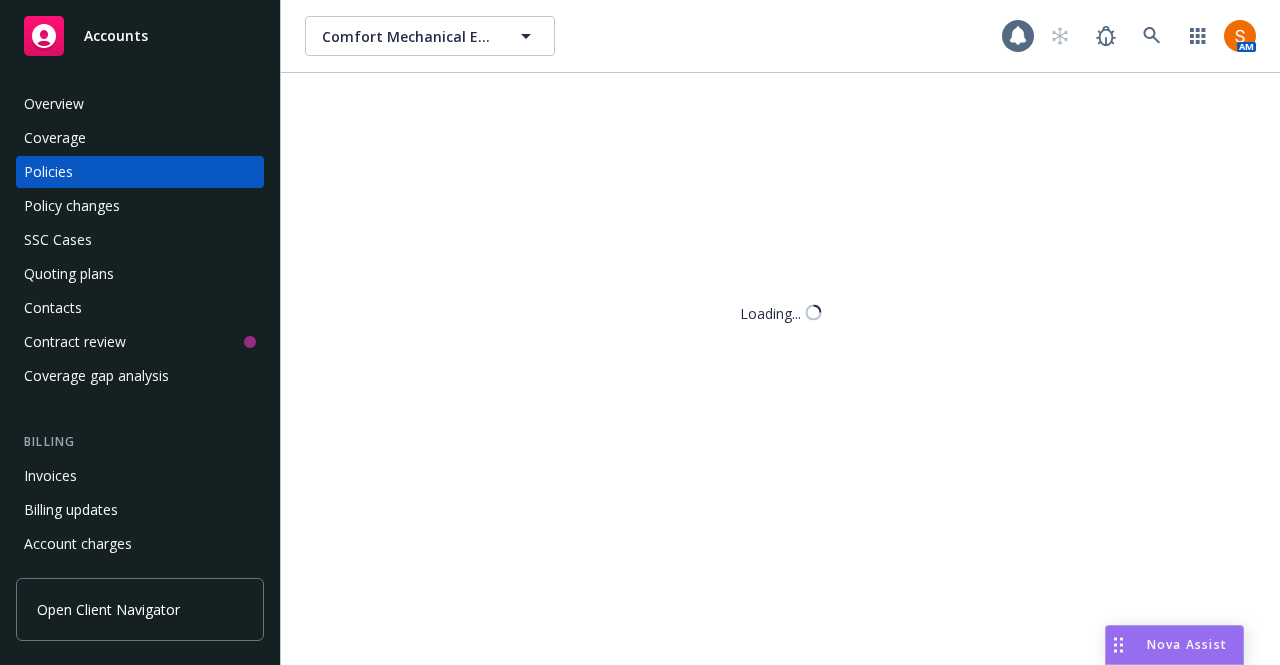 scroll, scrollTop: 0, scrollLeft: 0, axis: both 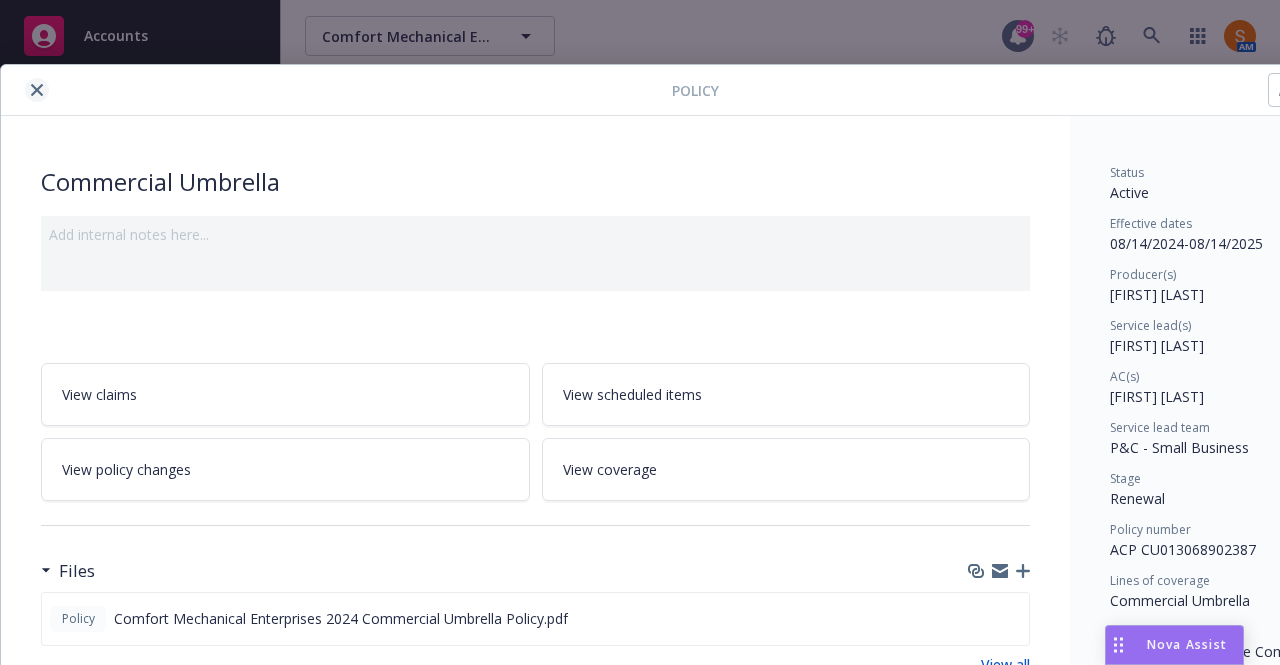 click 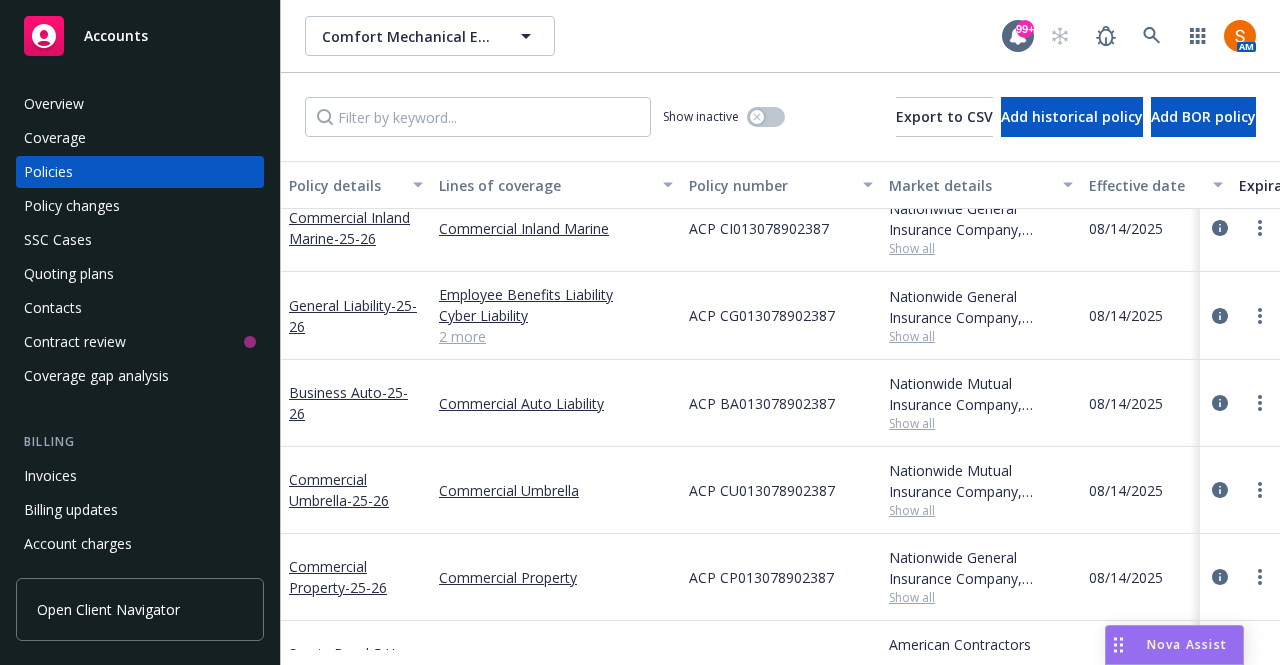 scroll, scrollTop: 910, scrollLeft: 0, axis: vertical 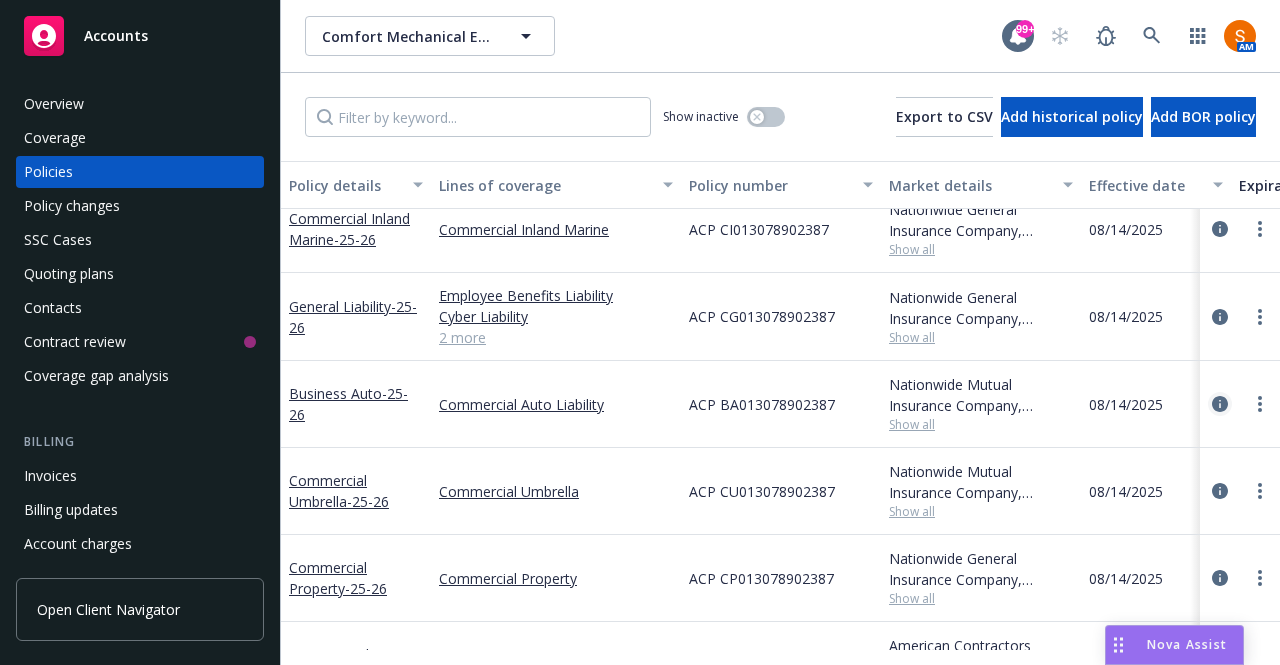 click 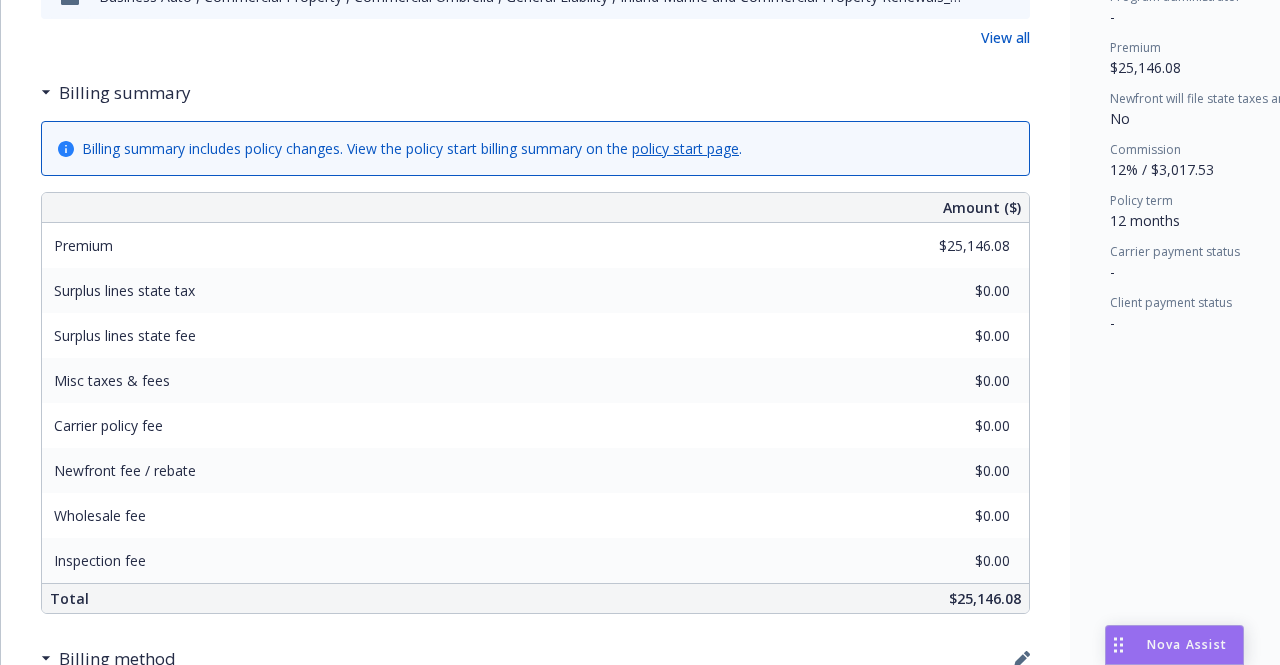 scroll, scrollTop: 810, scrollLeft: 0, axis: vertical 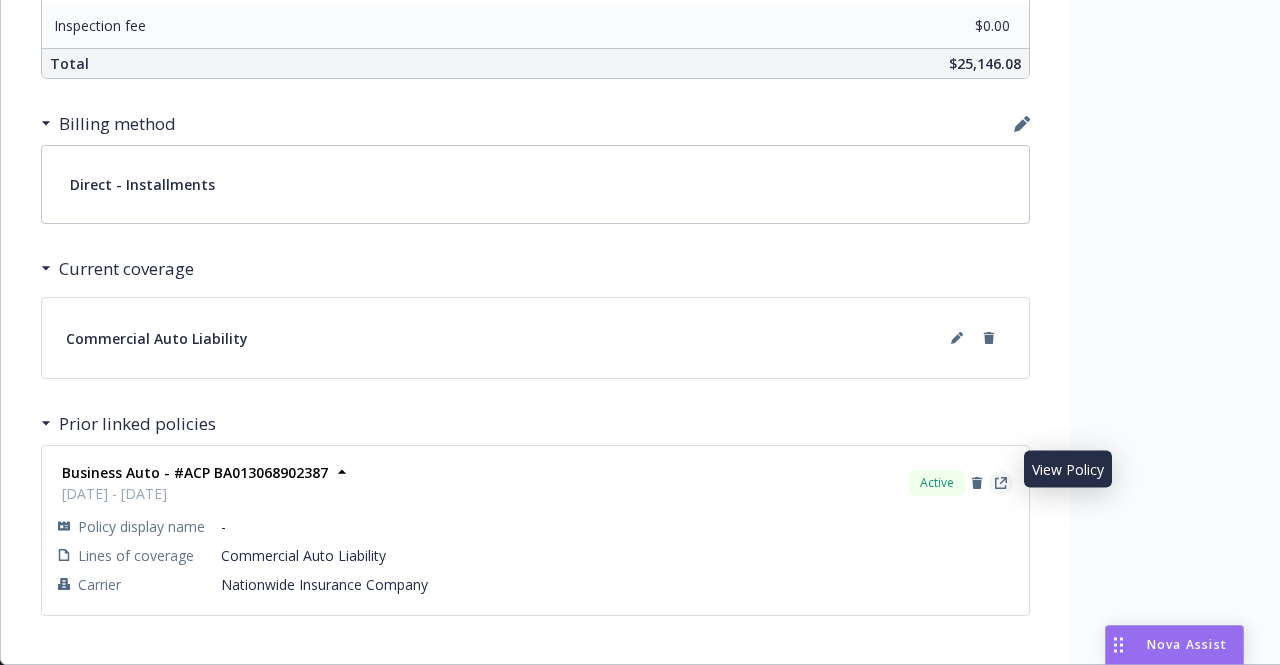 click 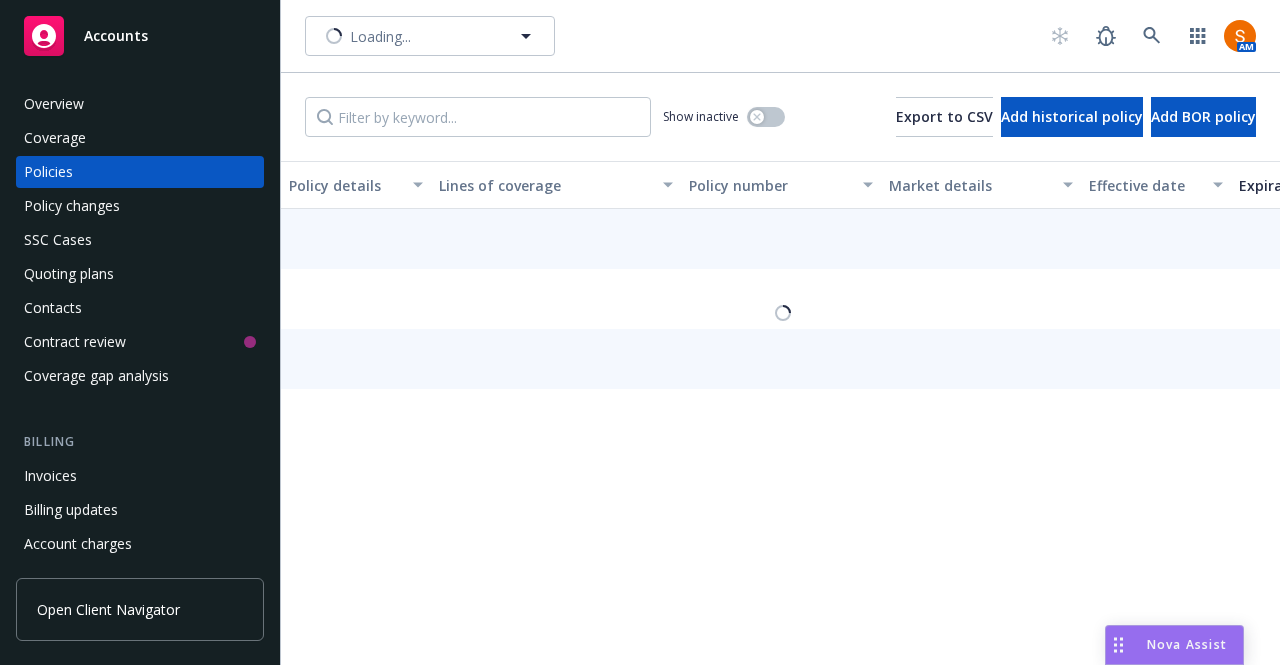 scroll, scrollTop: 0, scrollLeft: 0, axis: both 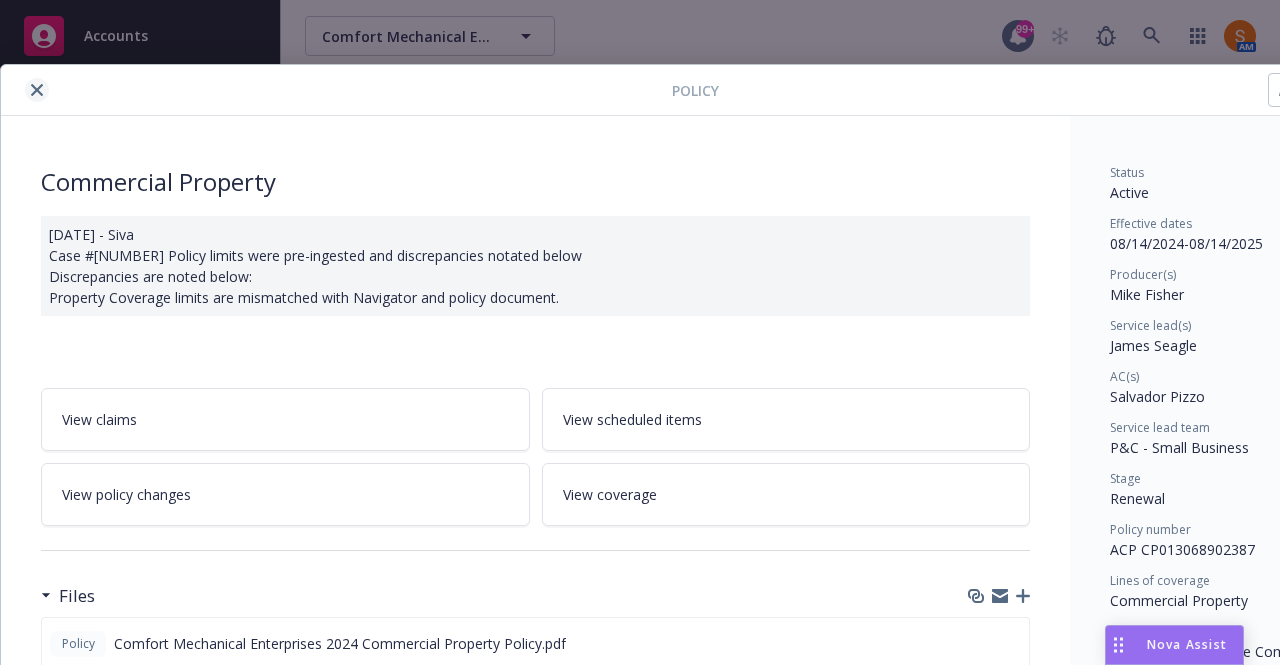 click 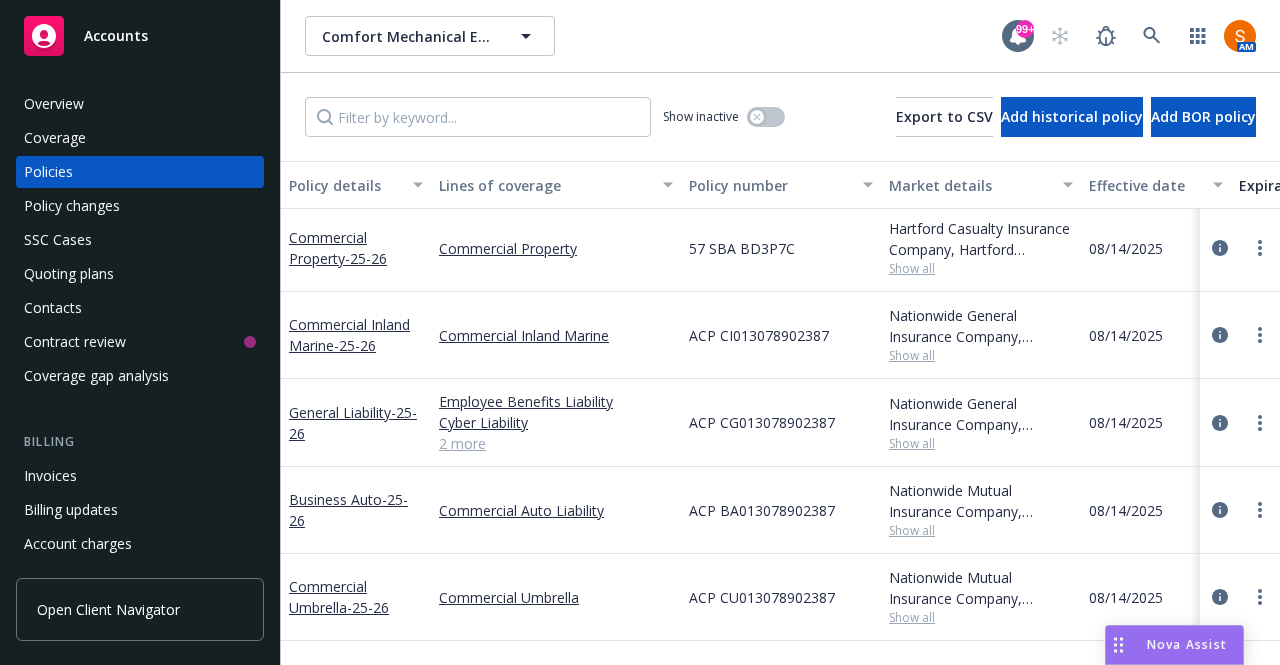 scroll, scrollTop: 810, scrollLeft: 0, axis: vertical 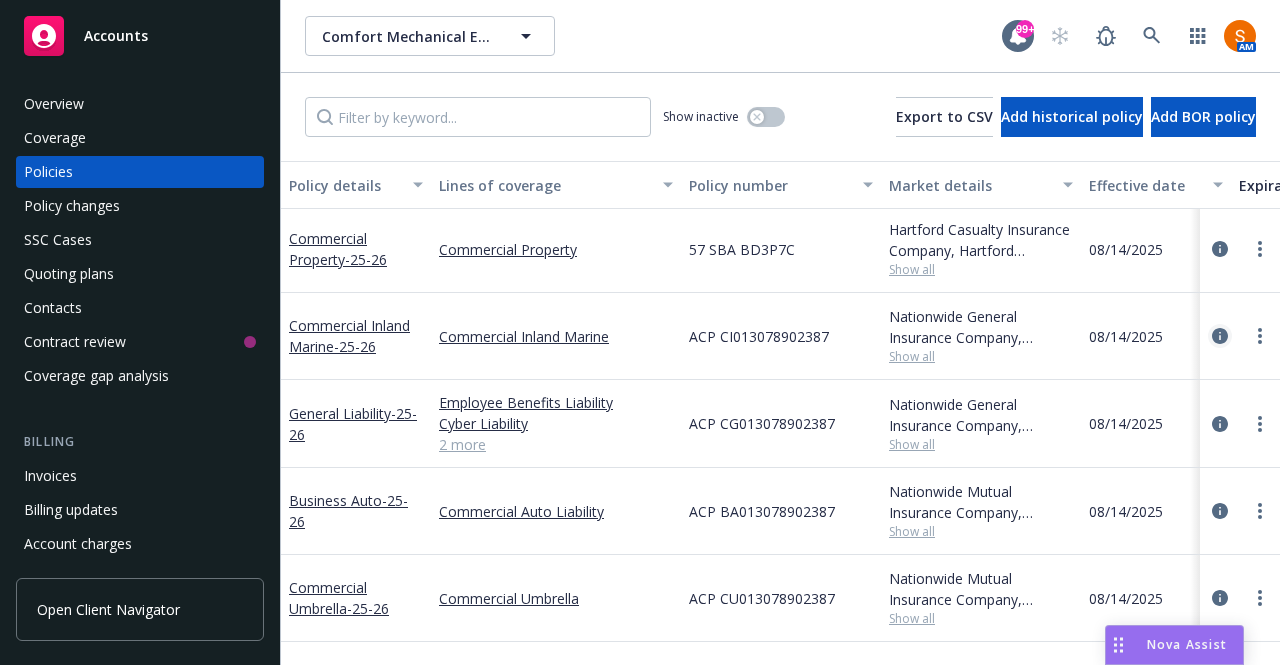 click 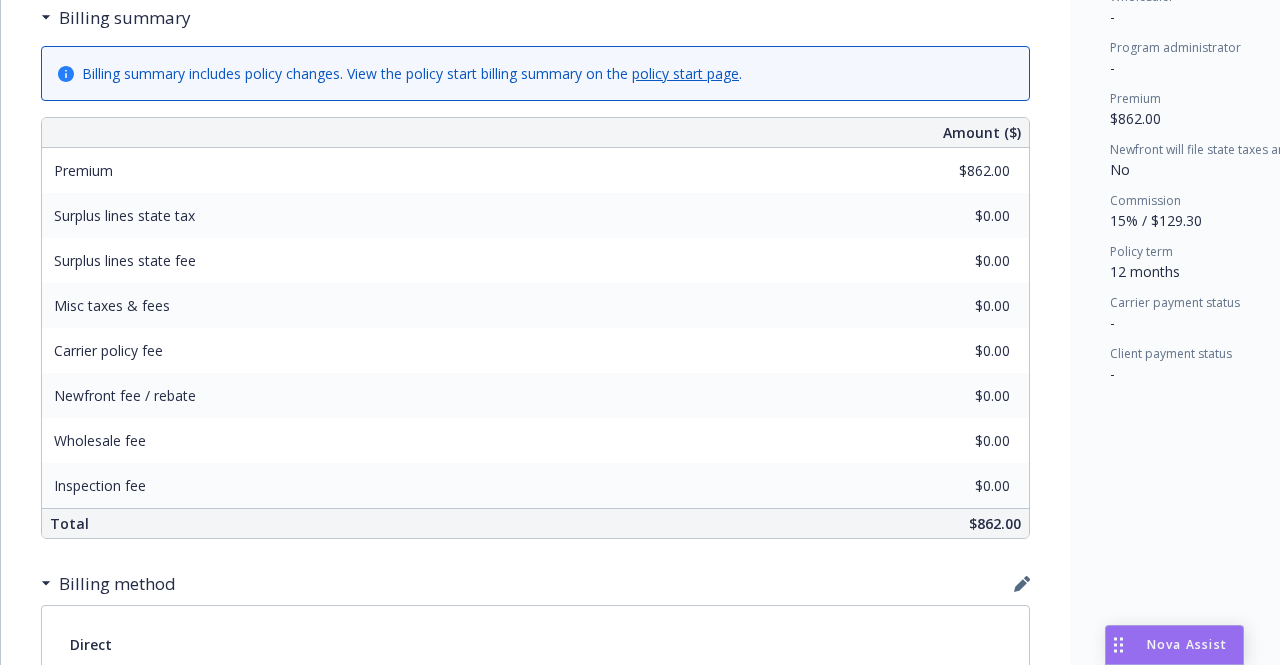scroll, scrollTop: 759, scrollLeft: 0, axis: vertical 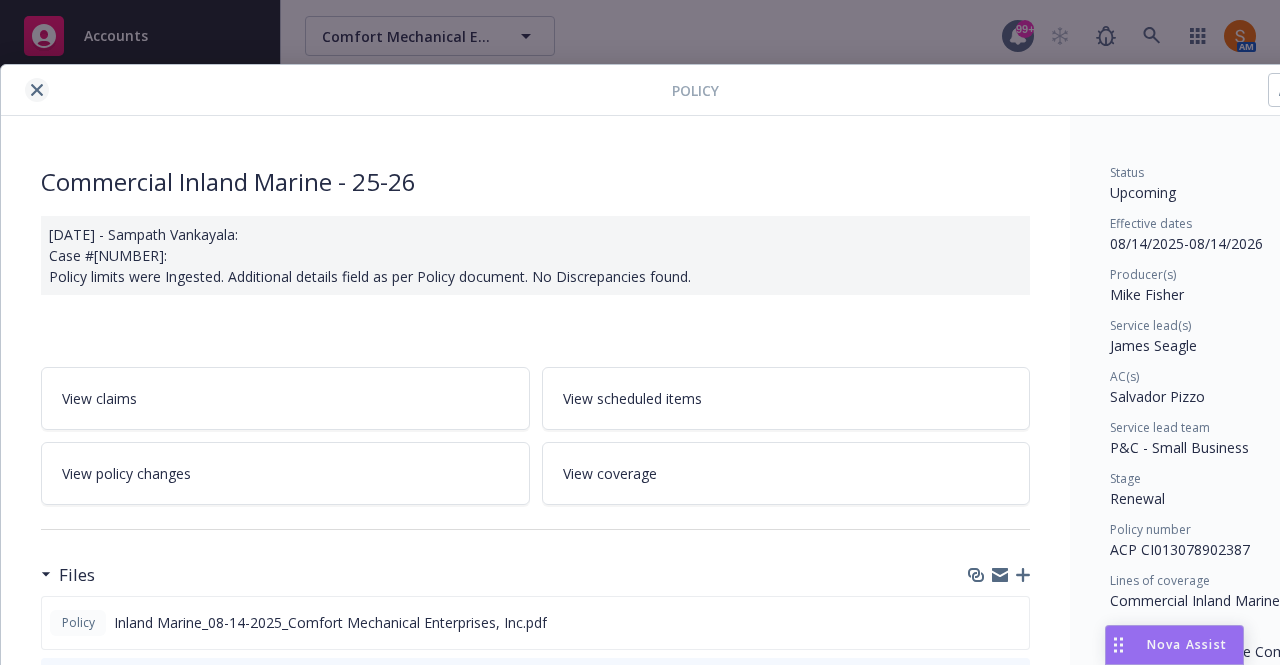 click at bounding box center (37, 90) 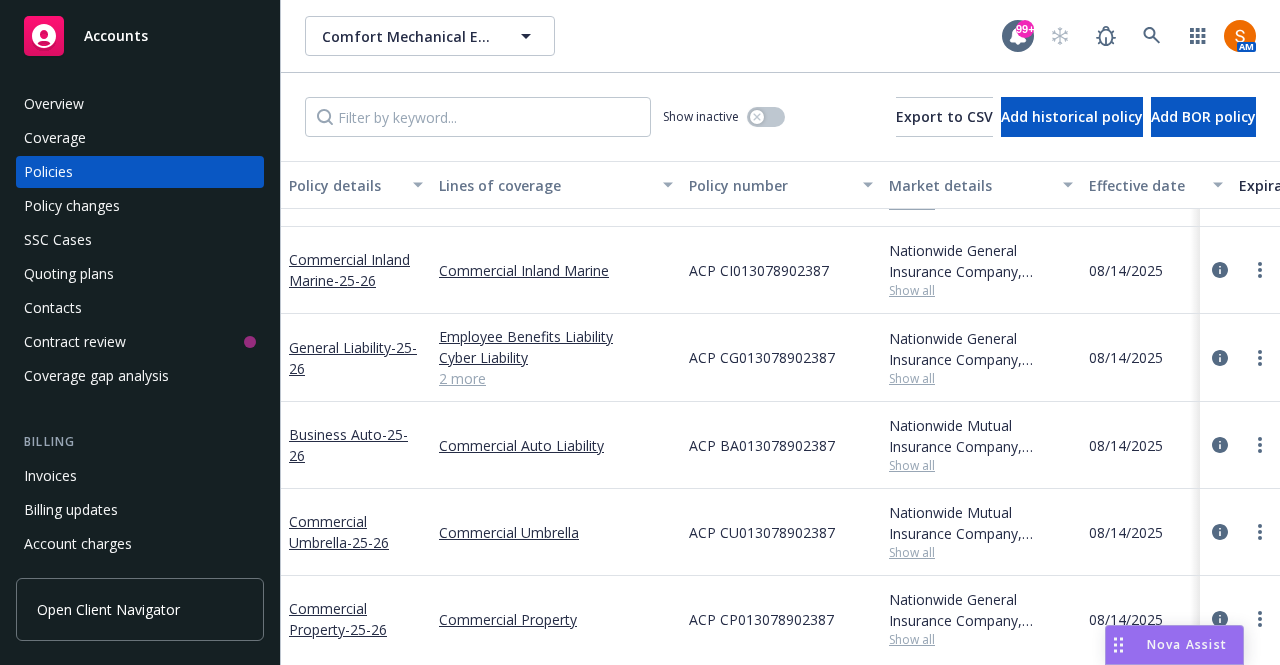 scroll, scrollTop: 800, scrollLeft: 0, axis: vertical 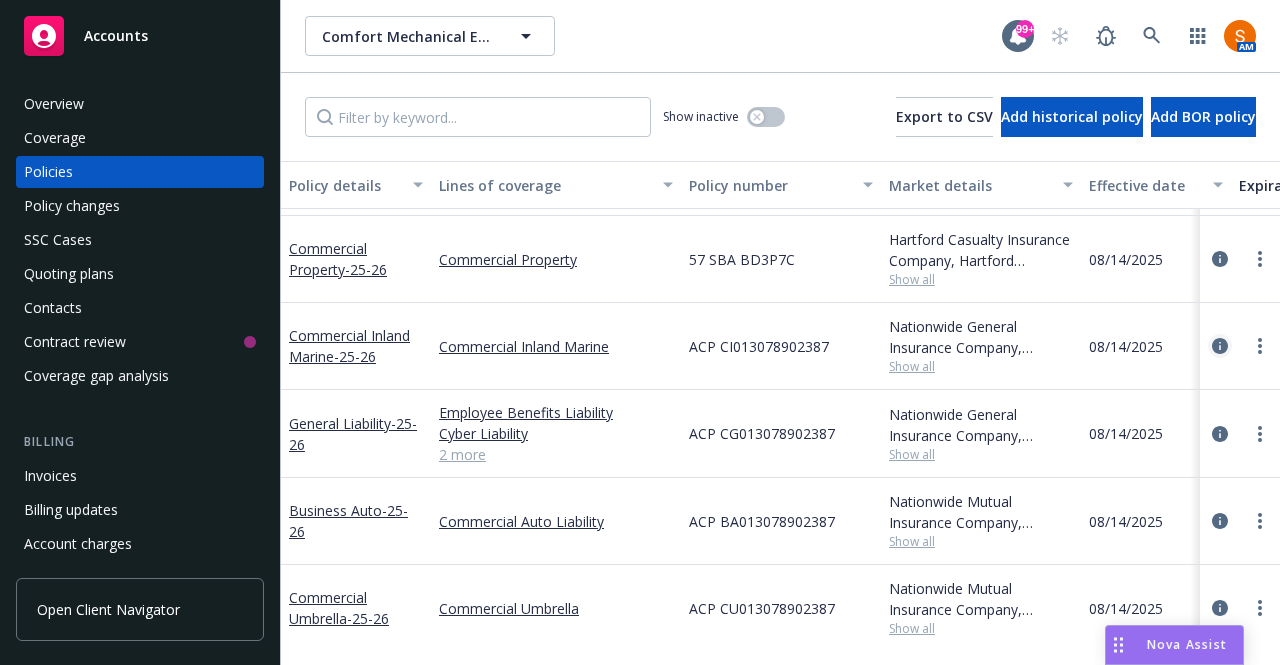 click 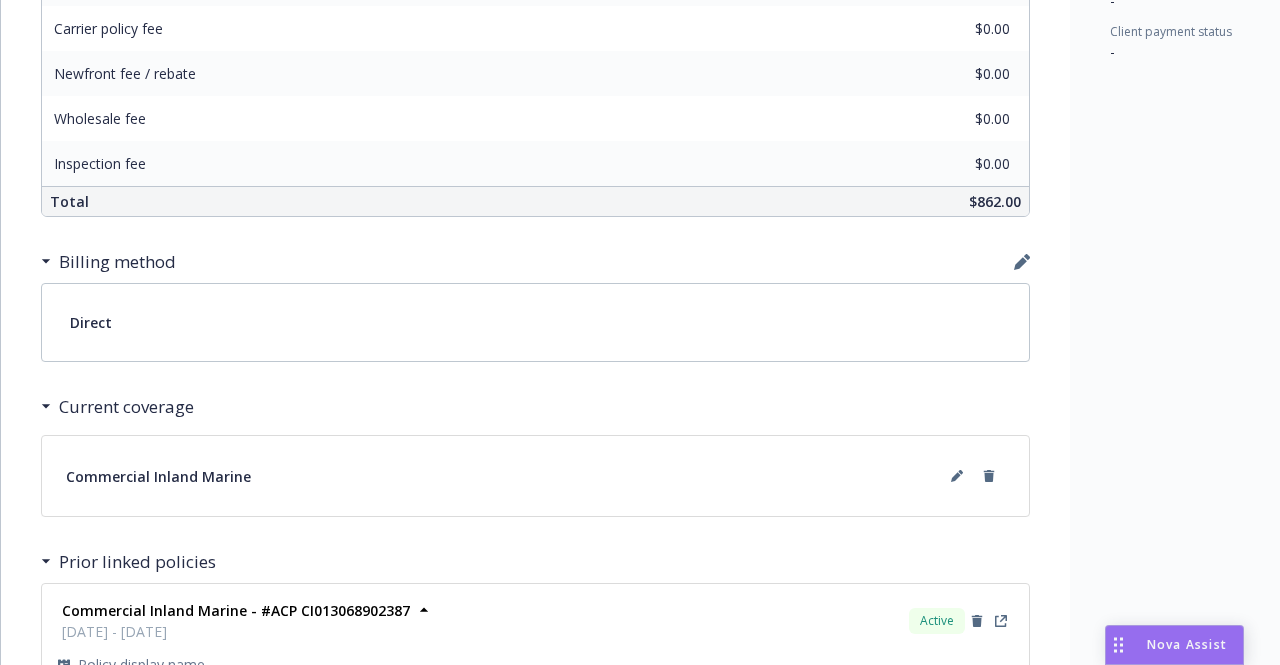 scroll, scrollTop: 1225, scrollLeft: 0, axis: vertical 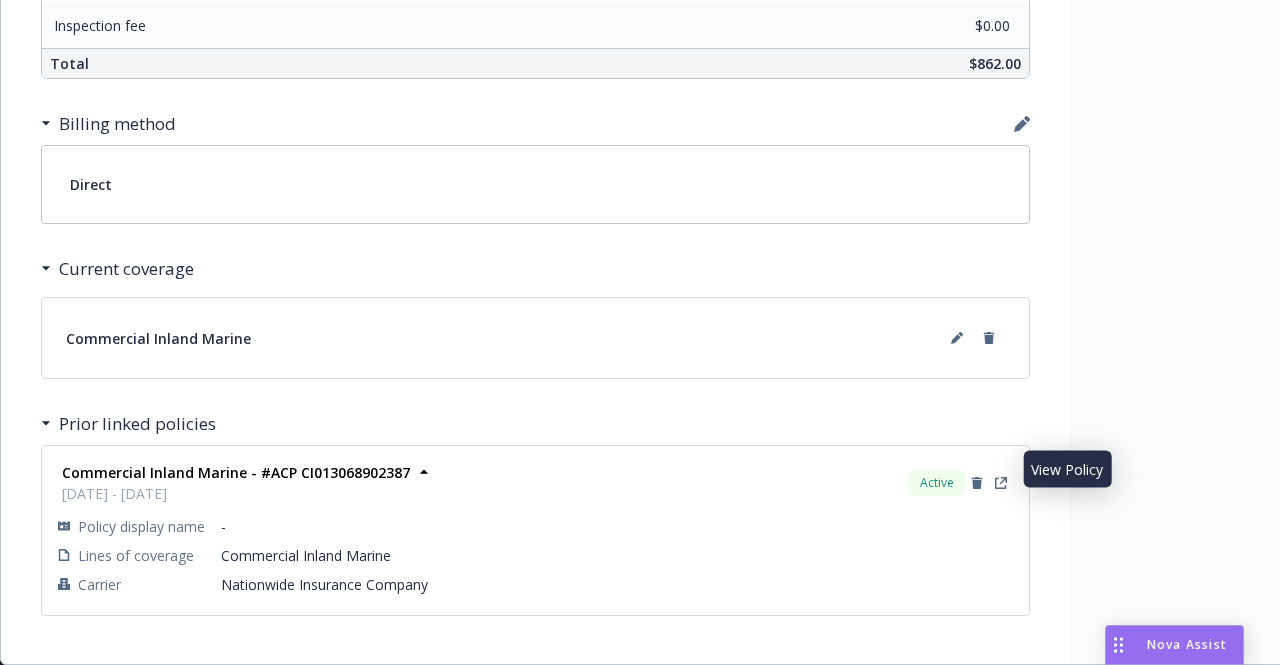 click 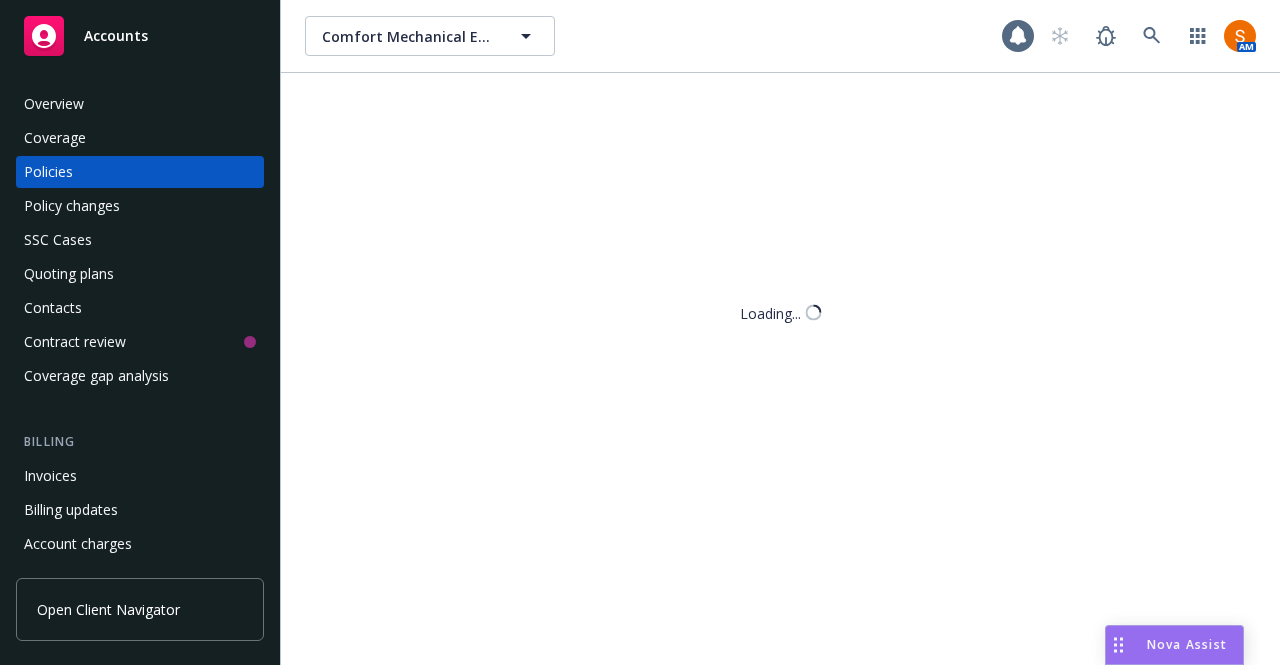 scroll, scrollTop: 0, scrollLeft: 0, axis: both 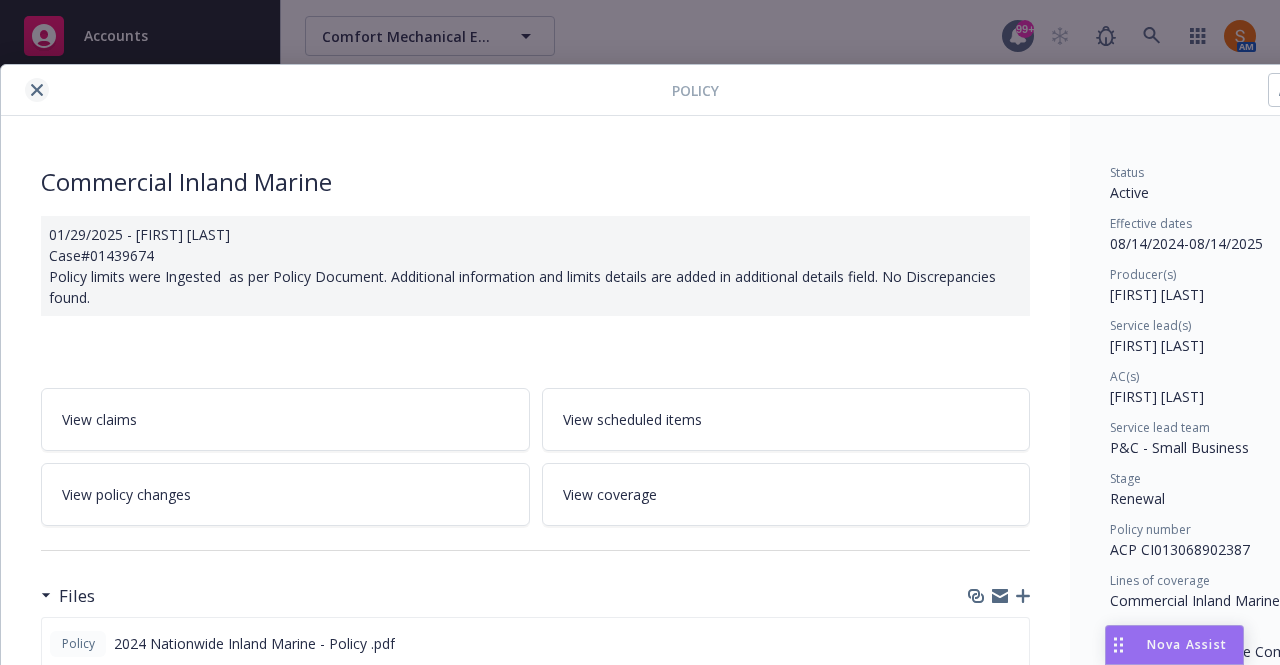 click 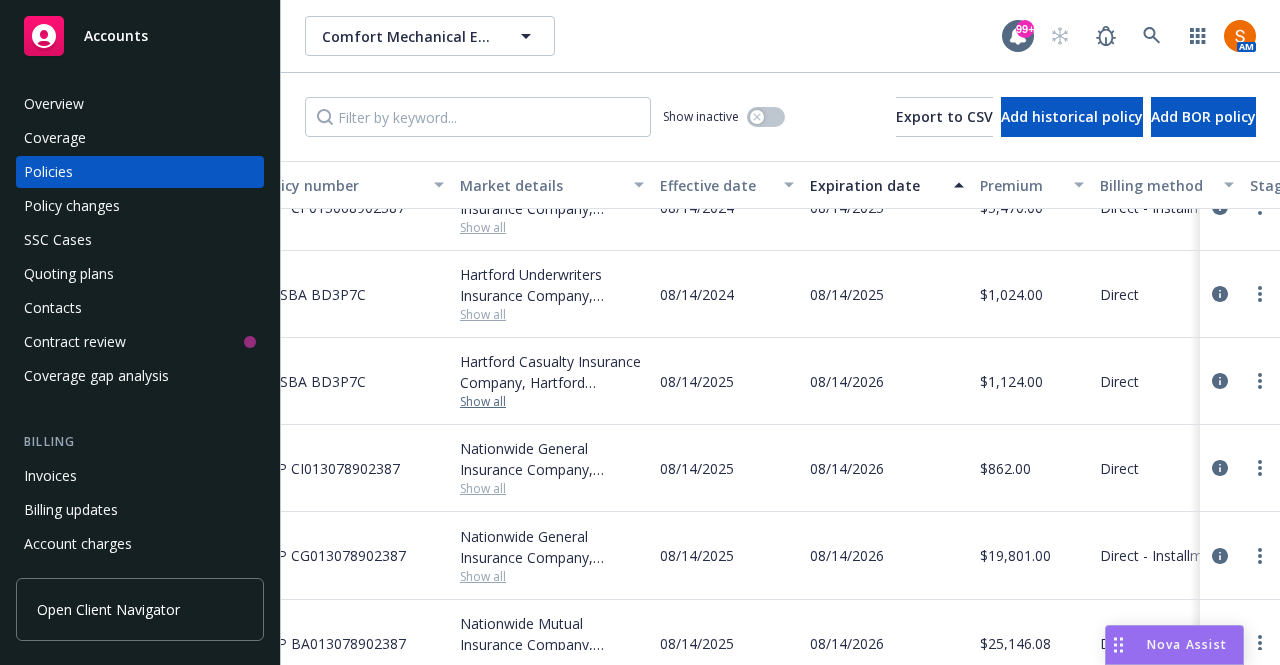 scroll, scrollTop: 692, scrollLeft: 429, axis: both 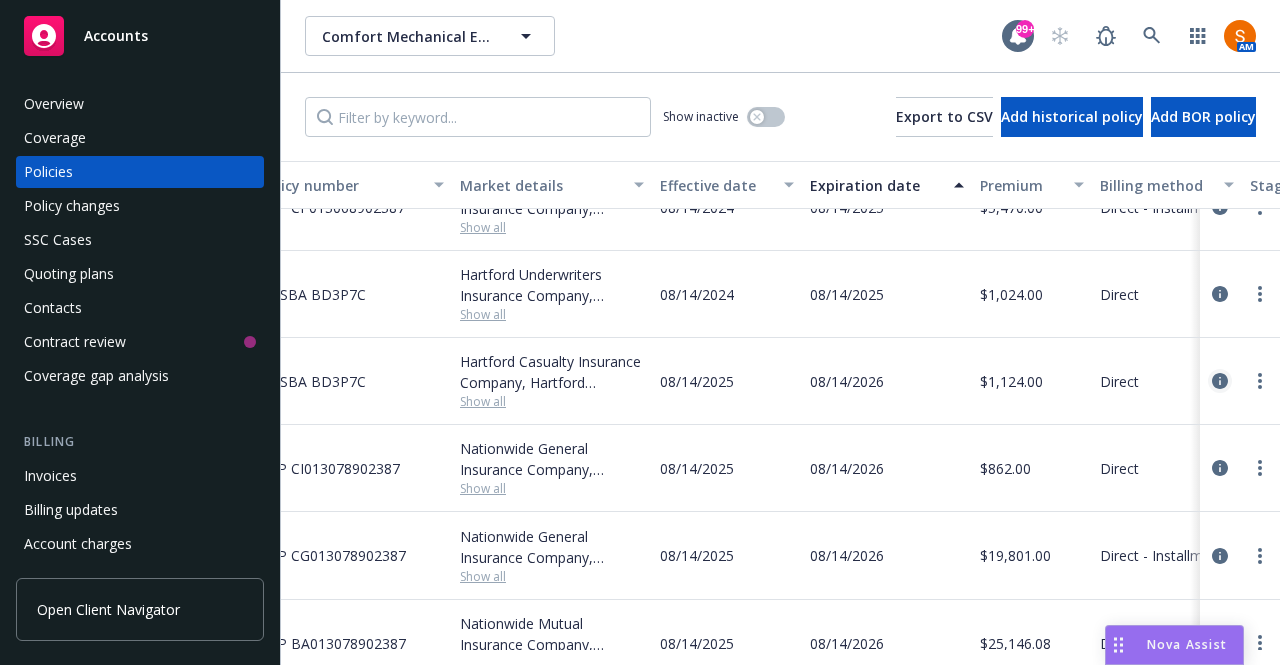 click 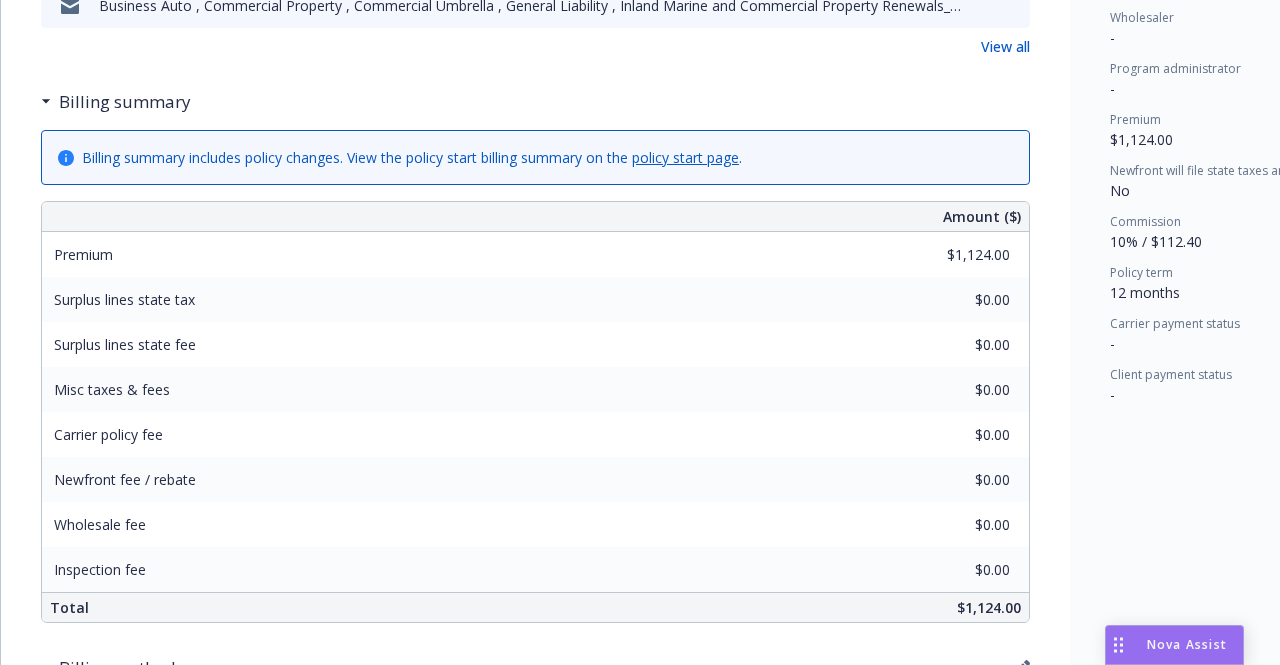 scroll, scrollTop: 738, scrollLeft: 0, axis: vertical 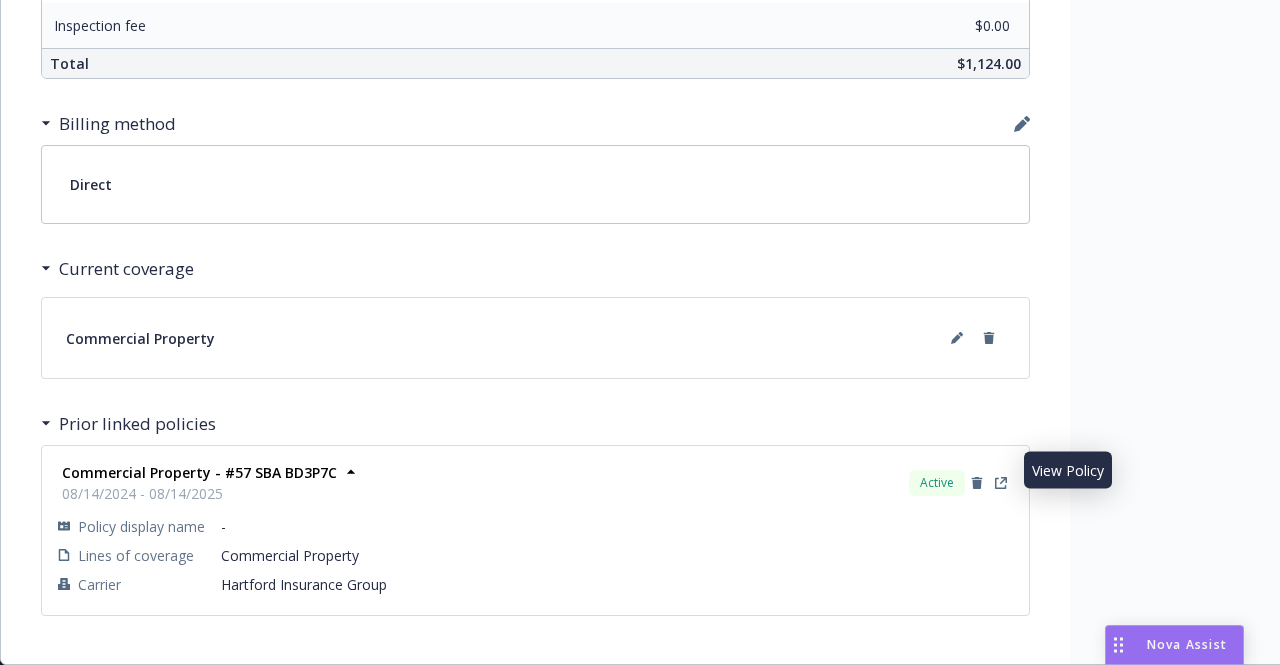 click 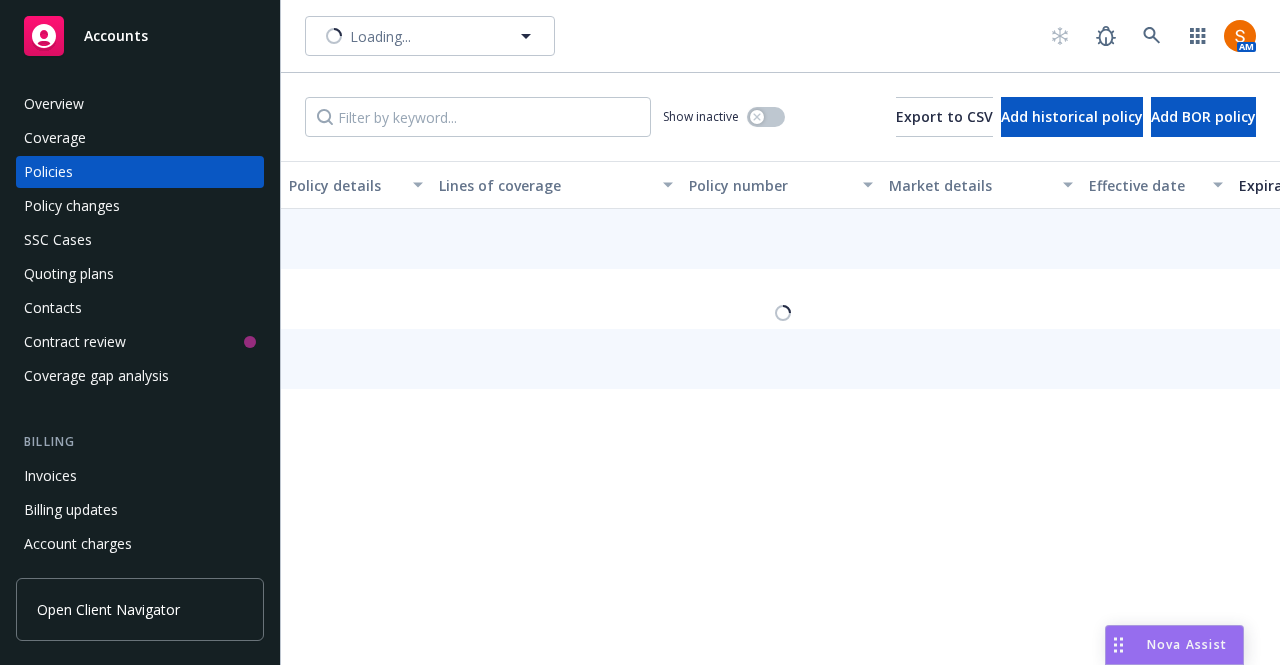 scroll, scrollTop: 0, scrollLeft: 0, axis: both 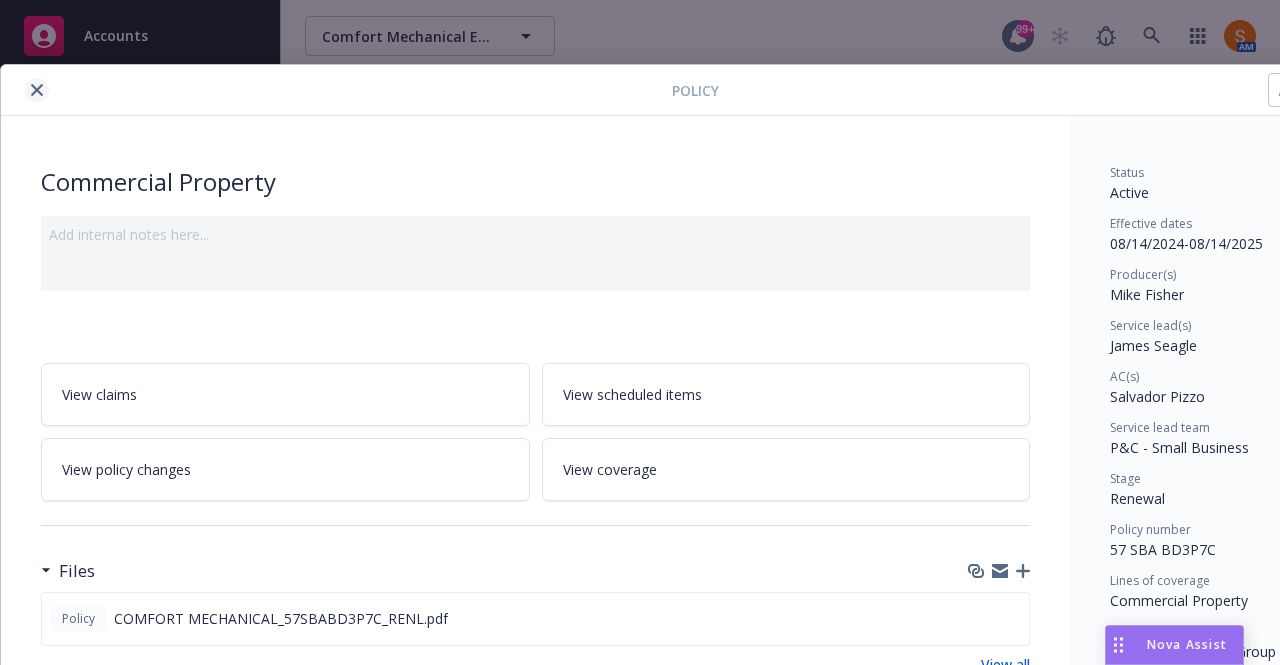 click 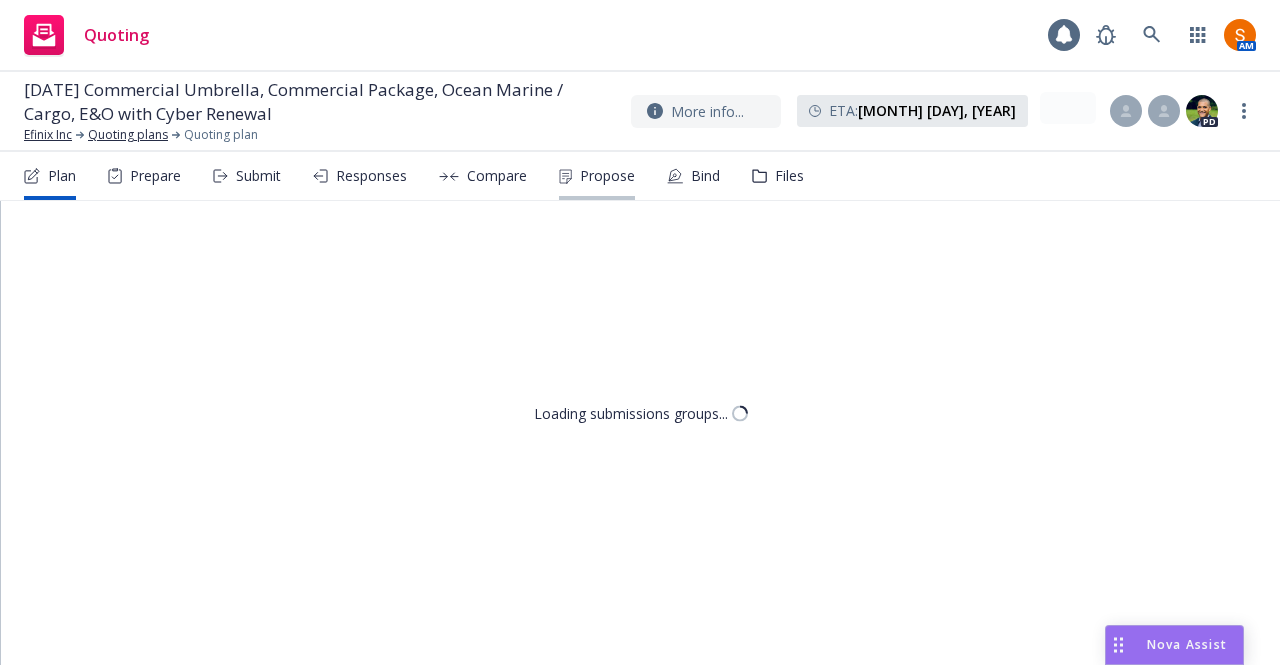 scroll, scrollTop: 0, scrollLeft: 0, axis: both 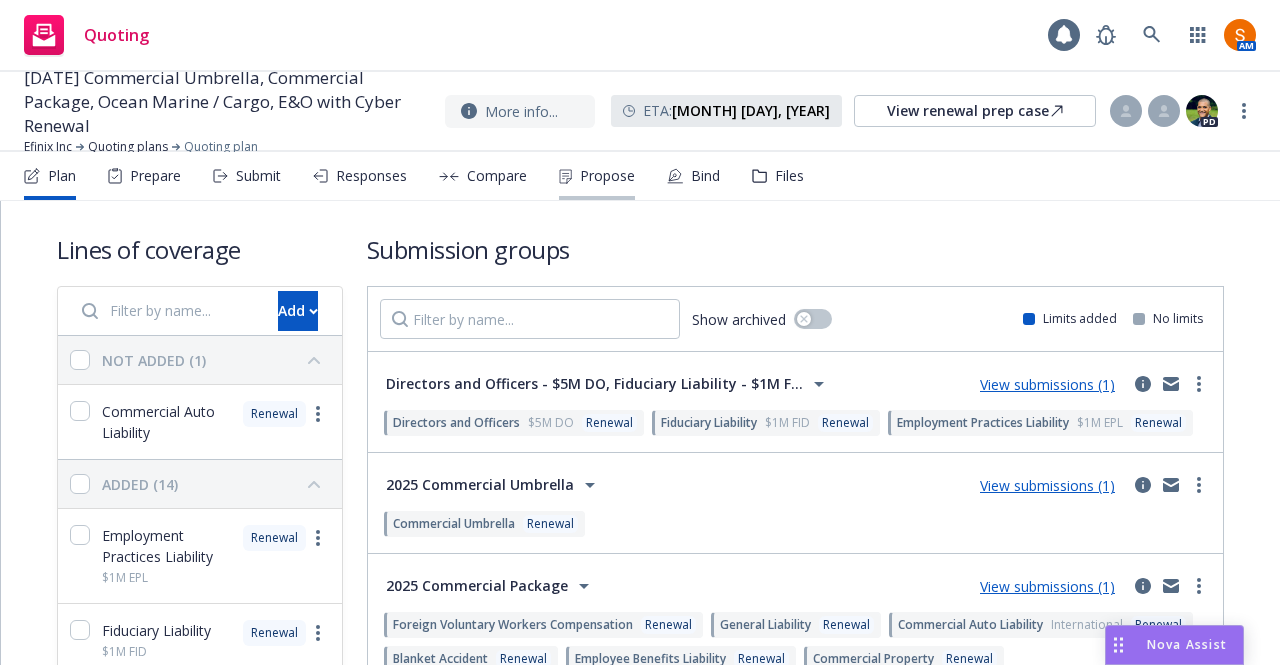 click on "Propose" at bounding box center (607, 176) 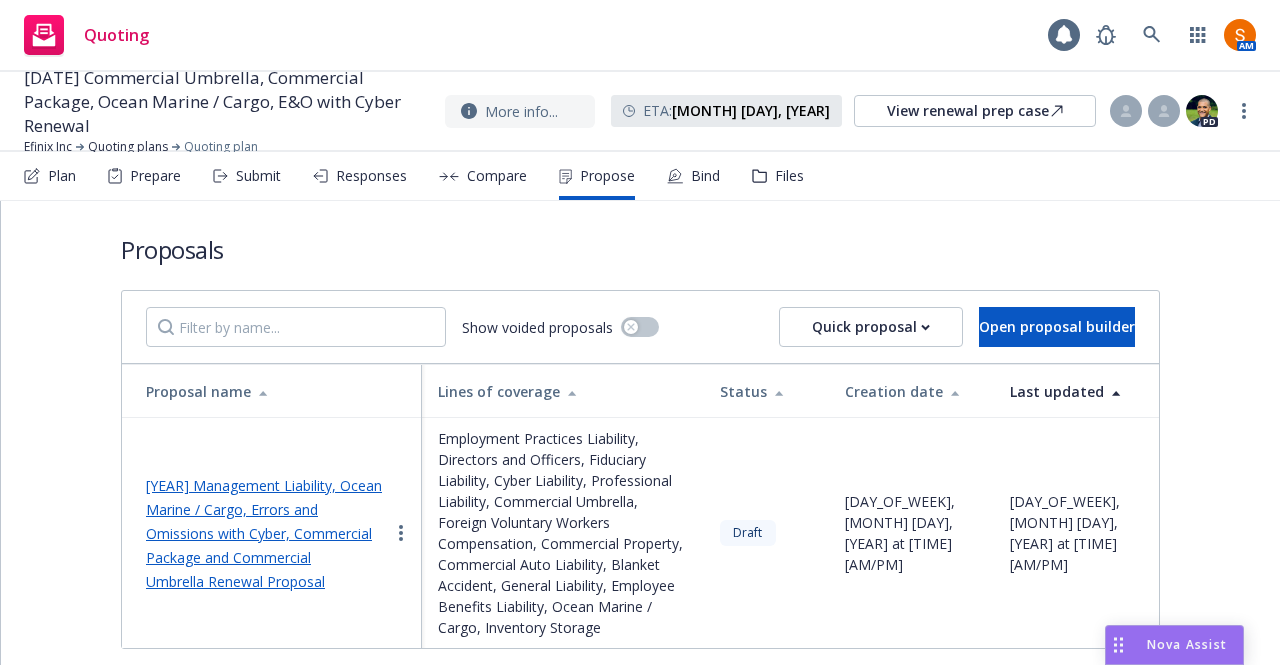 click on "[YEAR] Management Liability, Ocean Marine / Cargo, Errors and Omissions with Cyber, Commercial Package and Commercial Umbrella Renewal Proposal" at bounding box center [264, 533] 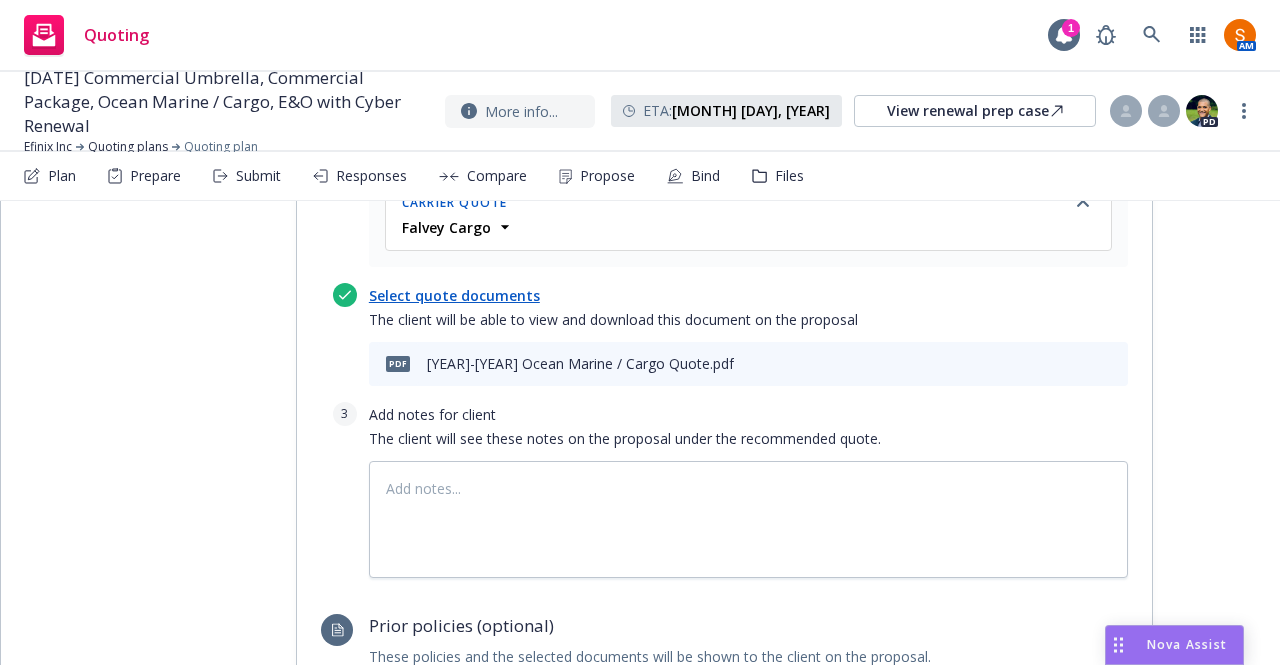 scroll, scrollTop: 2439, scrollLeft: 0, axis: vertical 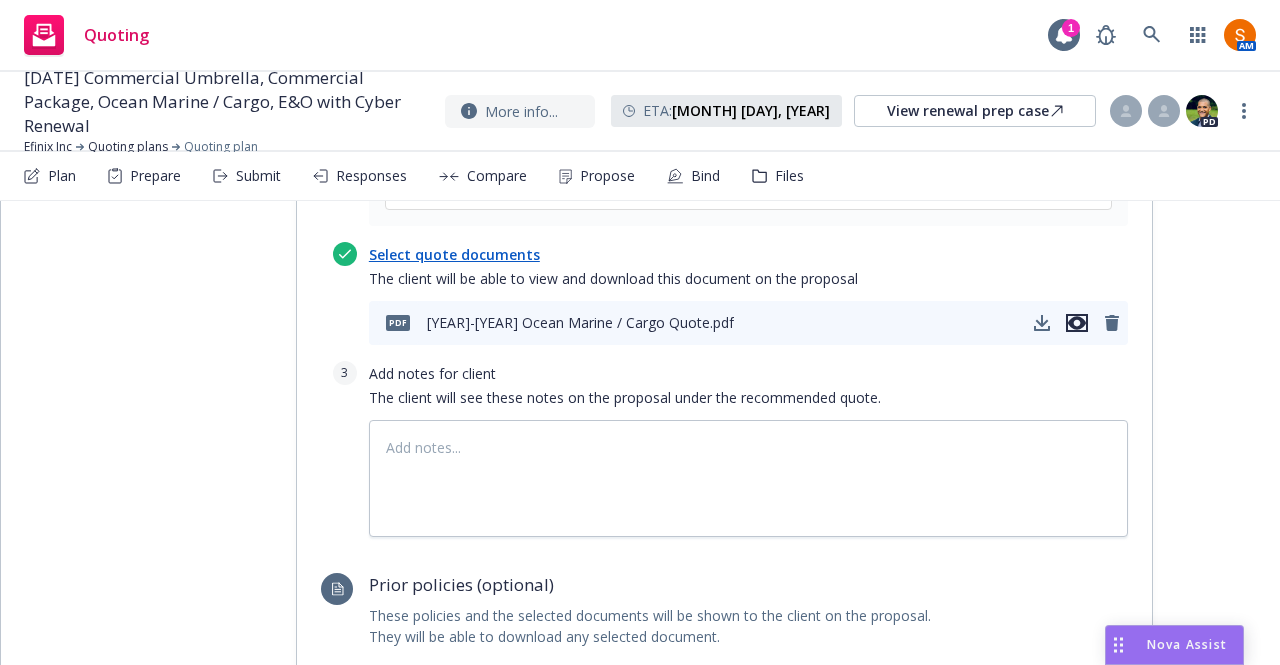 click 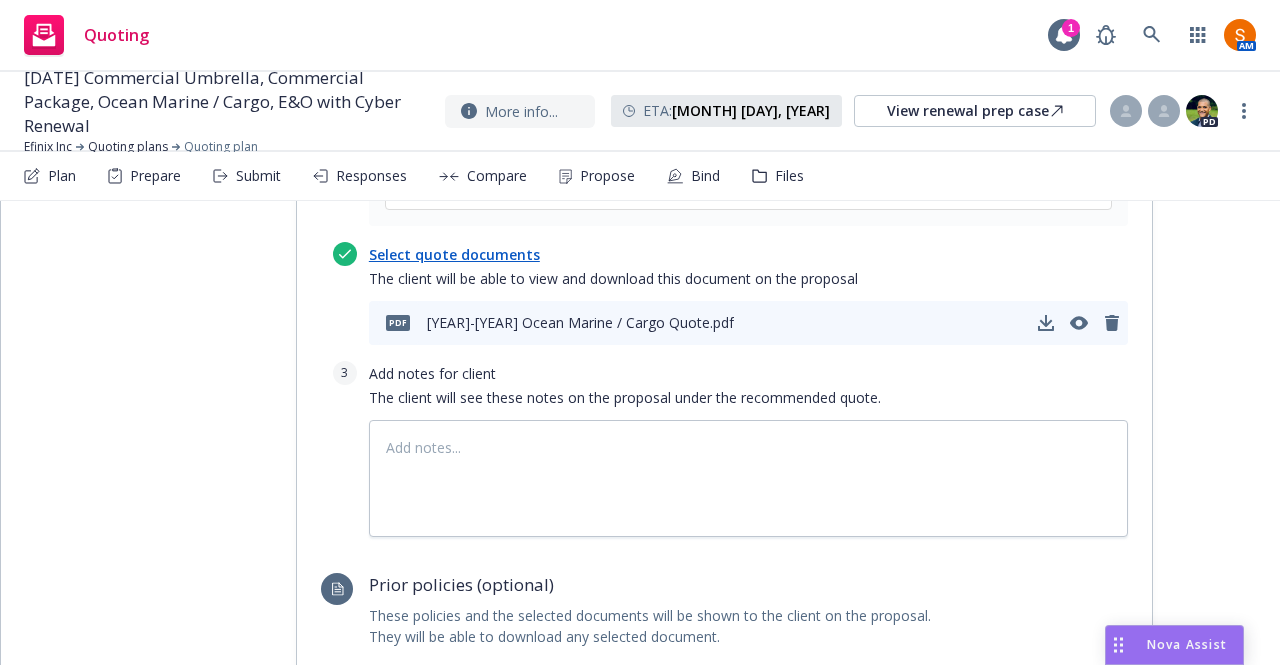 type on "x" 